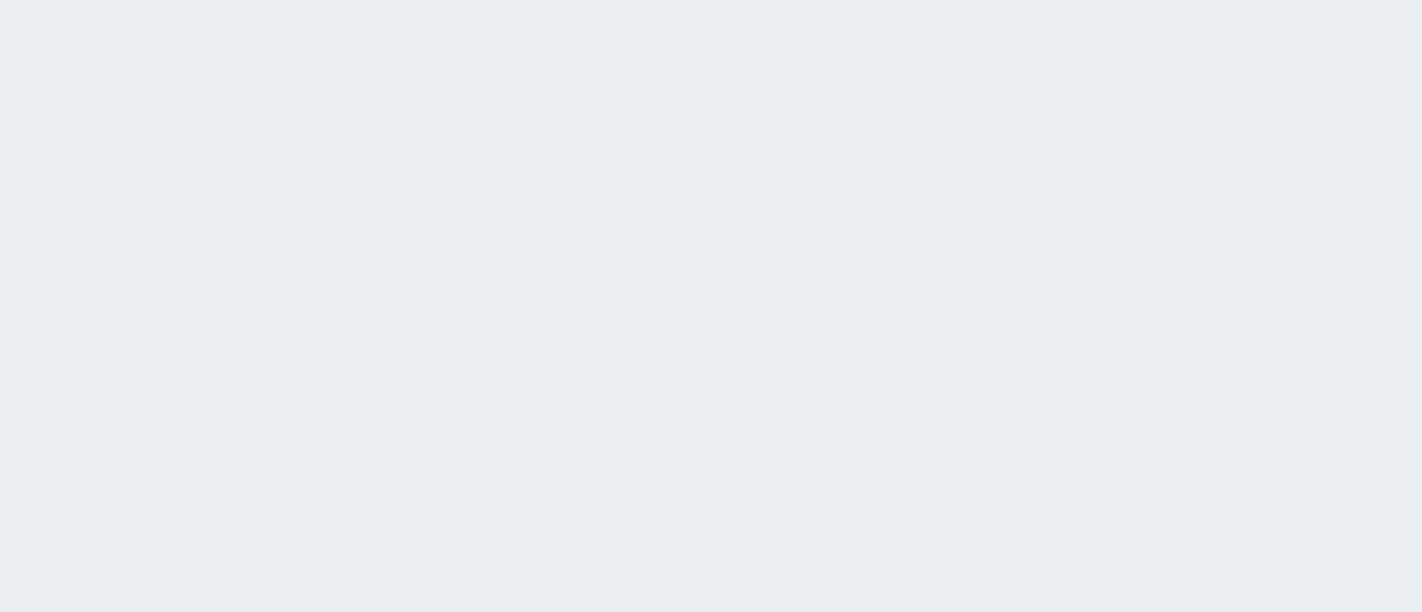 scroll, scrollTop: 0, scrollLeft: 0, axis: both 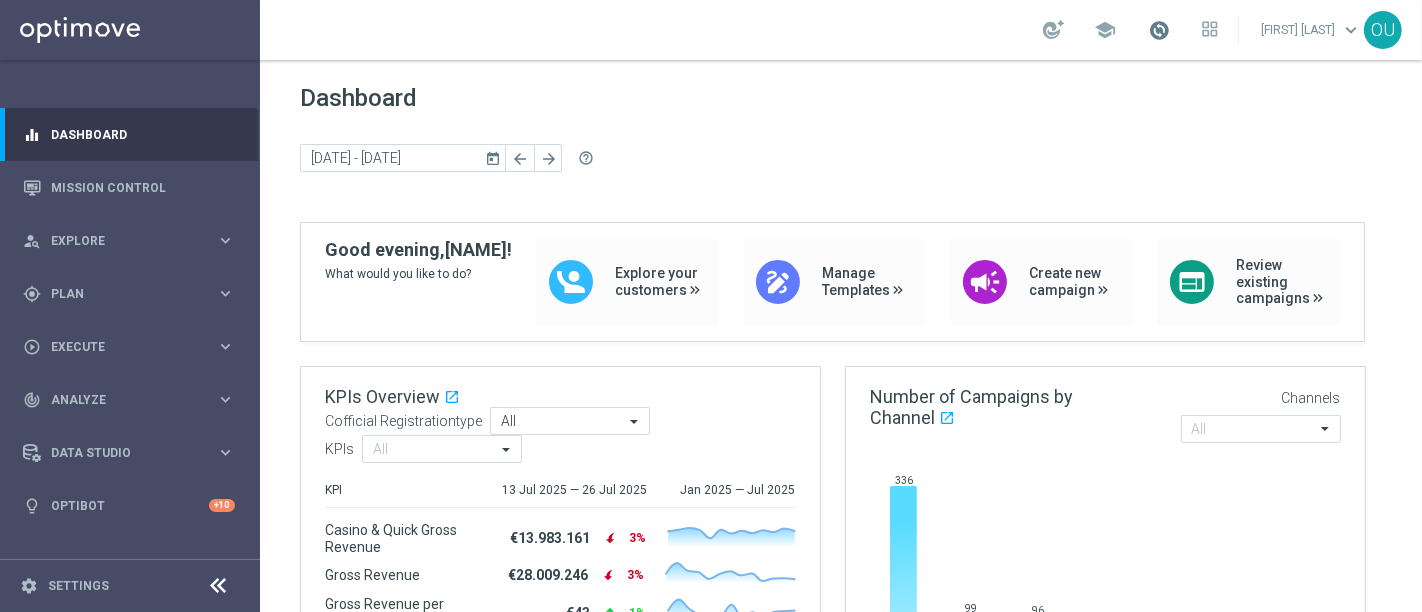click at bounding box center [1159, 30] 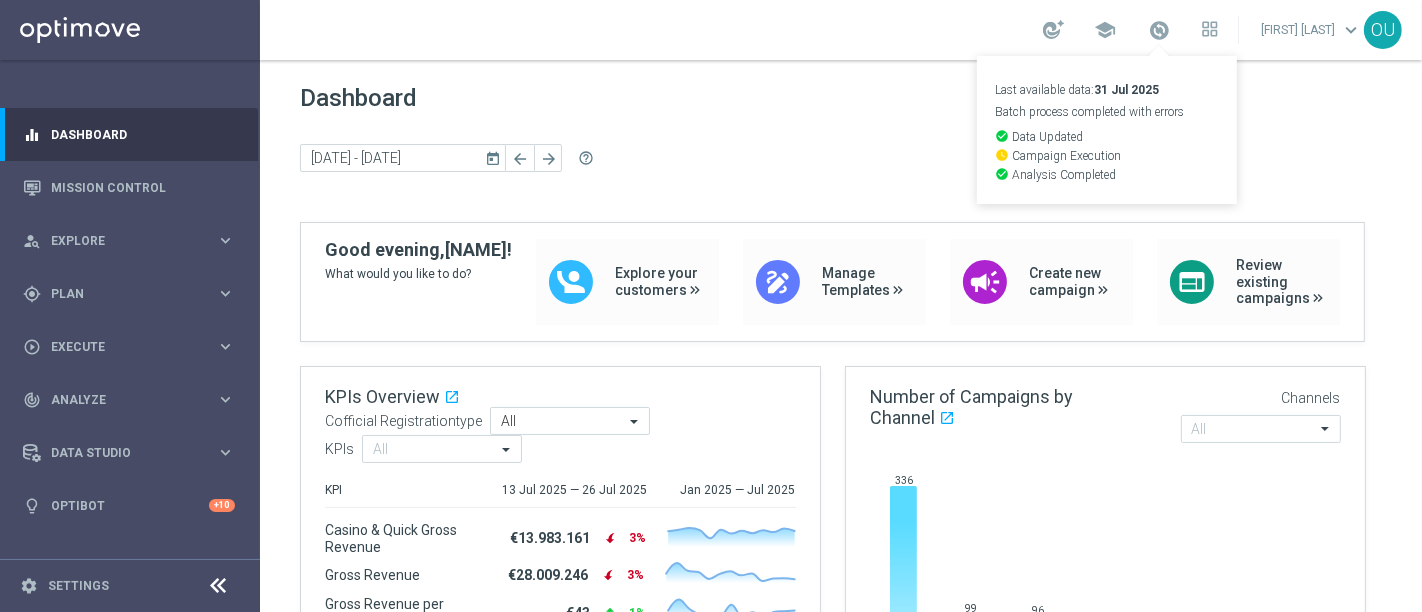click on "Dashboard today 02 Dec 2024 - 08 Dec 2024 arrow_back arrow_forward  help_outline" 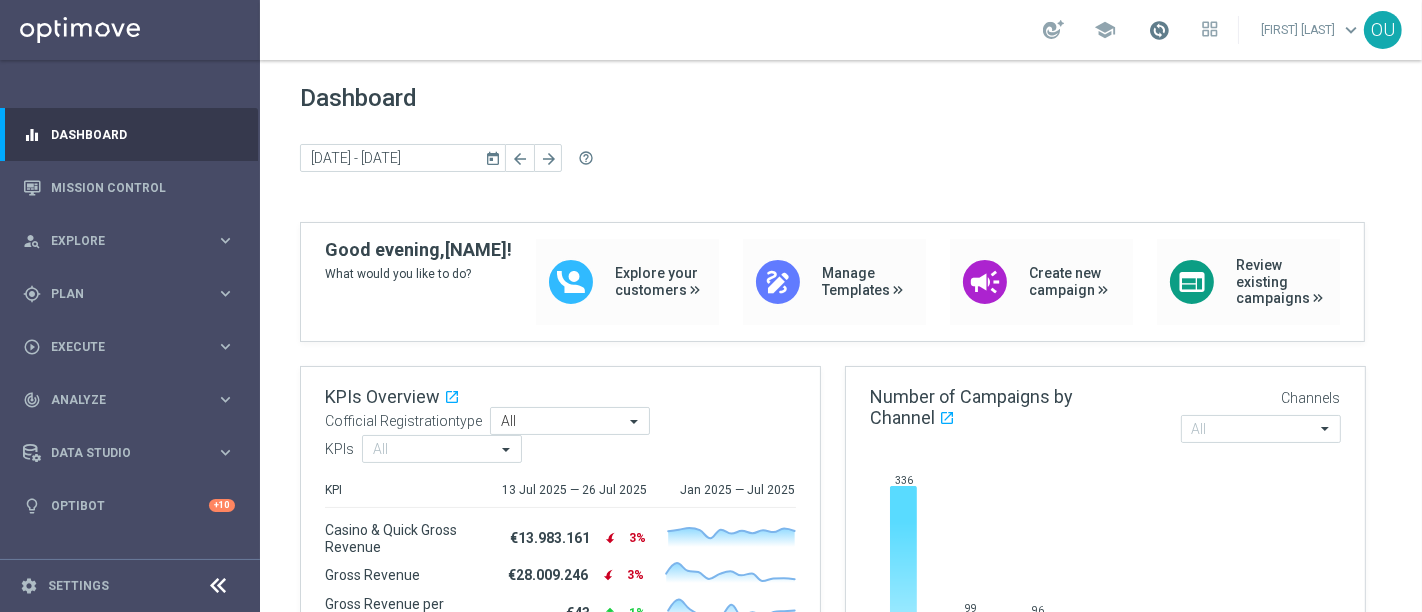 click at bounding box center [1159, 30] 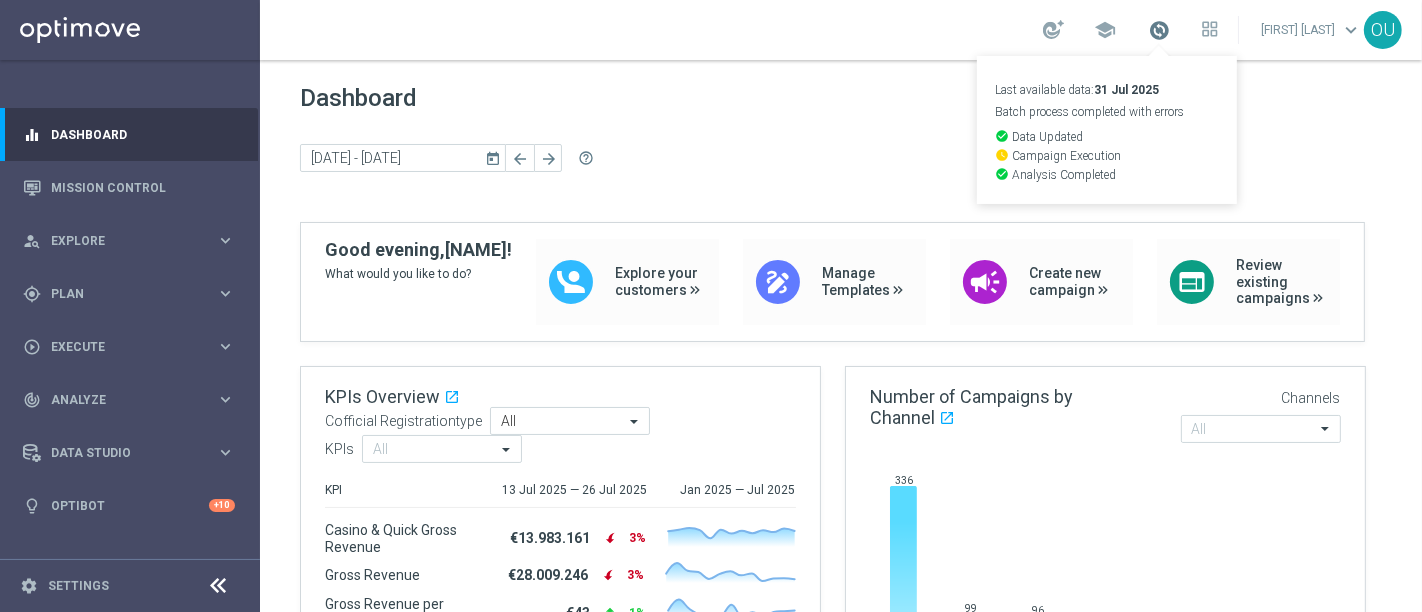 click at bounding box center (1159, 30) 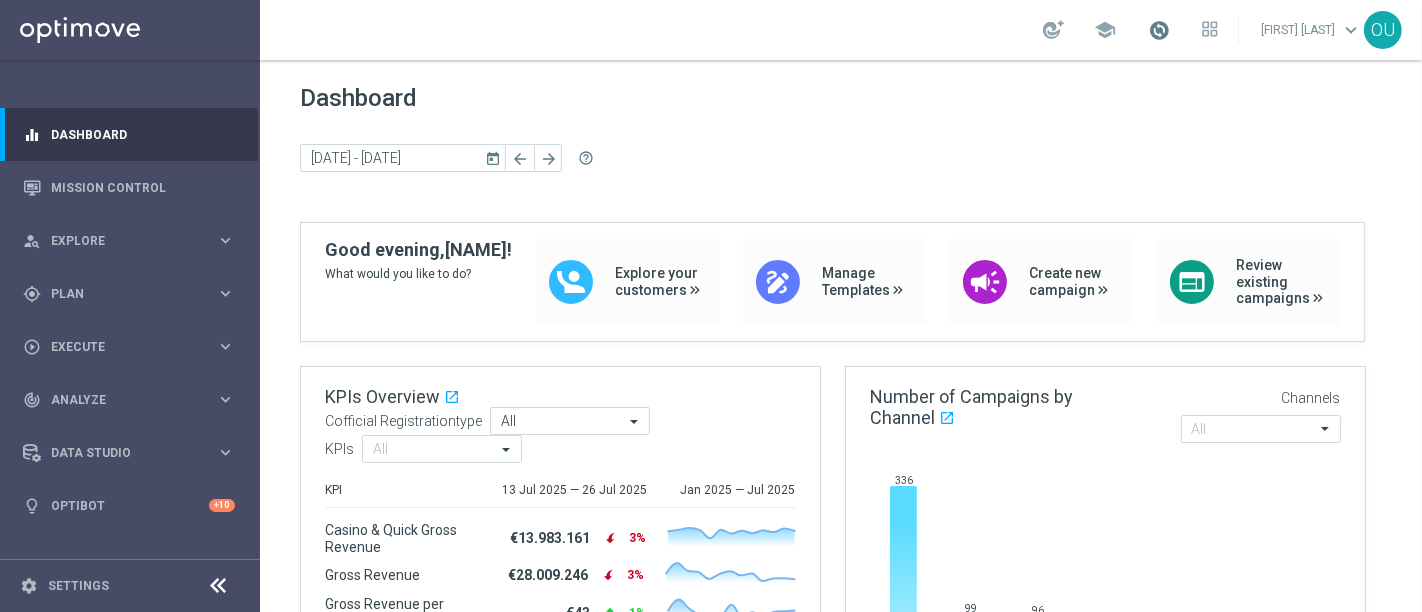 click at bounding box center (1159, 30) 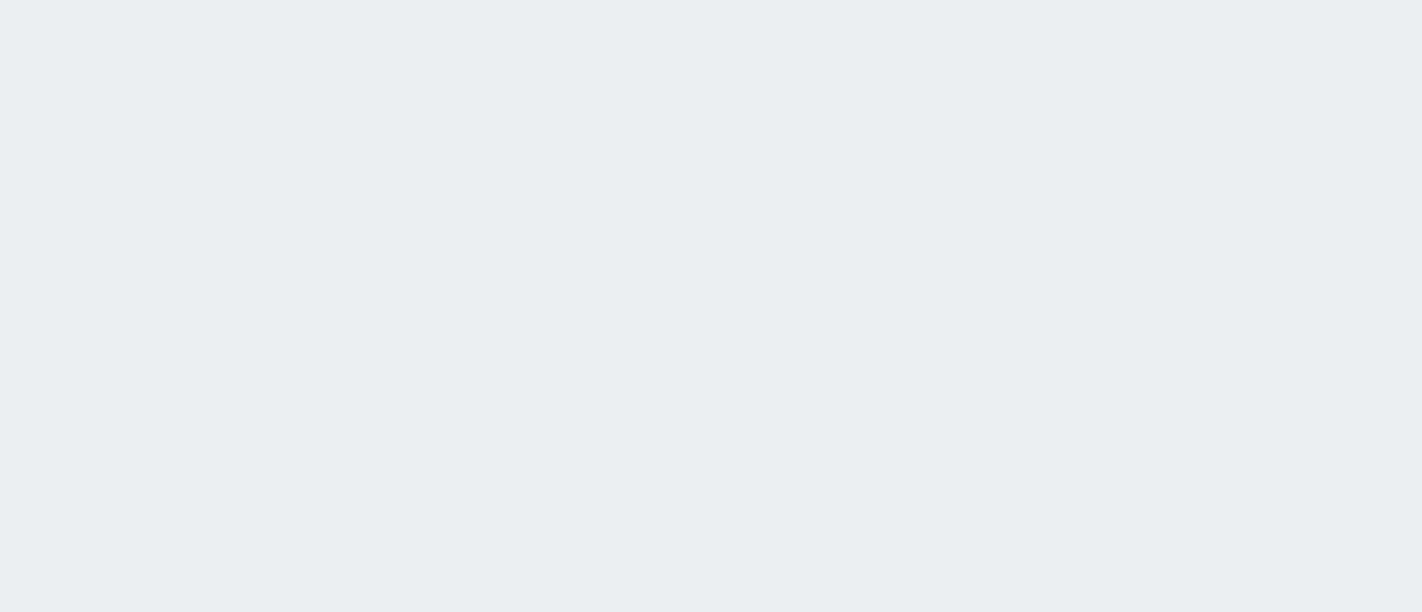 scroll, scrollTop: 0, scrollLeft: 0, axis: both 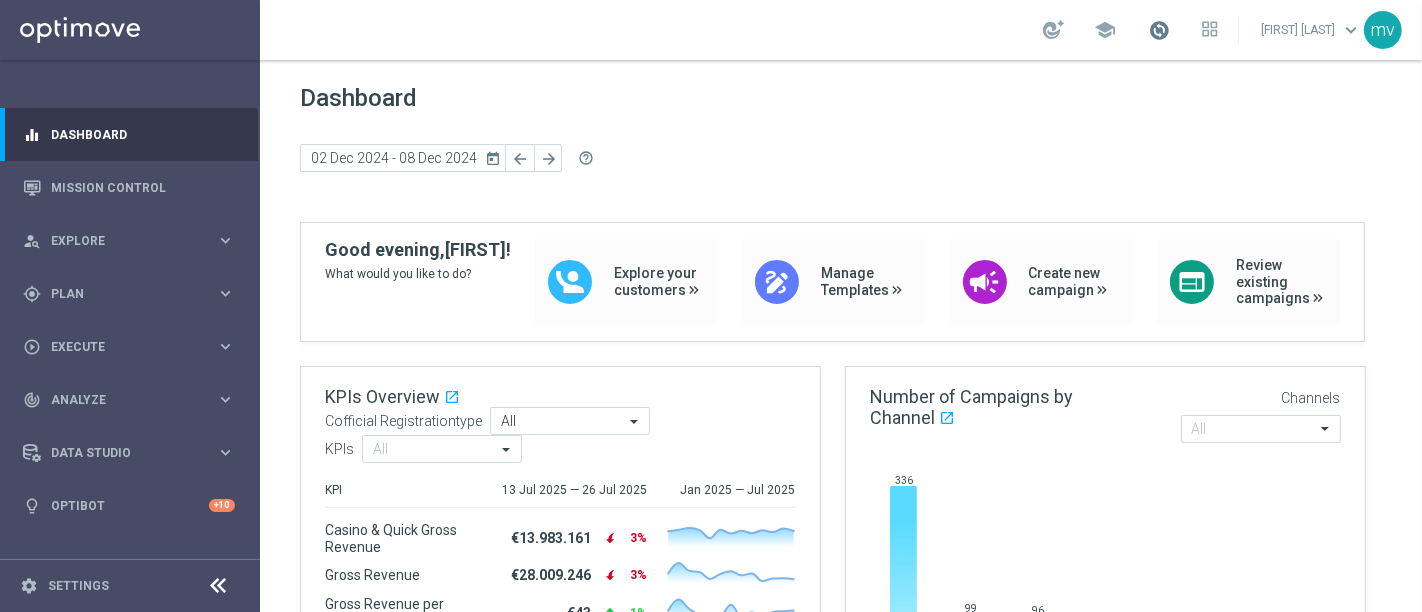 click at bounding box center [1159, 30] 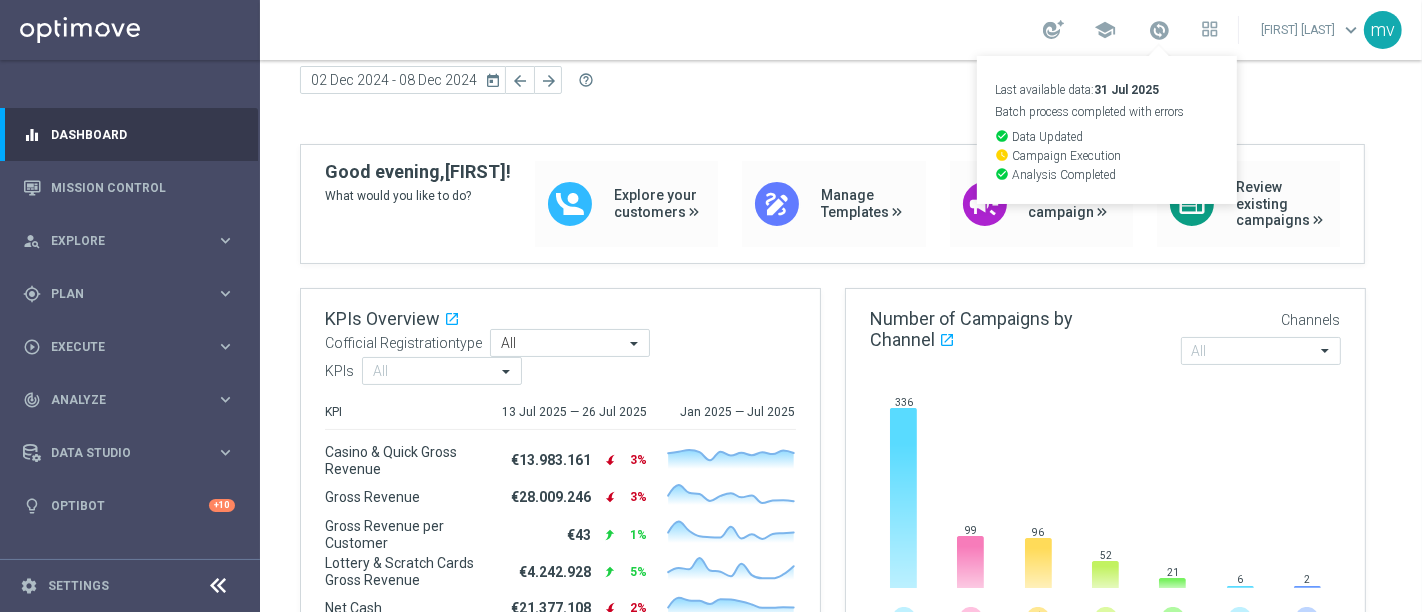 scroll, scrollTop: 0, scrollLeft: 0, axis: both 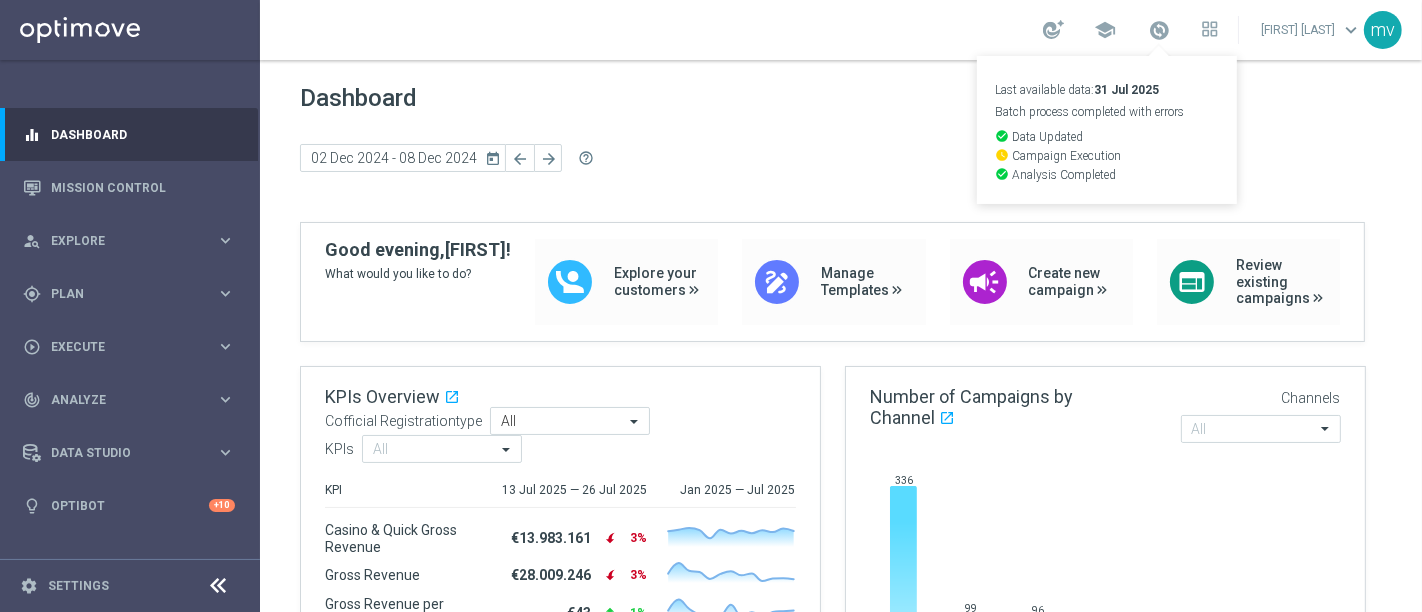 click on "today 02 Dec 2024 - 08 Dec 2024 arrow_back arrow_forward  help_outline" 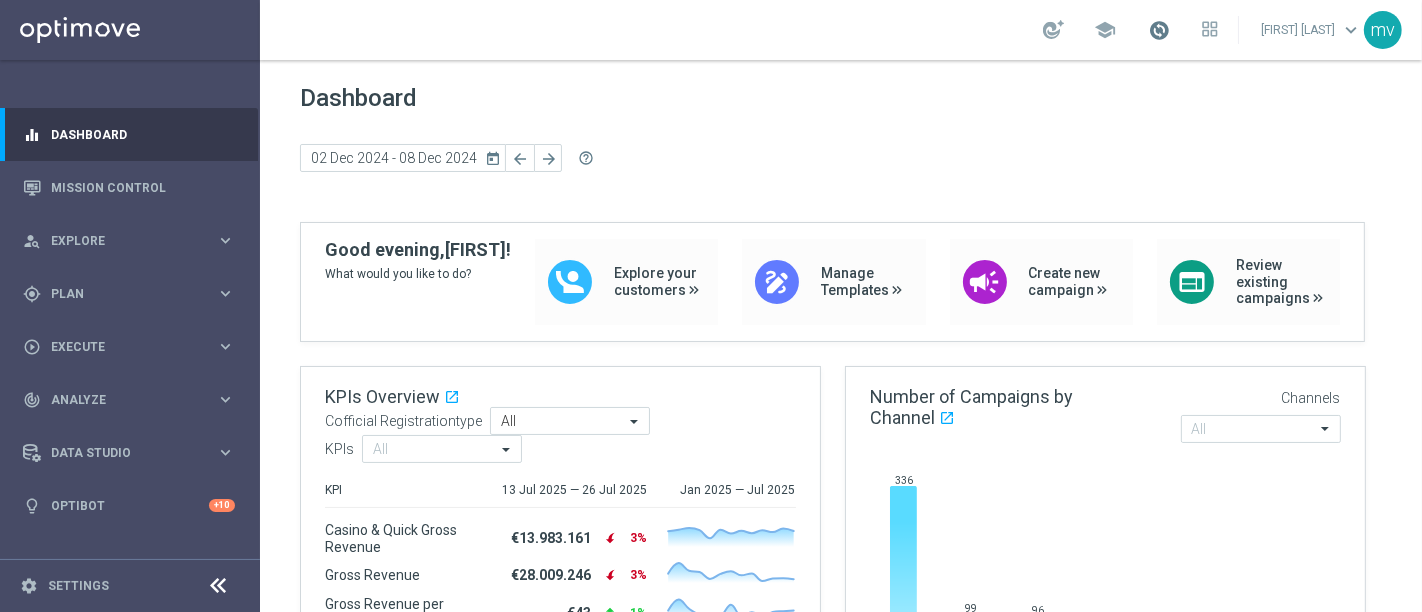 click at bounding box center [1159, 30] 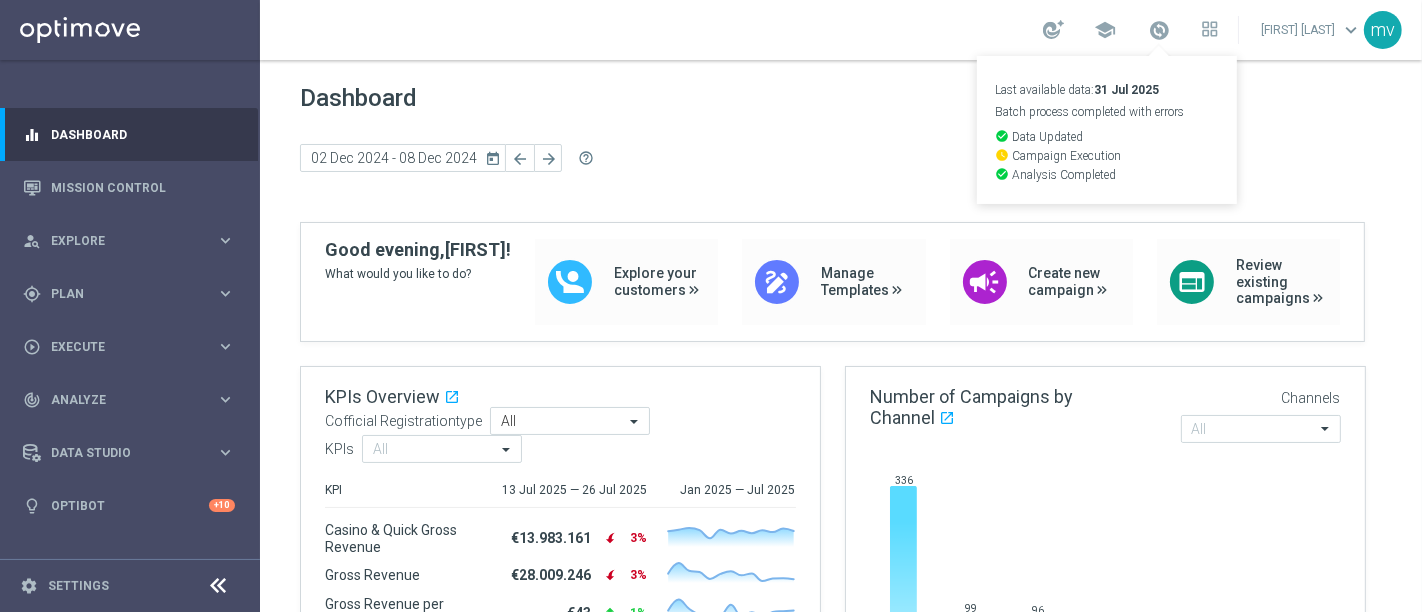 click on "today 02 Dec 2024 - 08 Dec 2024 arrow_back arrow_forward  help_outline" 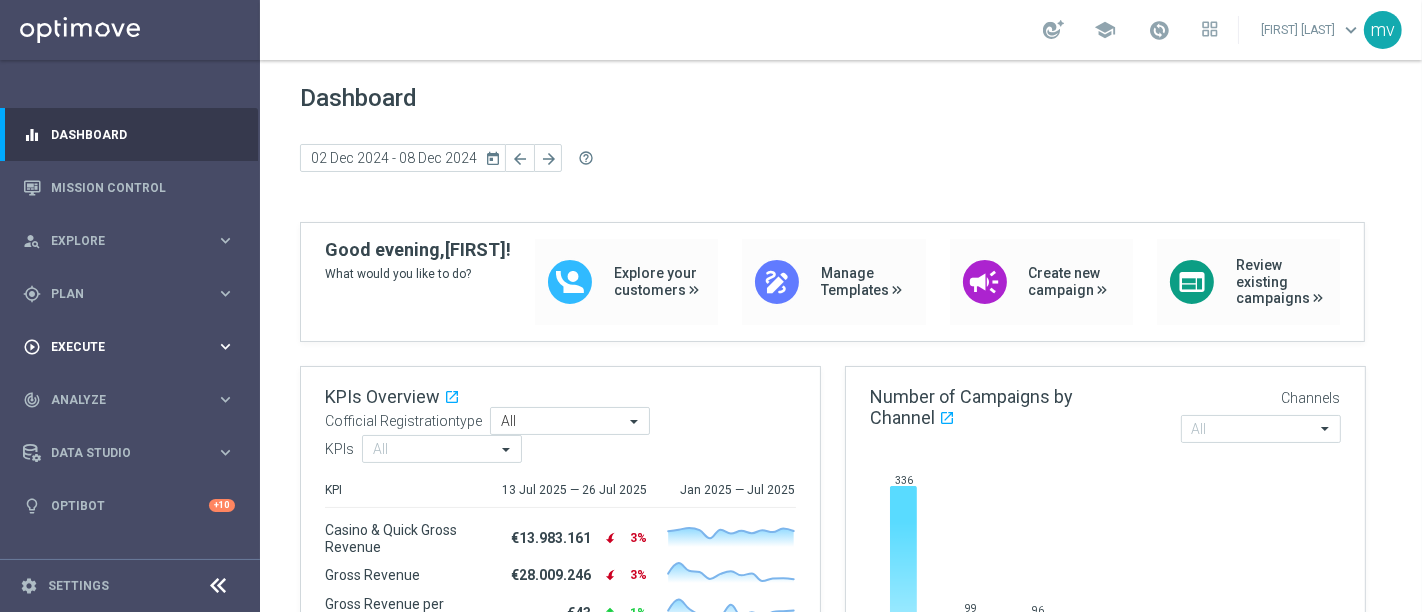 click on "play_circle_outline
Execute
keyboard_arrow_right" at bounding box center (129, 346) 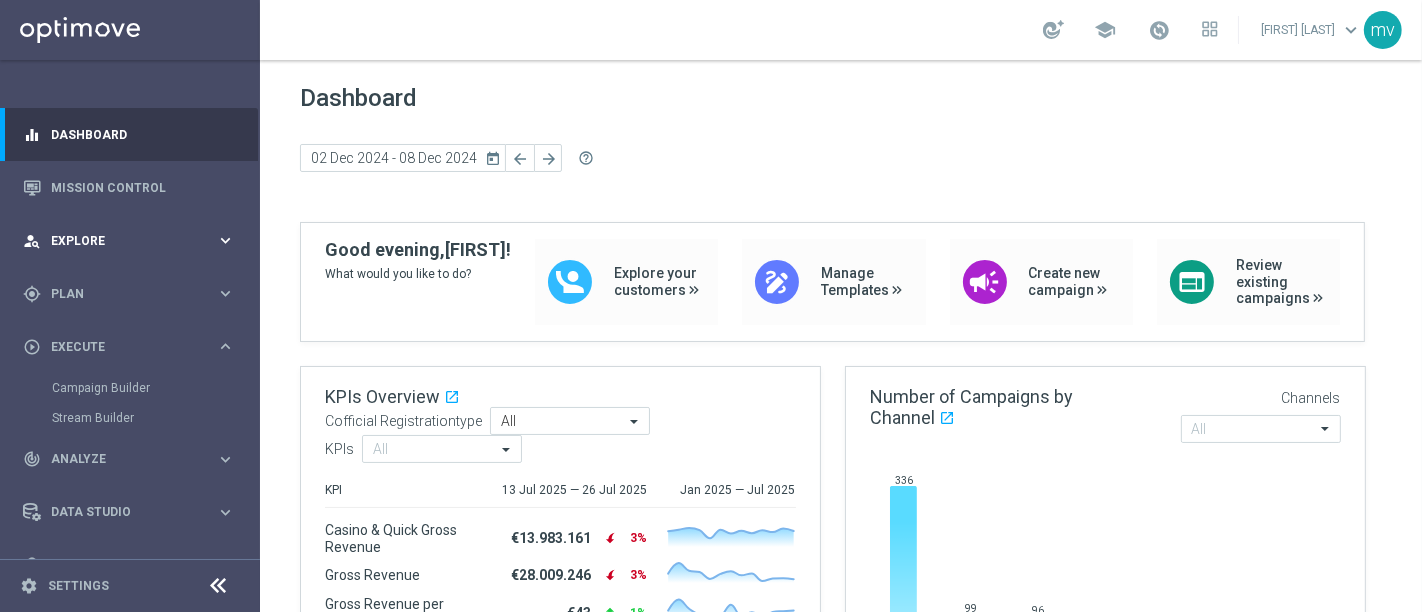 click on "person_search
Explore" at bounding box center (119, 241) 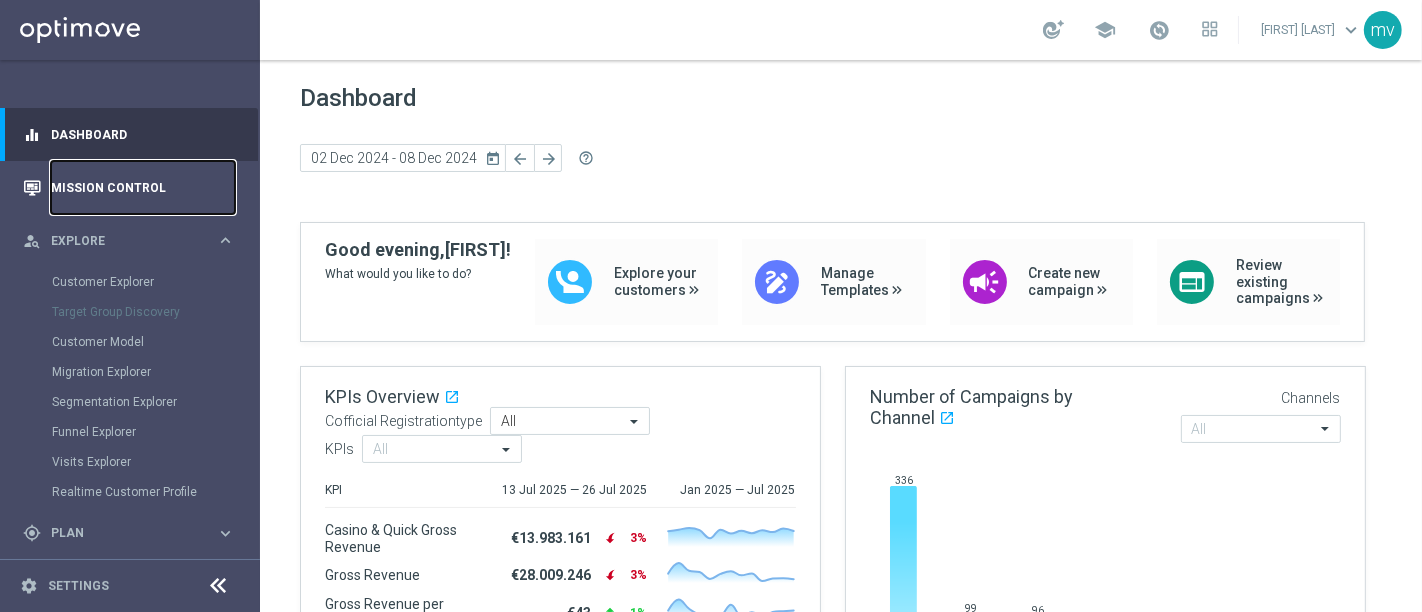 click on "Mission Control" at bounding box center [143, 187] 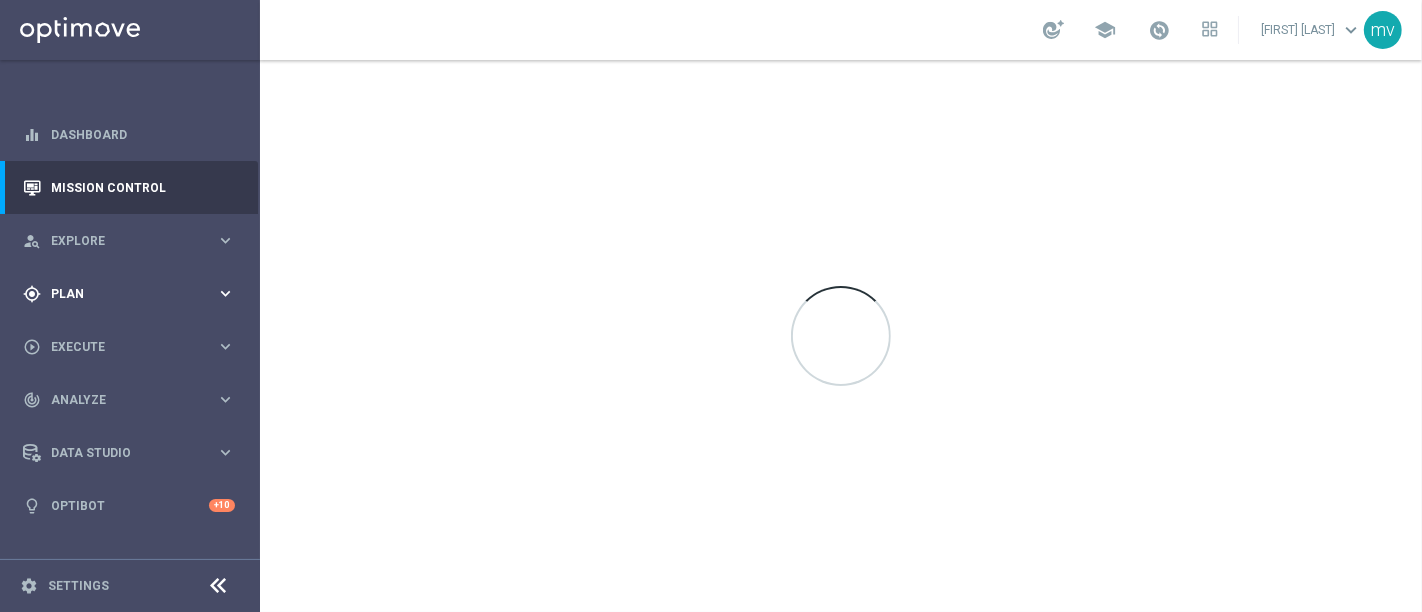 click on "person_search
Explore" at bounding box center [119, 241] 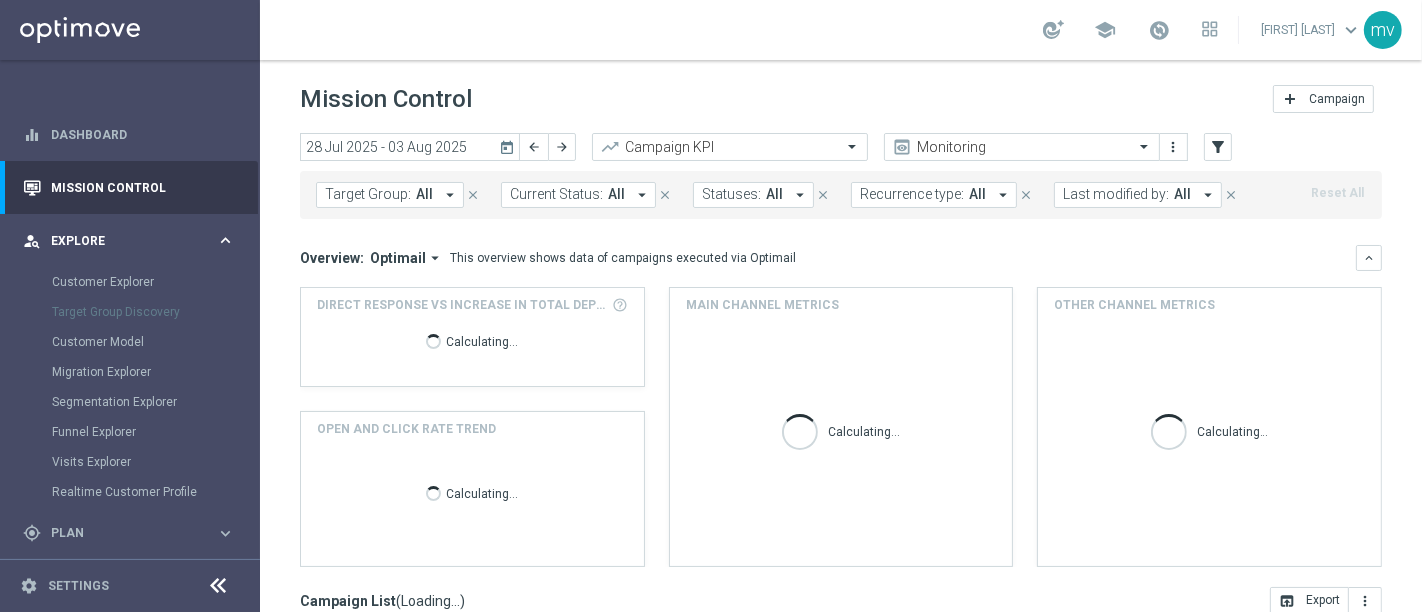 click on "Explore" at bounding box center (133, 241) 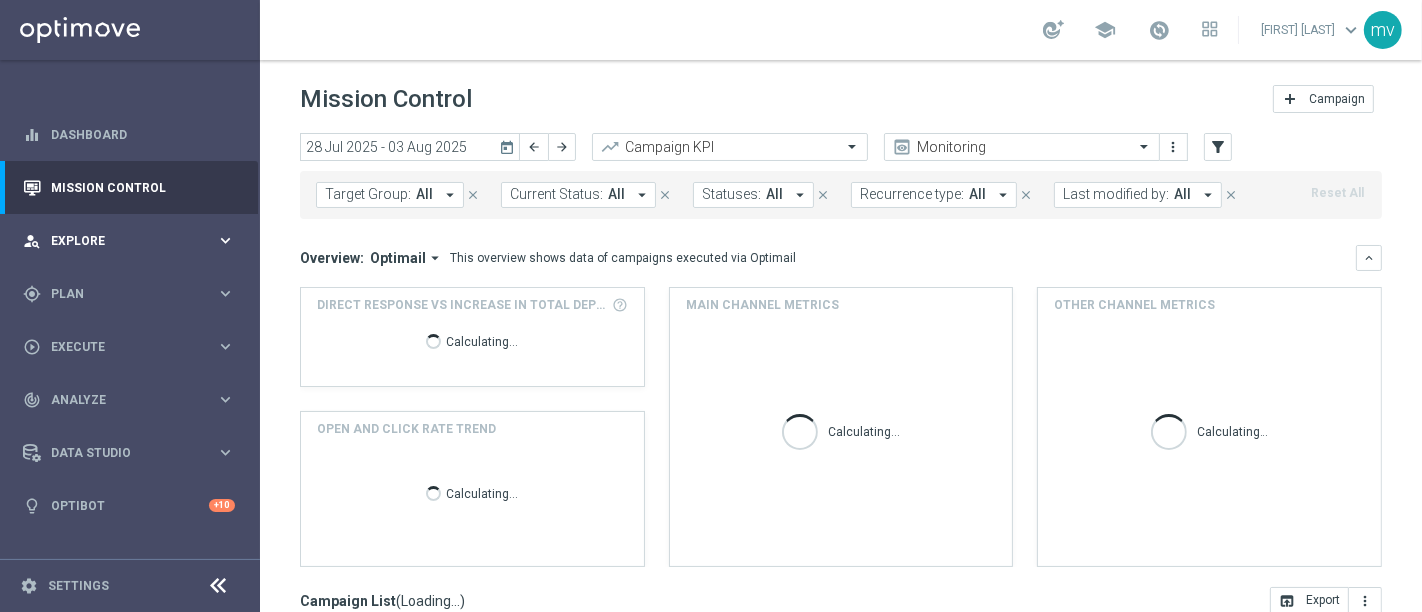 click on "Explore" at bounding box center [133, 241] 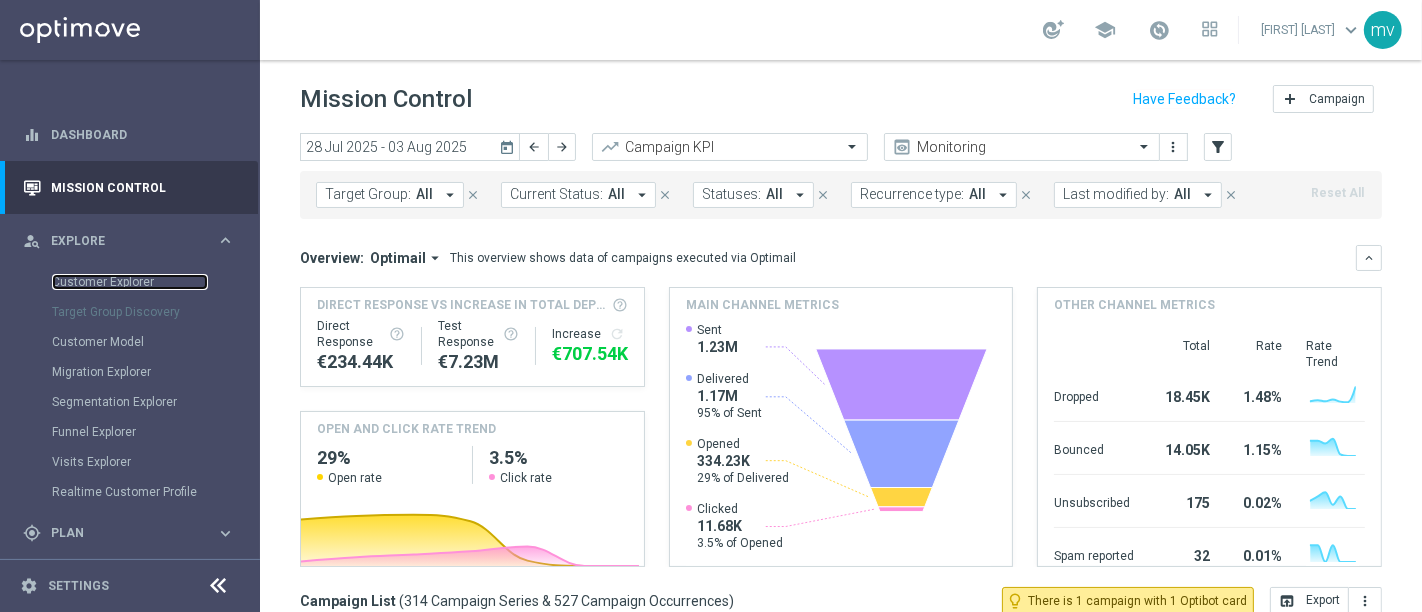 drag, startPoint x: 114, startPoint y: 281, endPoint x: 130, endPoint y: 295, distance: 21.260292 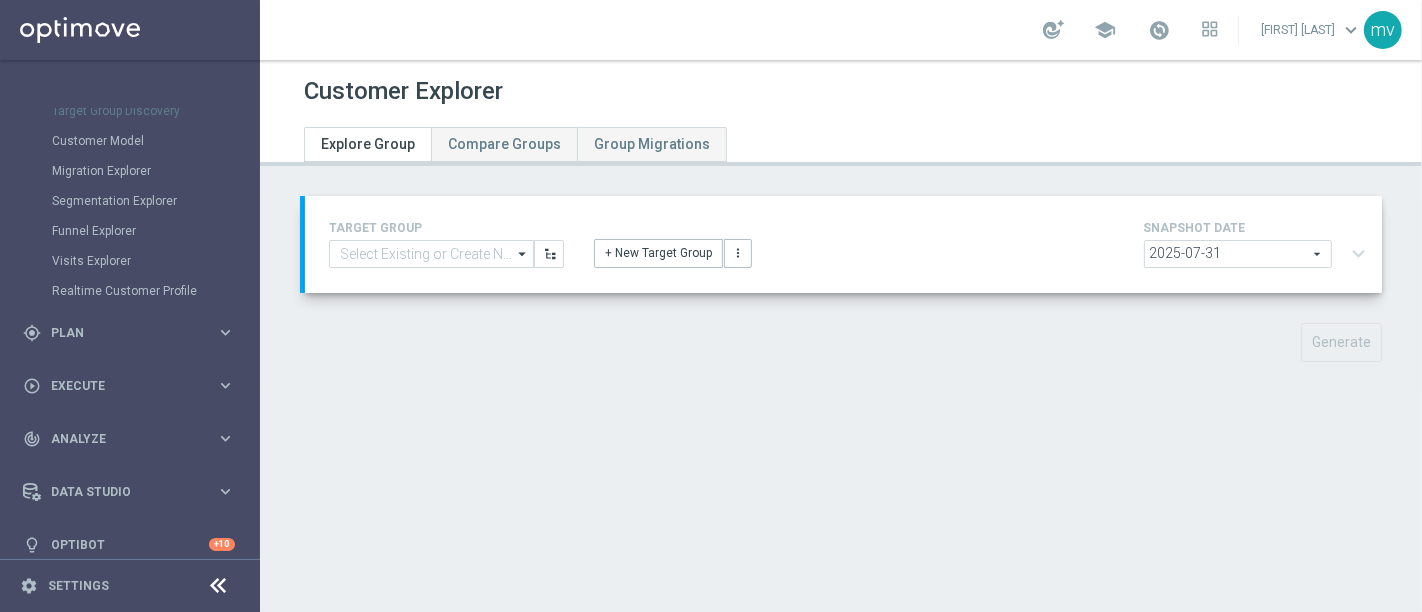 scroll, scrollTop: 217, scrollLeft: 0, axis: vertical 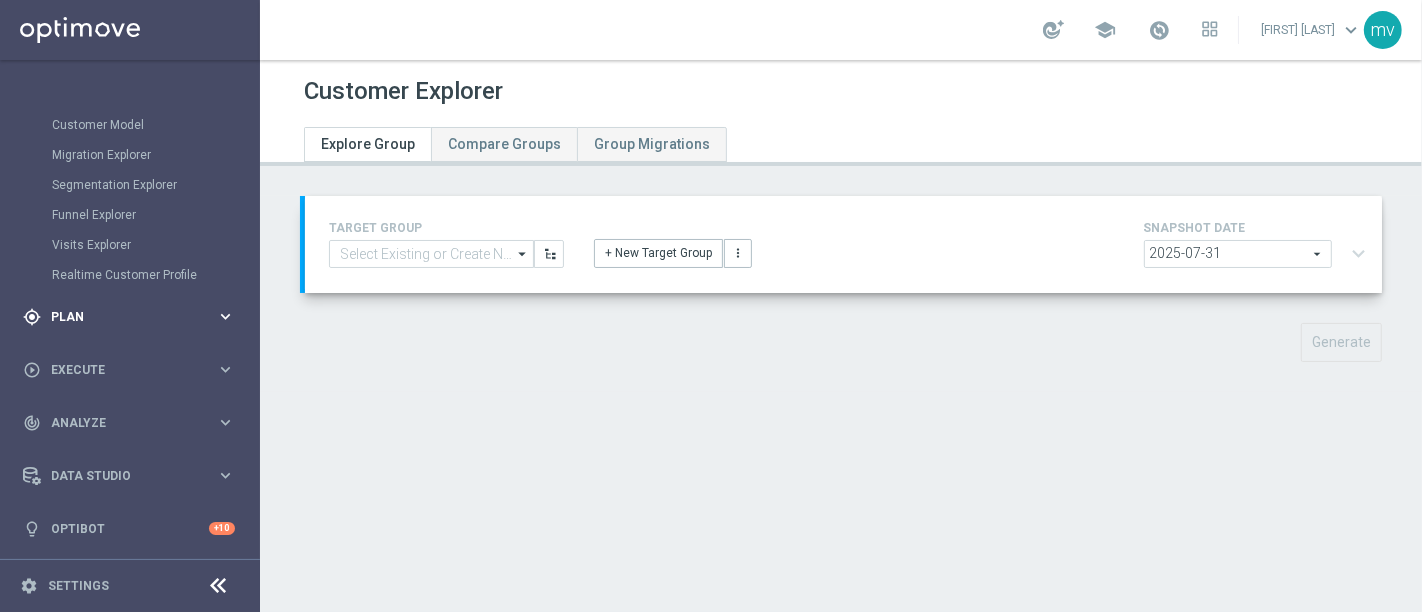 click on "gps_fixed
Plan" at bounding box center [119, 317] 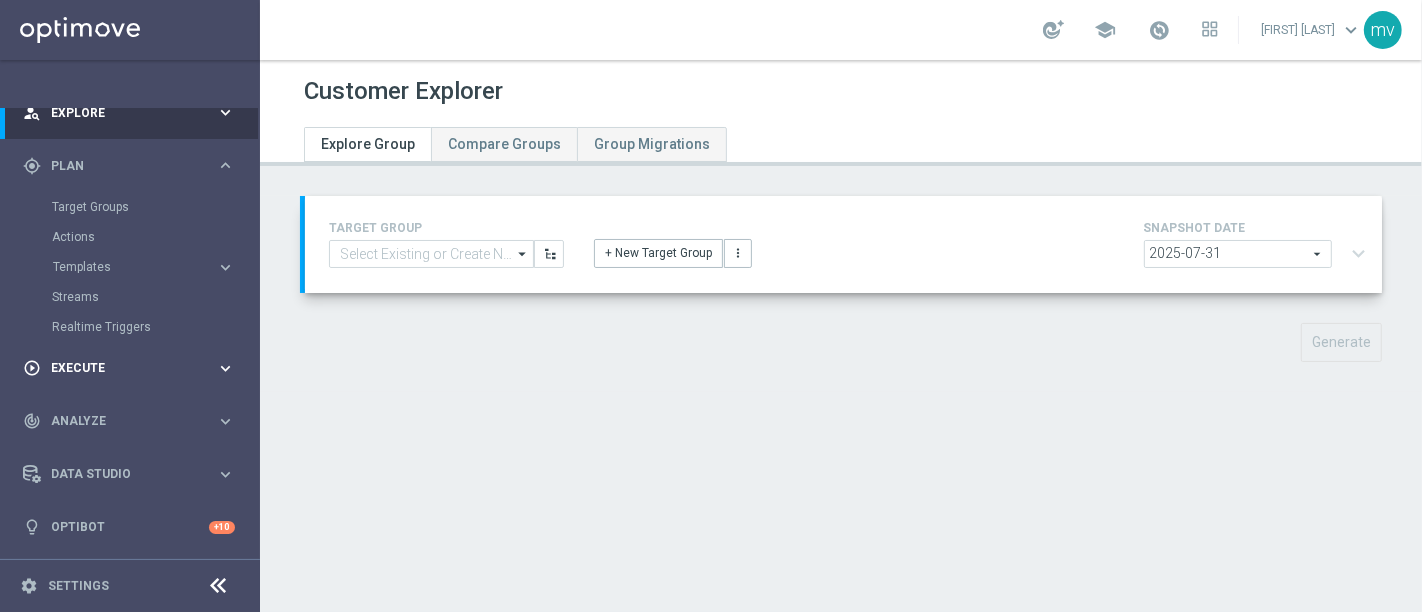 scroll, scrollTop: 127, scrollLeft: 0, axis: vertical 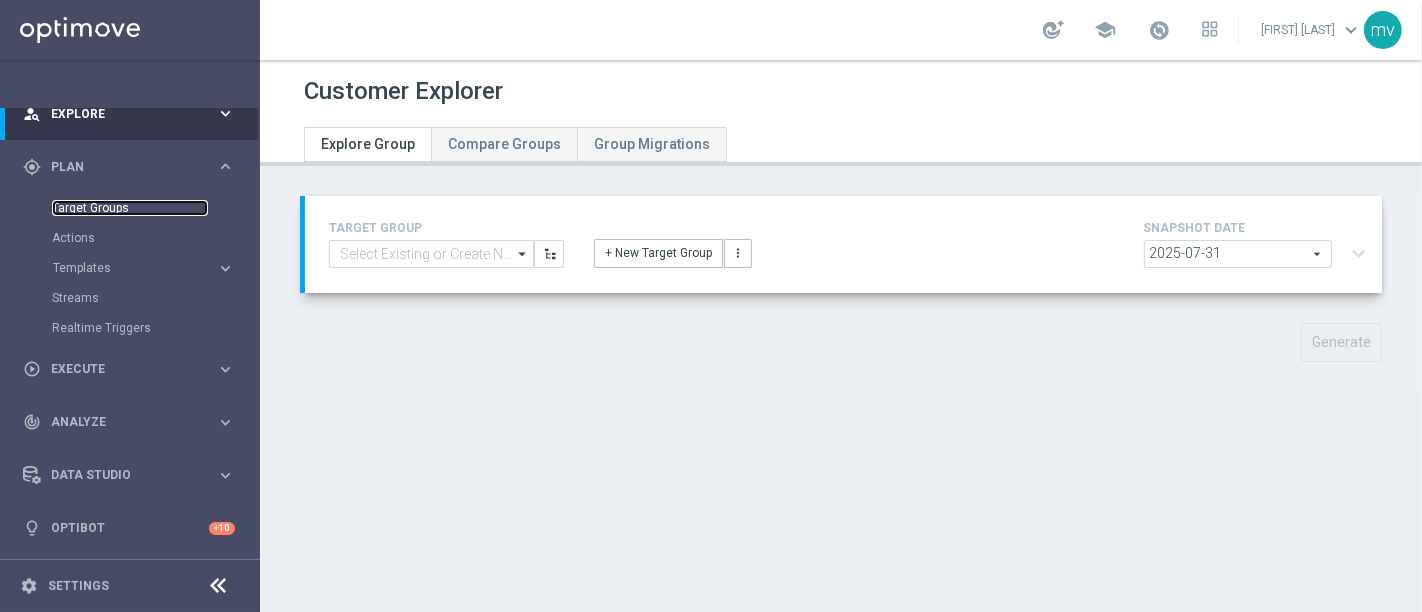 click on "Target Groups" at bounding box center [130, 208] 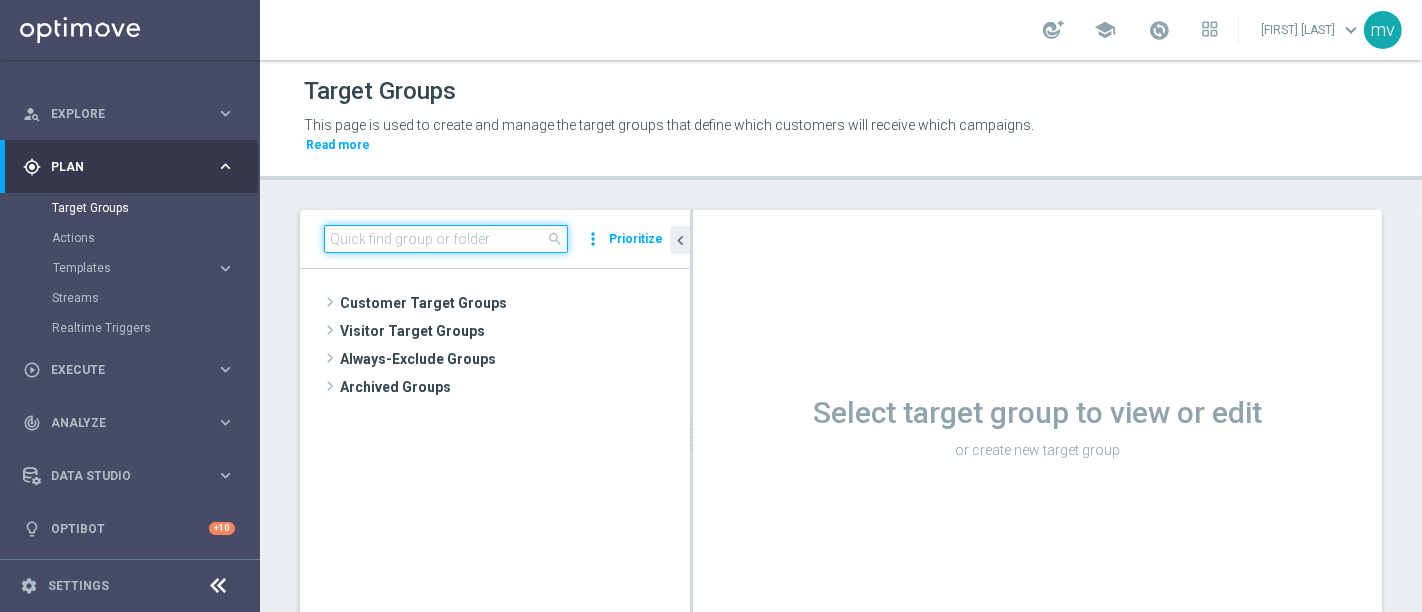 click at bounding box center (446, 239) 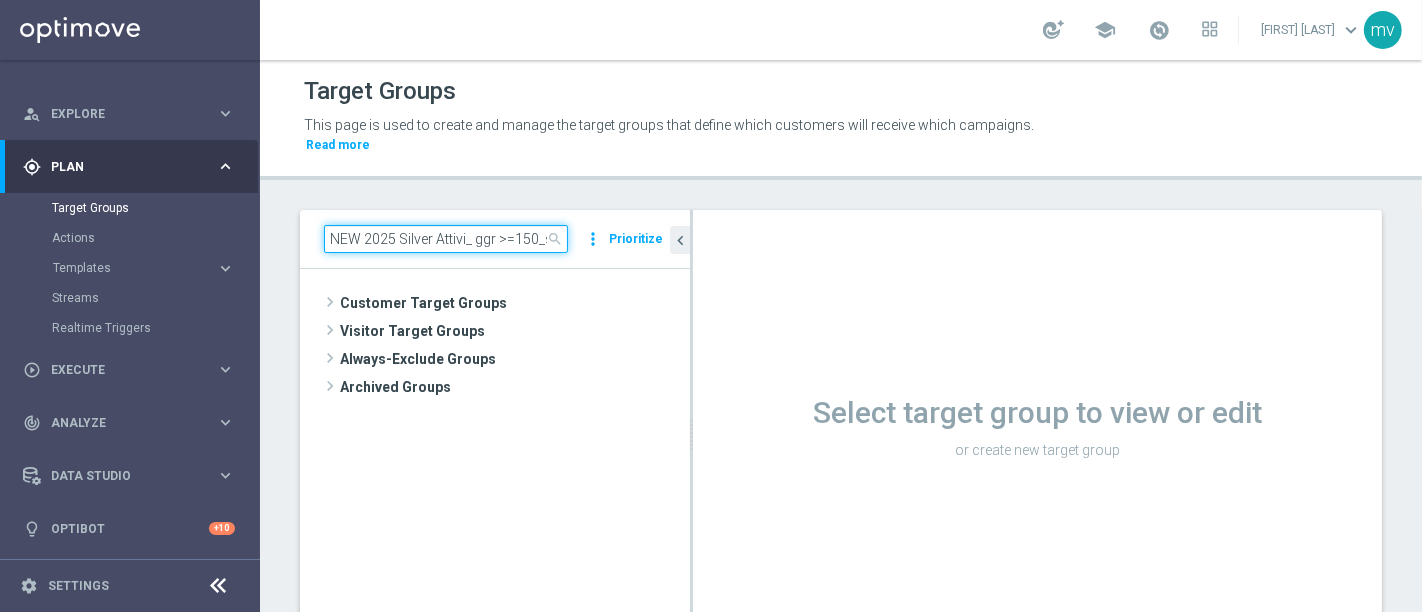 scroll, scrollTop: 0, scrollLeft: 62, axis: horizontal 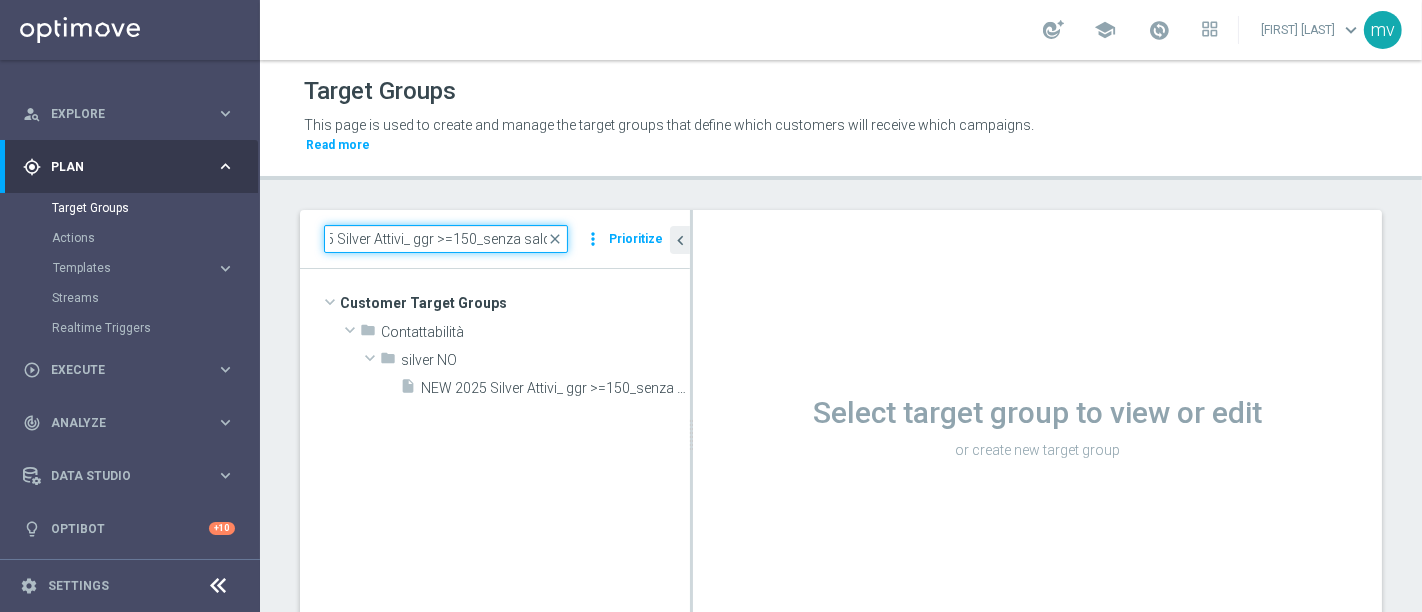 type on "NEW 2025 Silver Attivi_ ggr >=150_senza saldo" 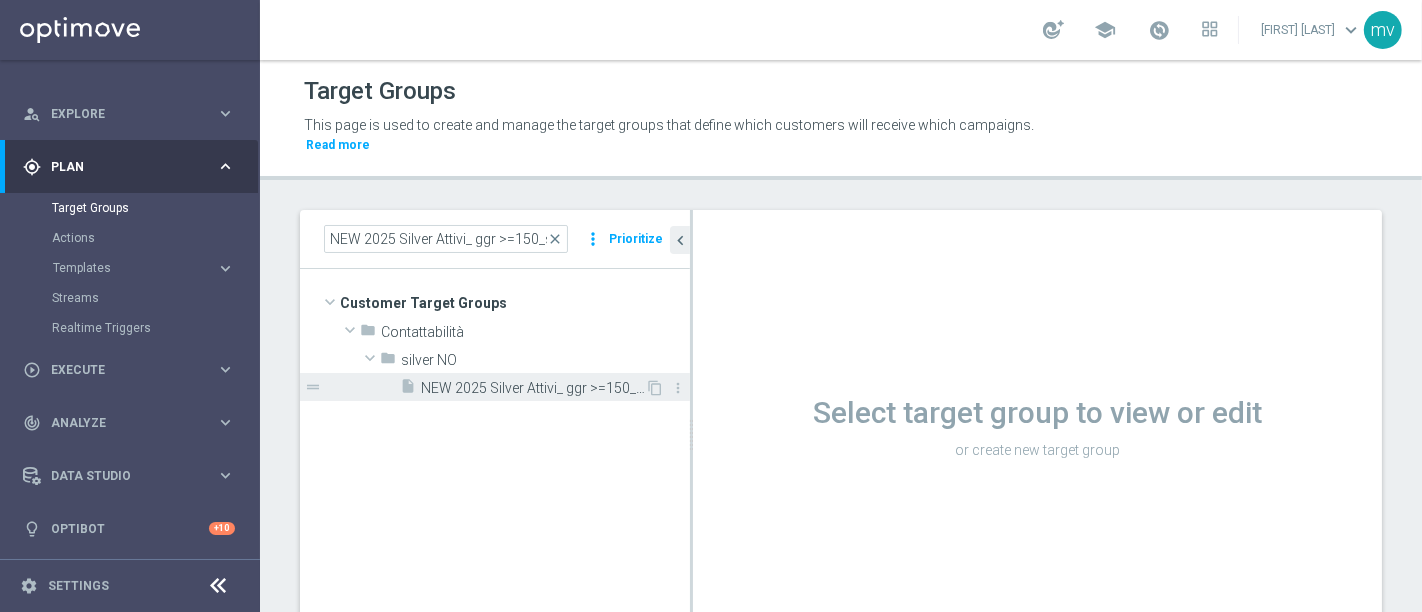 click on "NEW 2025 Silver Attivi_ ggr >=150_senza saldo" at bounding box center [533, 388] 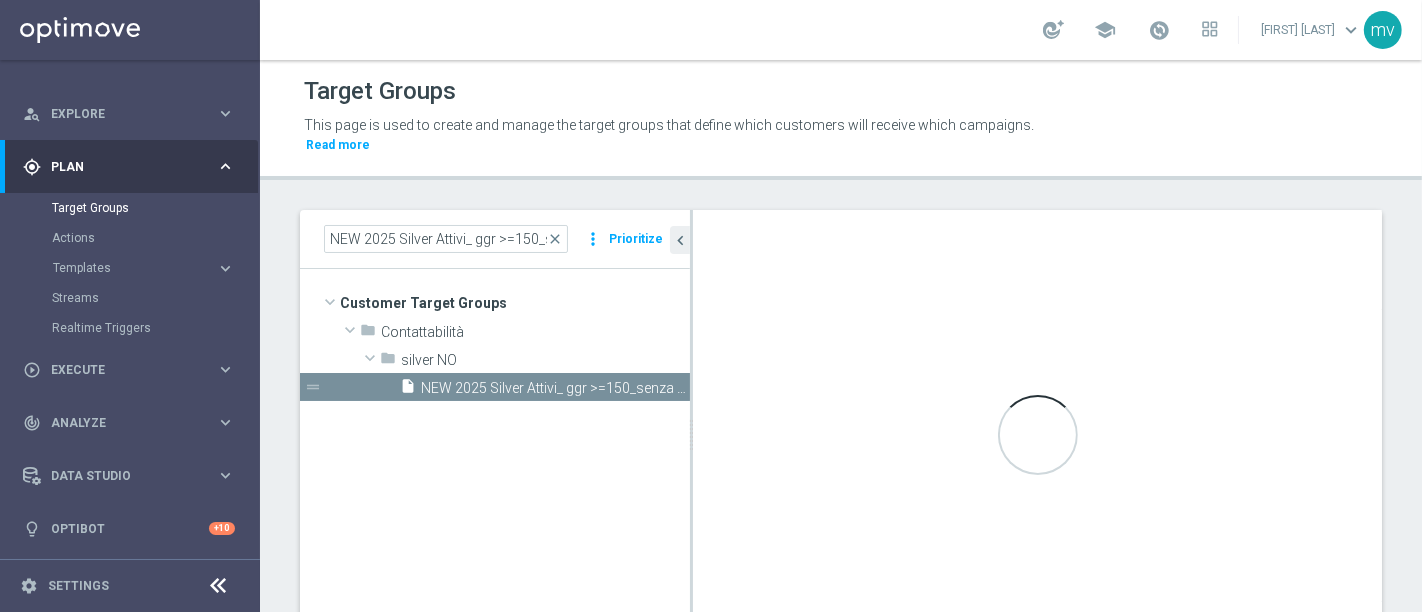 scroll, scrollTop: 0, scrollLeft: 0, axis: both 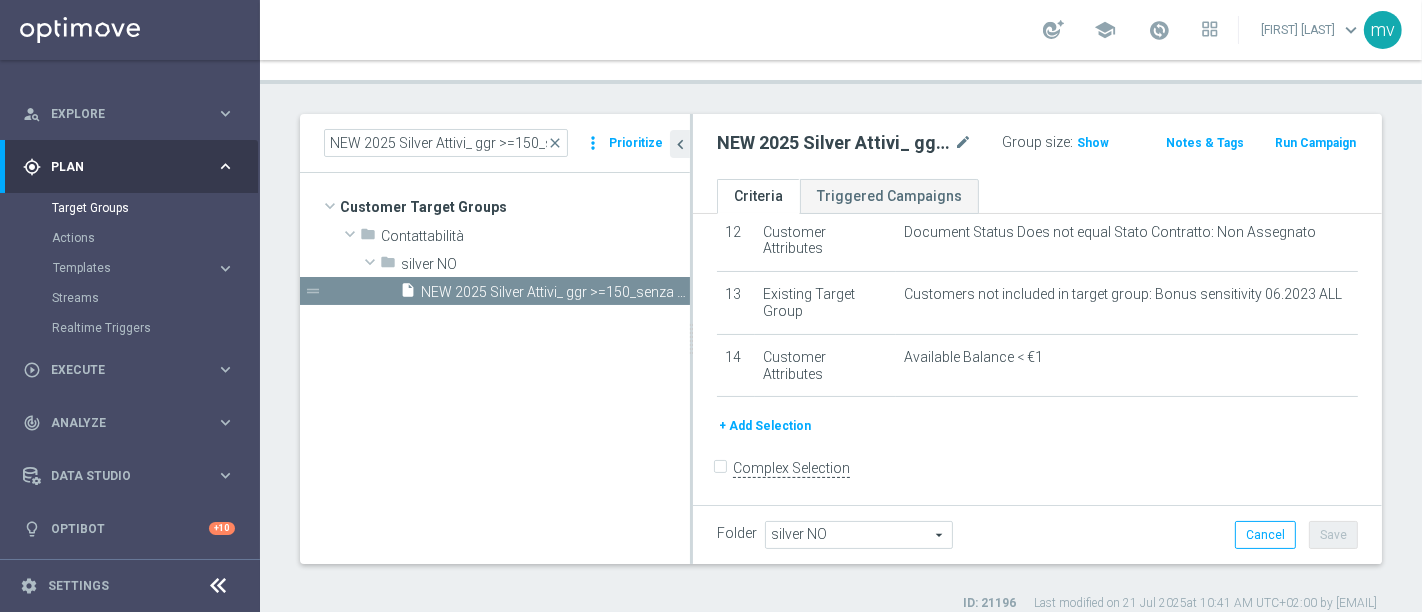 click on "+ Add Selection" 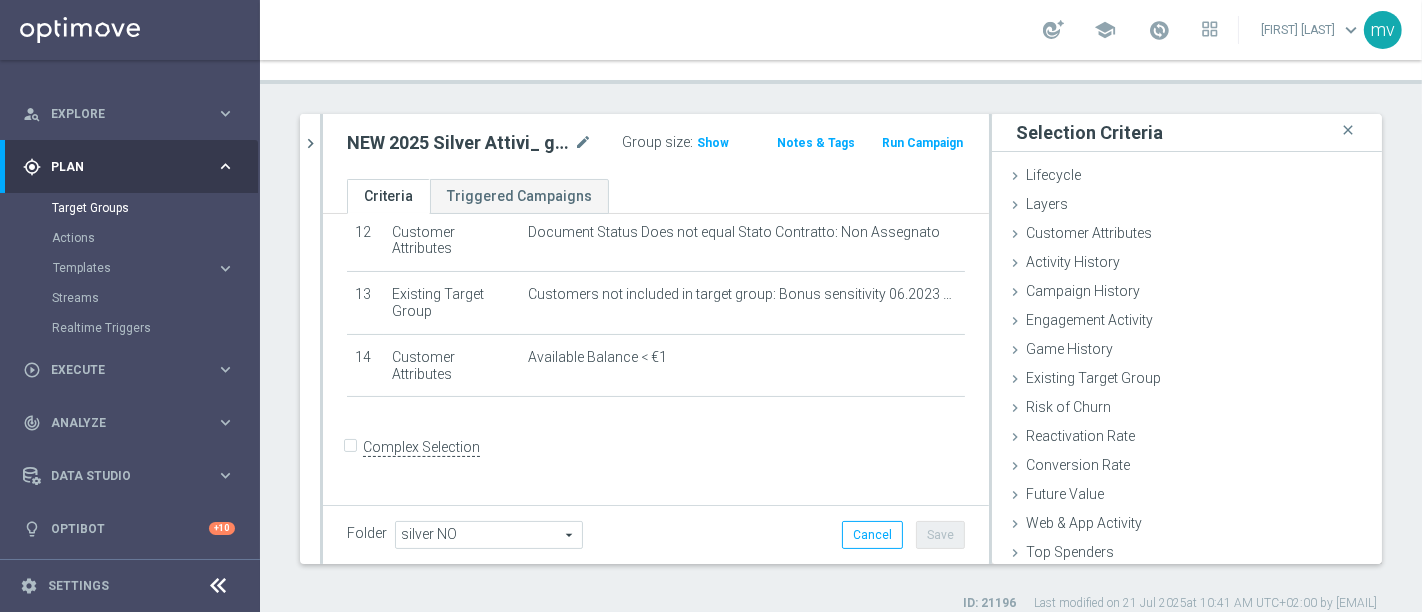 scroll, scrollTop: 730, scrollLeft: 0, axis: vertical 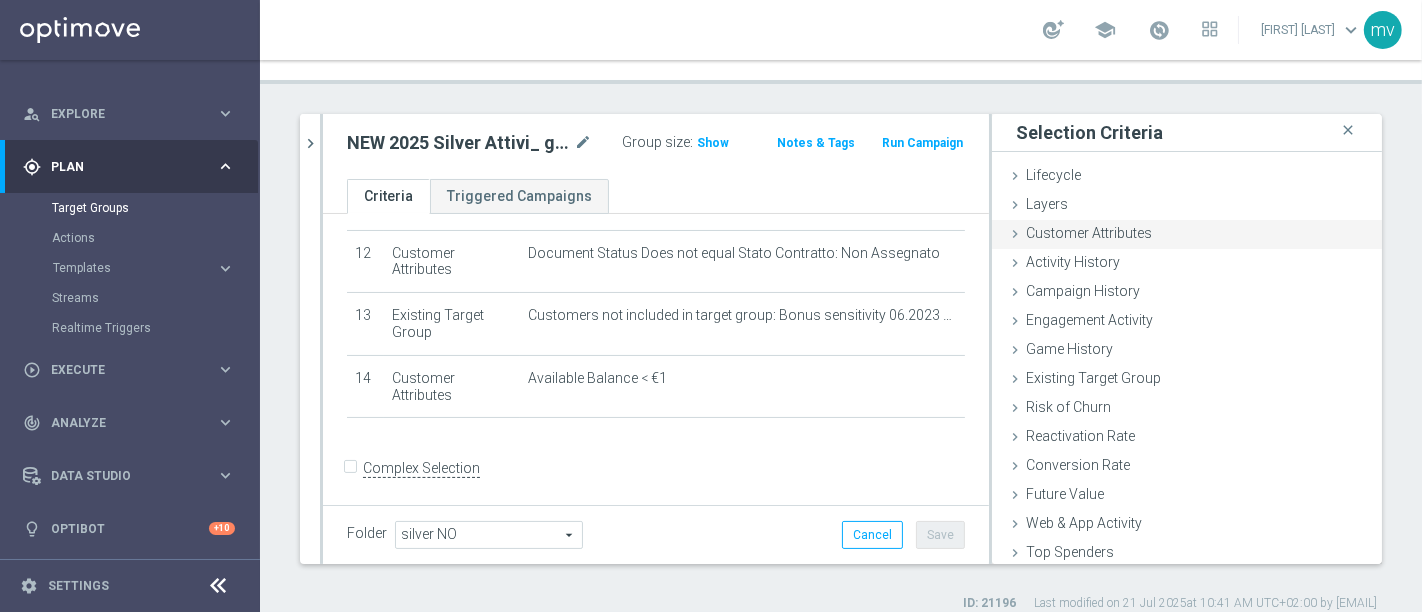 click on "Customer Attributes" at bounding box center [1089, 233] 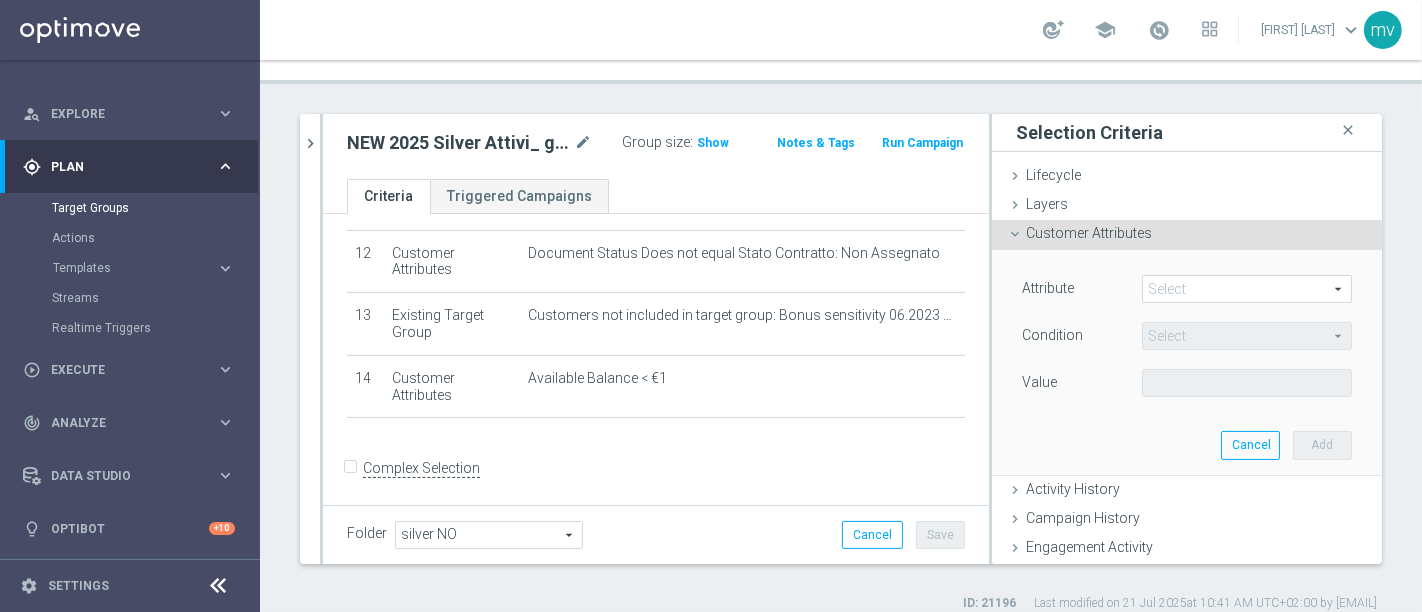 click at bounding box center [1247, 289] 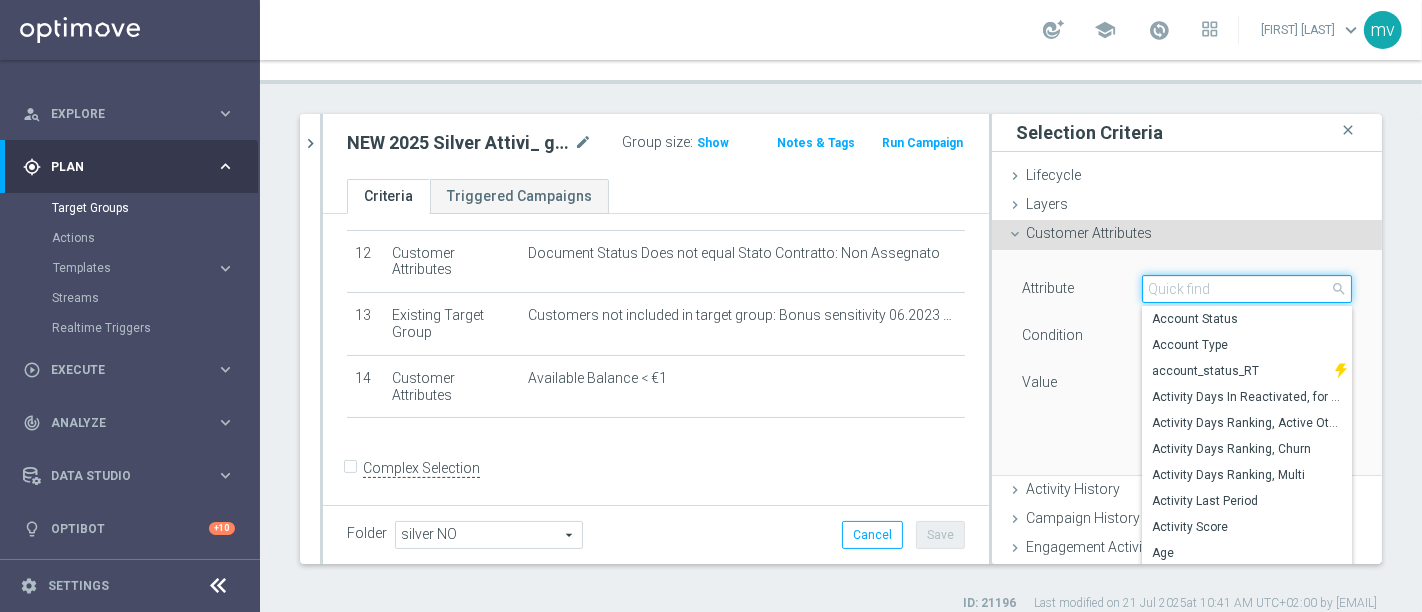 click at bounding box center [1247, 289] 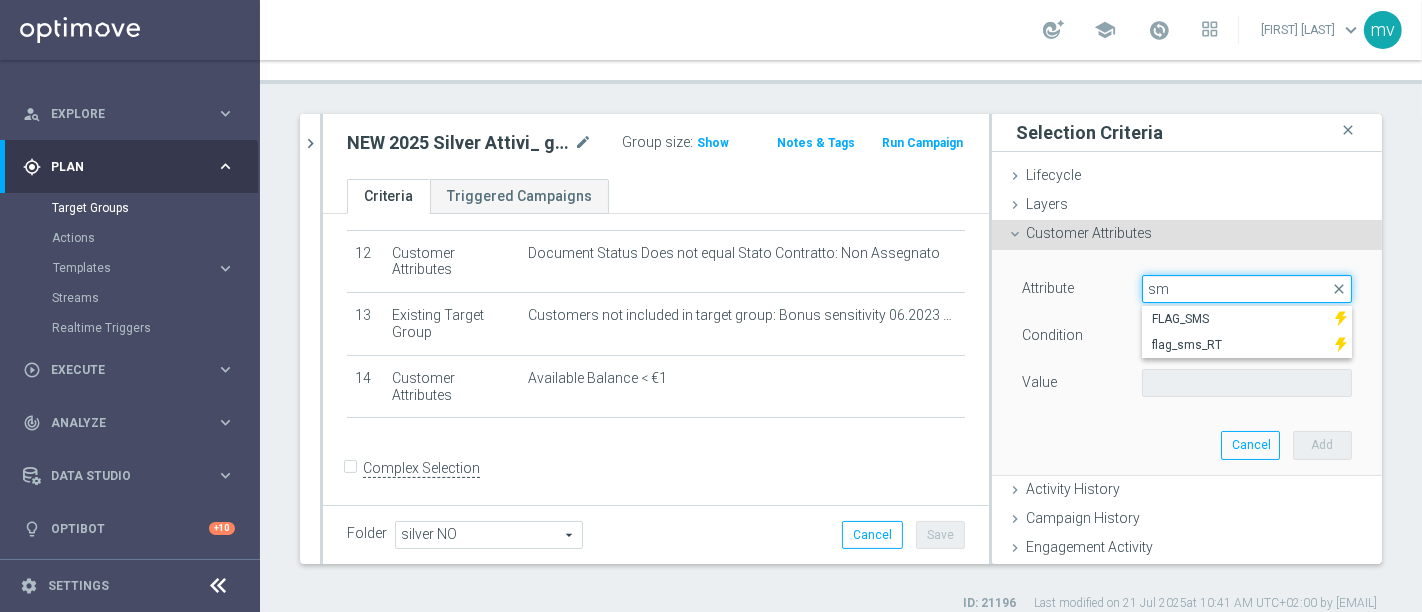 type on "sms" 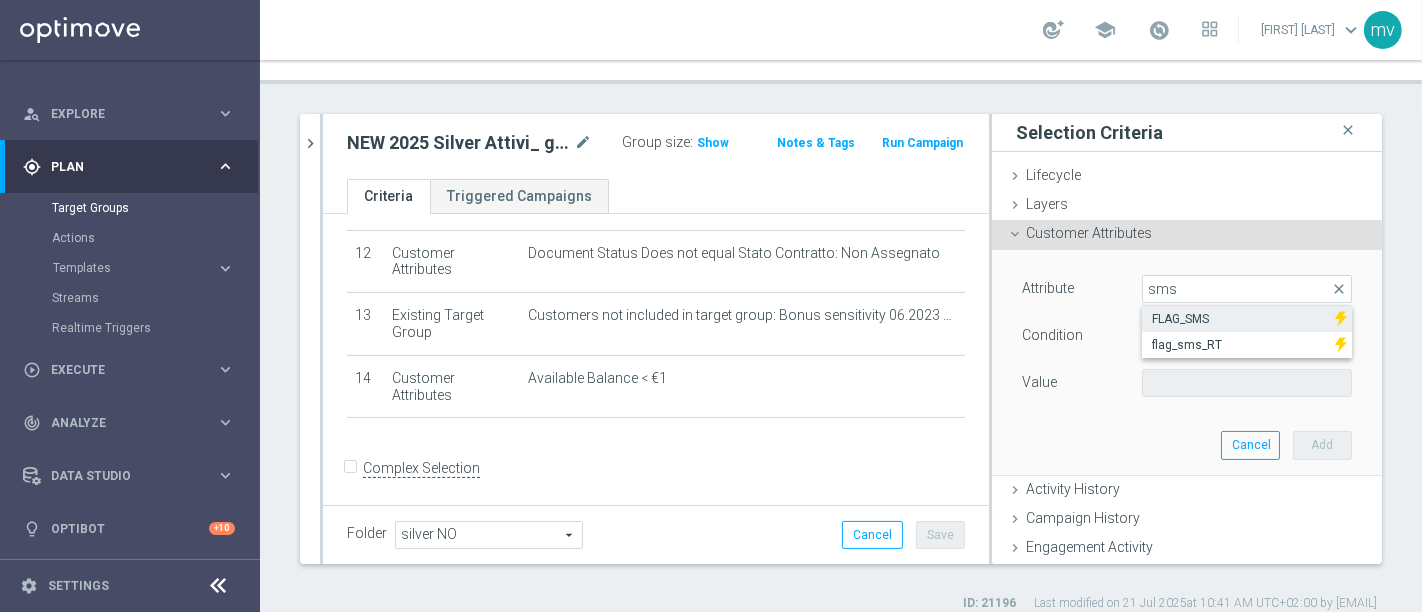 click on "FLAG_SMS" at bounding box center (1238, 319) 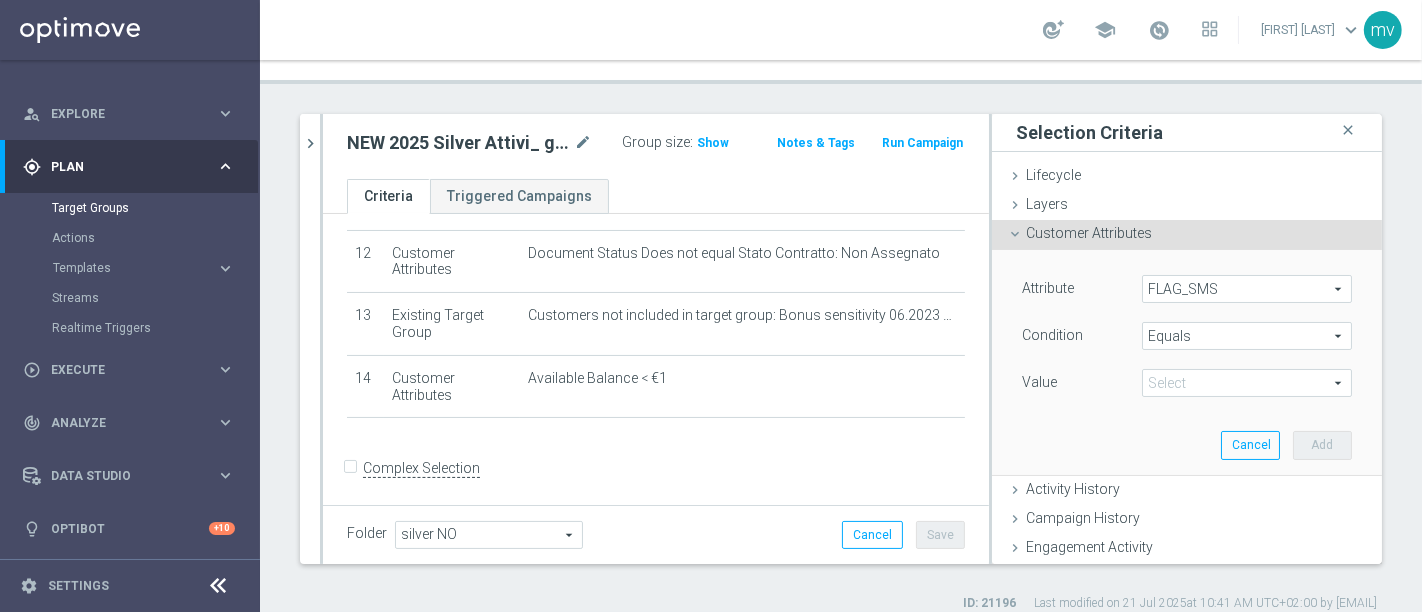 click at bounding box center [1247, 383] 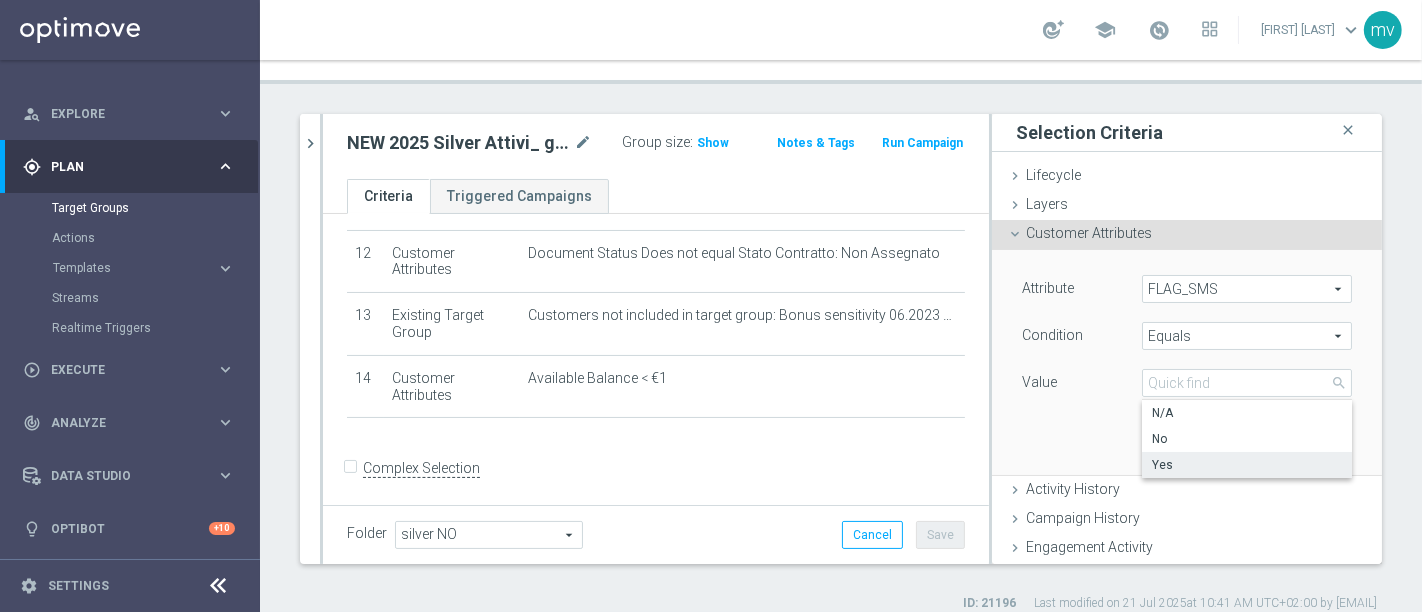 click on "Yes" at bounding box center [1247, 465] 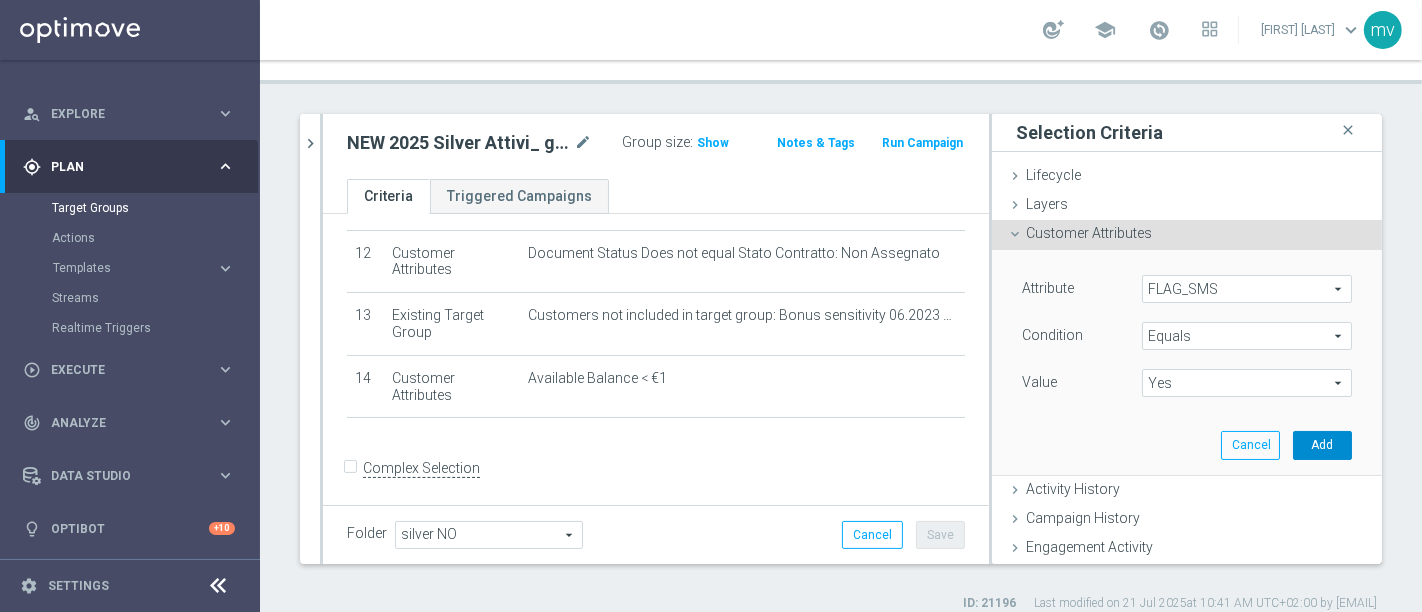 click on "Add" at bounding box center [1322, 445] 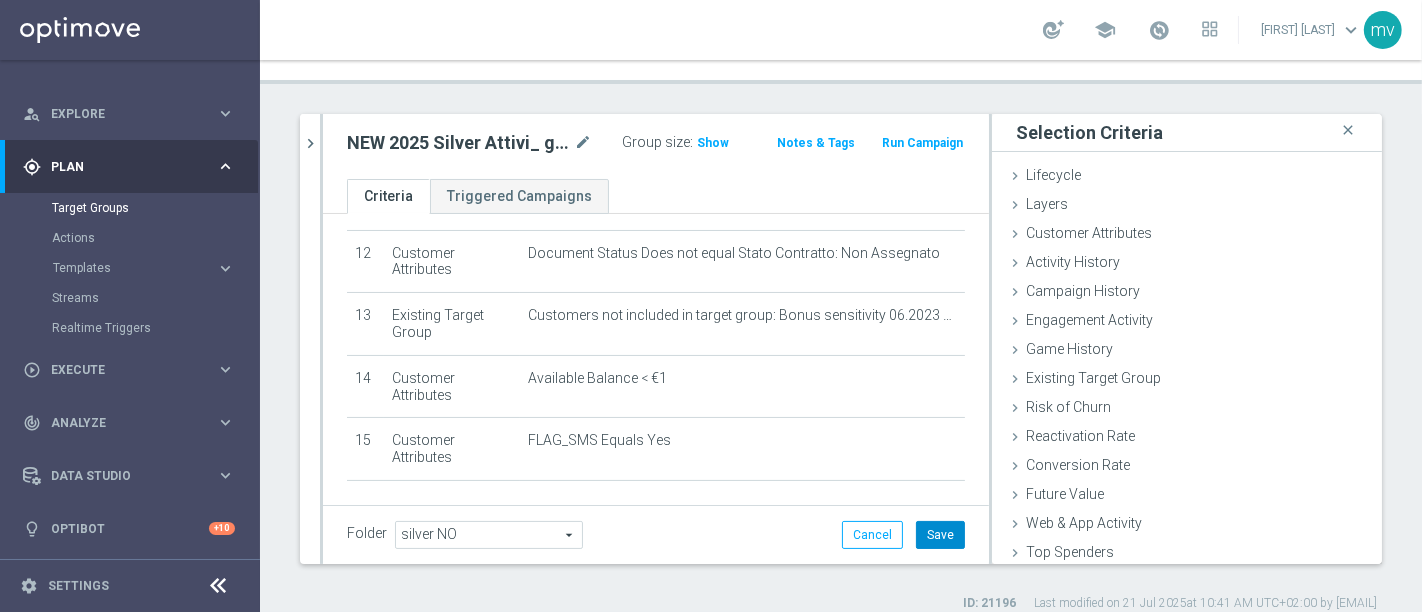 click on "Save" 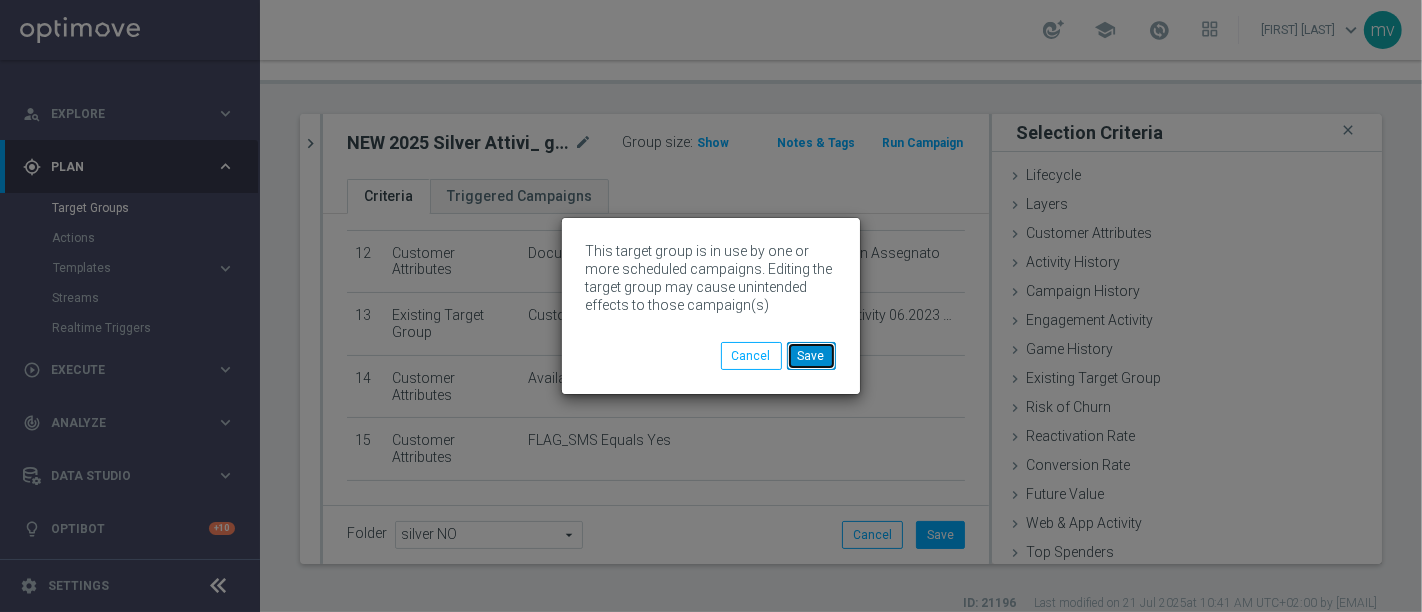 click on "Save" at bounding box center [811, 356] 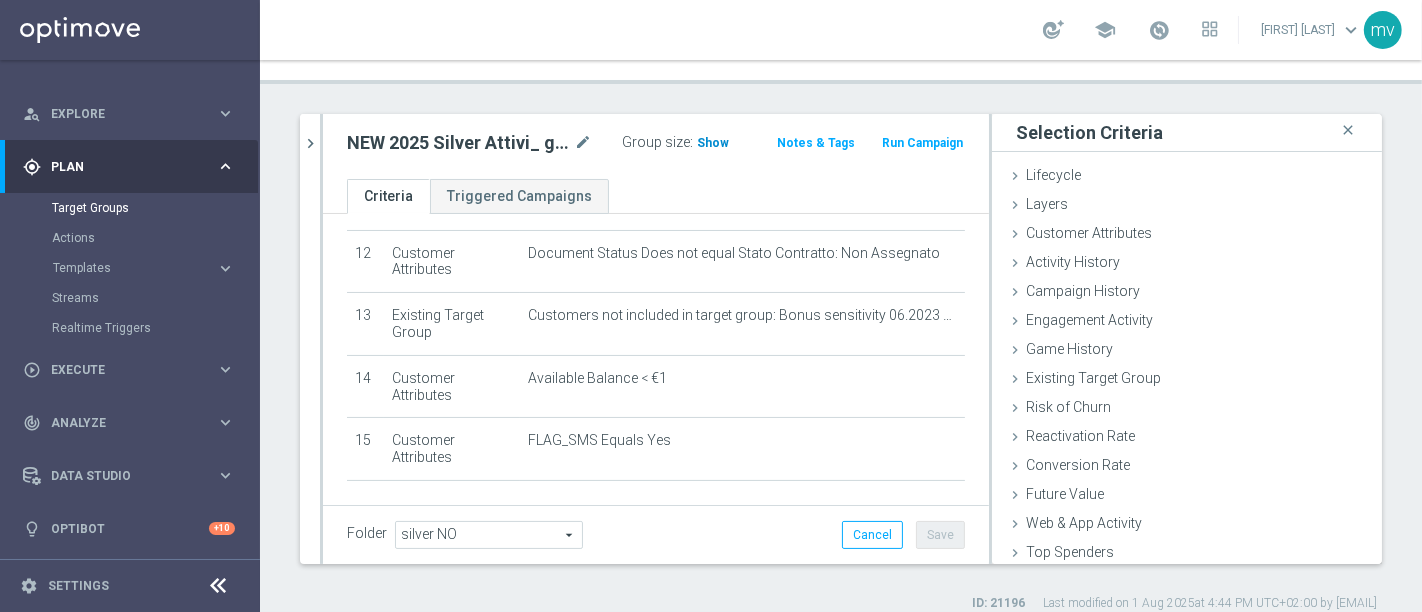 click on "Show" 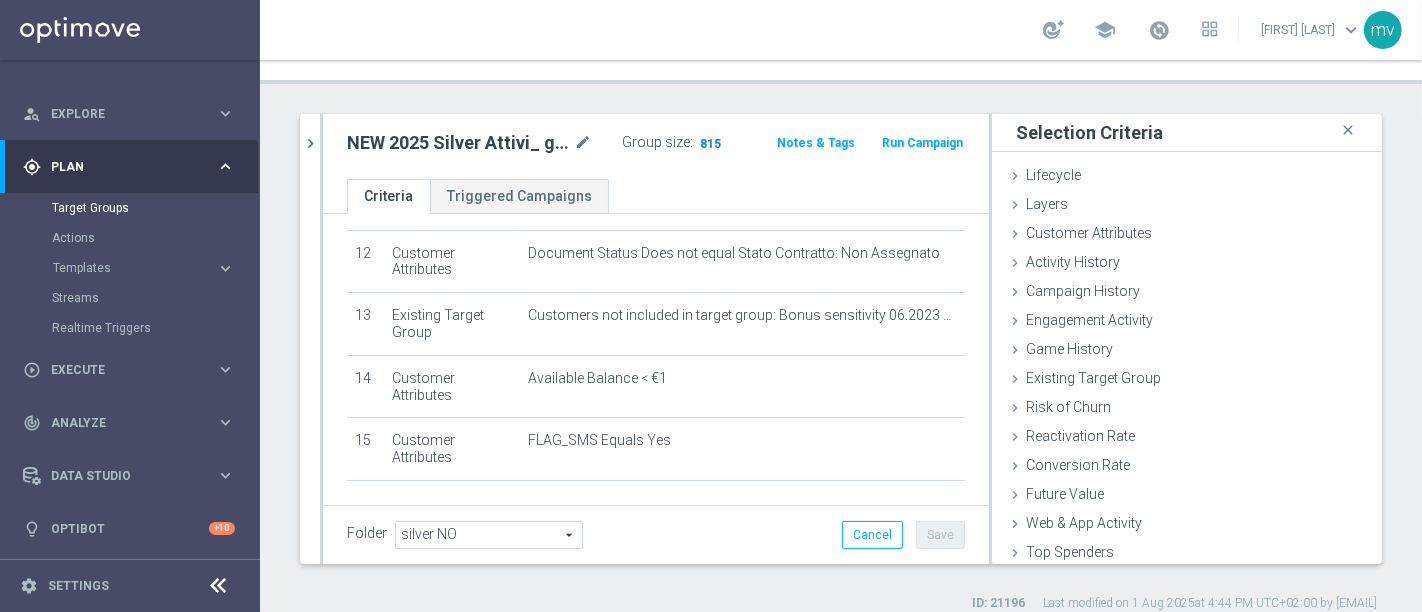 click on "815" 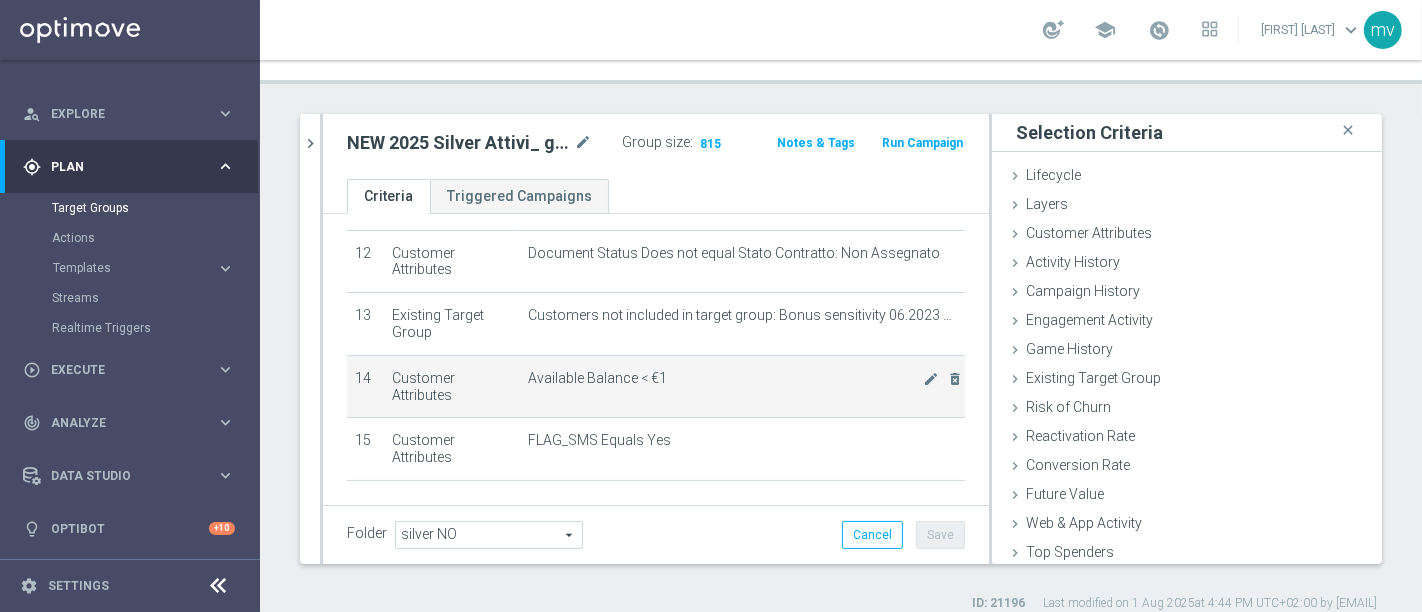 scroll, scrollTop: 792, scrollLeft: 0, axis: vertical 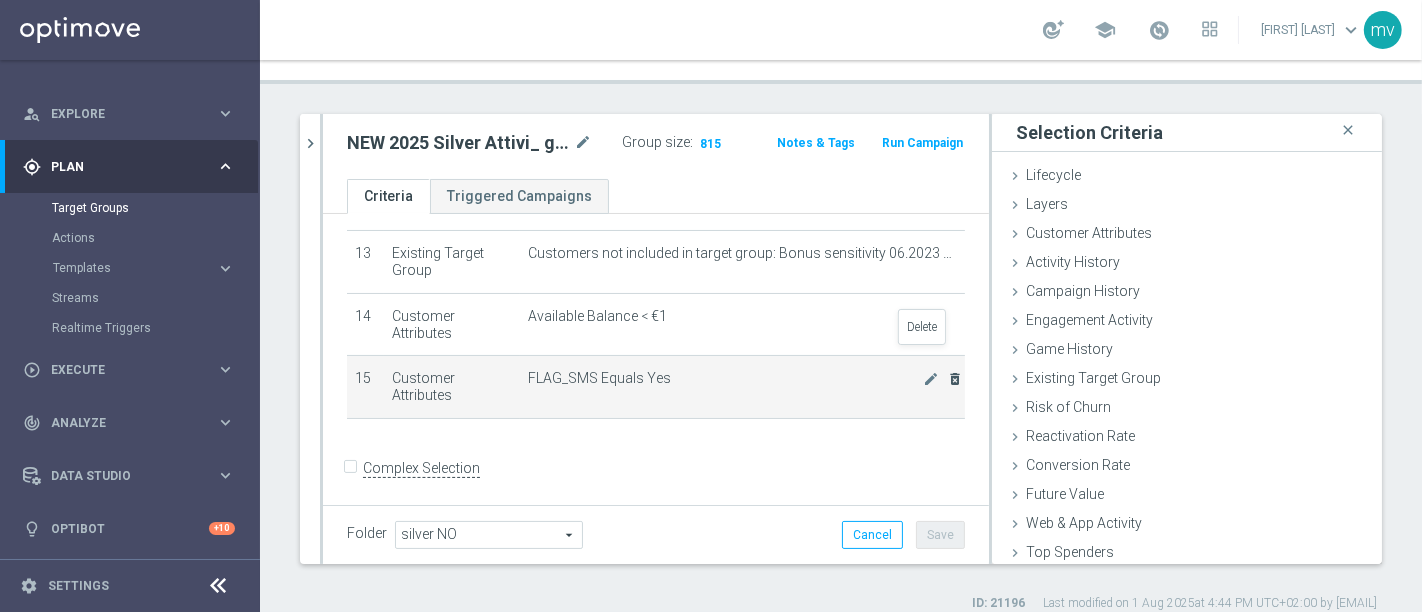 click on "delete_forever" 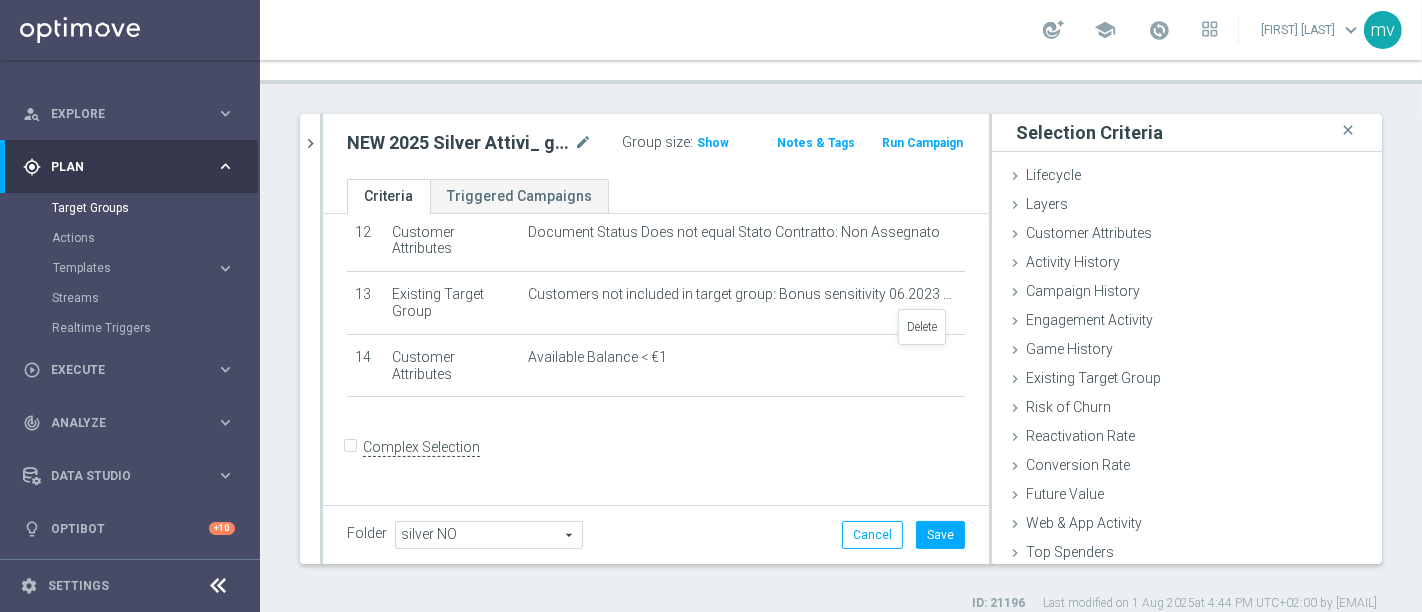 scroll, scrollTop: 730, scrollLeft: 0, axis: vertical 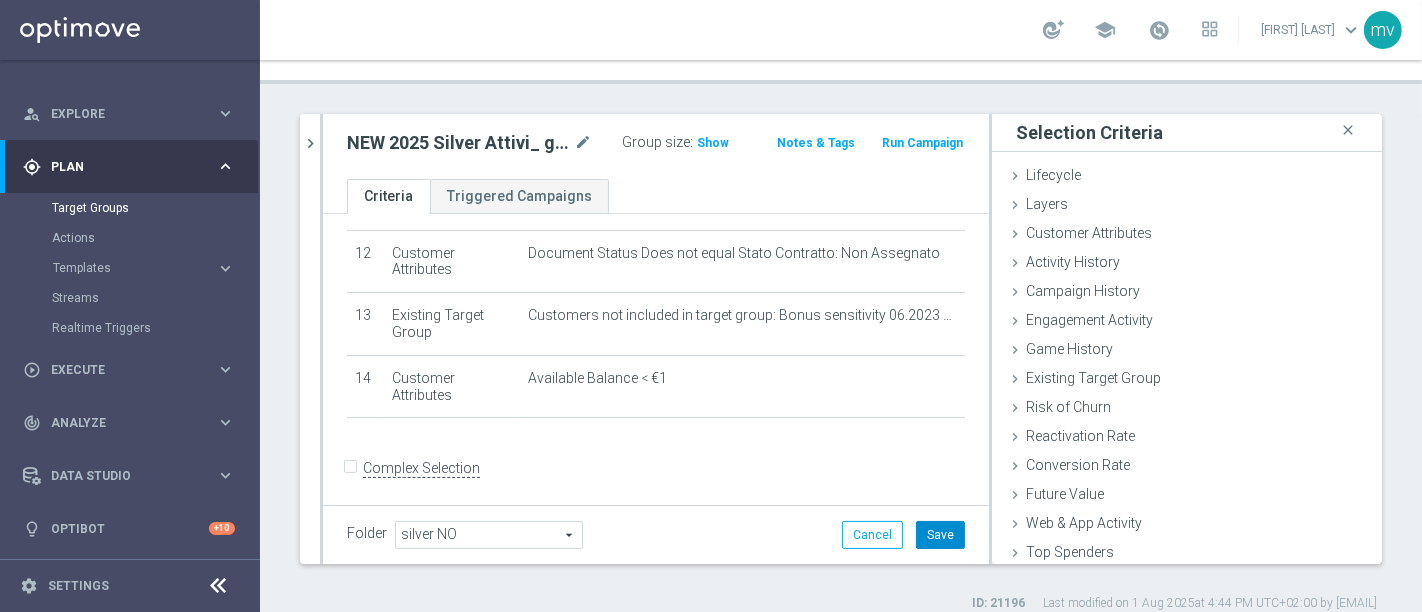 click on "Save" 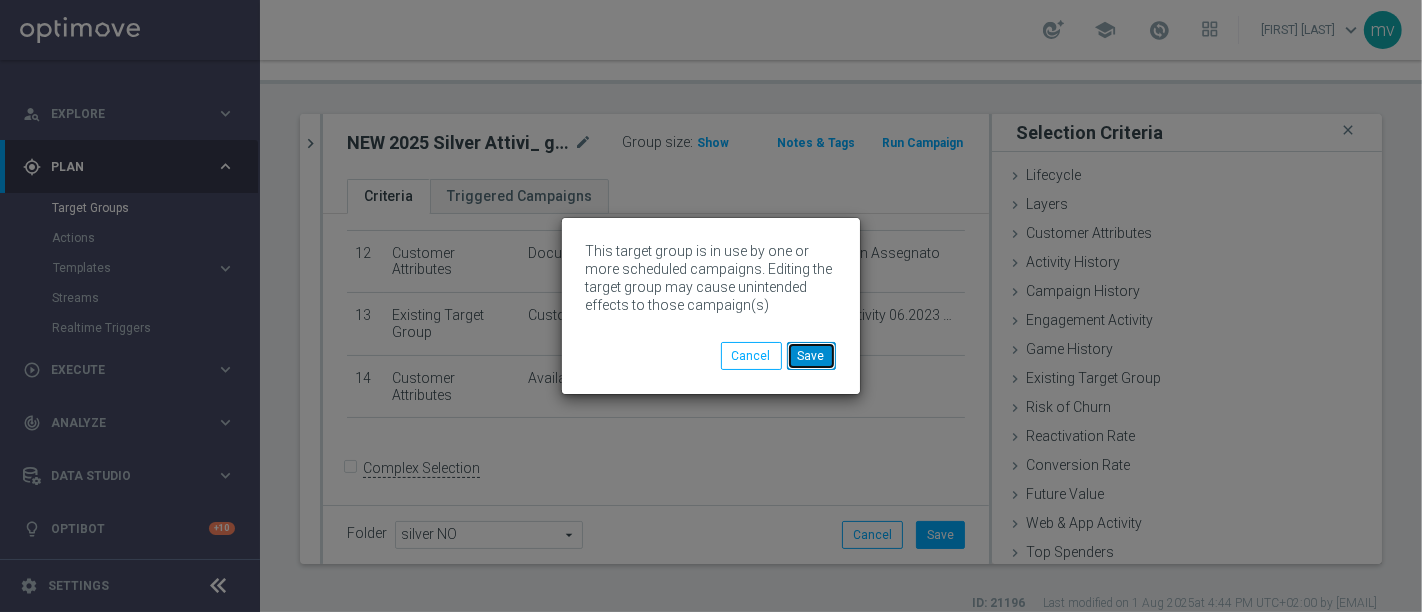click on "Save" at bounding box center [811, 356] 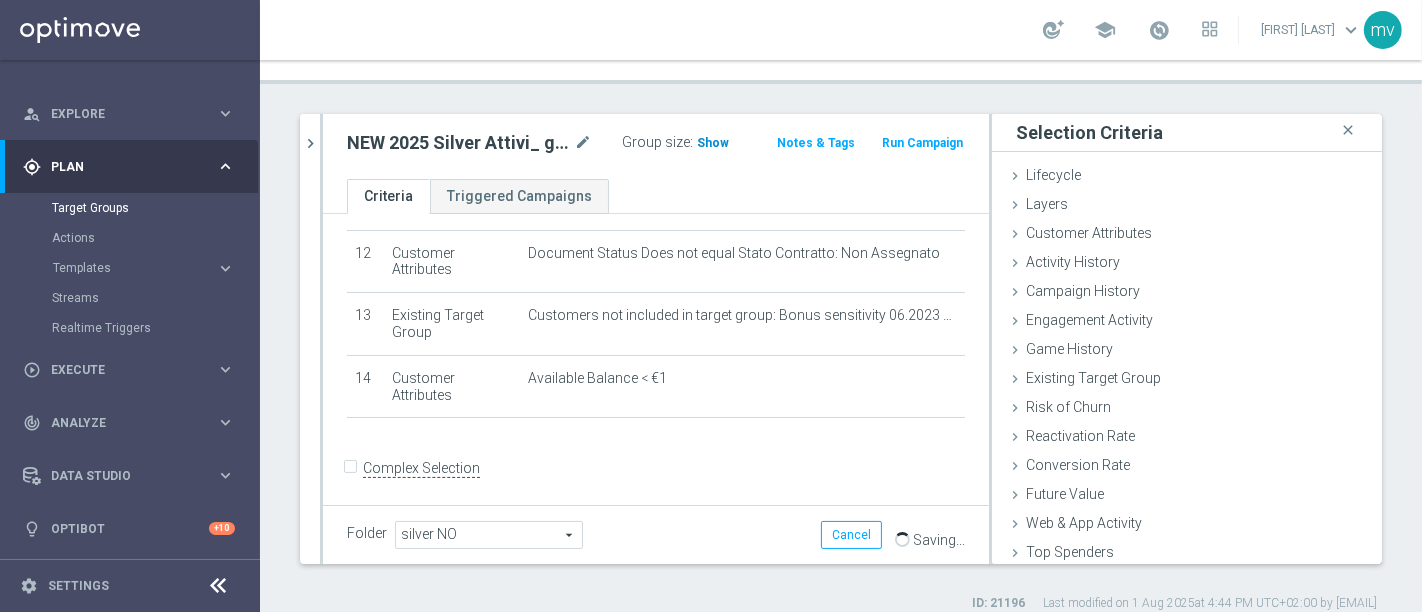 click on "Show" 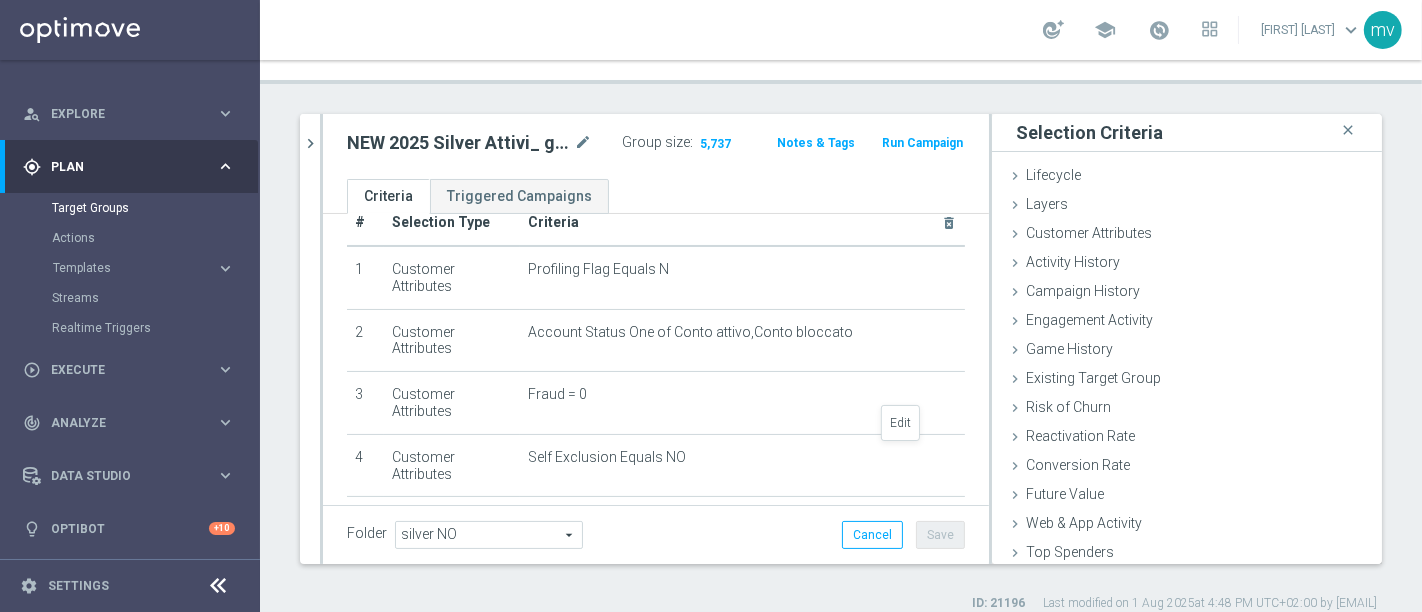 scroll, scrollTop: 0, scrollLeft: 0, axis: both 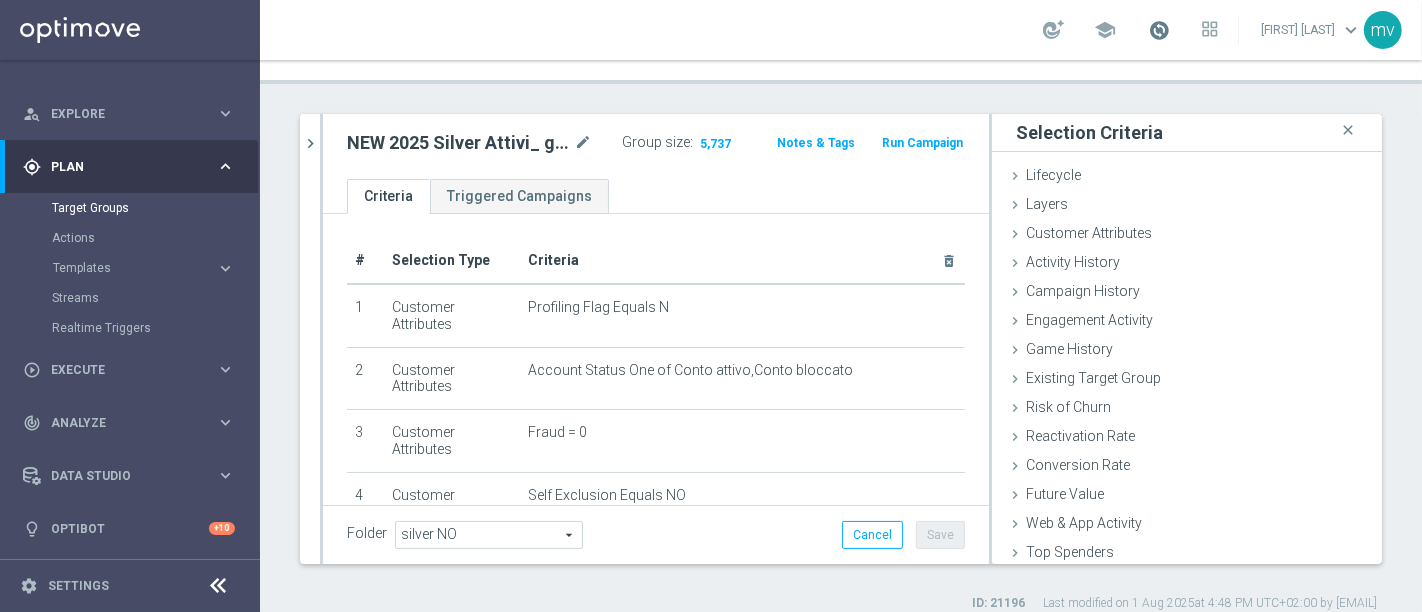 click at bounding box center (1159, 30) 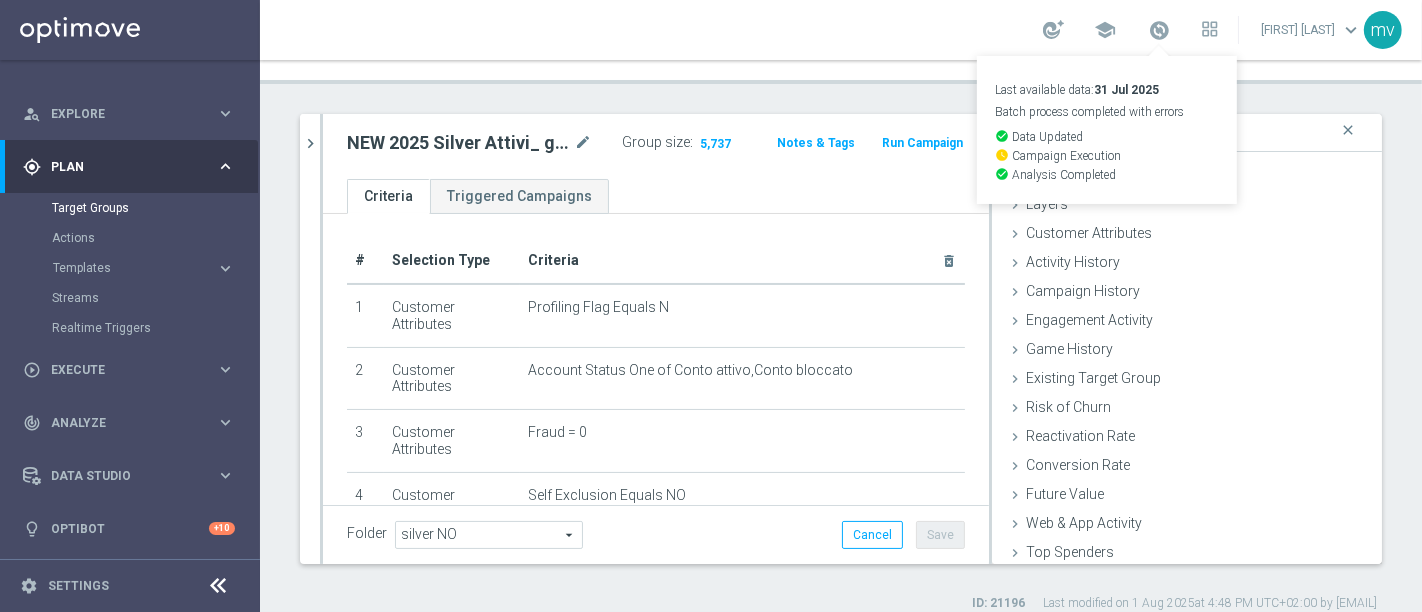 click on "school
Last available data:
31 Jul 2025
Batch process completed with errors
check_circle
Data Updated
watch_later
Campaign Execution
check_circle
Analysis Completed
mariafrancesca visciano  keyboard_arrow_down
mv" at bounding box center [841, 30] 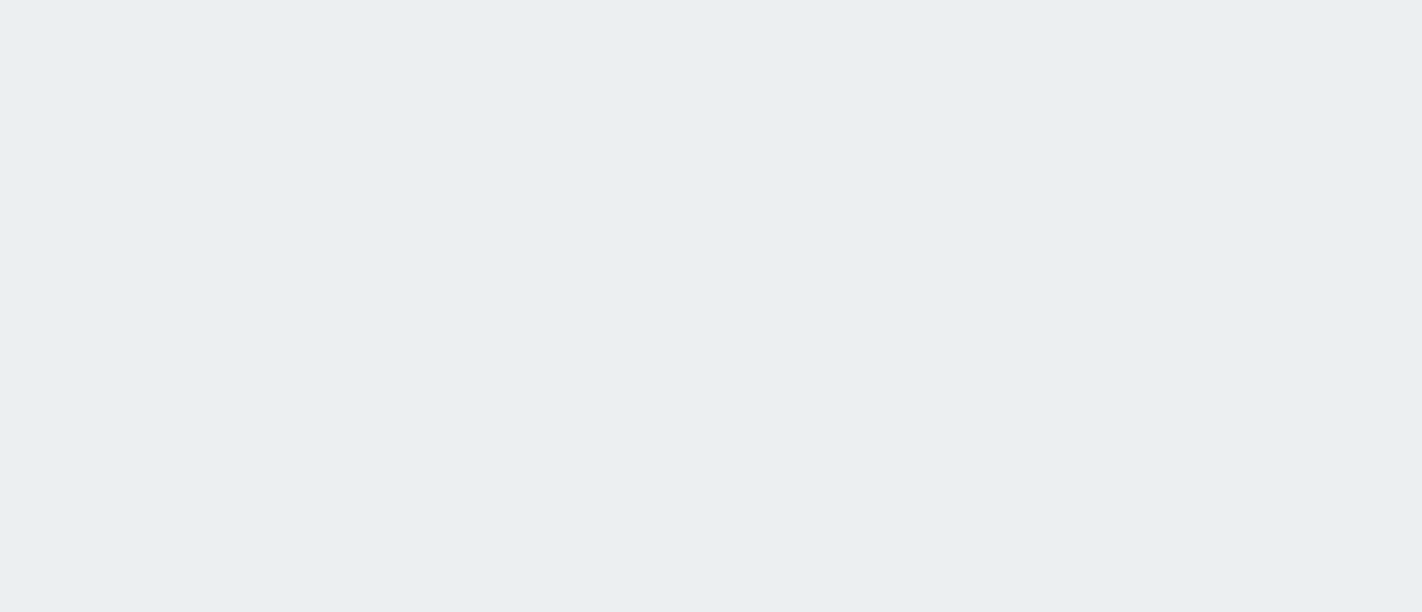 scroll, scrollTop: 0, scrollLeft: 0, axis: both 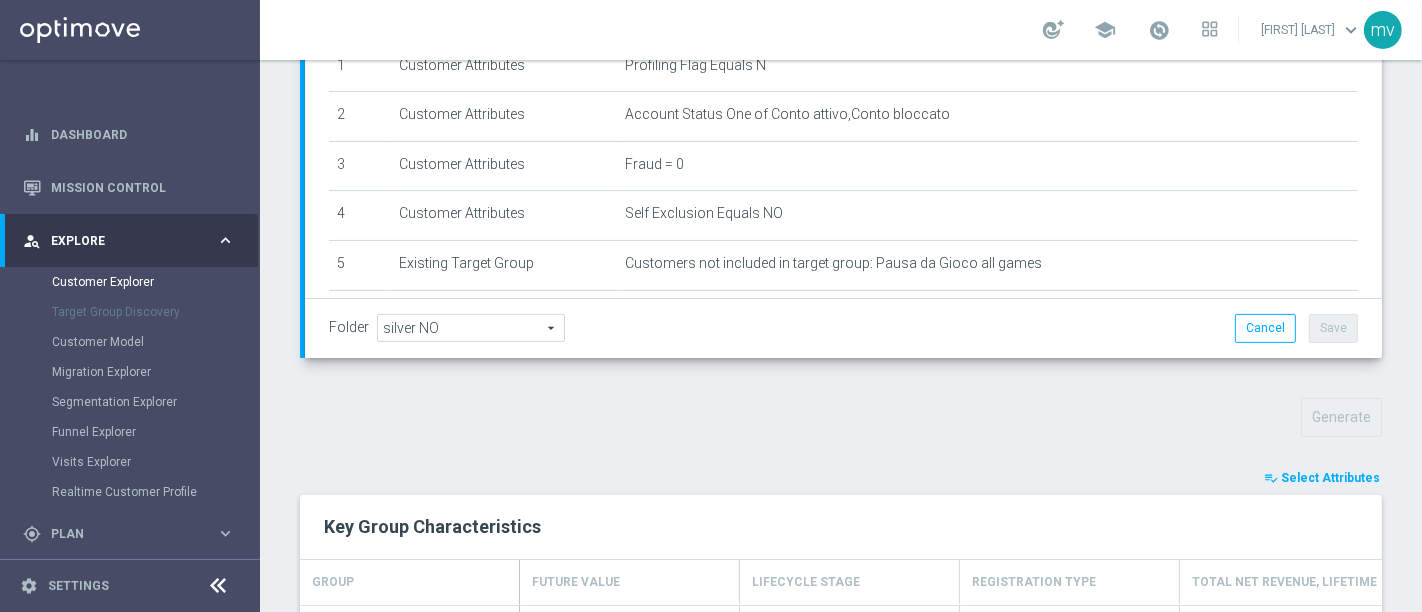 click on "Select Attributes" 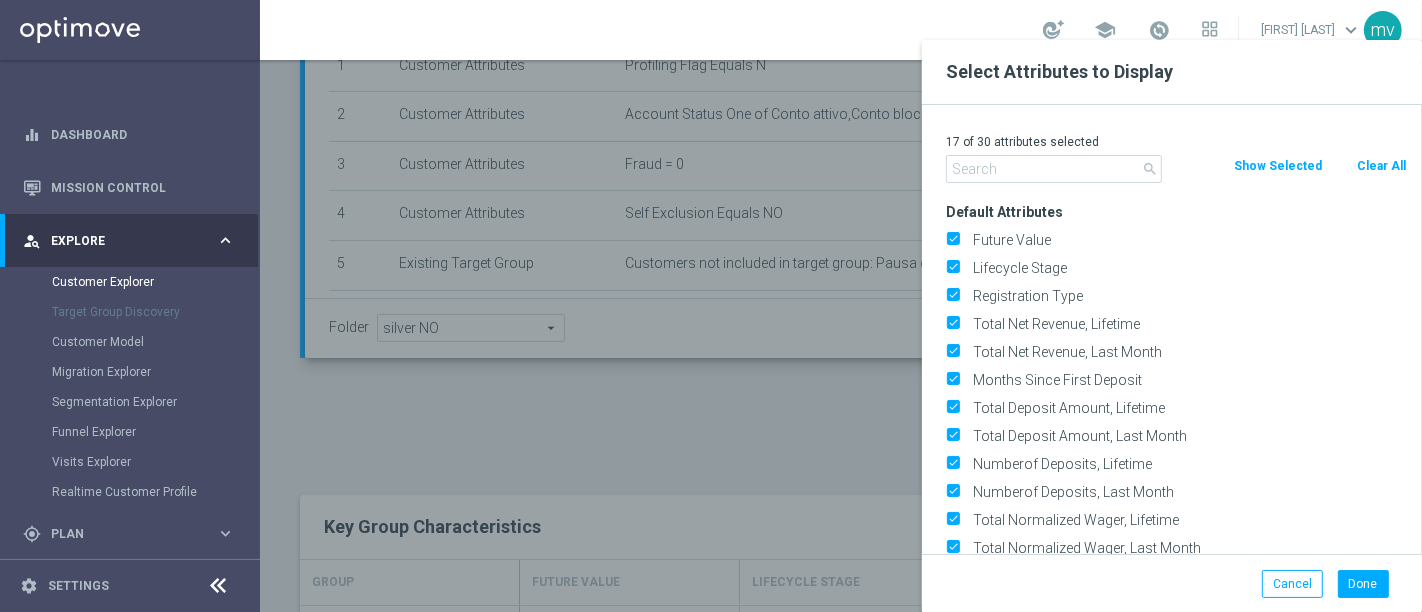 click on "Clear All" 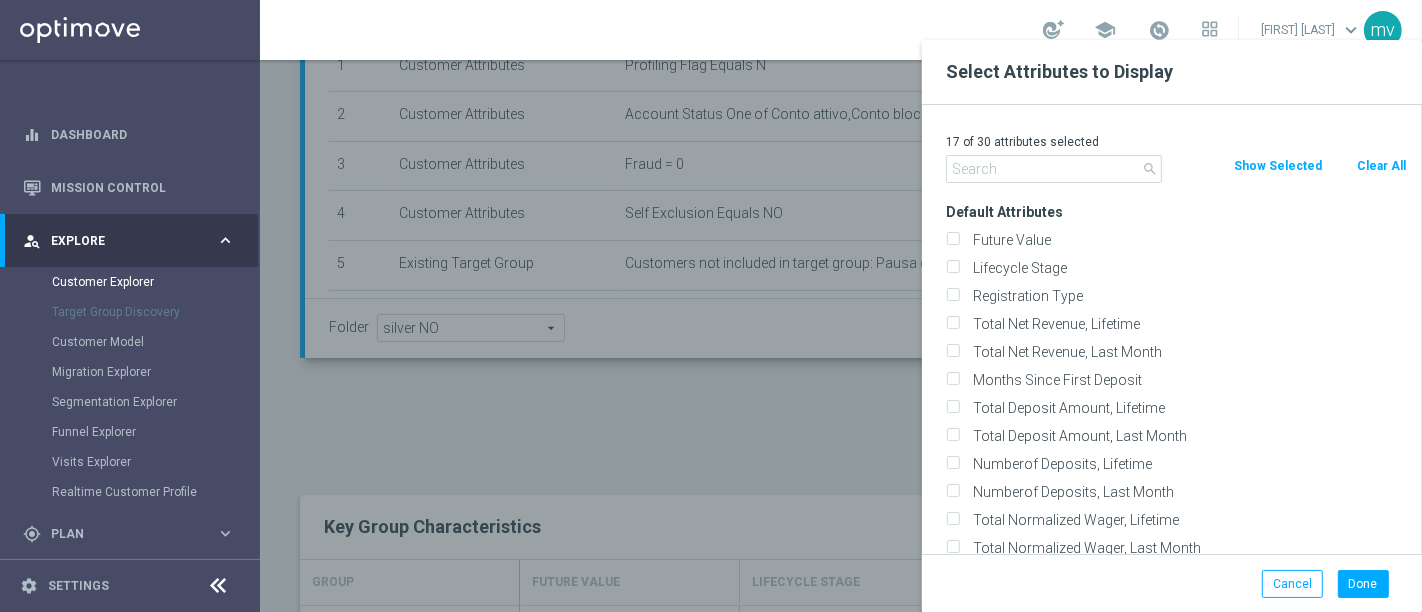 checkbox on "false" 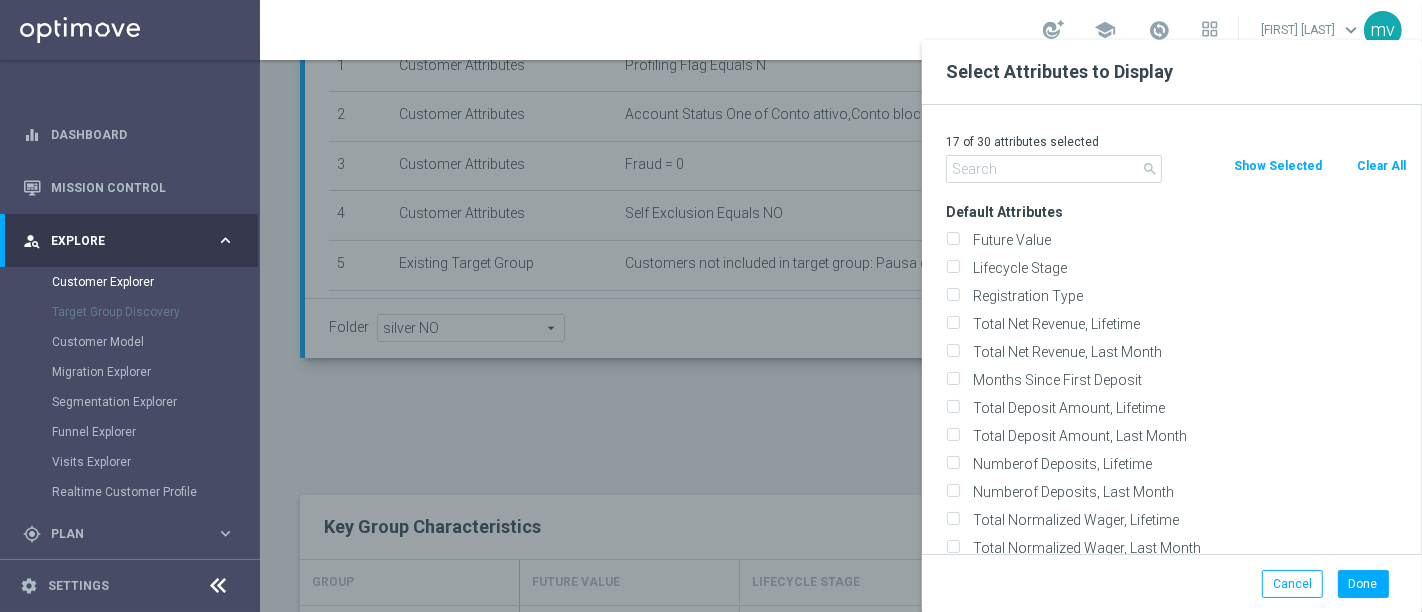 checkbox on "false" 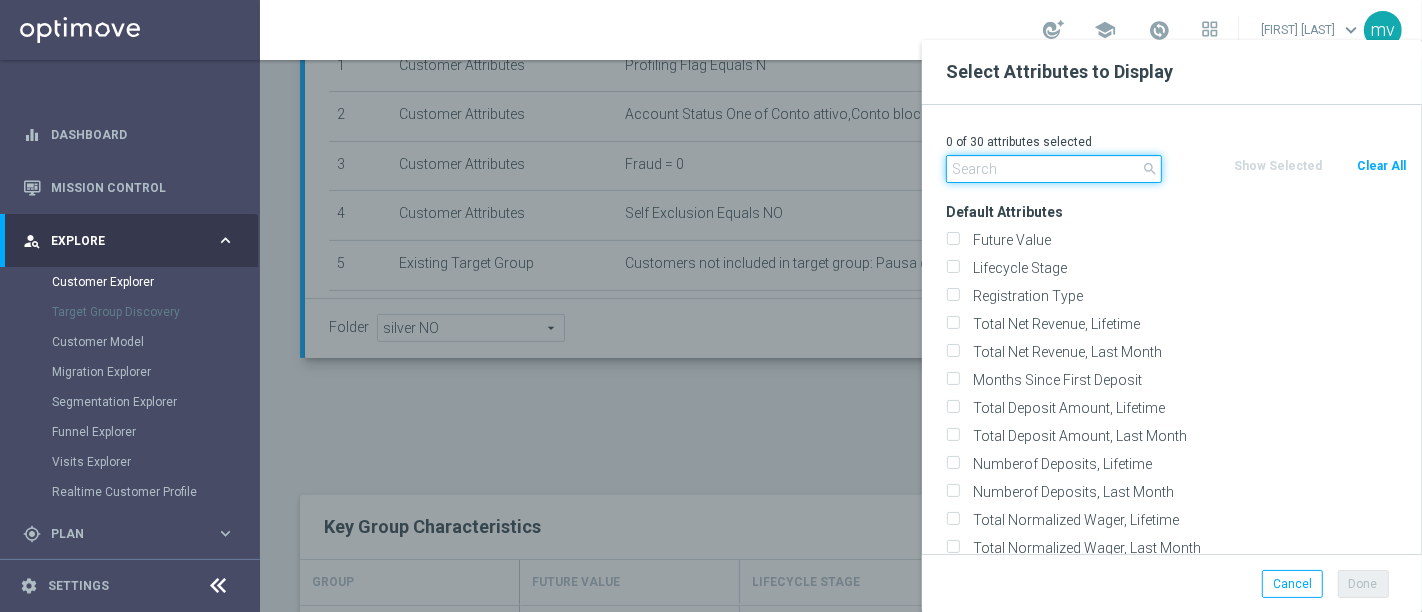 click 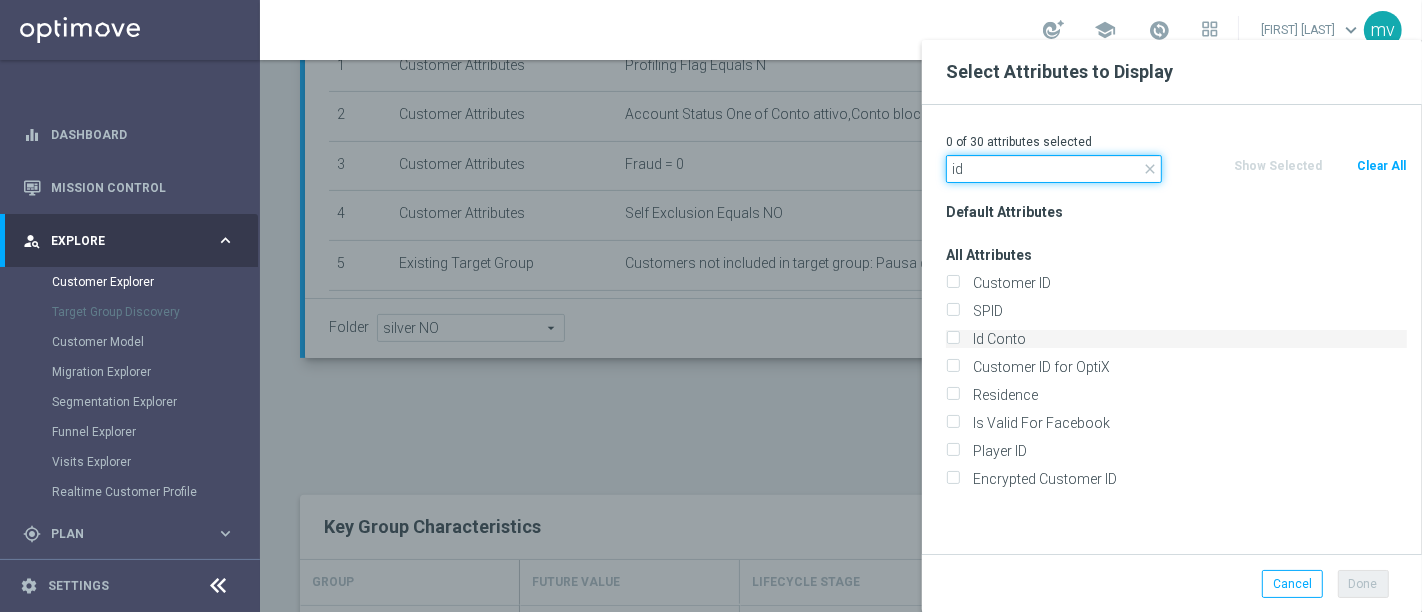 type on "id" 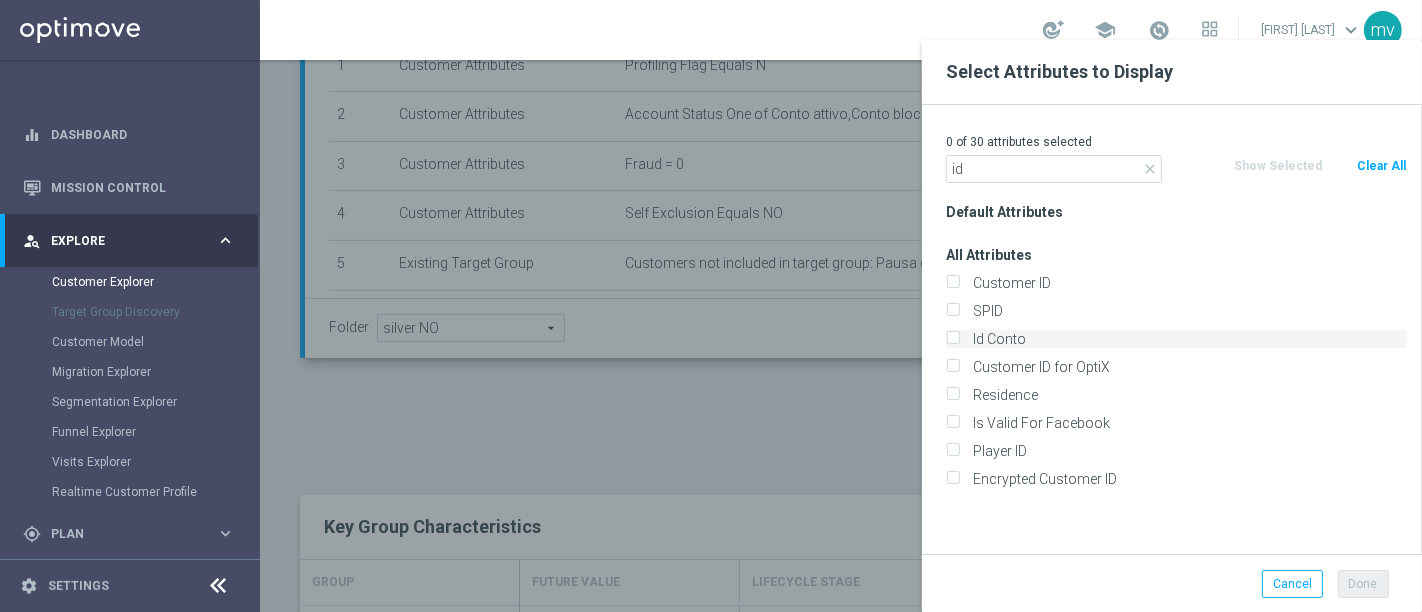 click on "Id Conto" at bounding box center (952, 341) 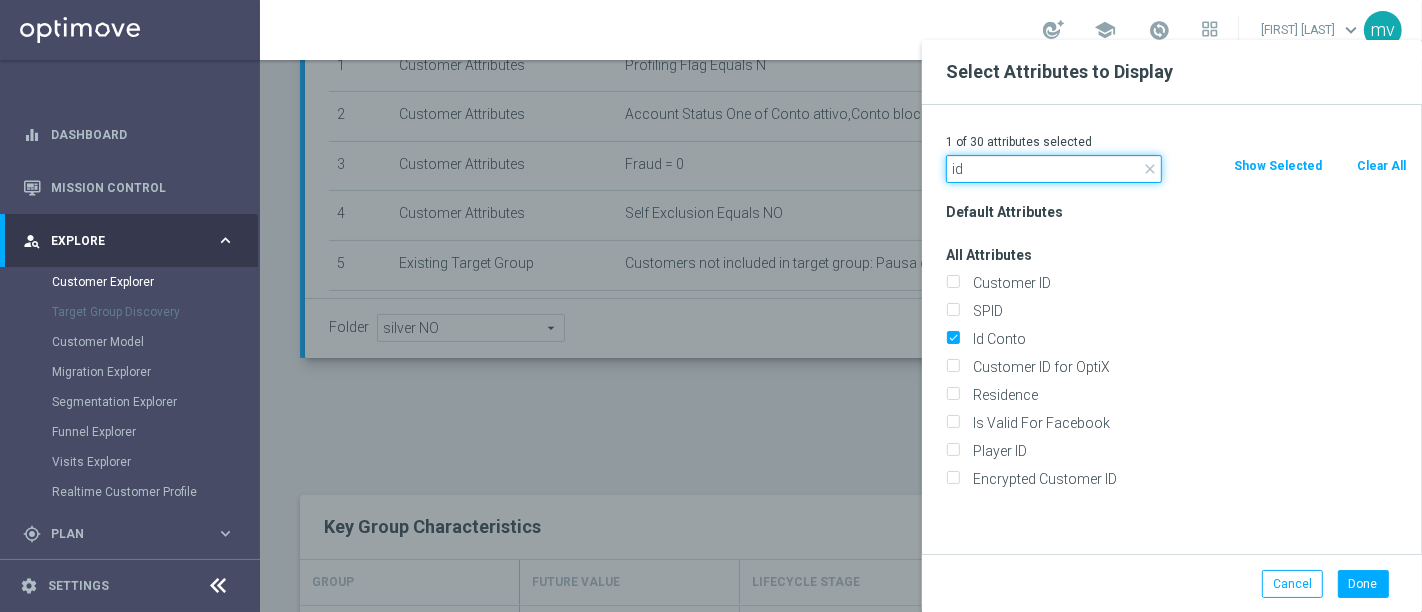 click on "id" 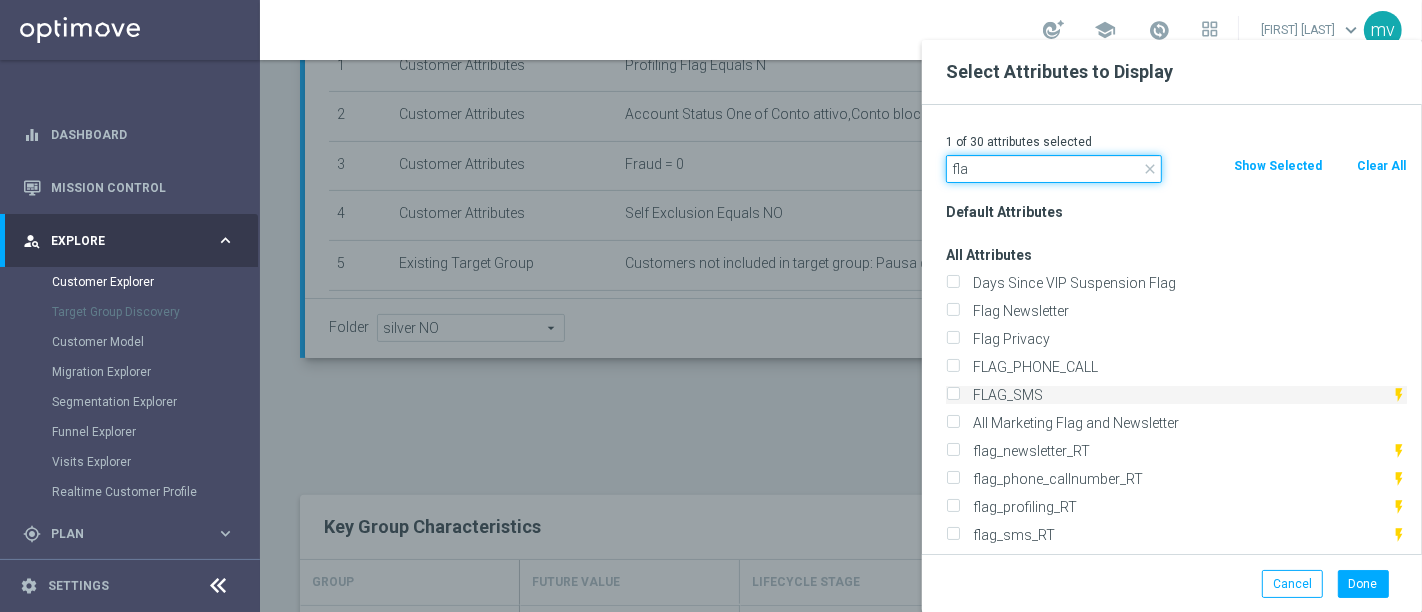 type on "fla" 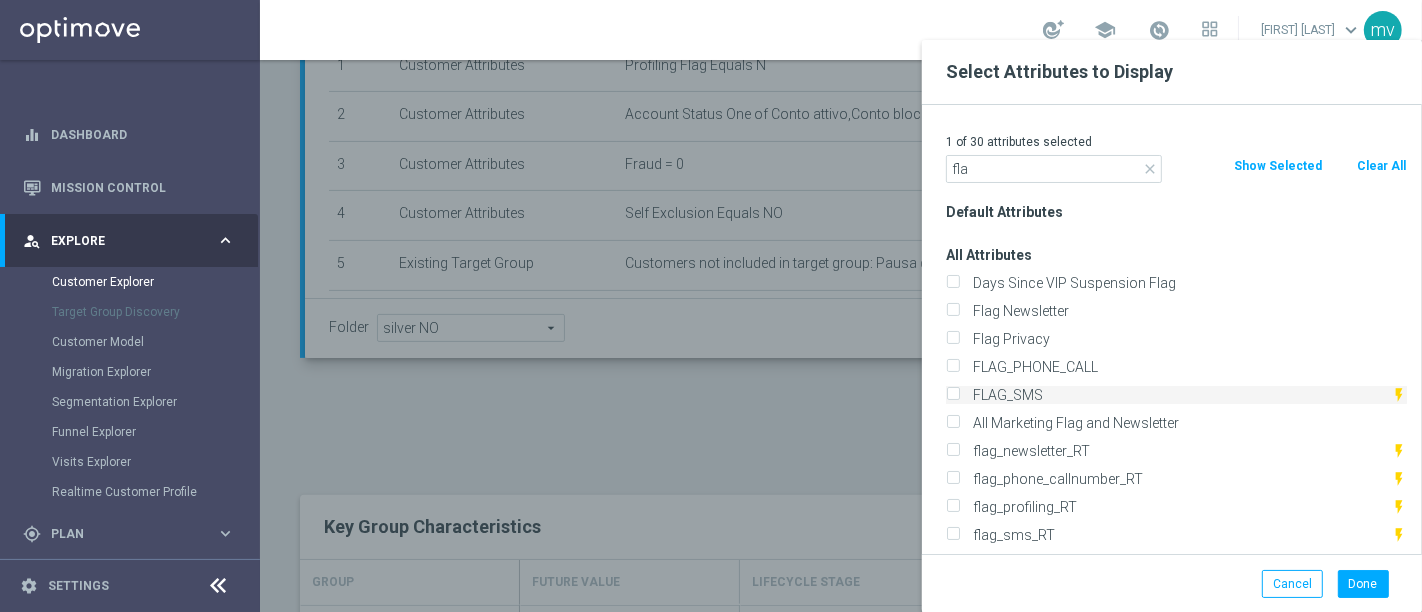 click on "FLAG_SMS" at bounding box center [952, 397] 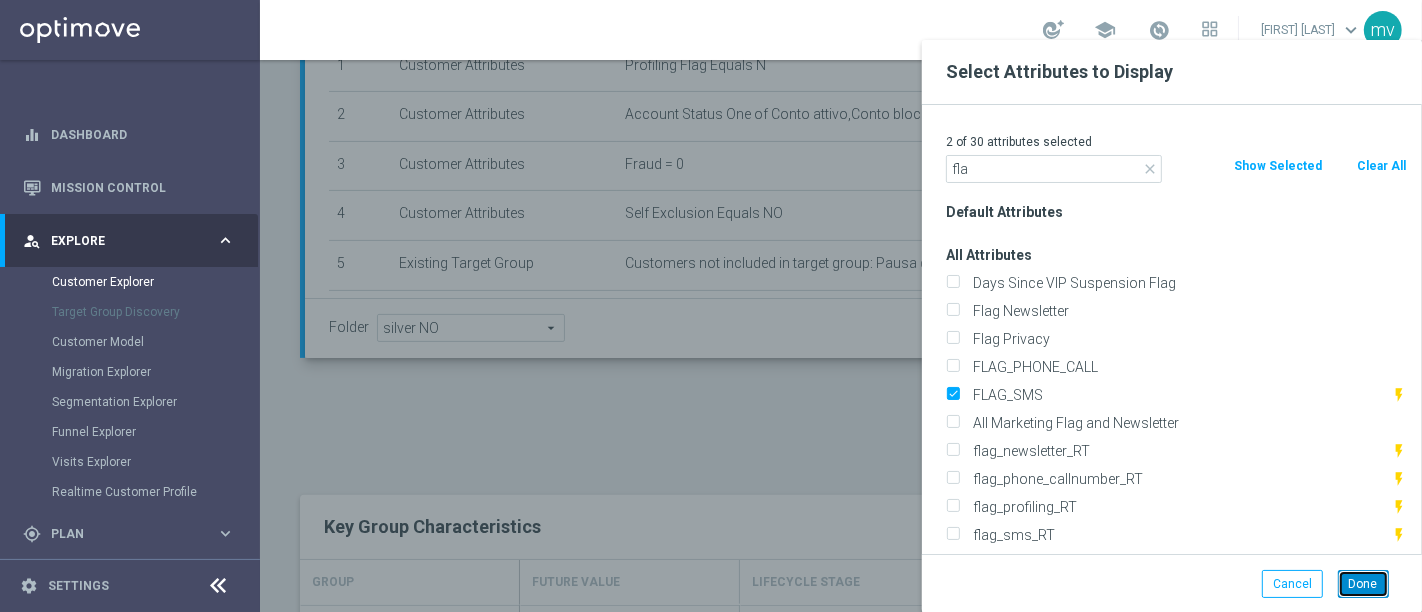 click on "Done" 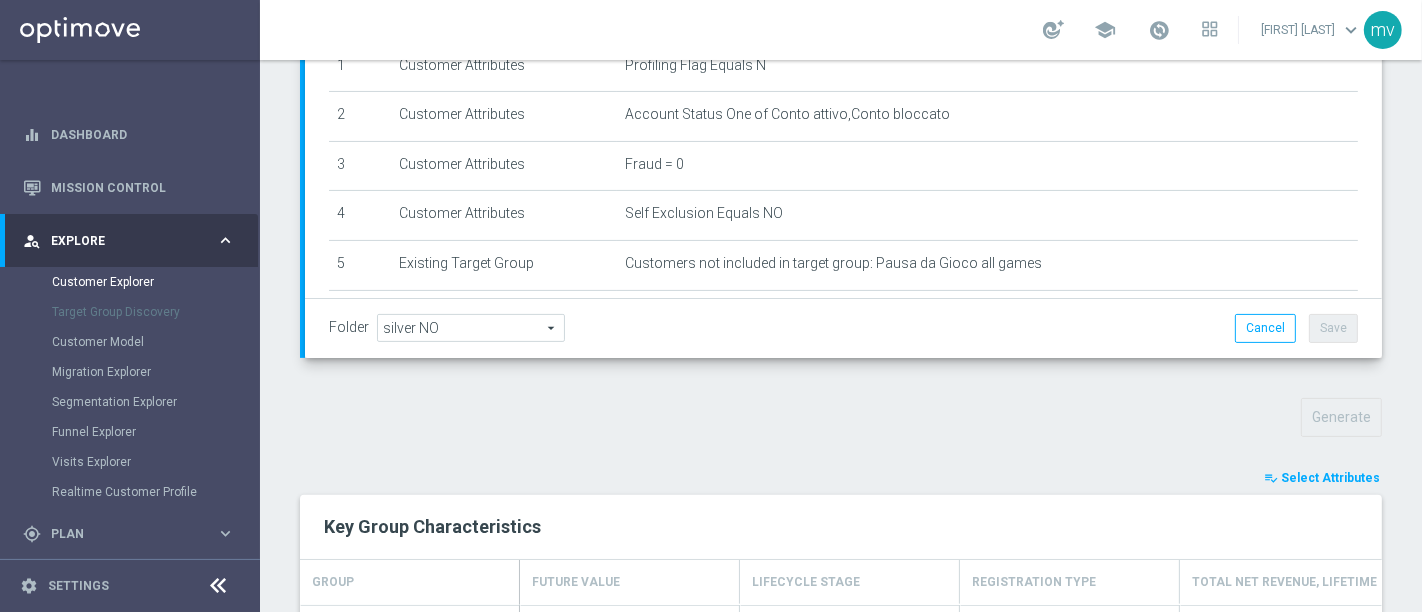 type on "Search" 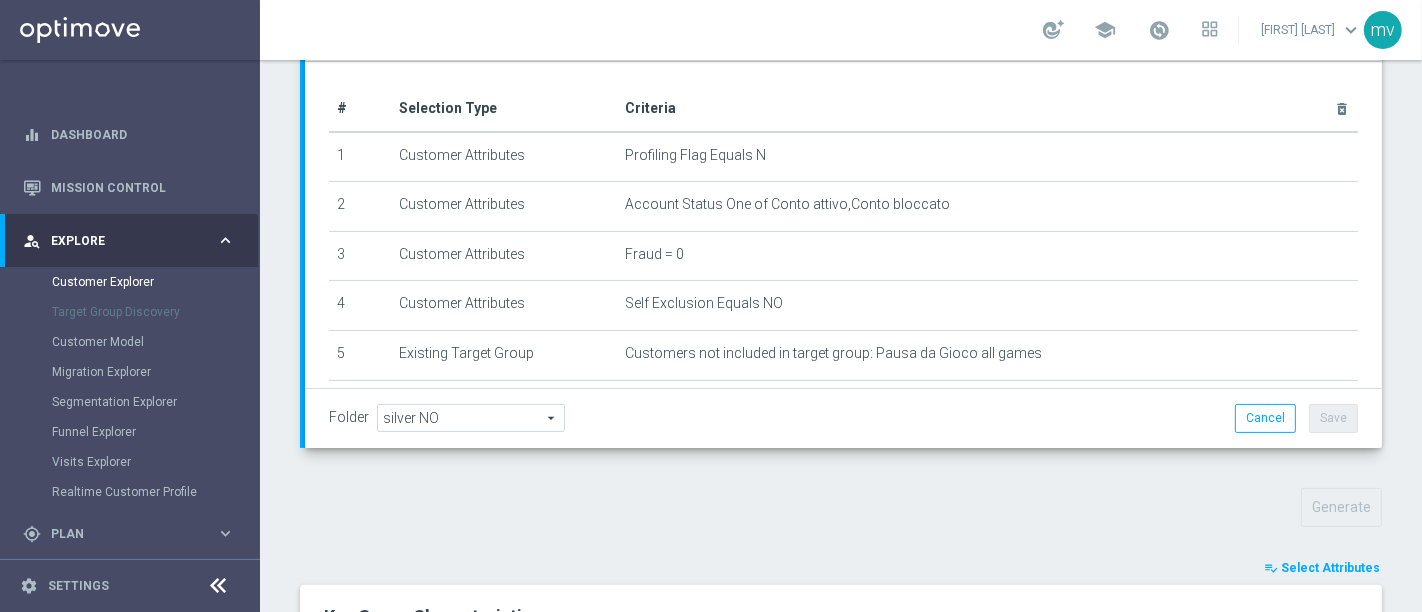 scroll, scrollTop: 275, scrollLeft: 0, axis: vertical 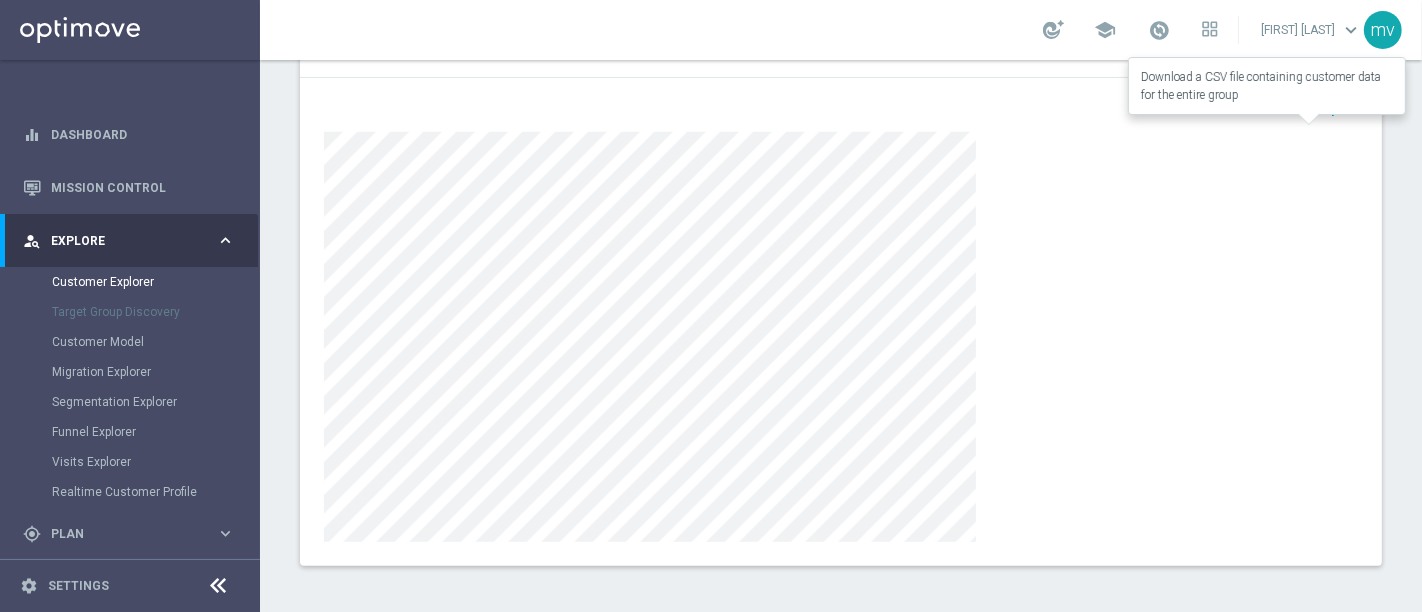 click on "Export" 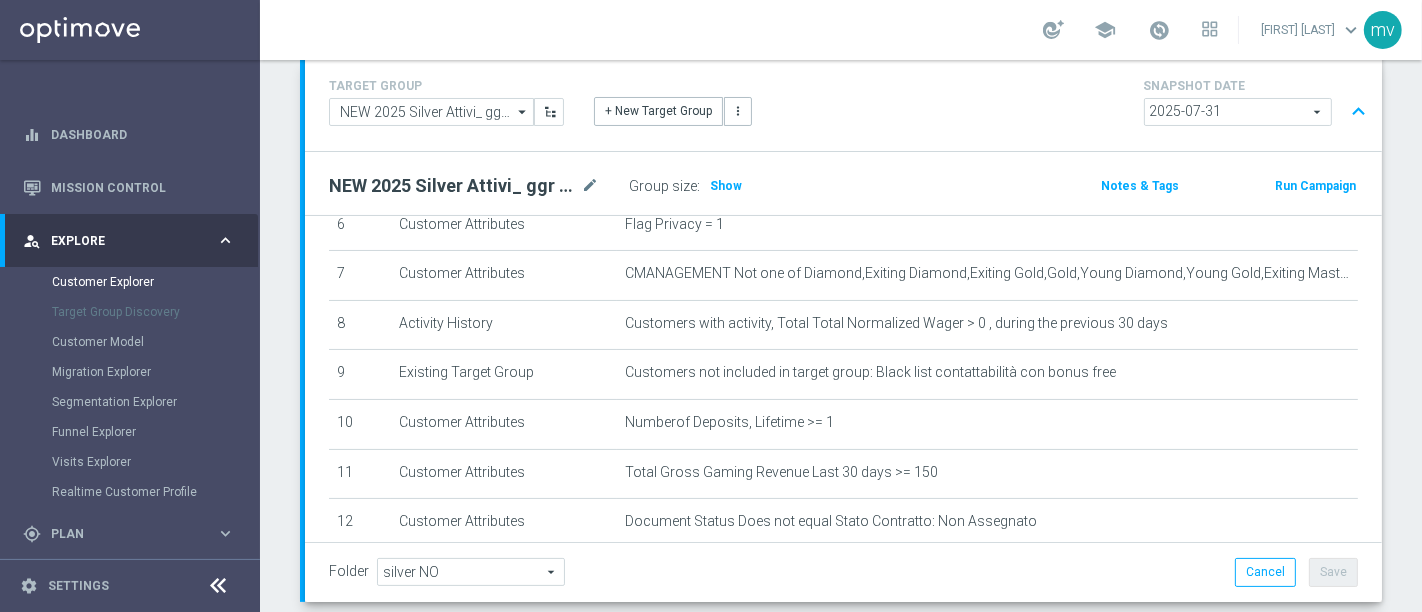 scroll, scrollTop: 0, scrollLeft: 0, axis: both 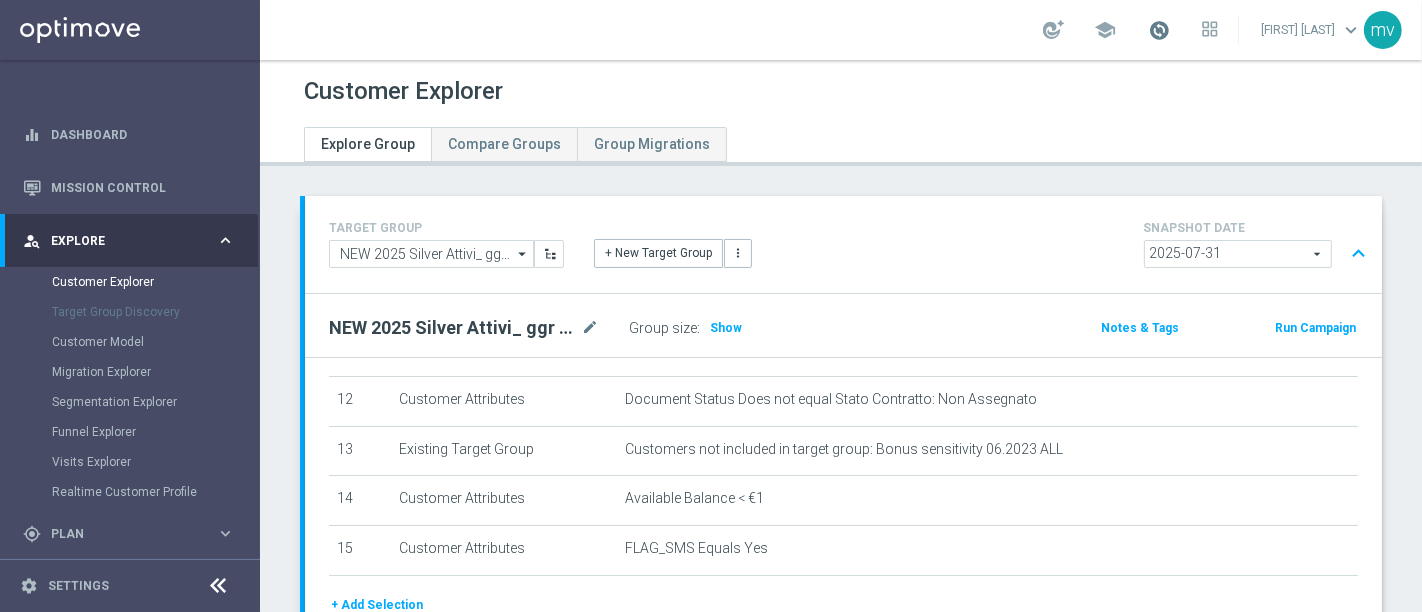click at bounding box center (1159, 30) 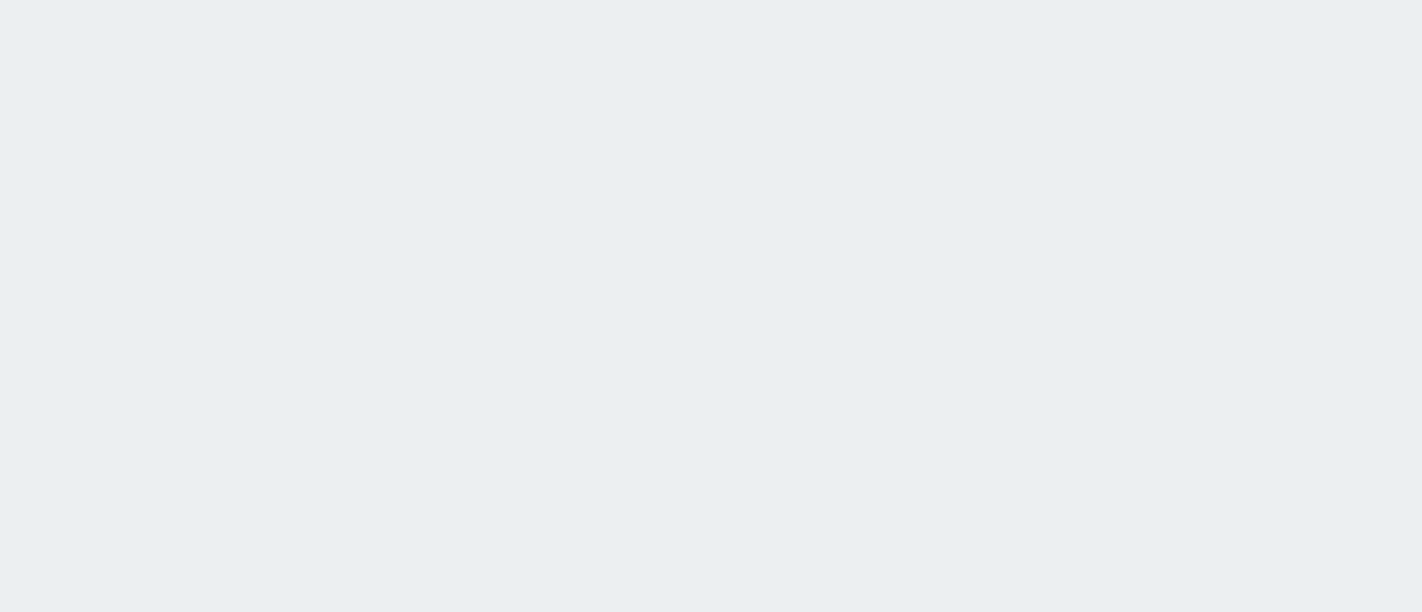 scroll, scrollTop: 0, scrollLeft: 0, axis: both 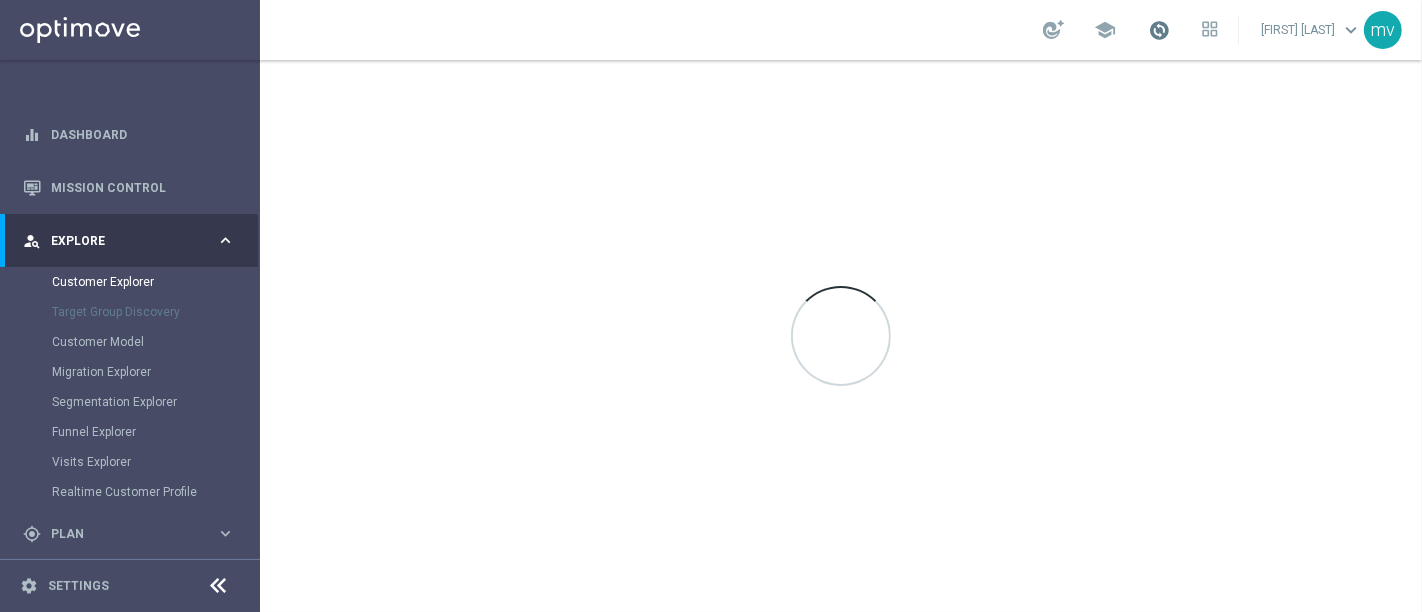 click at bounding box center (1159, 30) 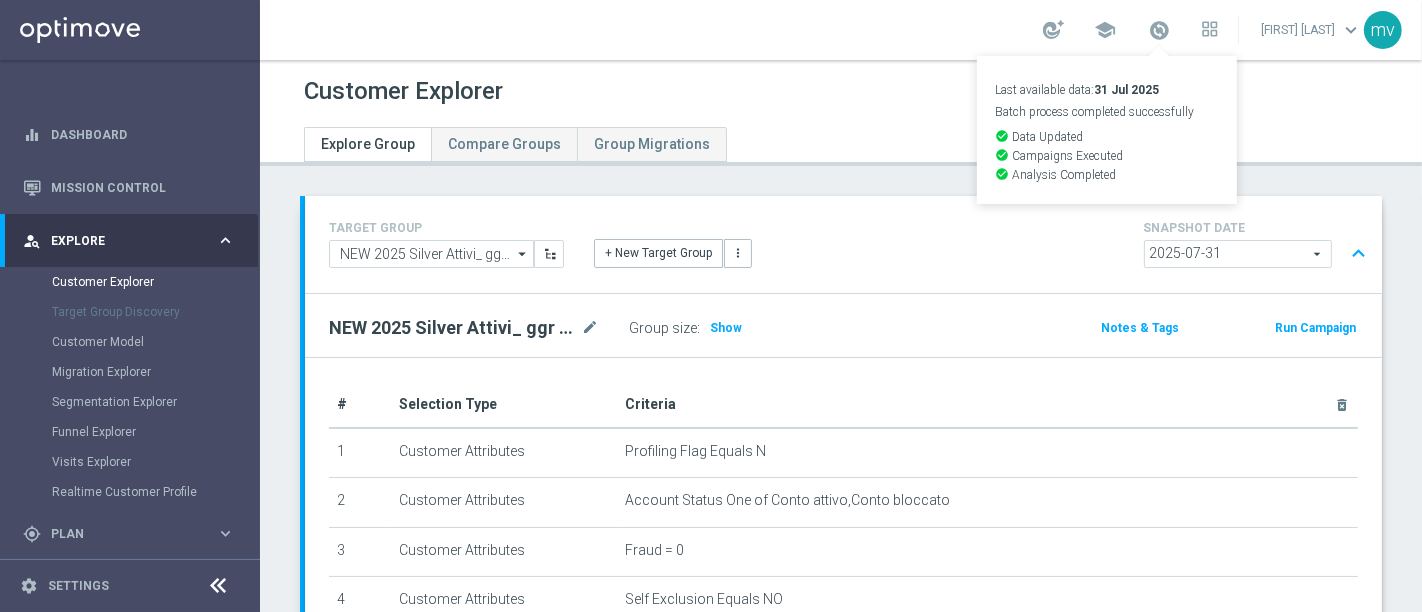 click 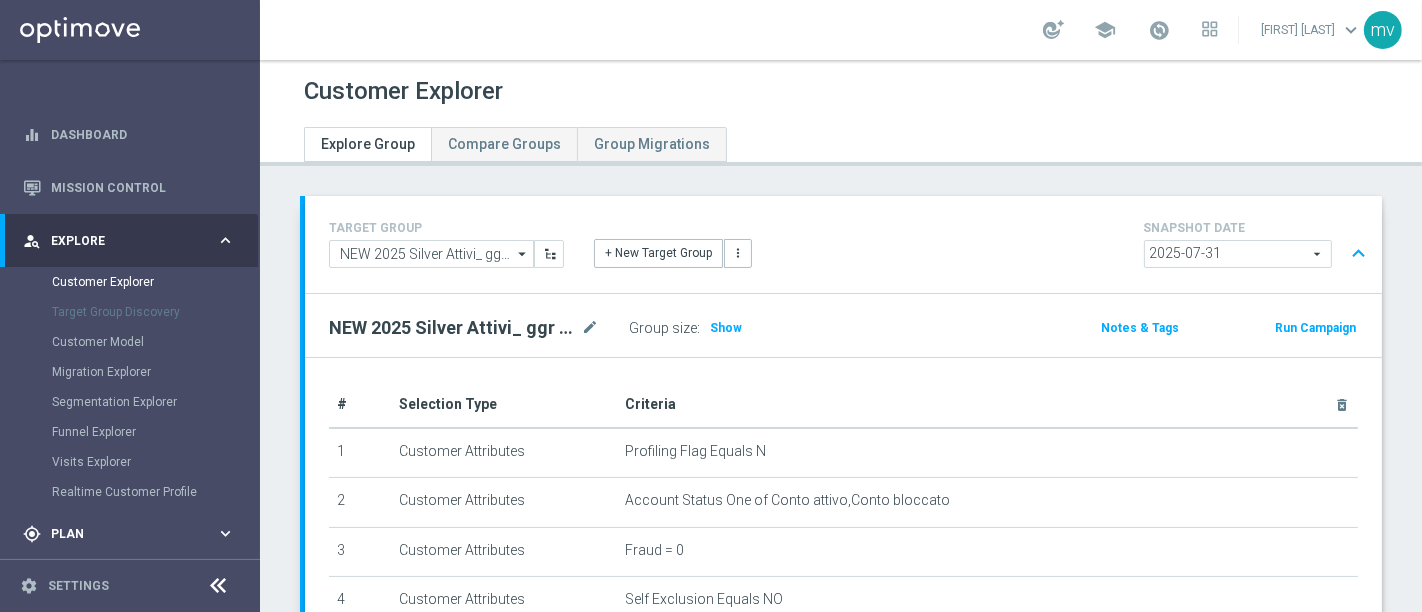 click on "gps_fixed
Plan" at bounding box center (119, 534) 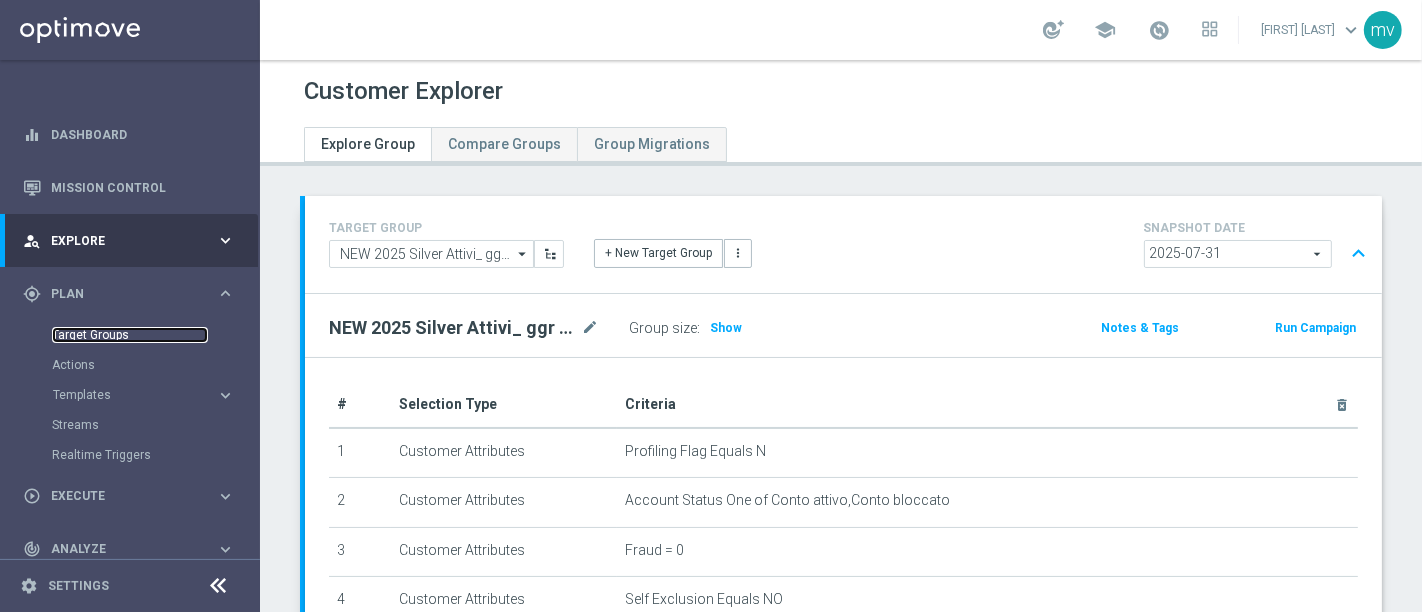 click on "Target Groups" at bounding box center [130, 335] 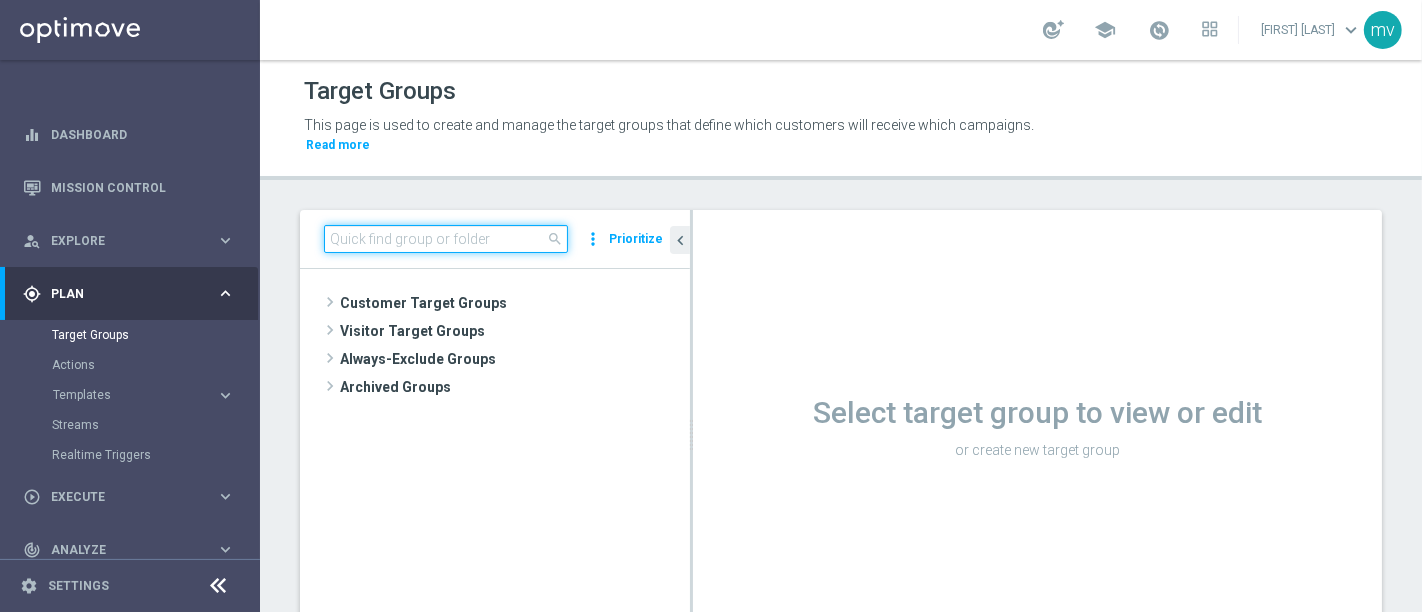 click at bounding box center (446, 239) 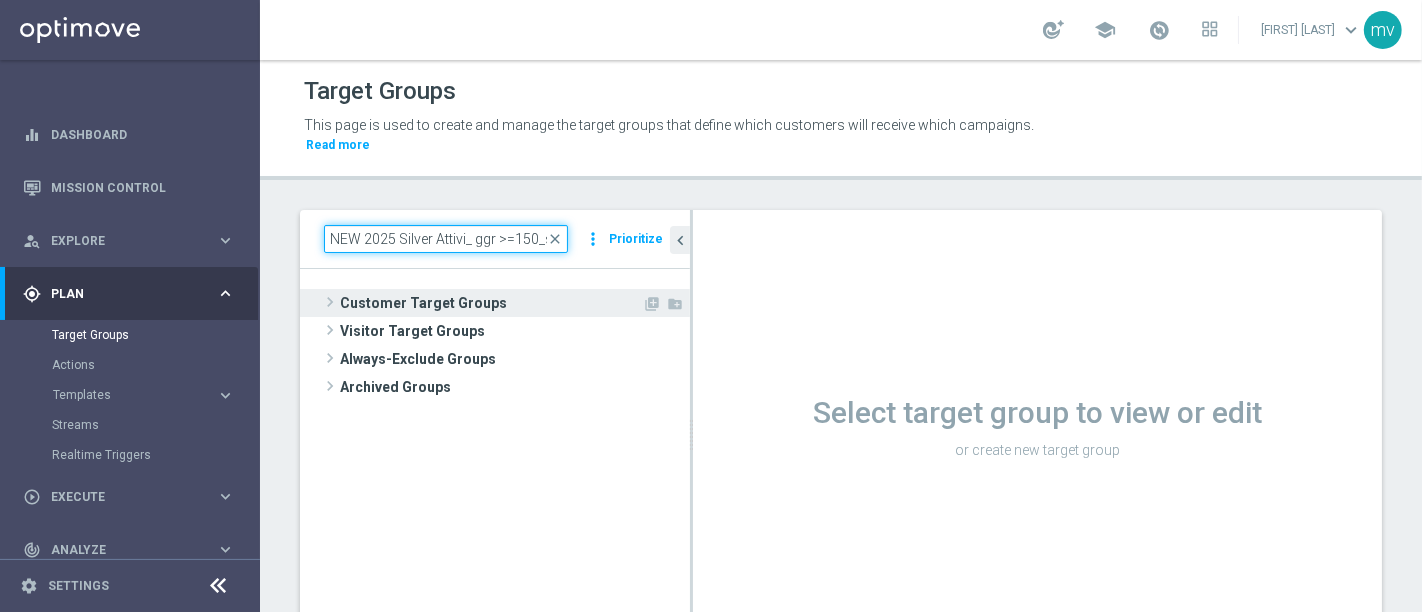 scroll, scrollTop: 0, scrollLeft: 62, axis: horizontal 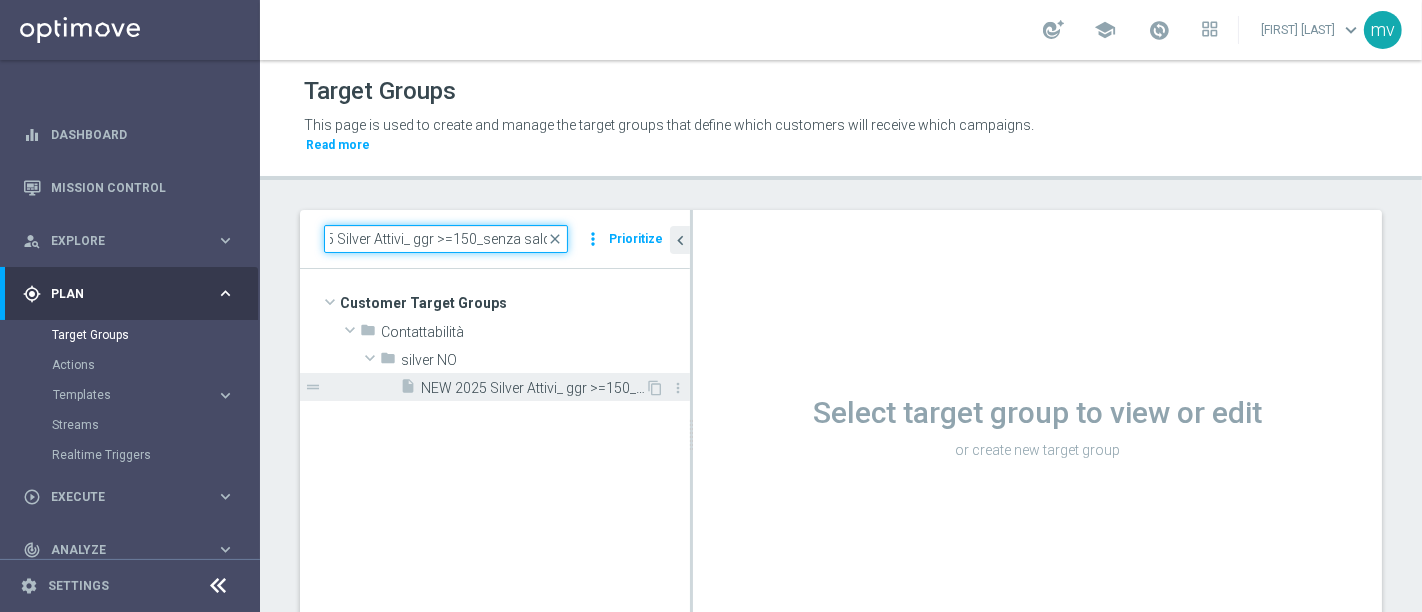 type on "NEW 2025 Silver Attivi_ ggr >=150_senza saldo" 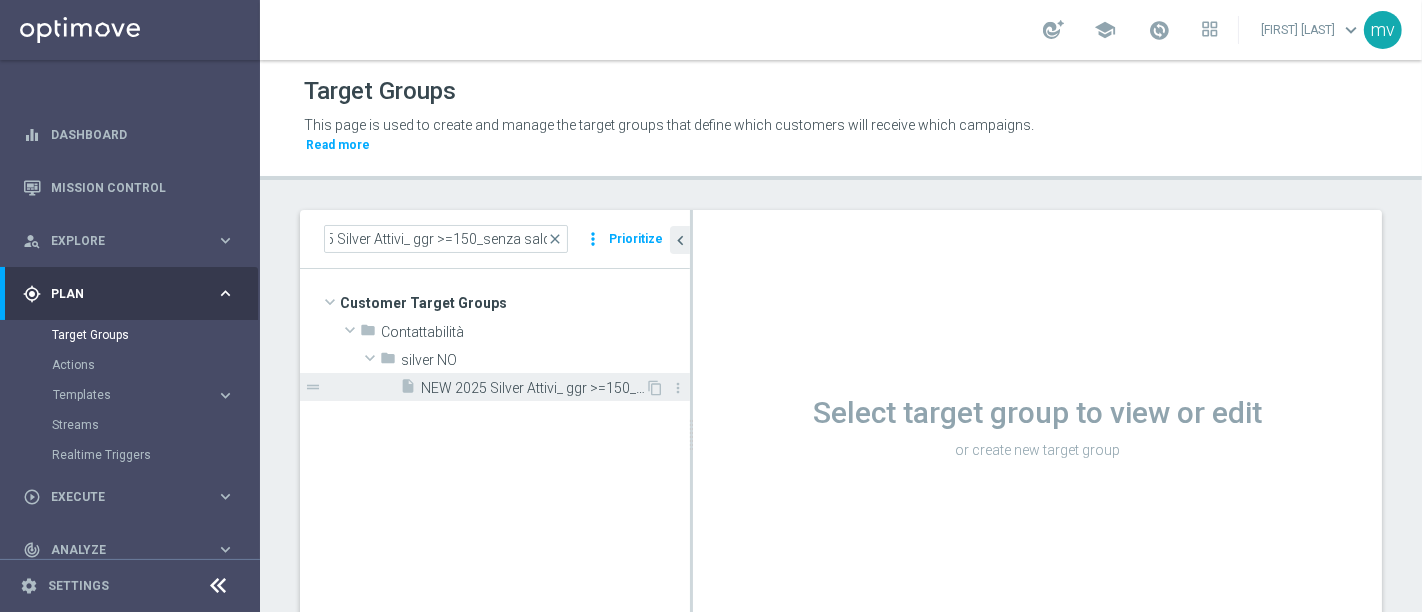 click on "NEW 2025 Silver Attivi_ ggr >=150_senza saldo" at bounding box center (533, 388) 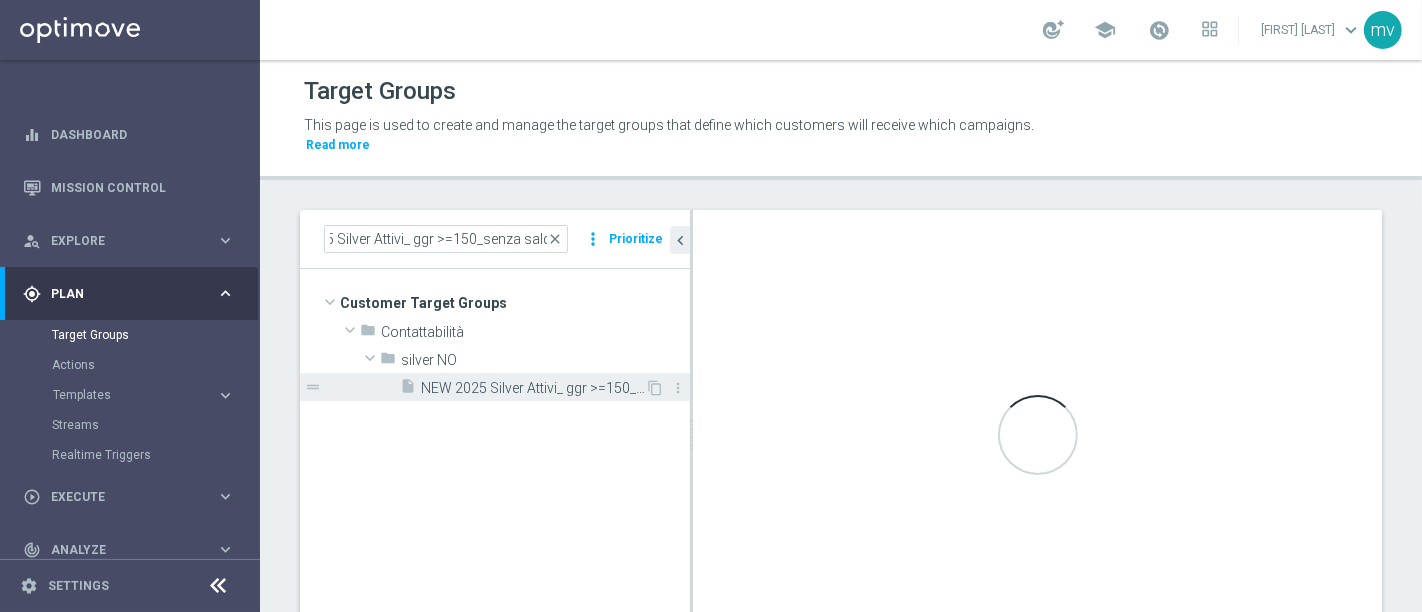 scroll, scrollTop: 0, scrollLeft: 0, axis: both 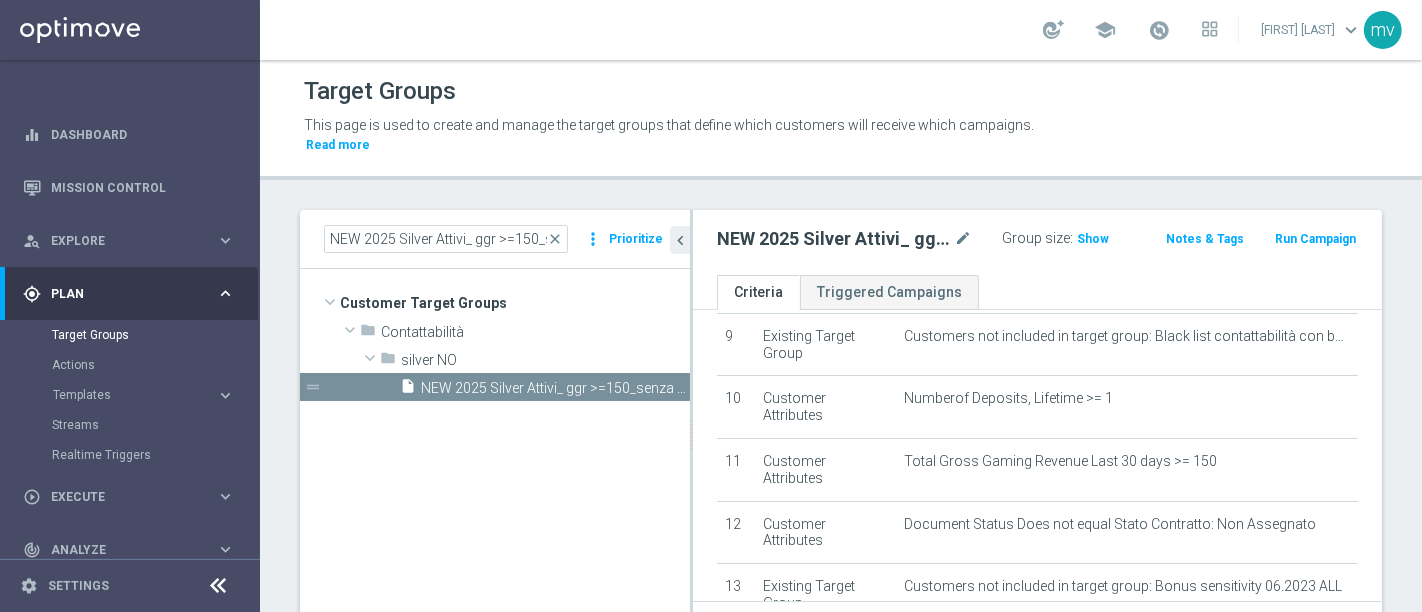 click on "Run Campaign" 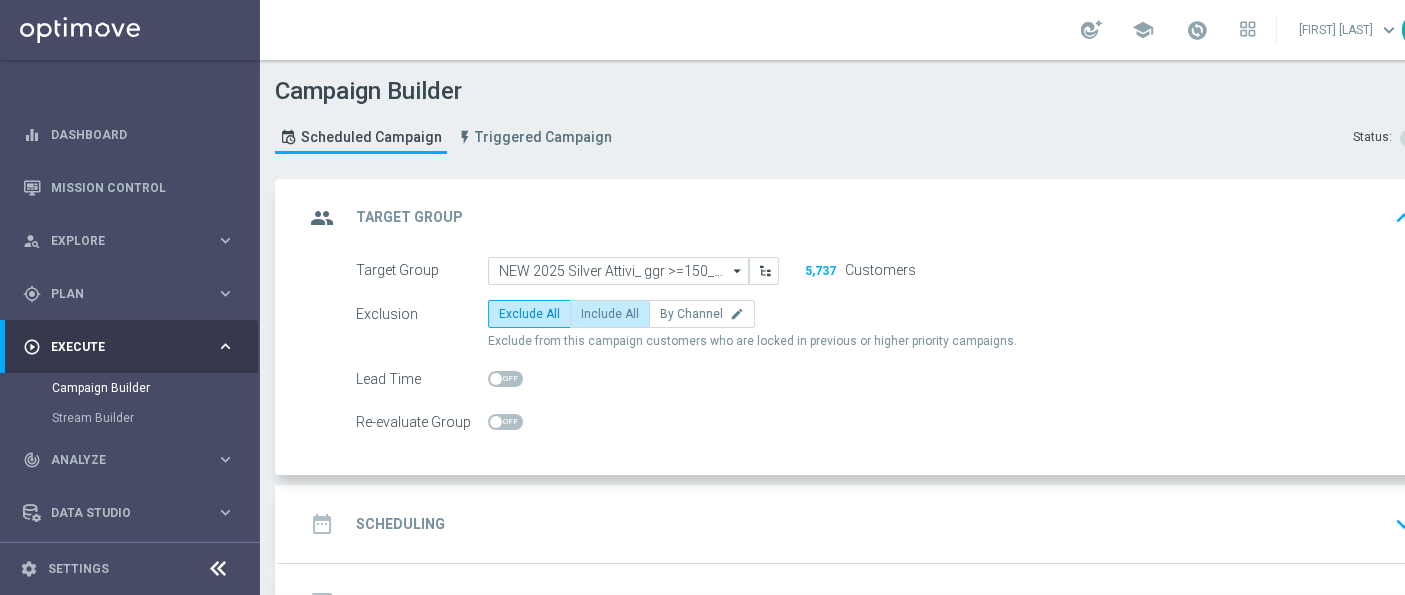 click on "Include All" 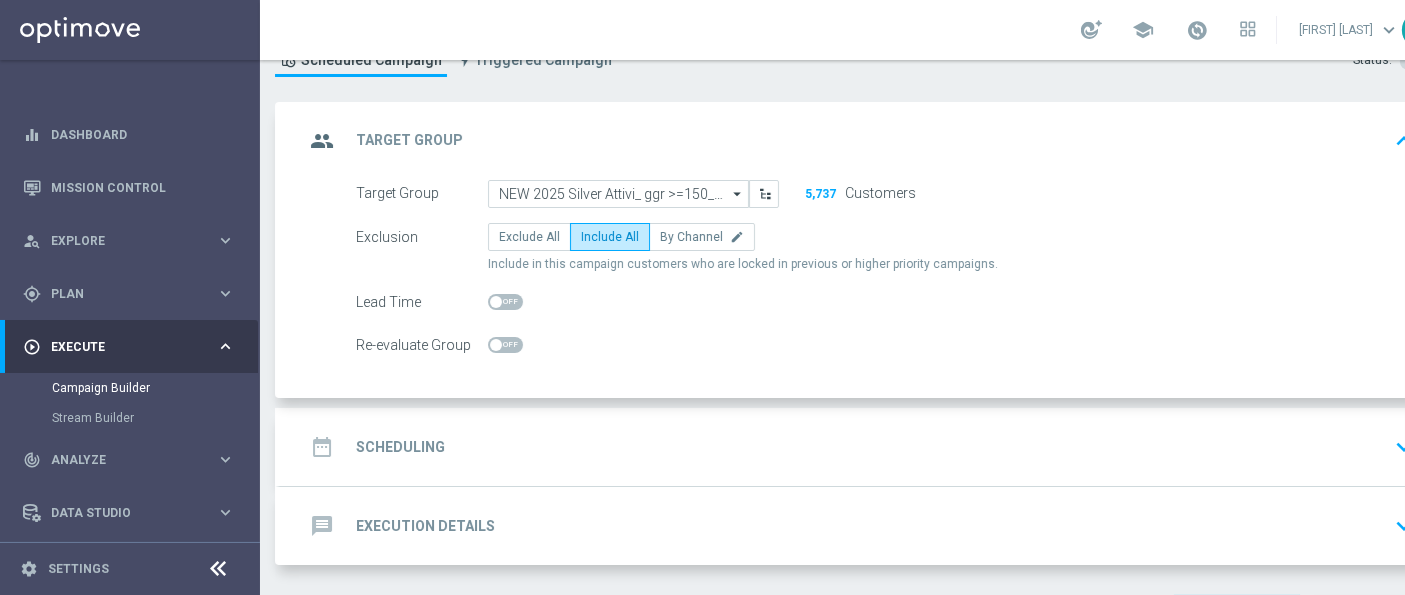 scroll, scrollTop: 134, scrollLeft: 0, axis: vertical 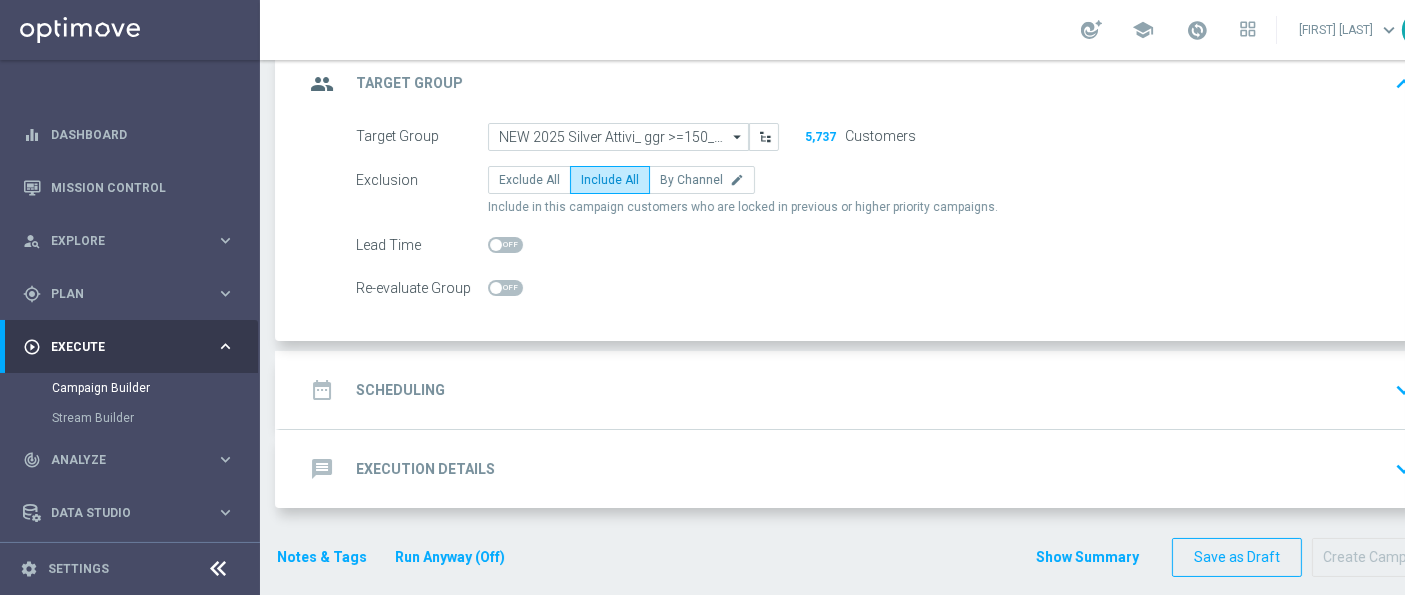 click on "date_range
Scheduling
keyboard_arrow_down" 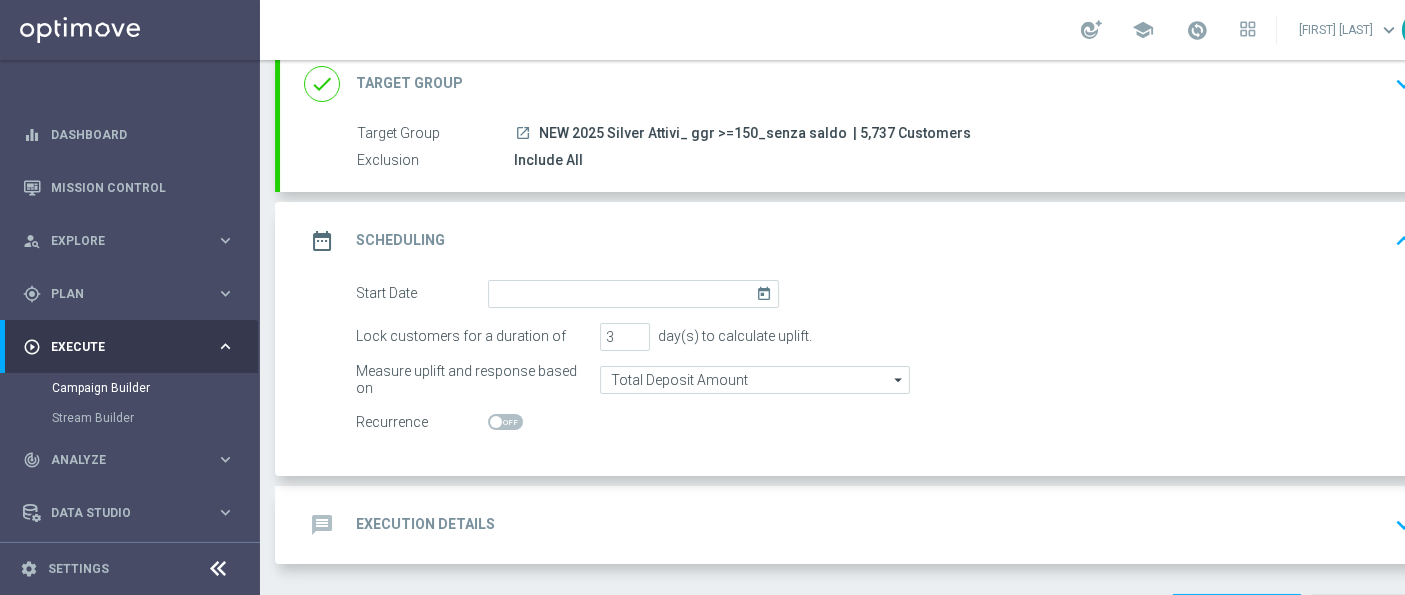 click on "today" 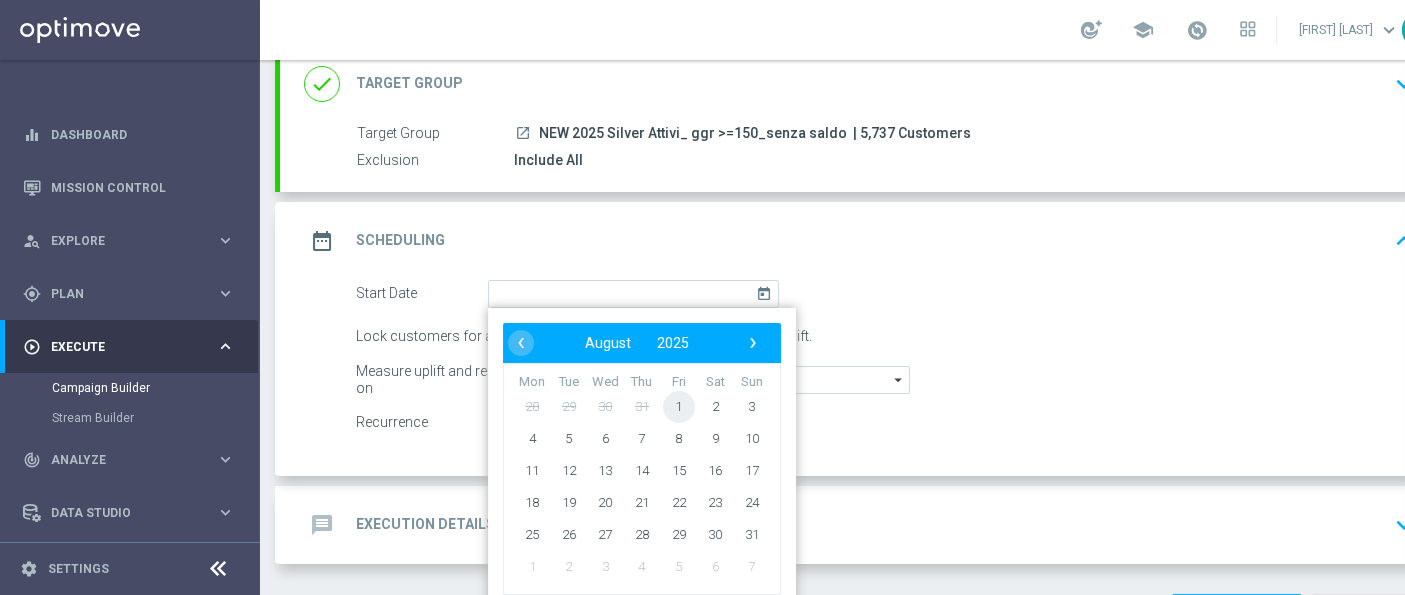 click on "1" 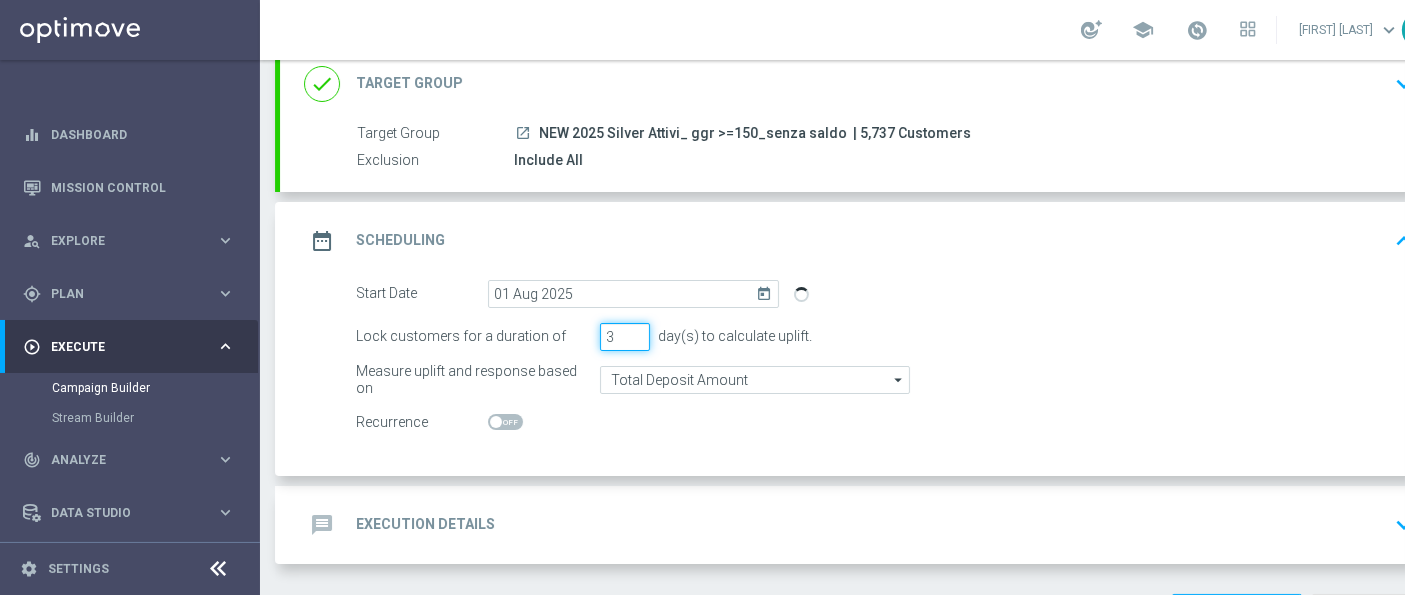 click on "3" 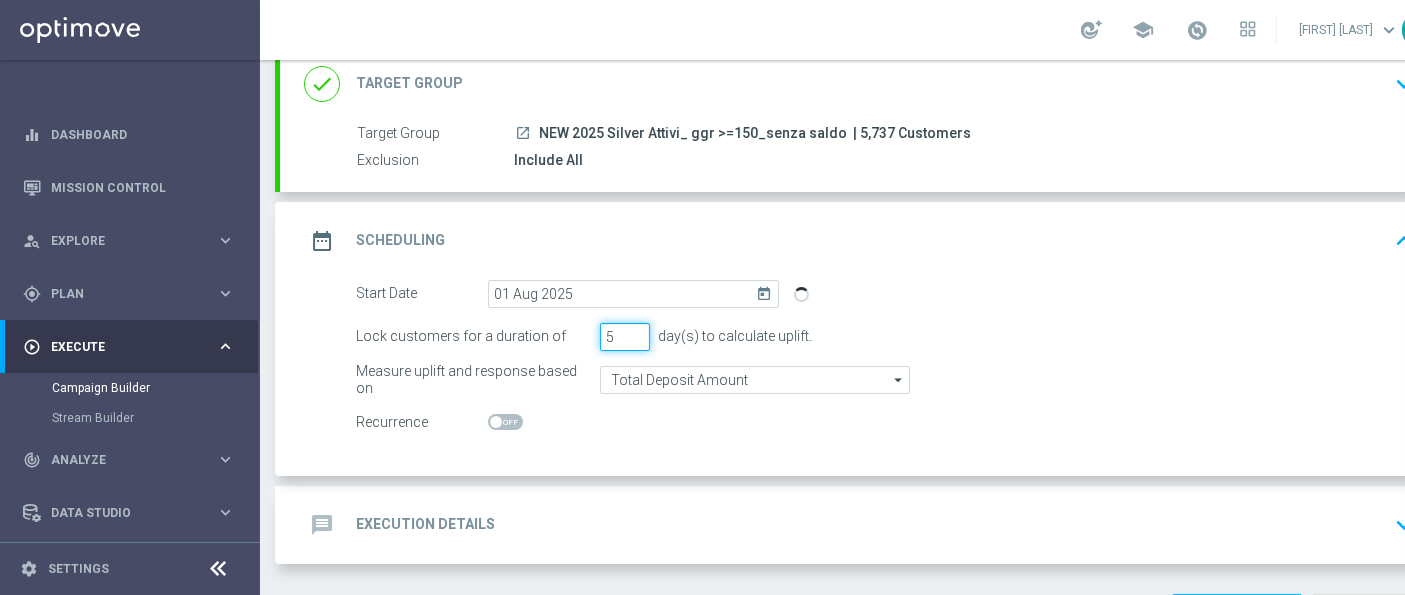 type on "5" 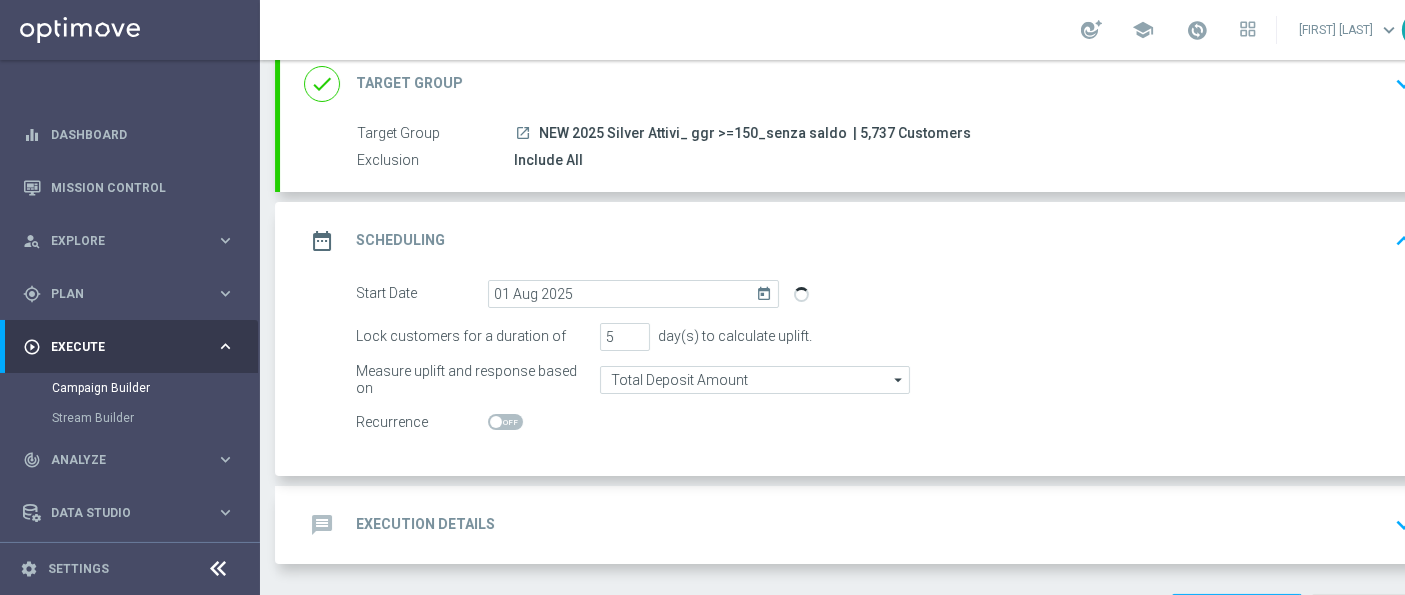 click on "Start Date
[DATE]
today
Lock customers for a duration of
5
day(s) to calculate uplift.
Measure uplift and response based on
Total Deposit Amount
Total Deposit Amount
arrow_drop_down" 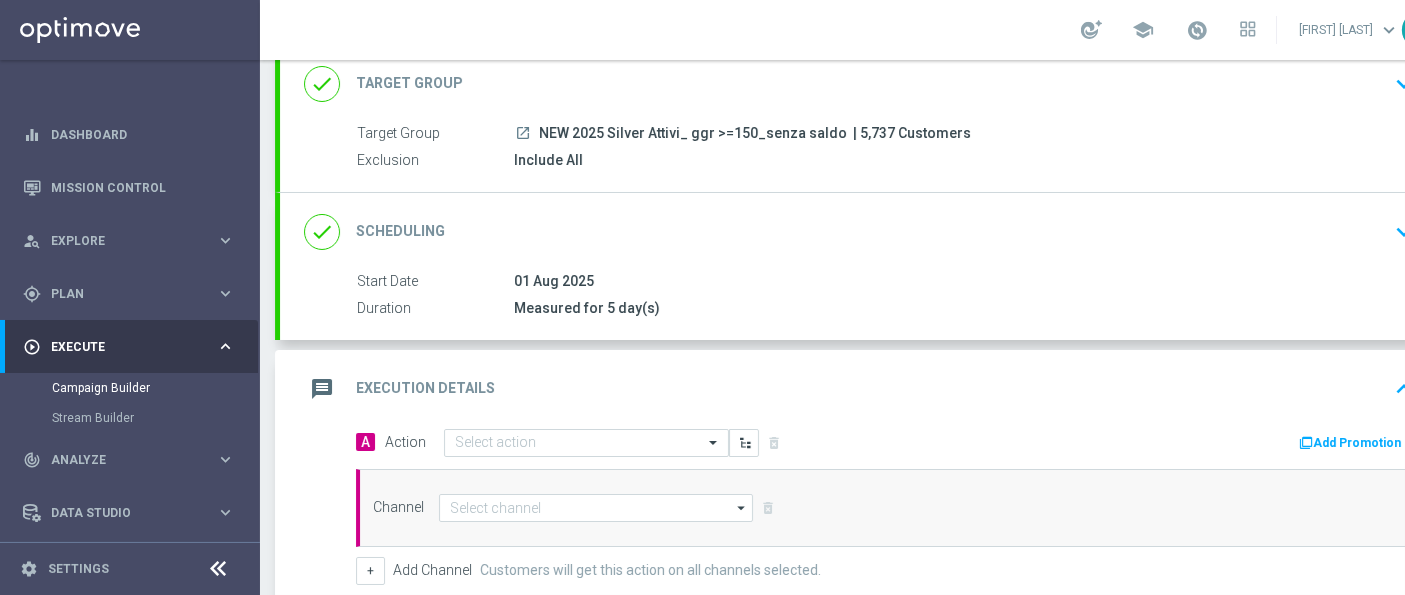 scroll, scrollTop: 245, scrollLeft: 0, axis: vertical 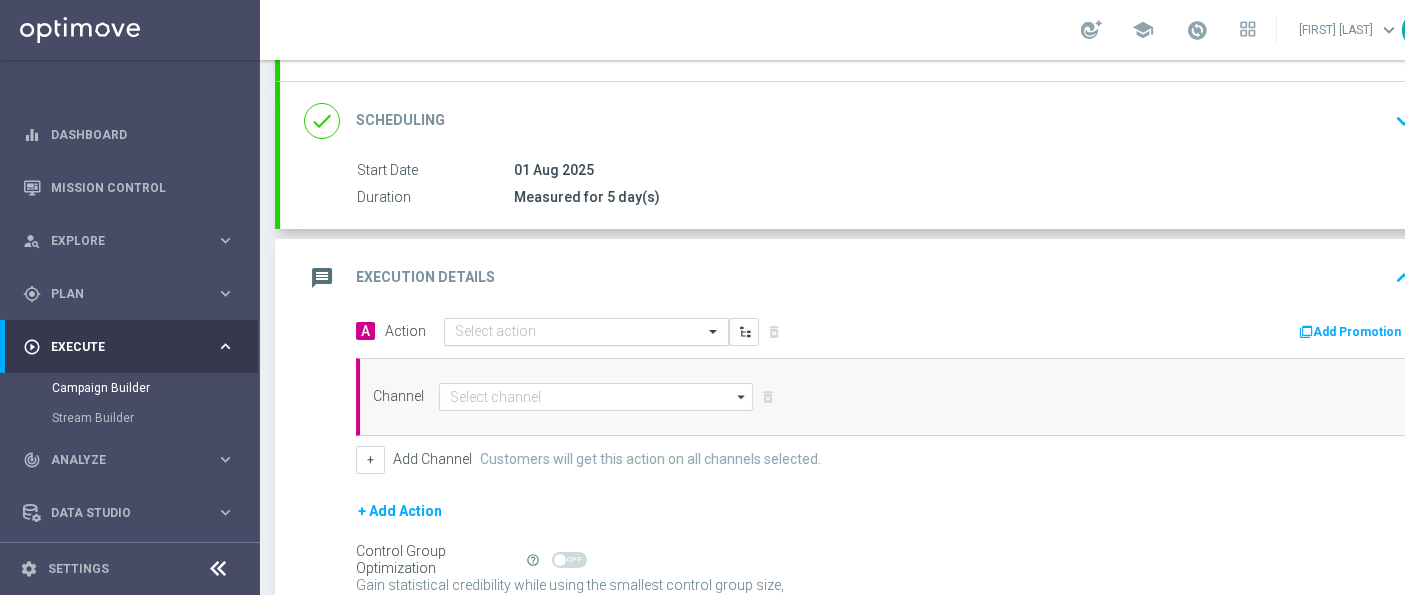 click 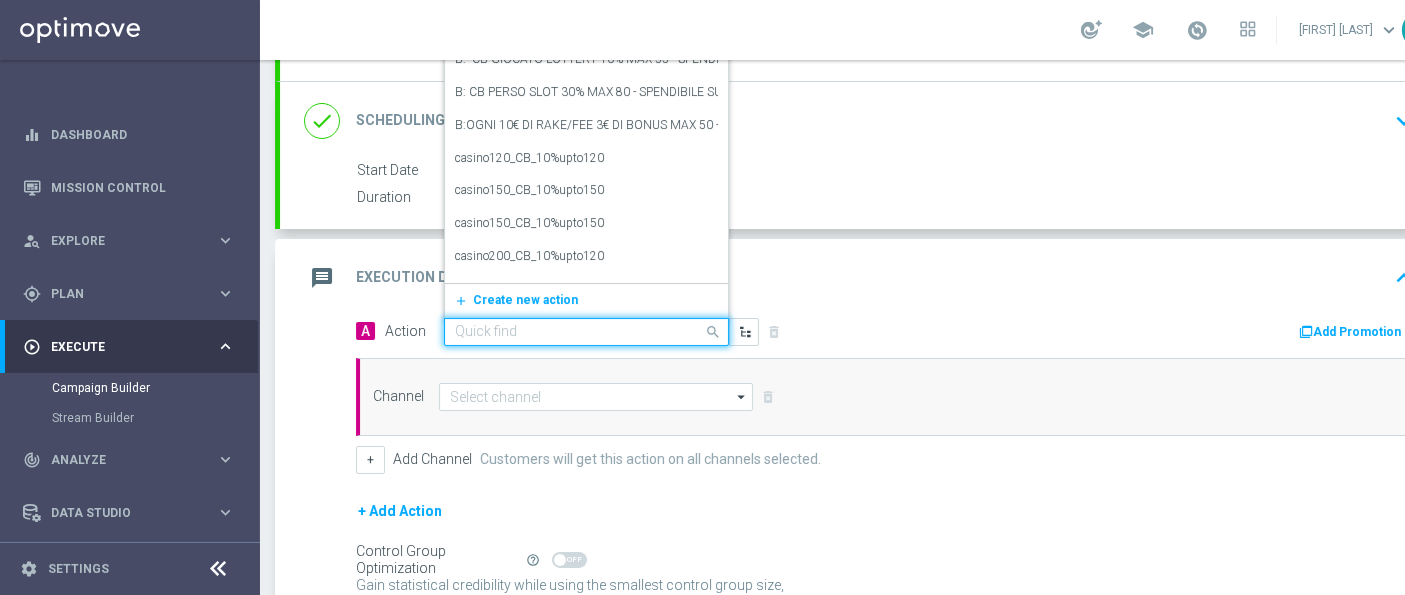 paste on "prof no _ dep up to 50€" 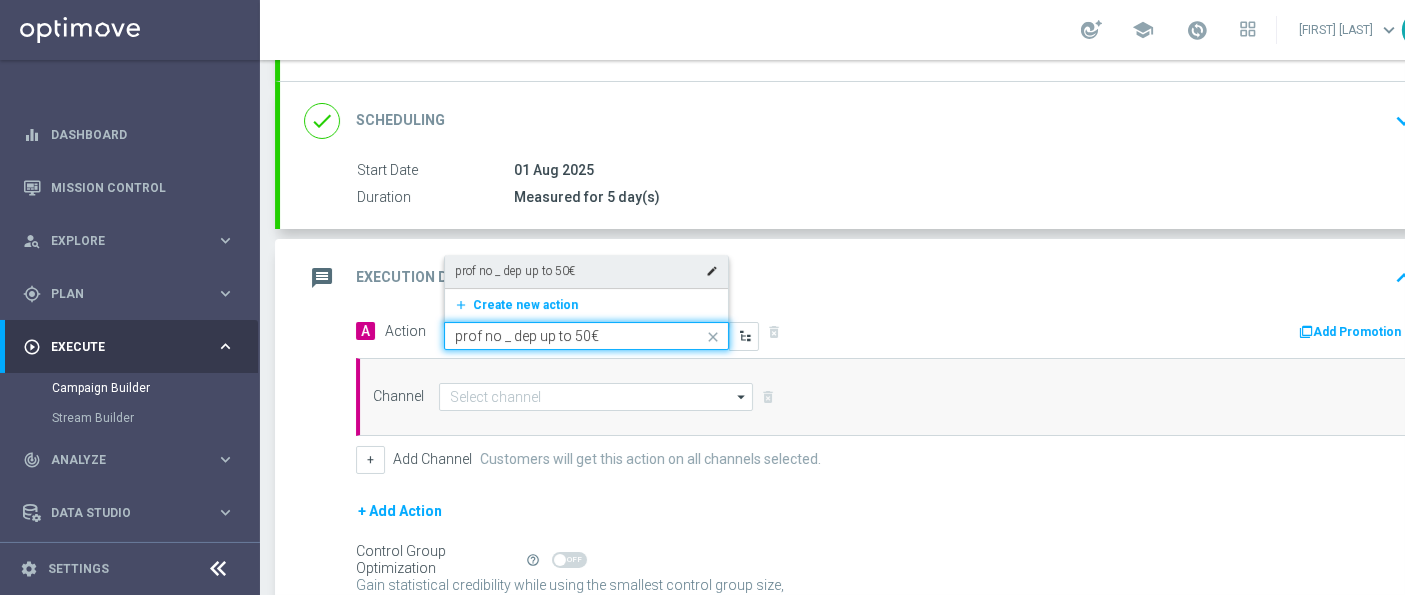 type on "prof no _ dep up to 50€" 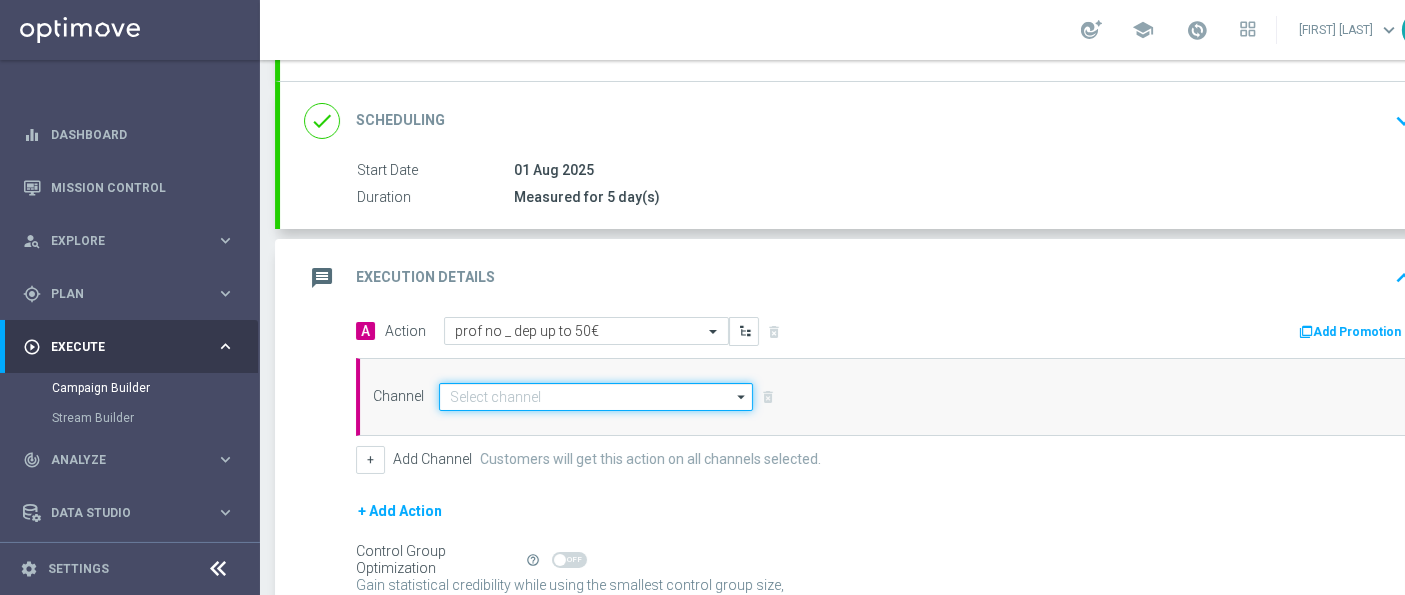 click 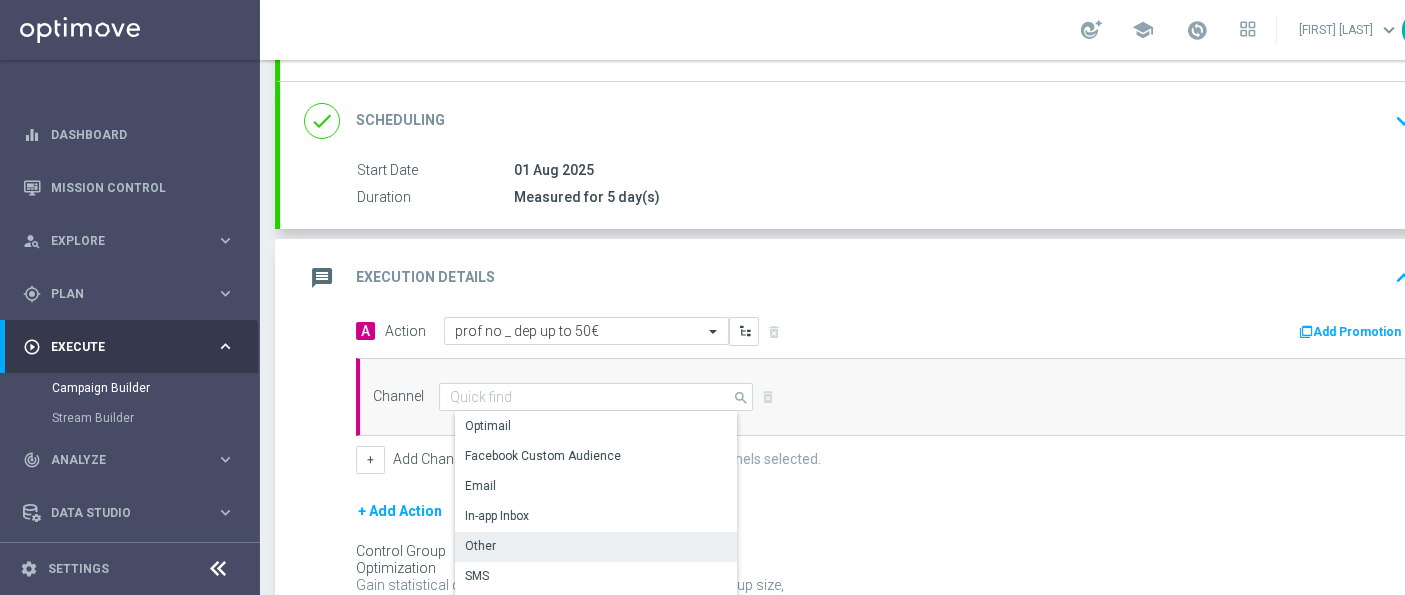 click on "Other" 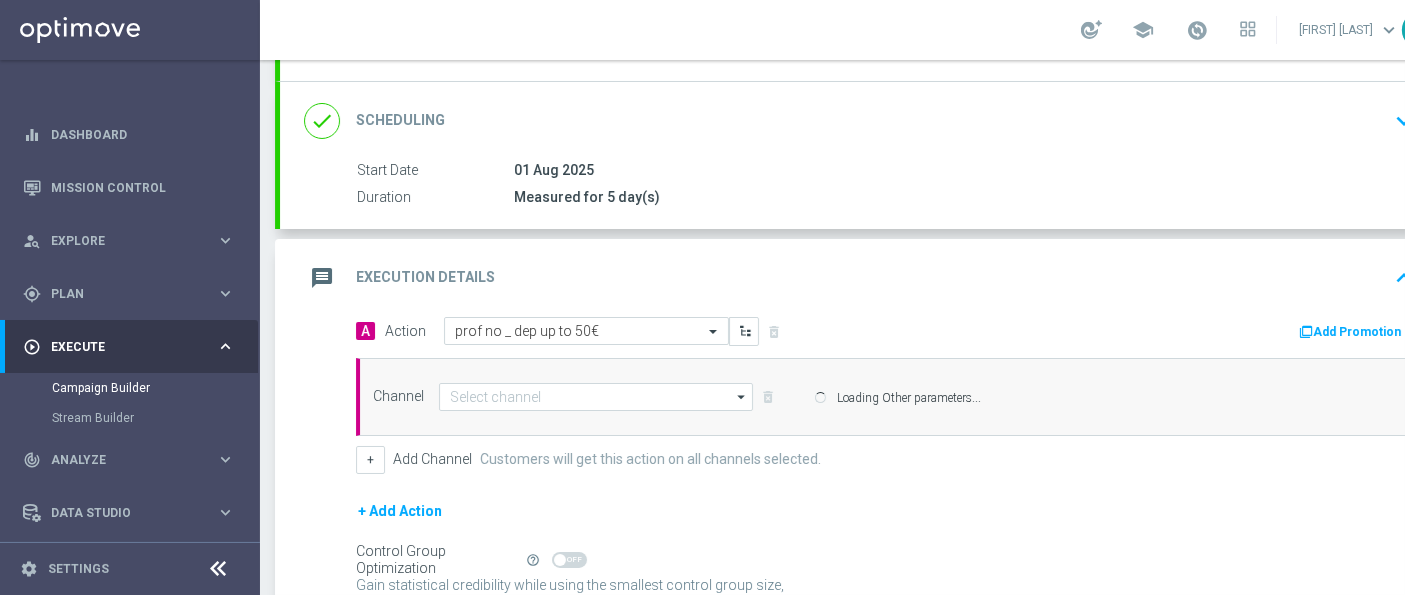 type on "Other" 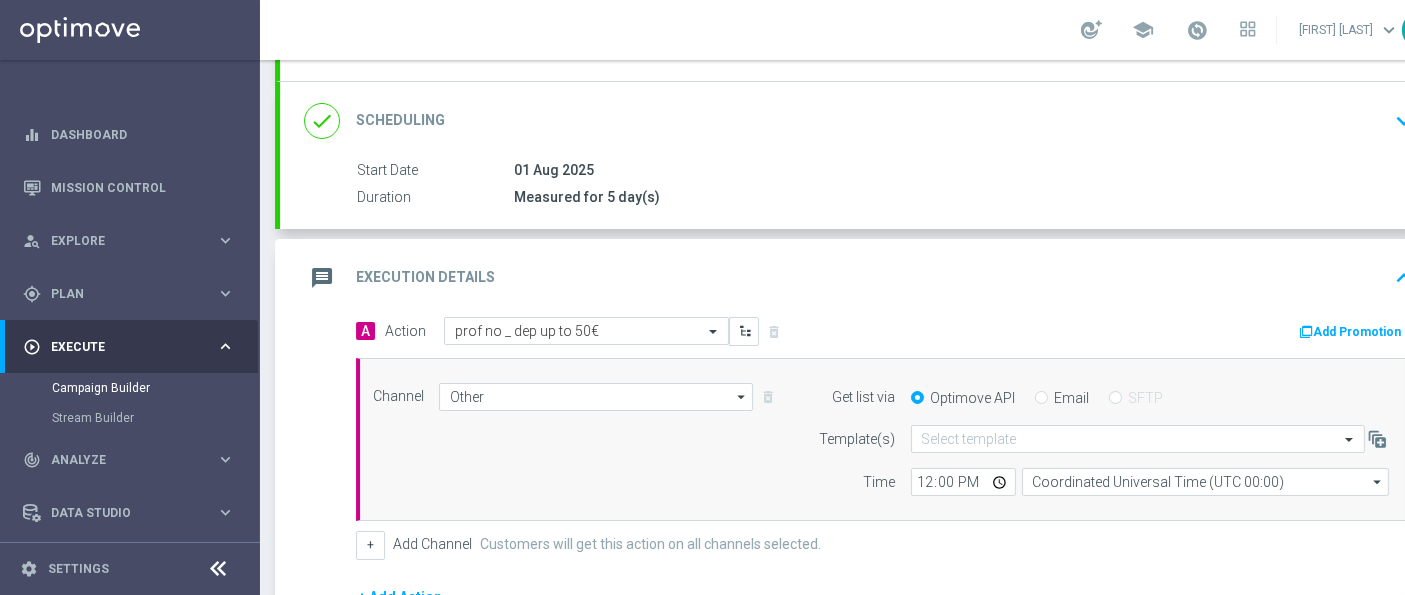 click on "Email" at bounding box center (1041, 399) 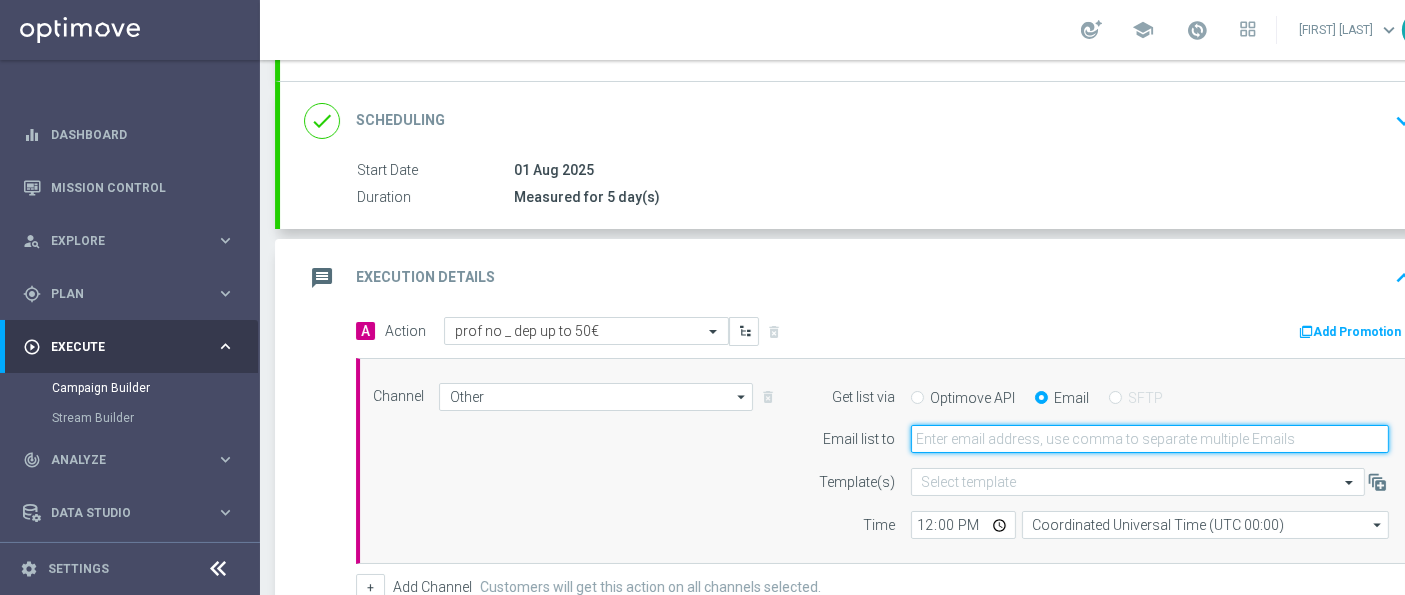 click 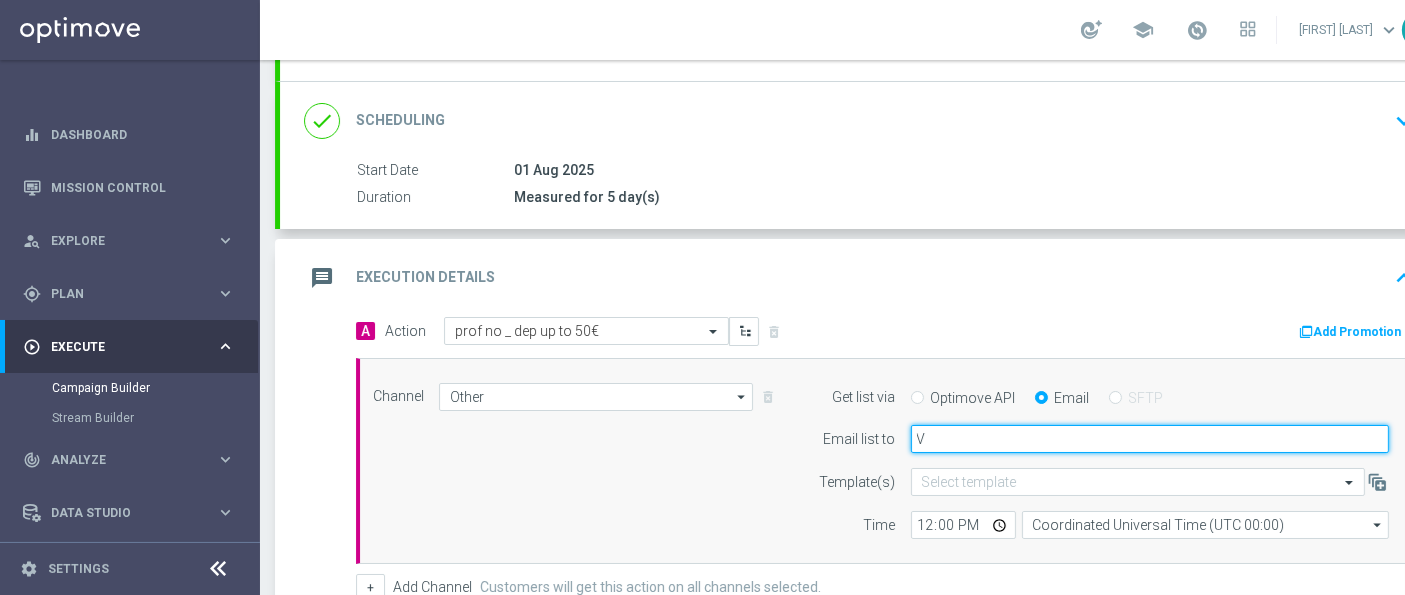 click on "V" 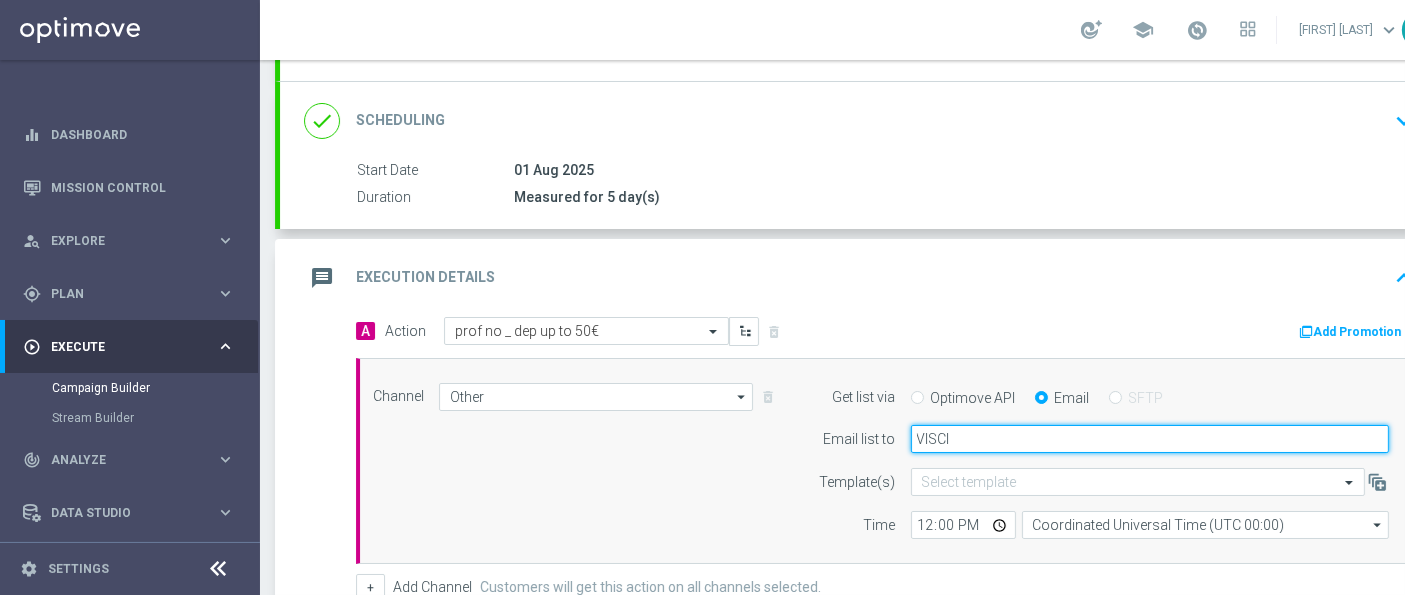 type on "[EMAIL]" 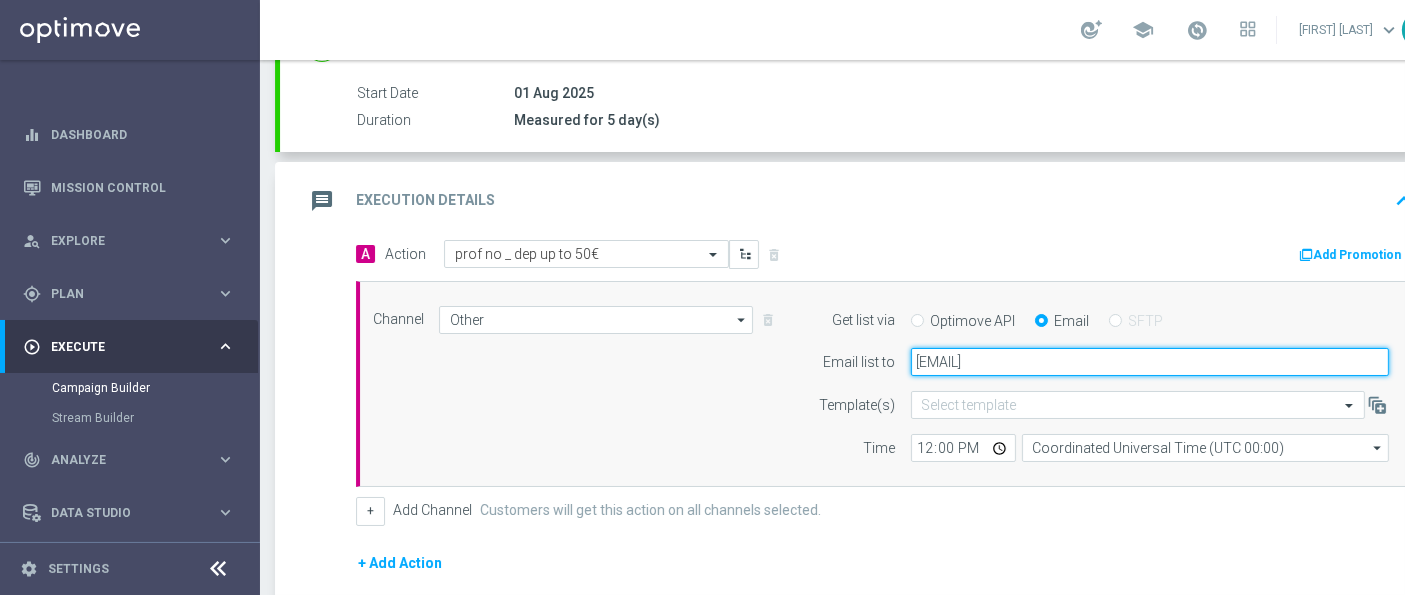 scroll, scrollTop: 357, scrollLeft: 0, axis: vertical 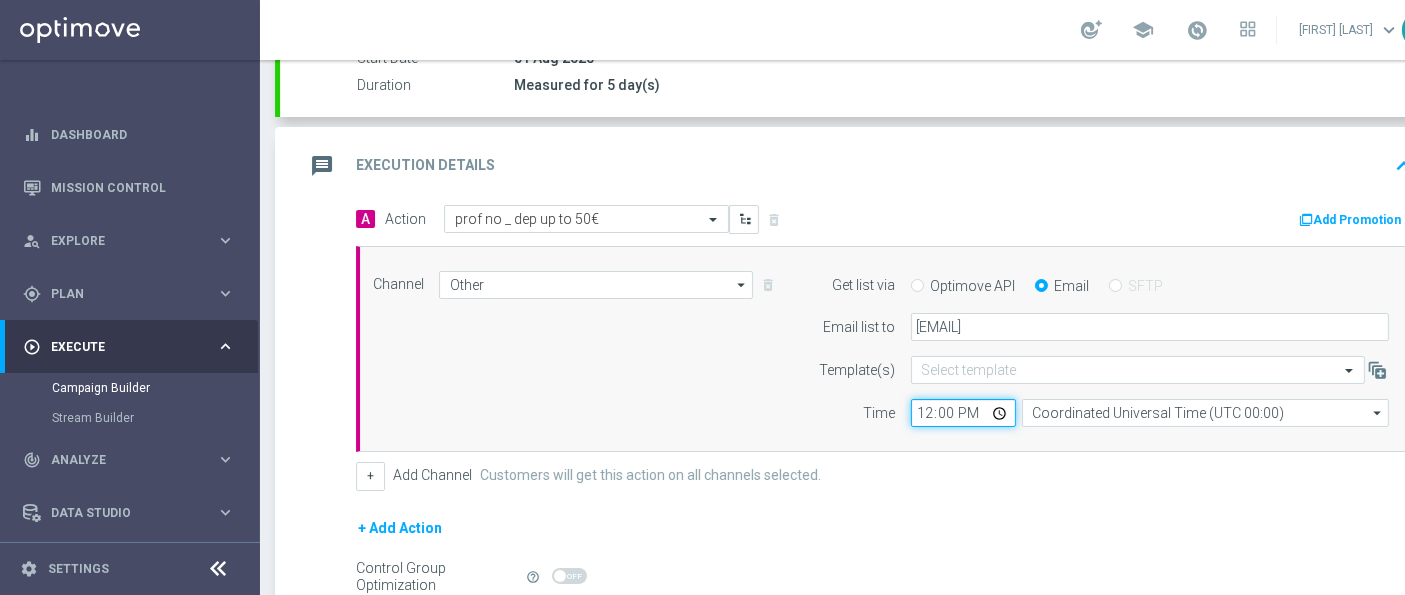 click on "12:00" 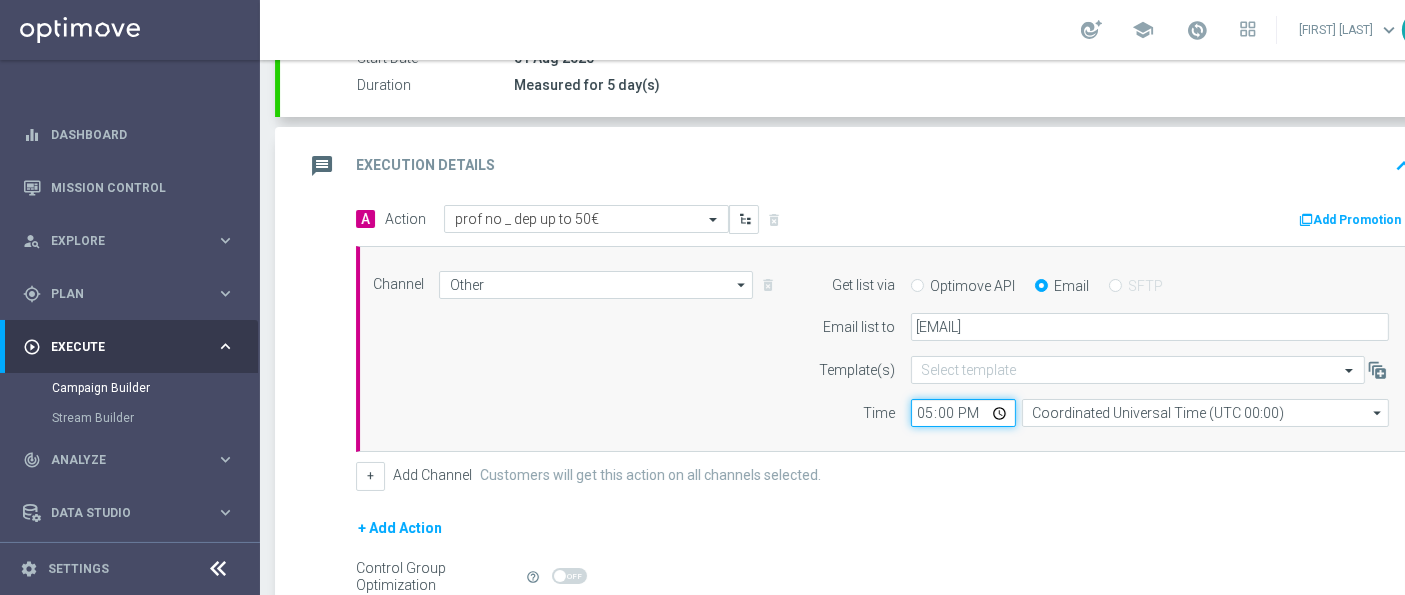 type on "17:05" 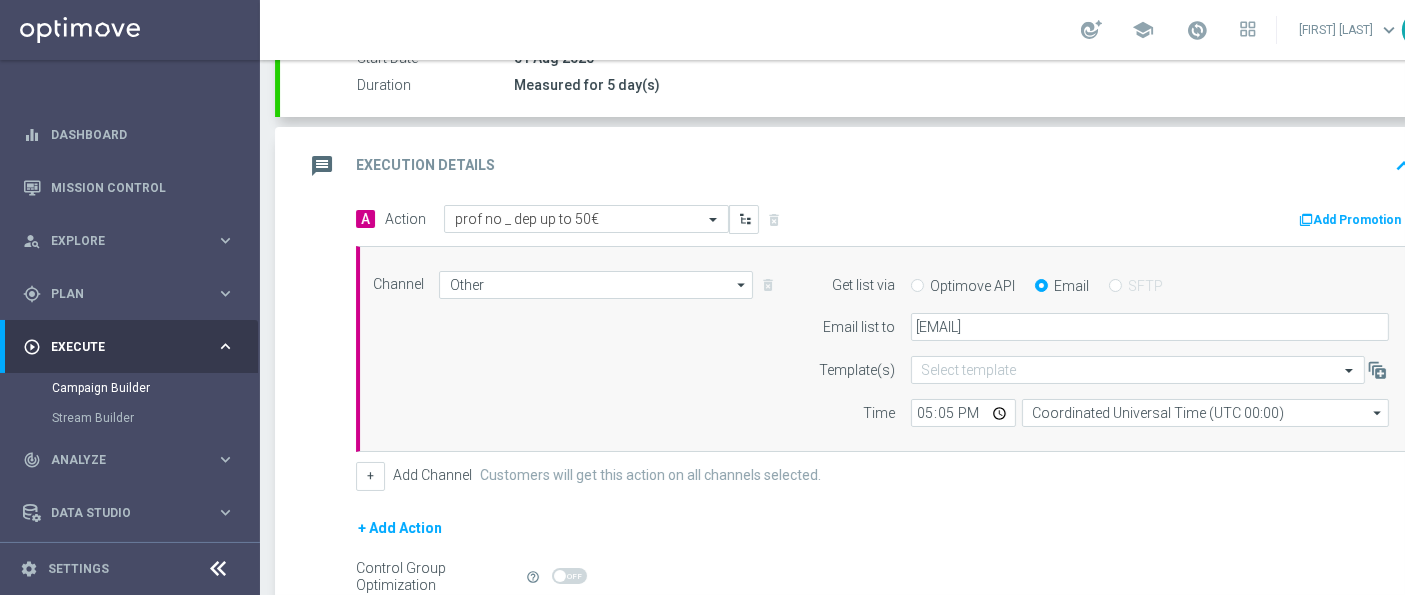 click on "A
Action
Select action  prof no _ dep up to 50€
delete_forever
Add Promotion
Channel
Other
Other
arrow_drop_down" 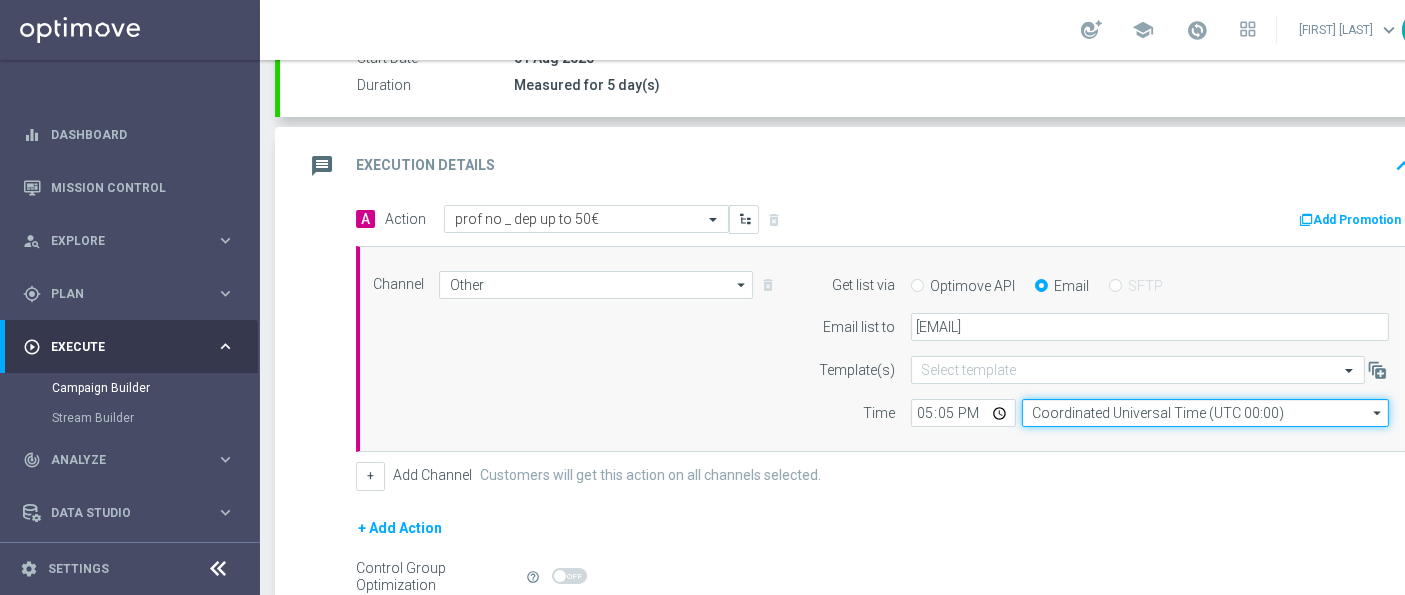 click on "Coordinated Universal Time (UTC 00:00)" 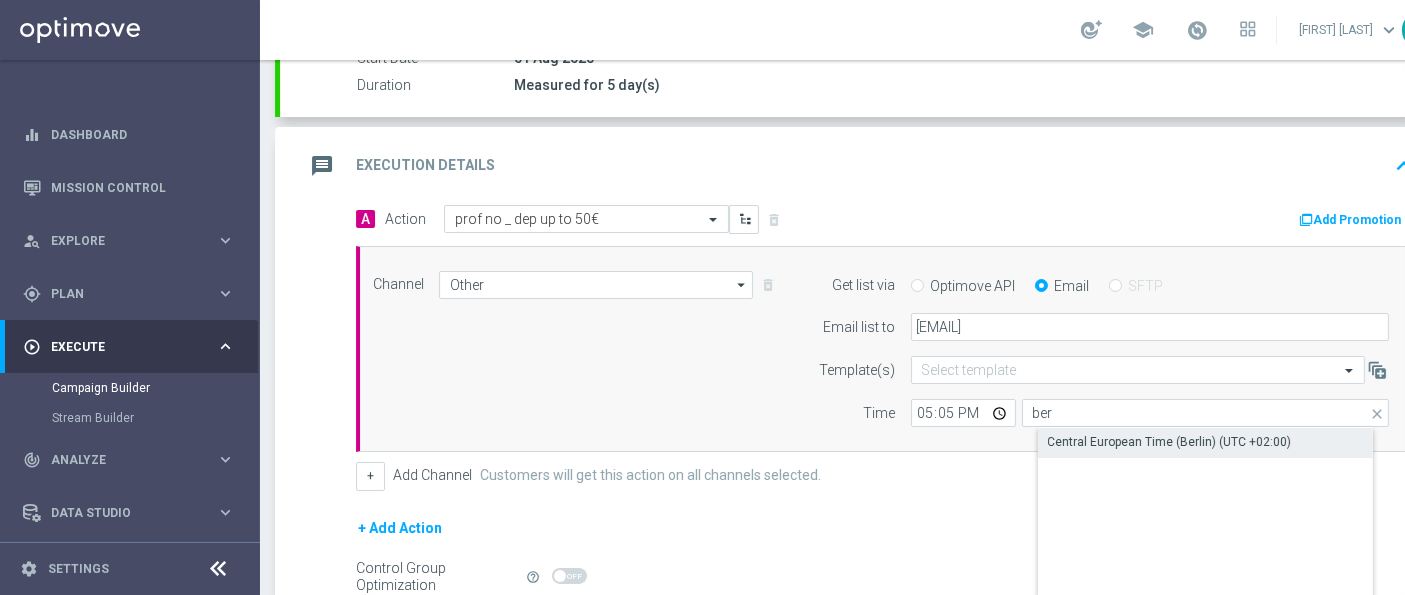 click on "Central European Time (Berlin) (UTC +02:00)" 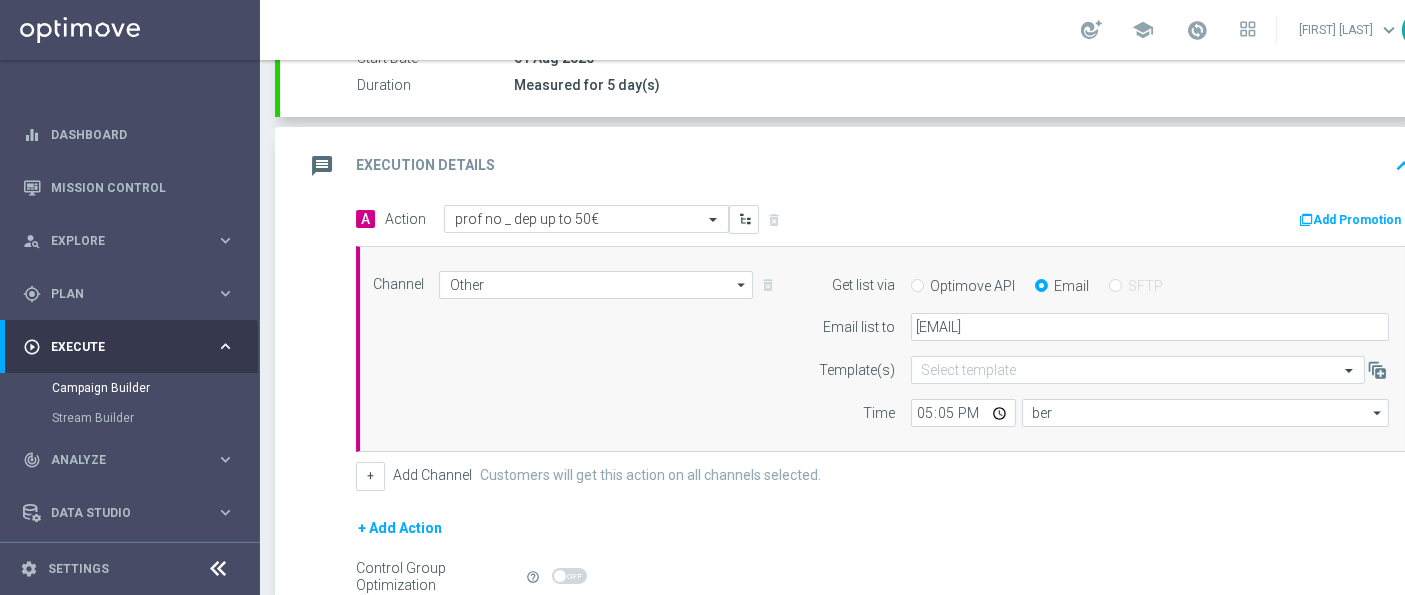 type on "Central European Time (Berlin) (UTC +02:00)" 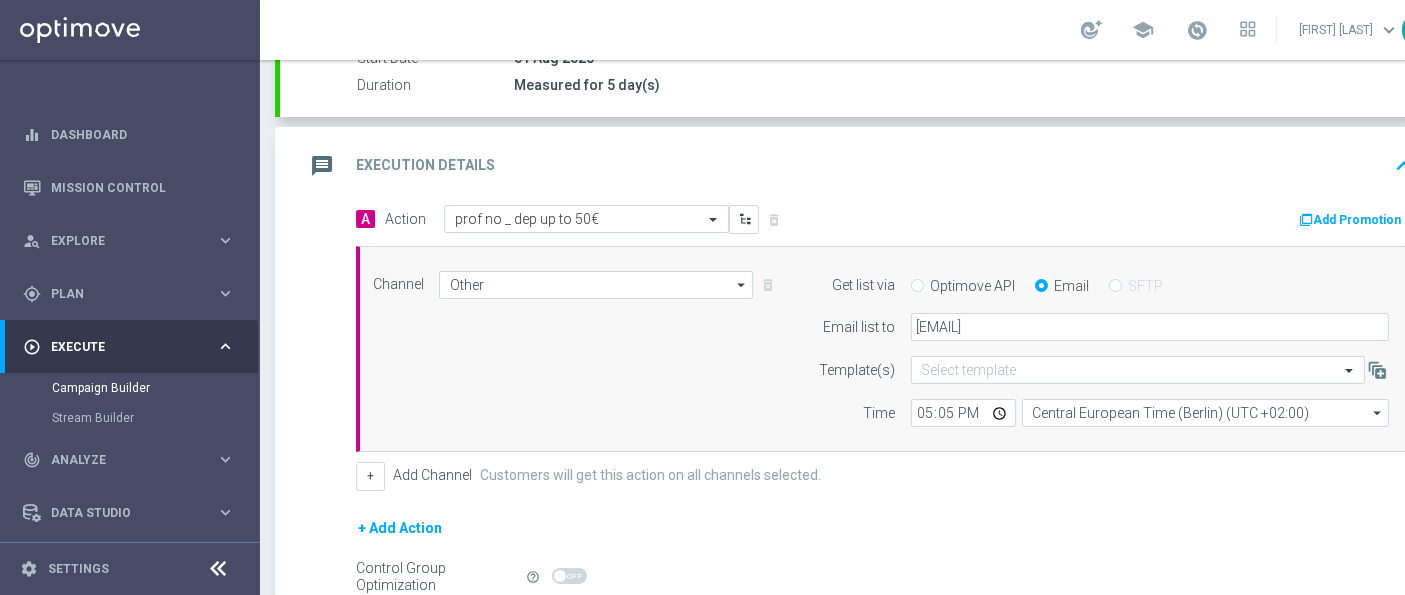 click on "+
Add Channel
Customers will get this action on all channels selected." 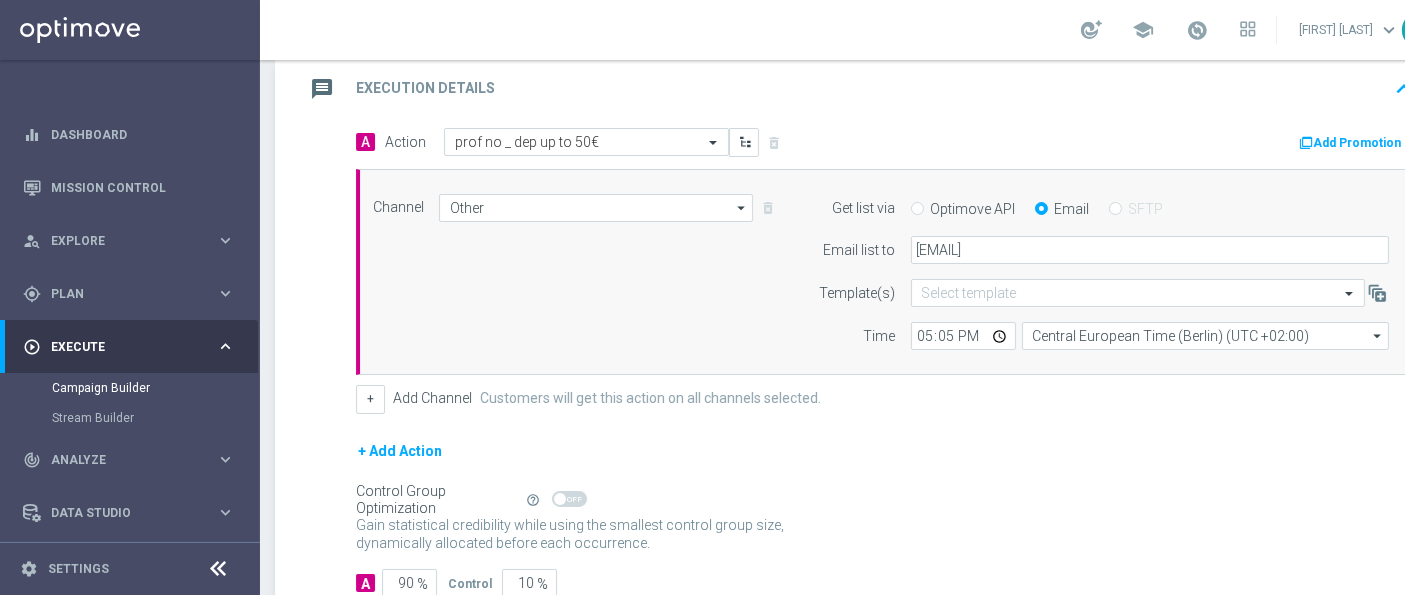 scroll, scrollTop: 468, scrollLeft: 0, axis: vertical 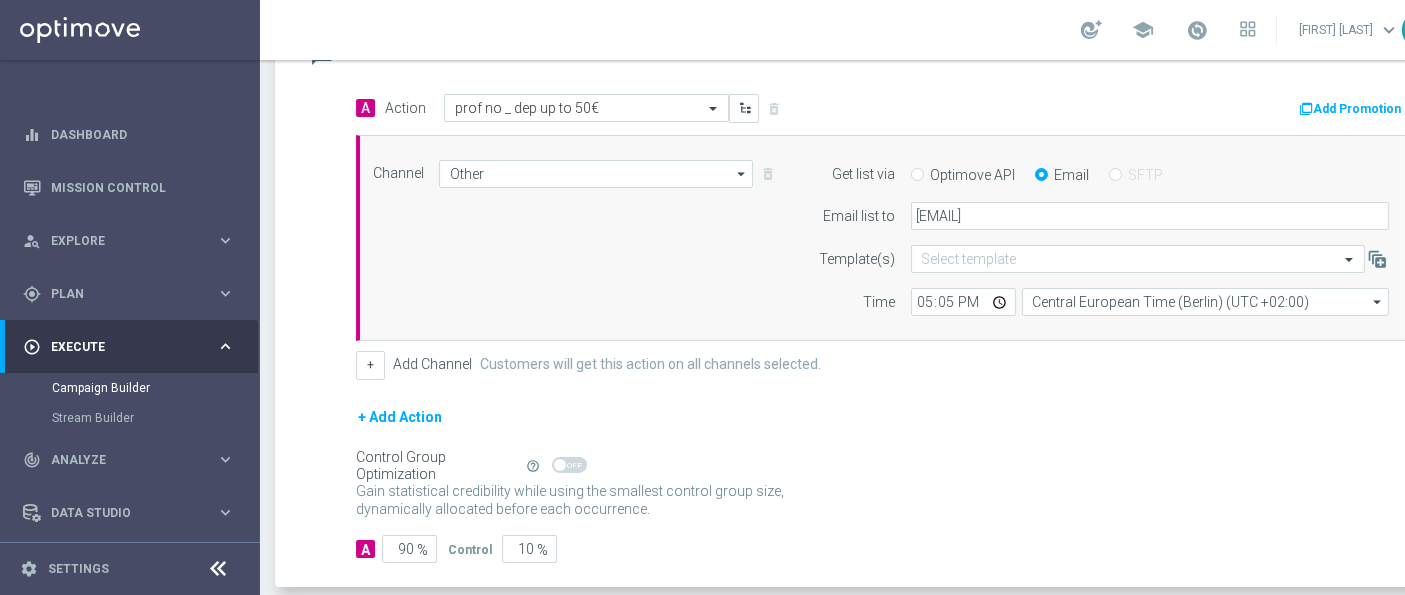 click on "Add Promotion" 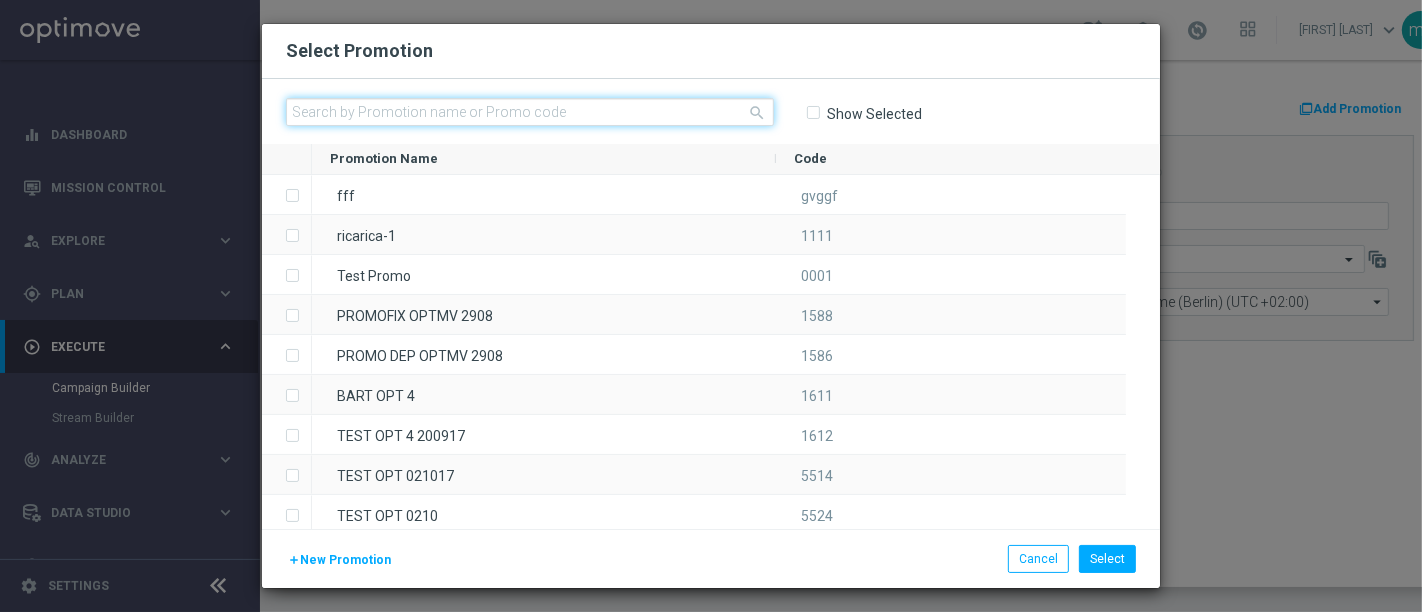 click 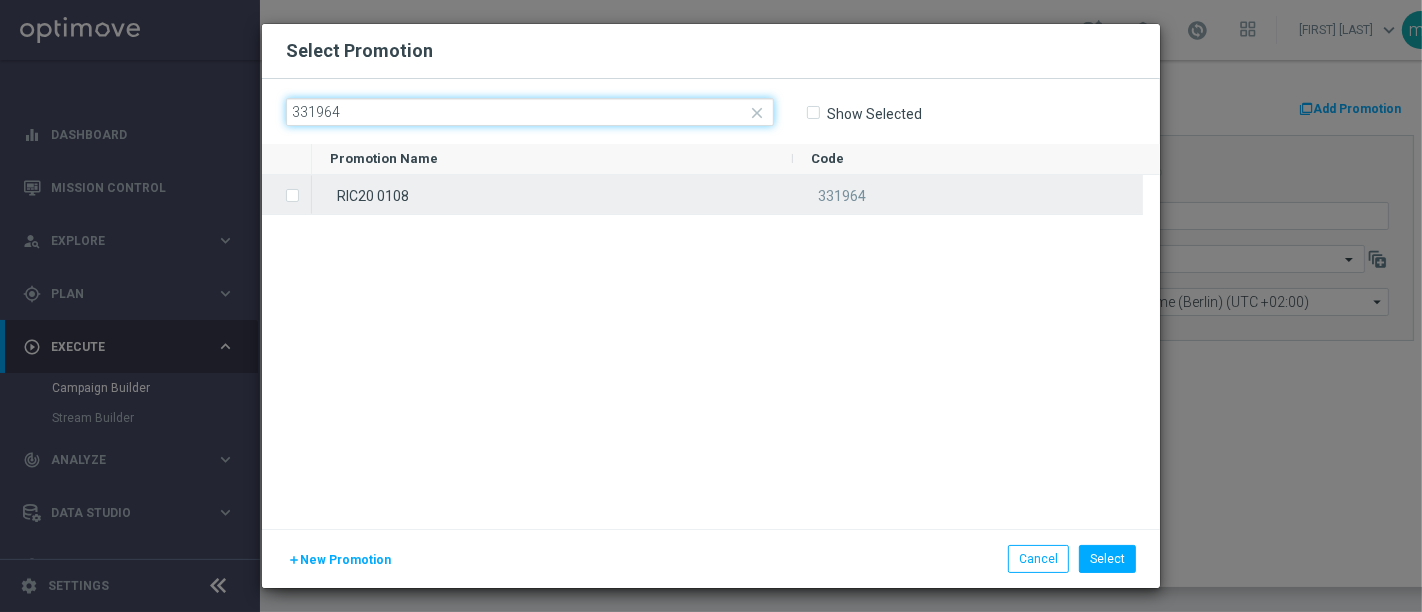 type on "331964" 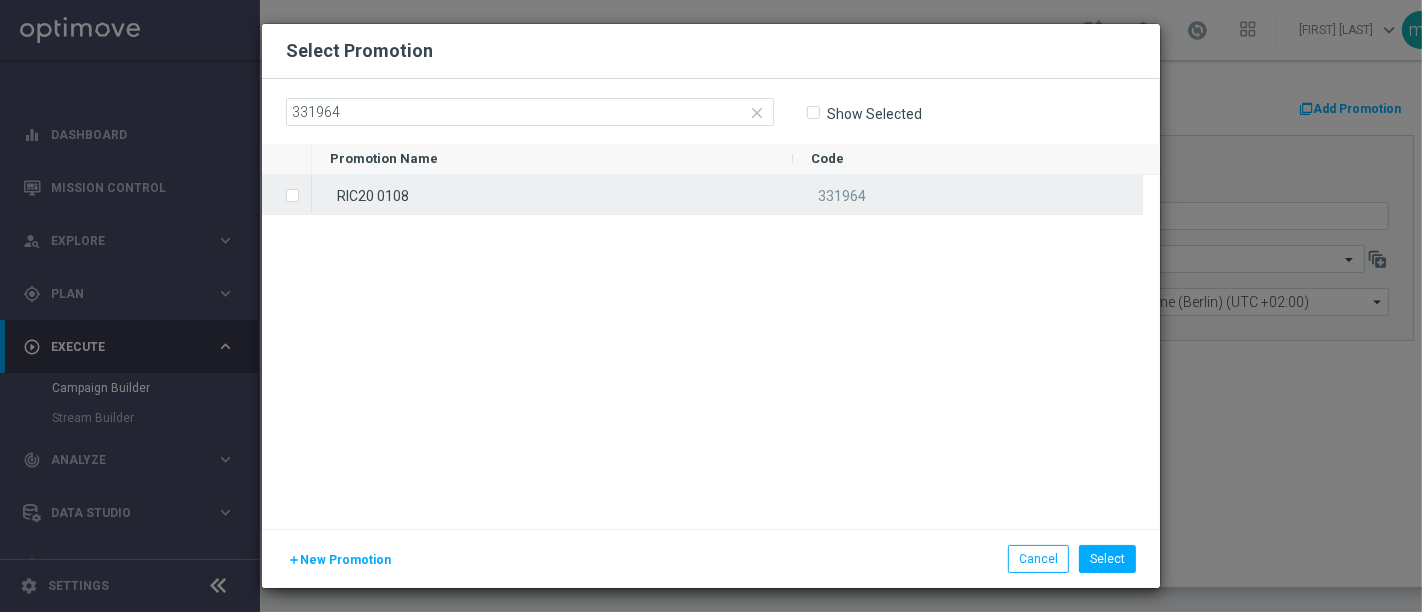 click 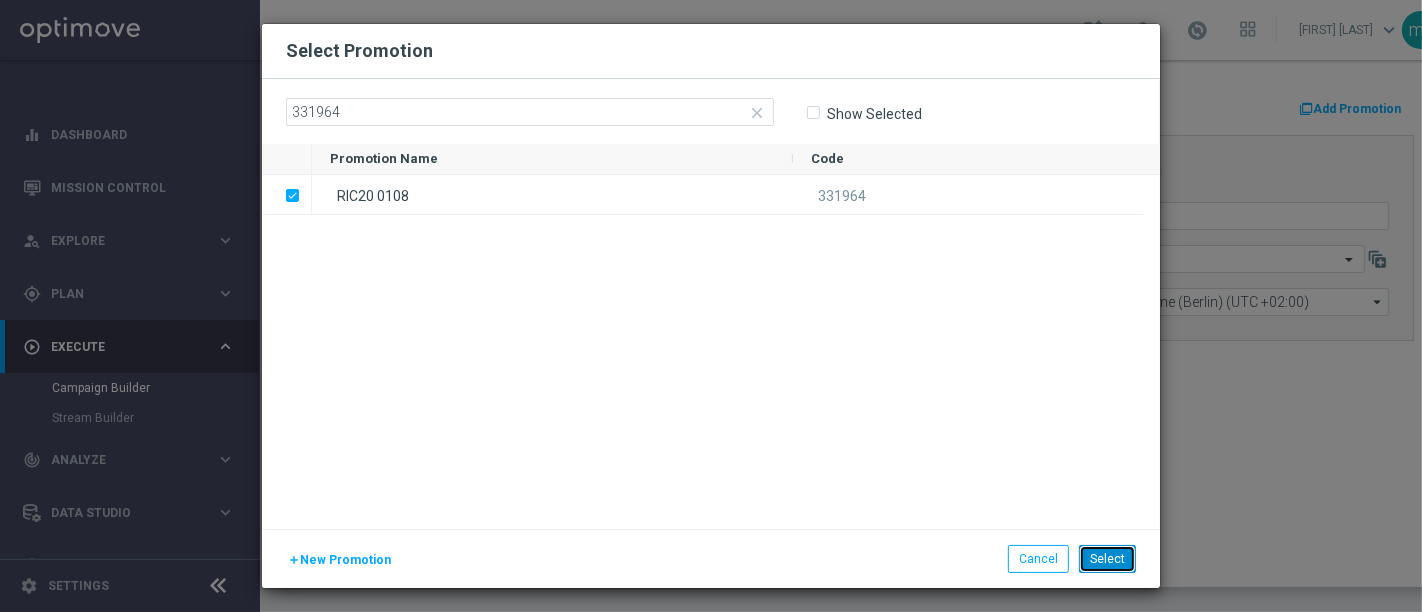 click on "Select" 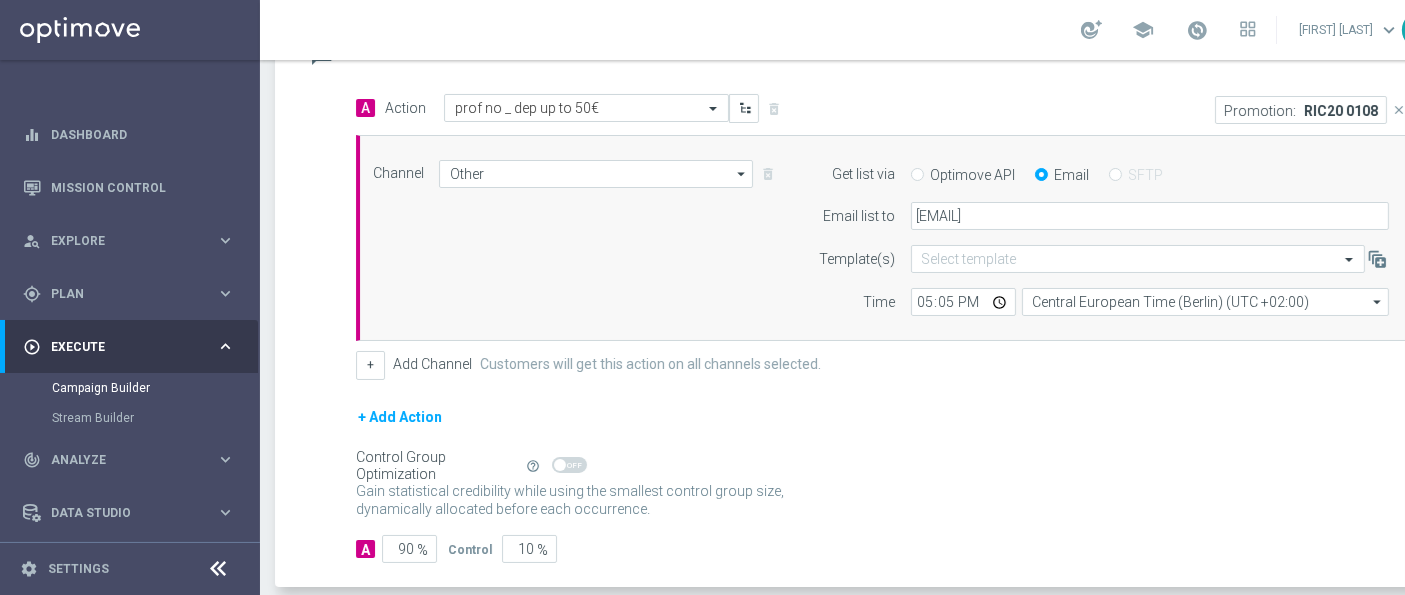 click on "+ Add Action" 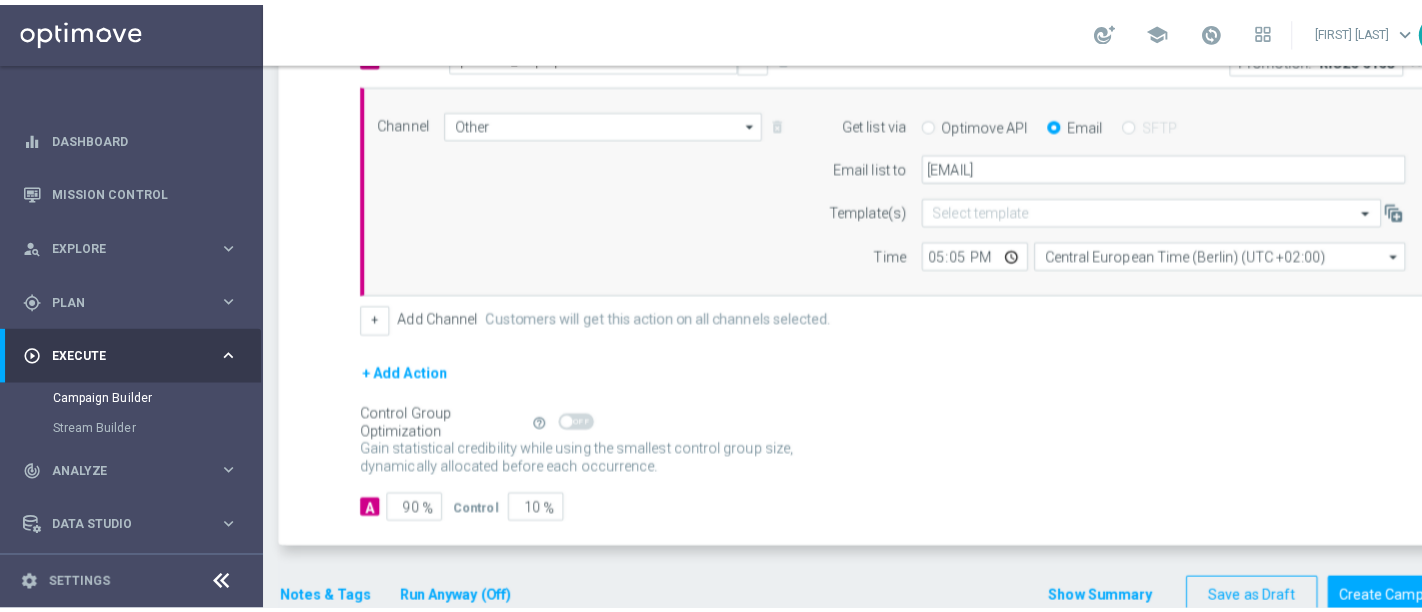 scroll, scrollTop: 545, scrollLeft: 0, axis: vertical 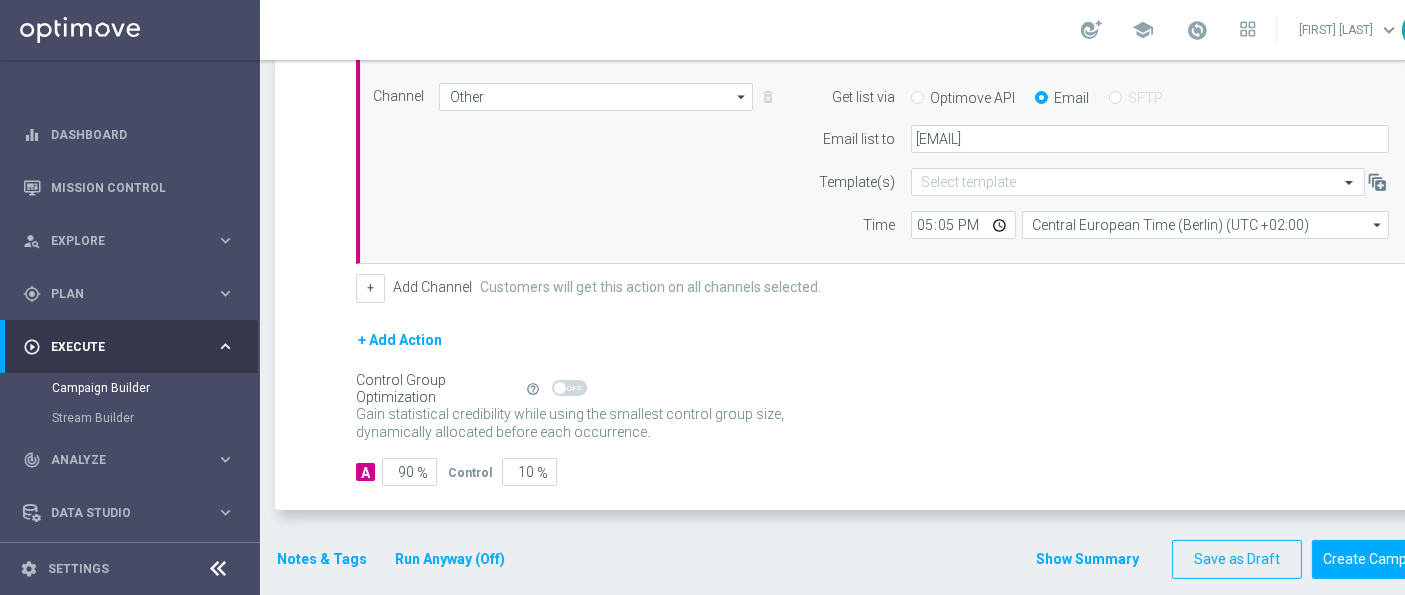 click on "Notes & Tags" 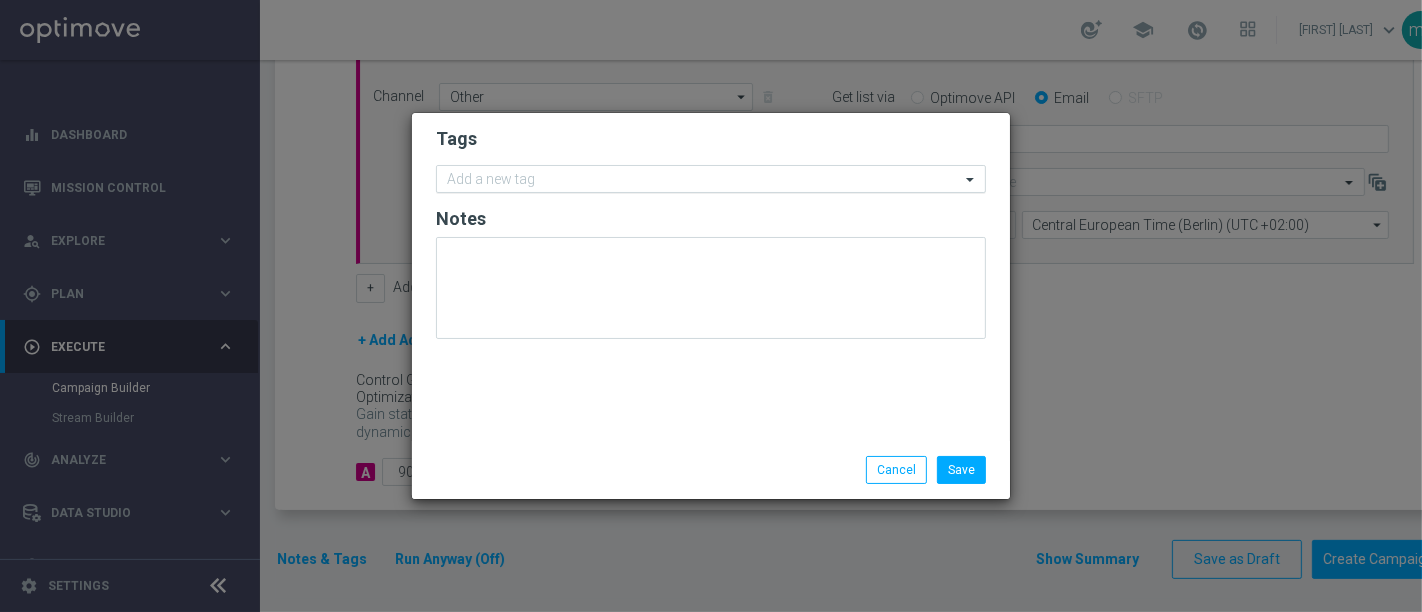 click 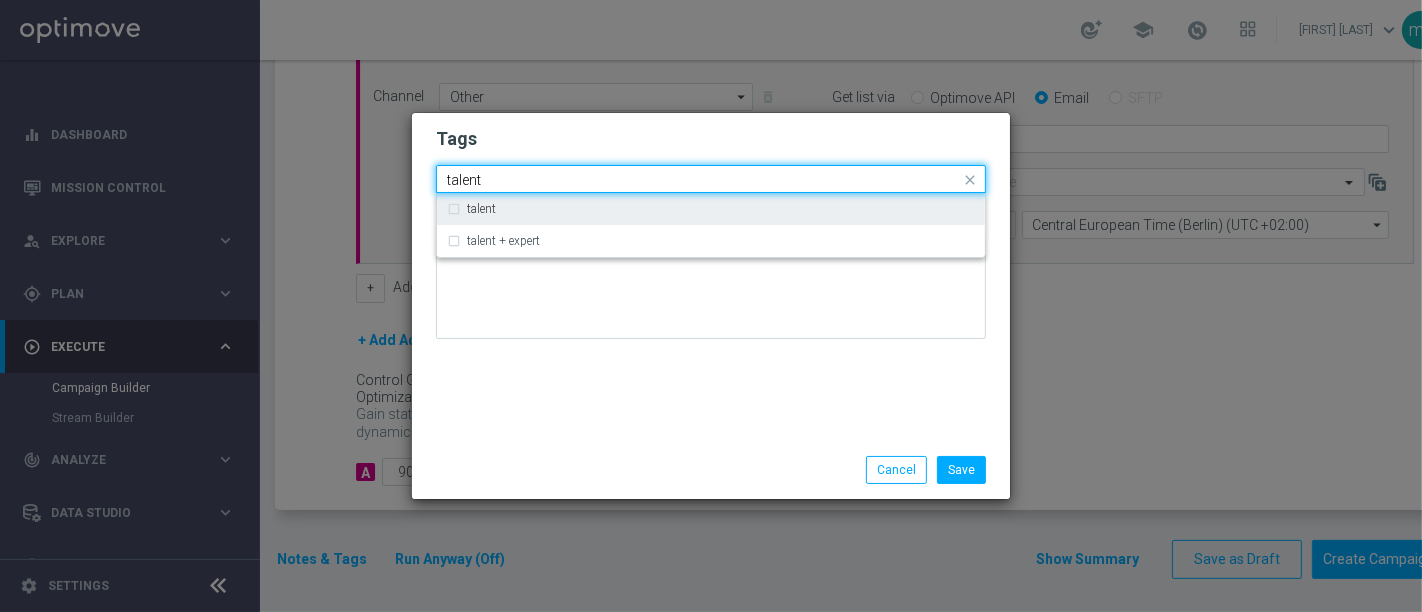 click on "talent" at bounding box center [711, 209] 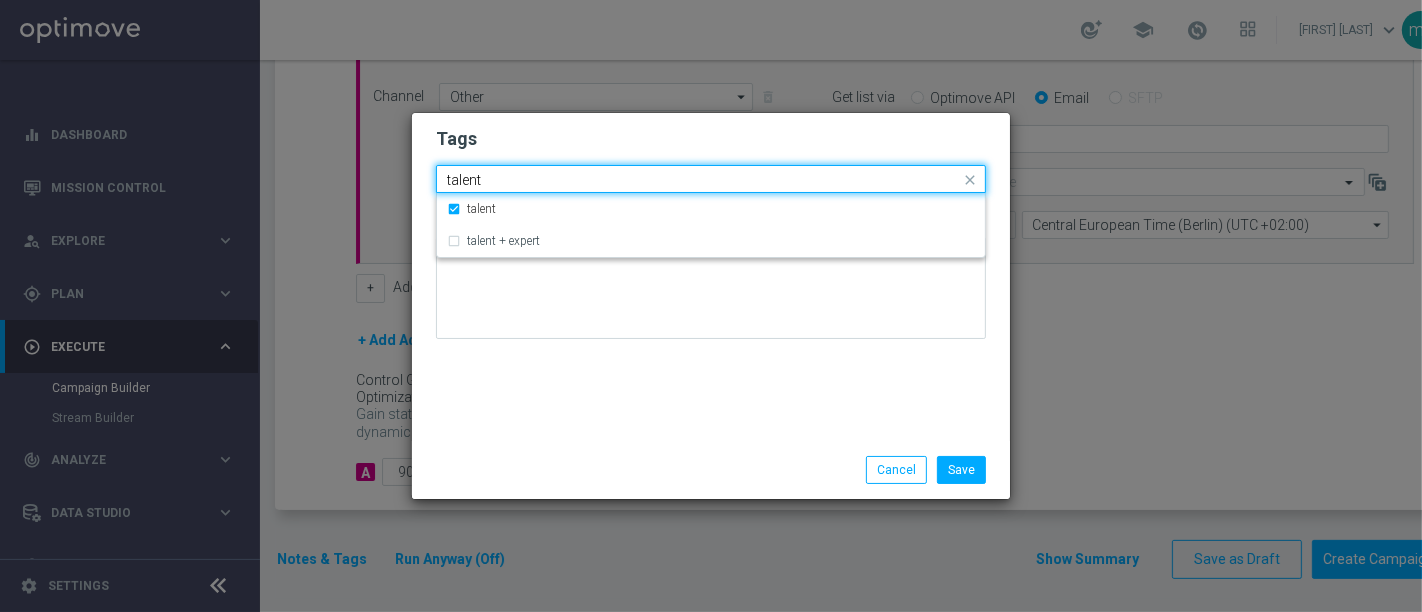 click on "talent" 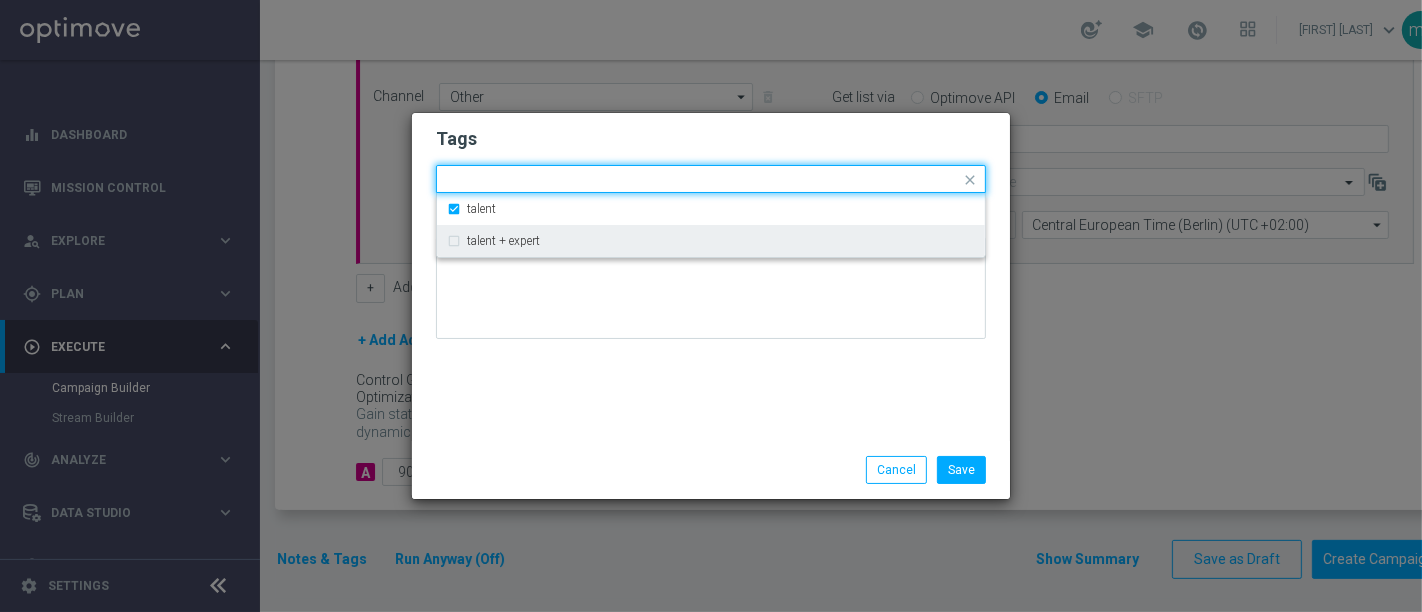 click 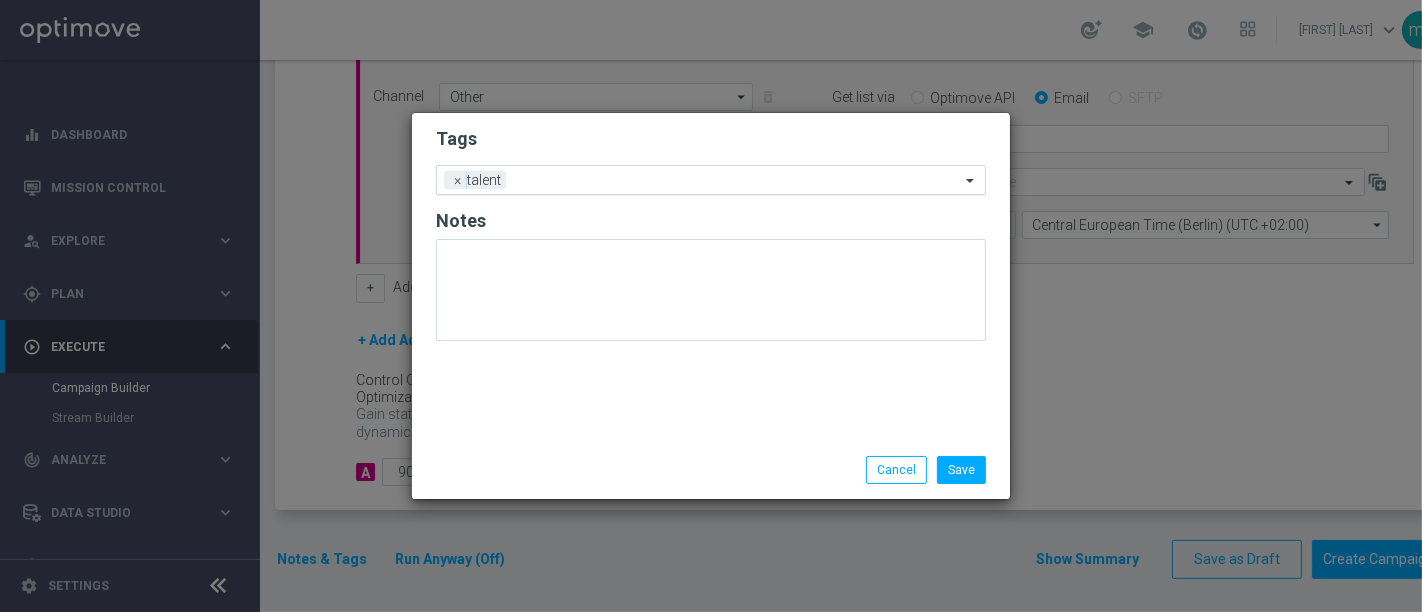click 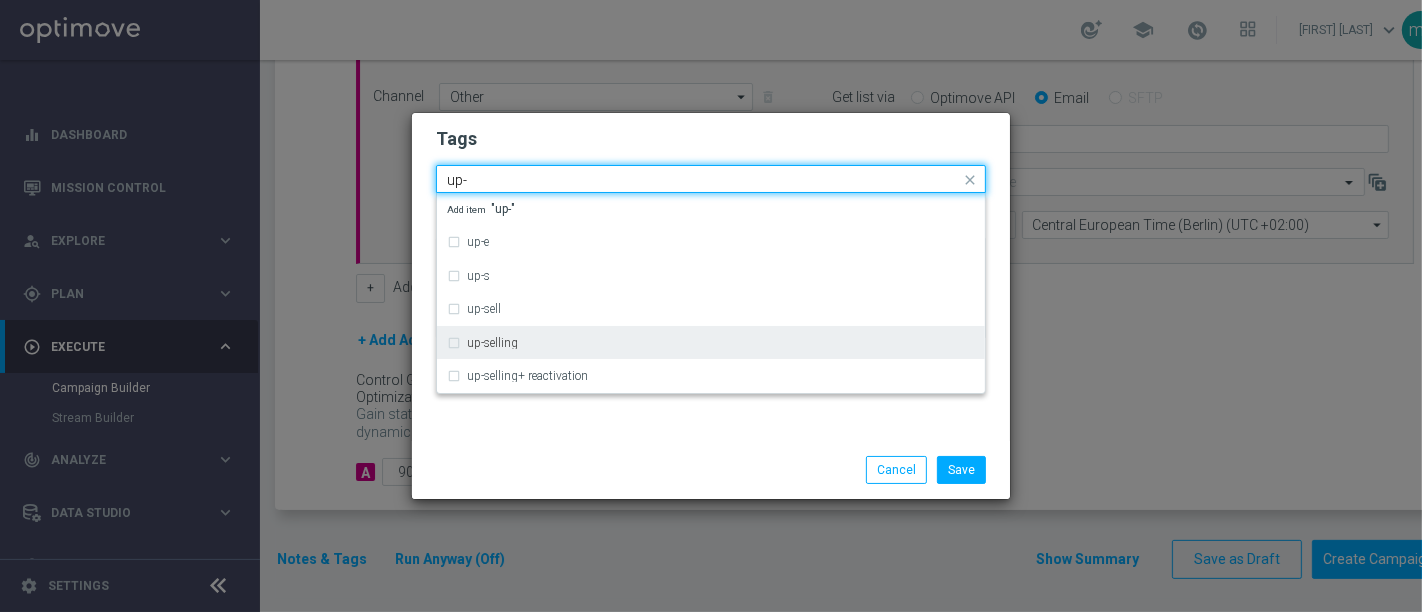 click on "up-selling" at bounding box center (711, 343) 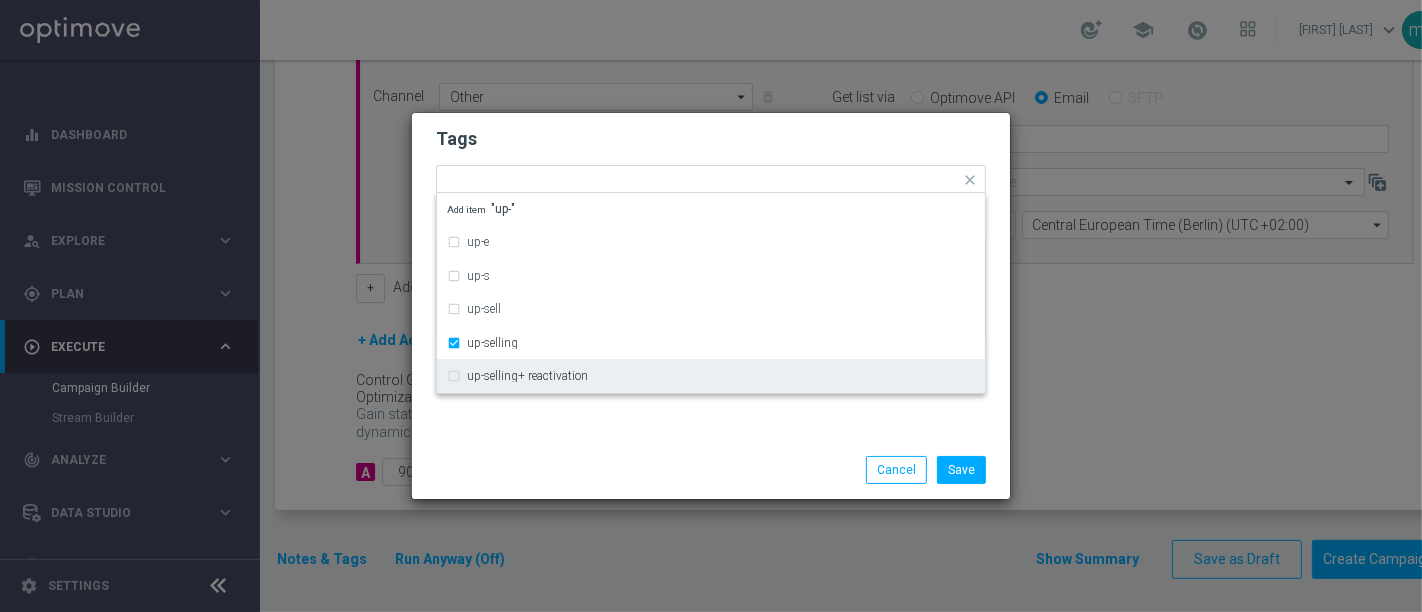 drag, startPoint x: 498, startPoint y: 416, endPoint x: 498, endPoint y: 428, distance: 12 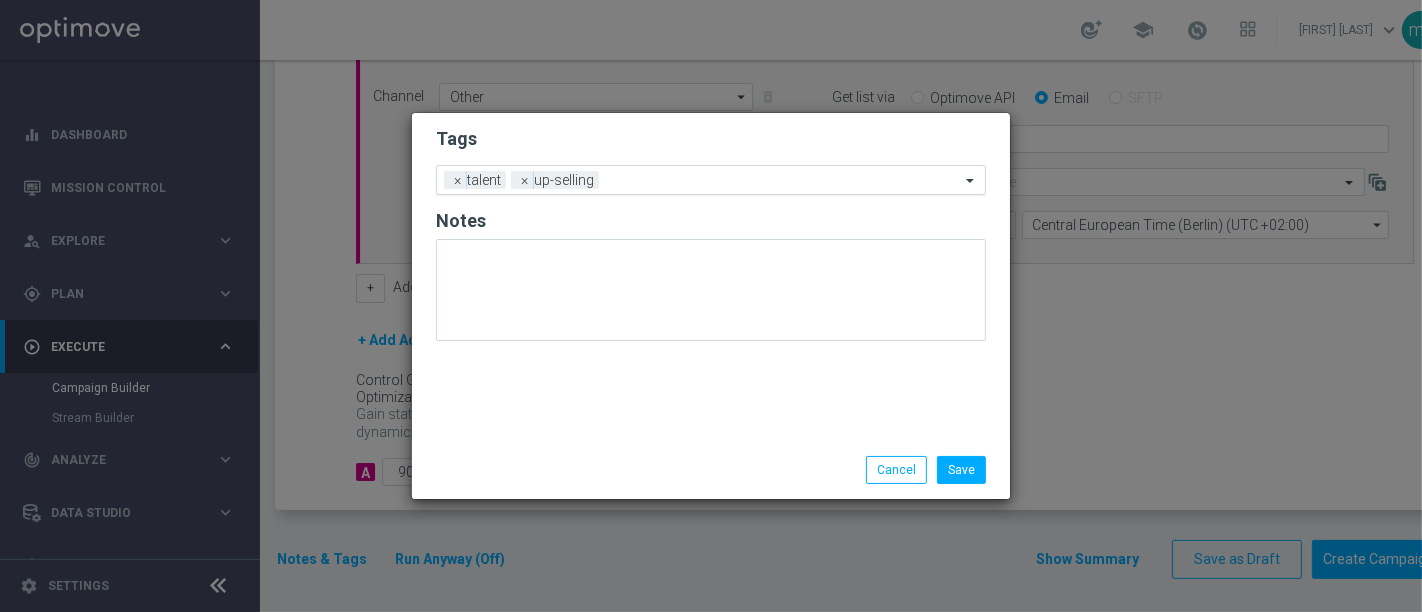 click 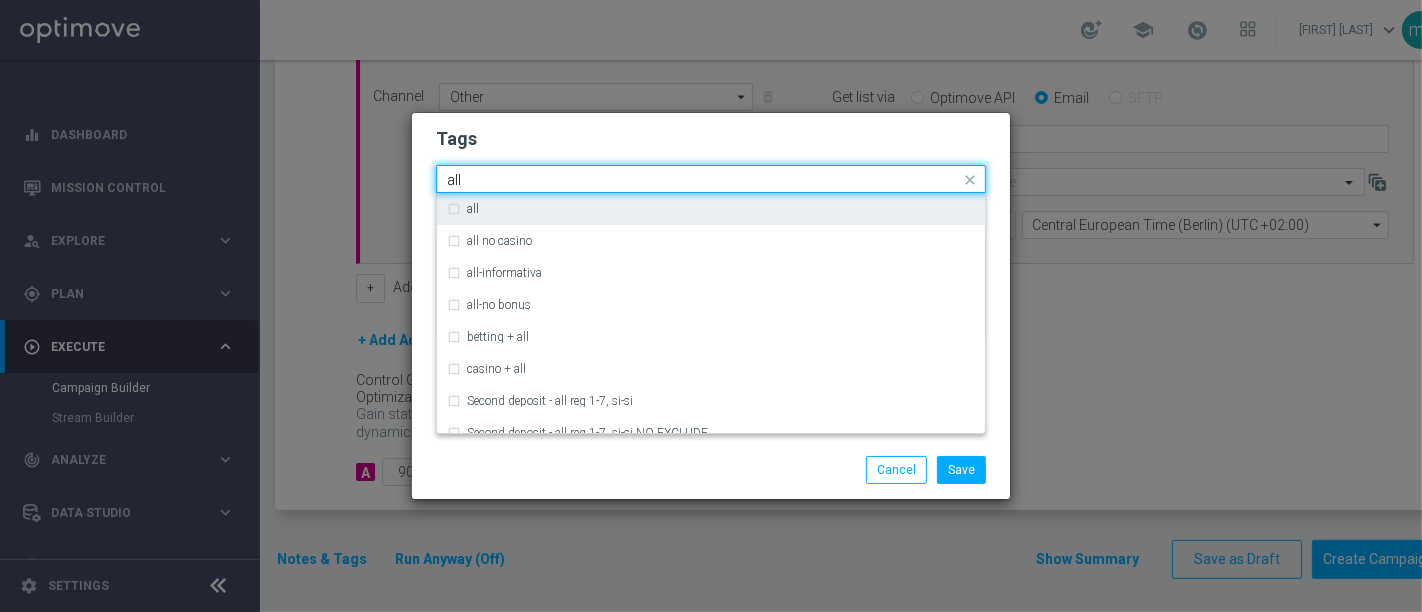 click on "all" at bounding box center (711, 209) 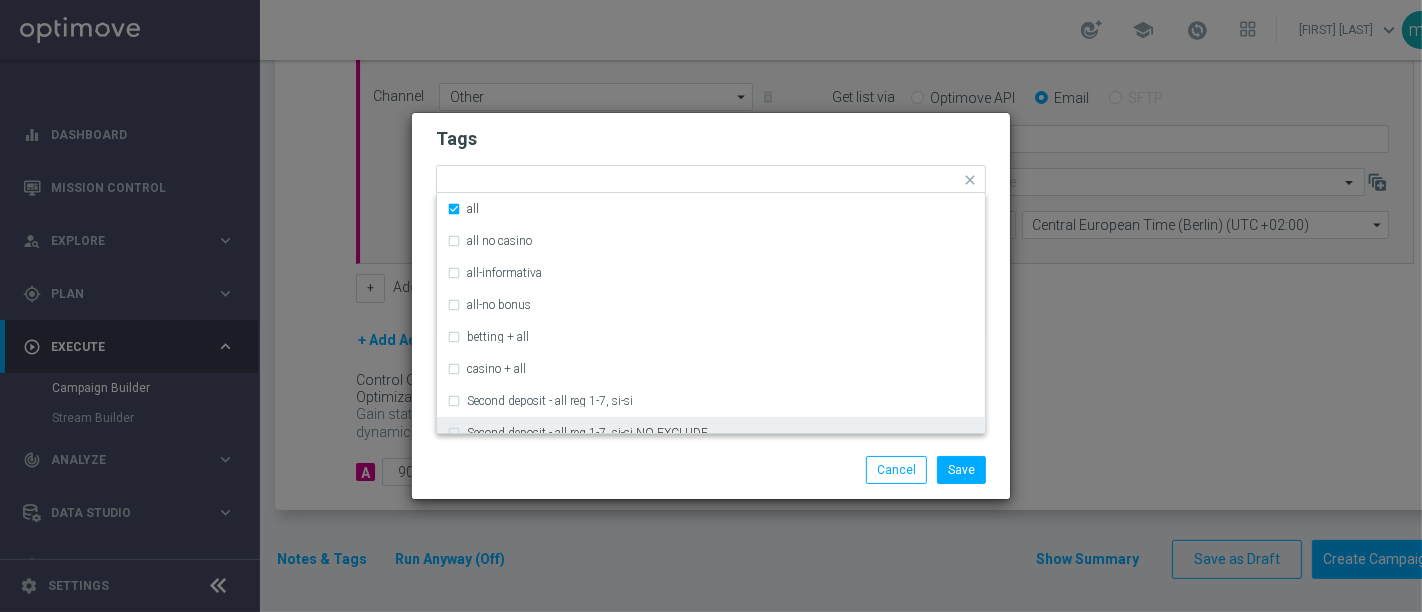 click on "Save
Cancel" 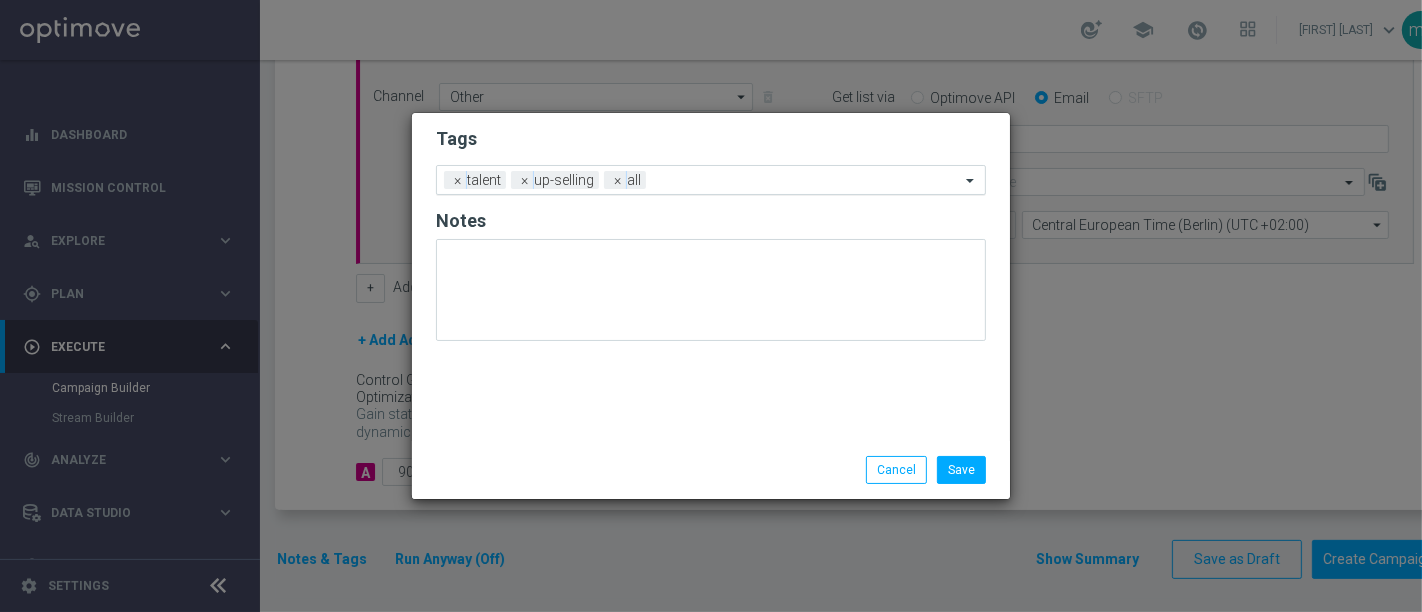 click 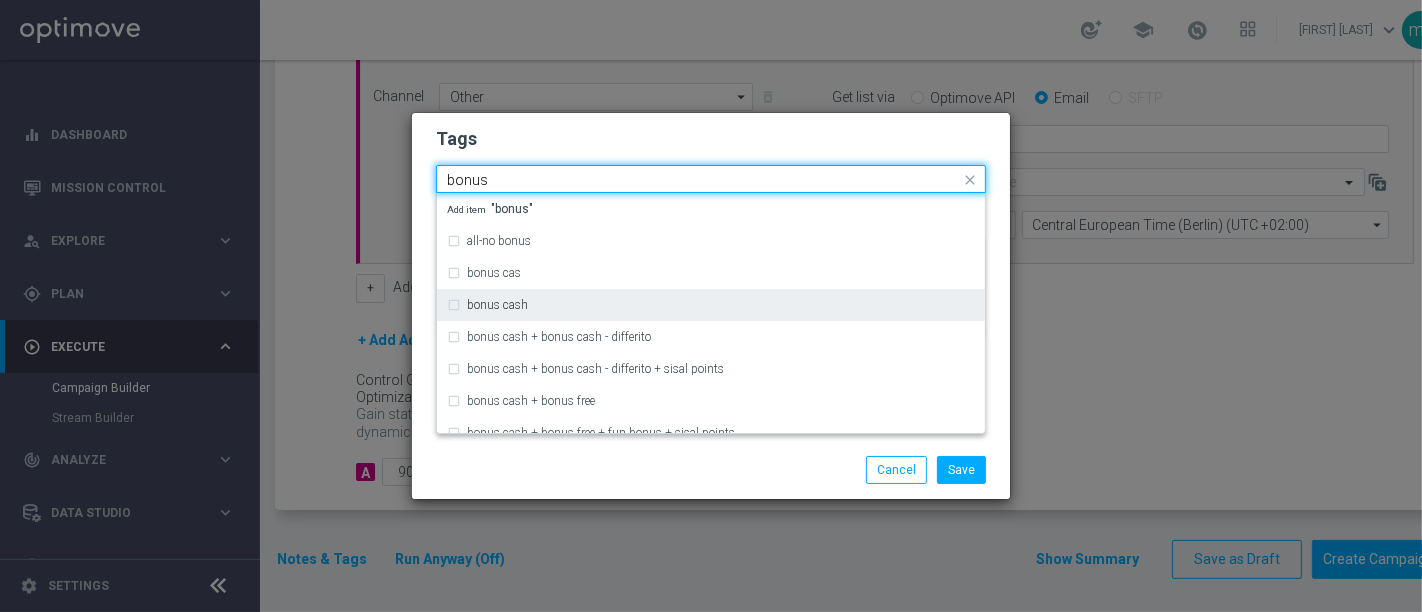 click on "bonus cash" at bounding box center [711, 305] 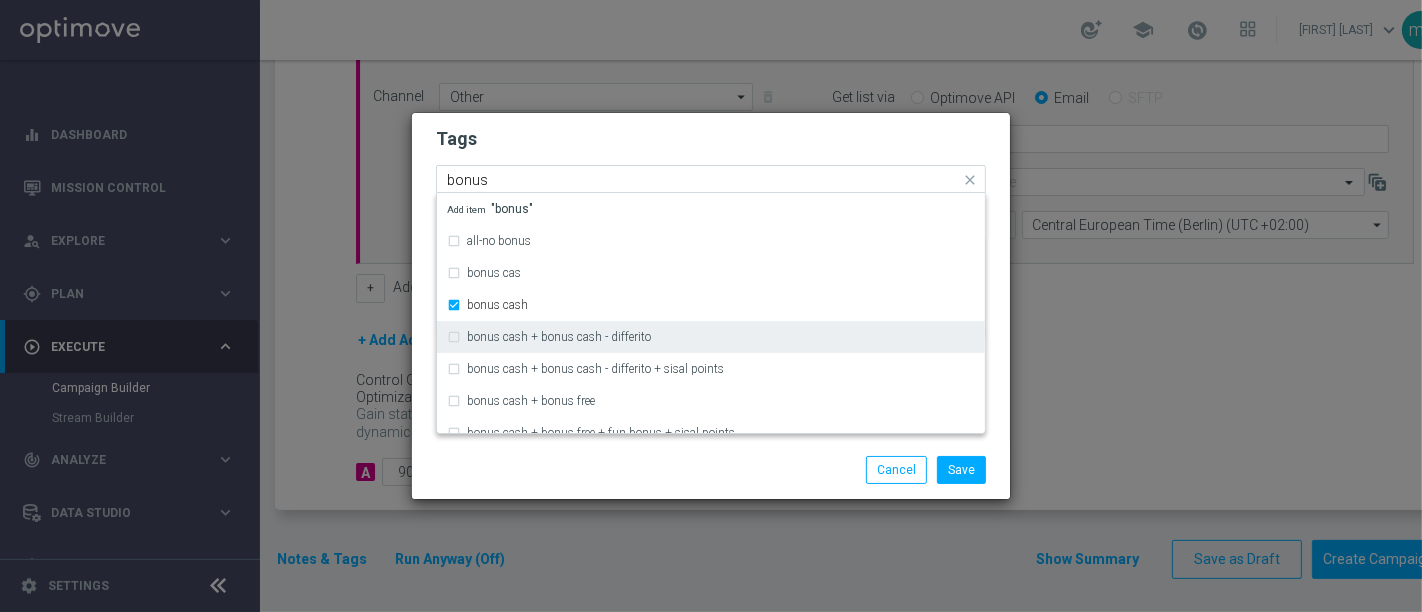 drag, startPoint x: 452, startPoint y: 307, endPoint x: 464, endPoint y: 324, distance: 20.808653 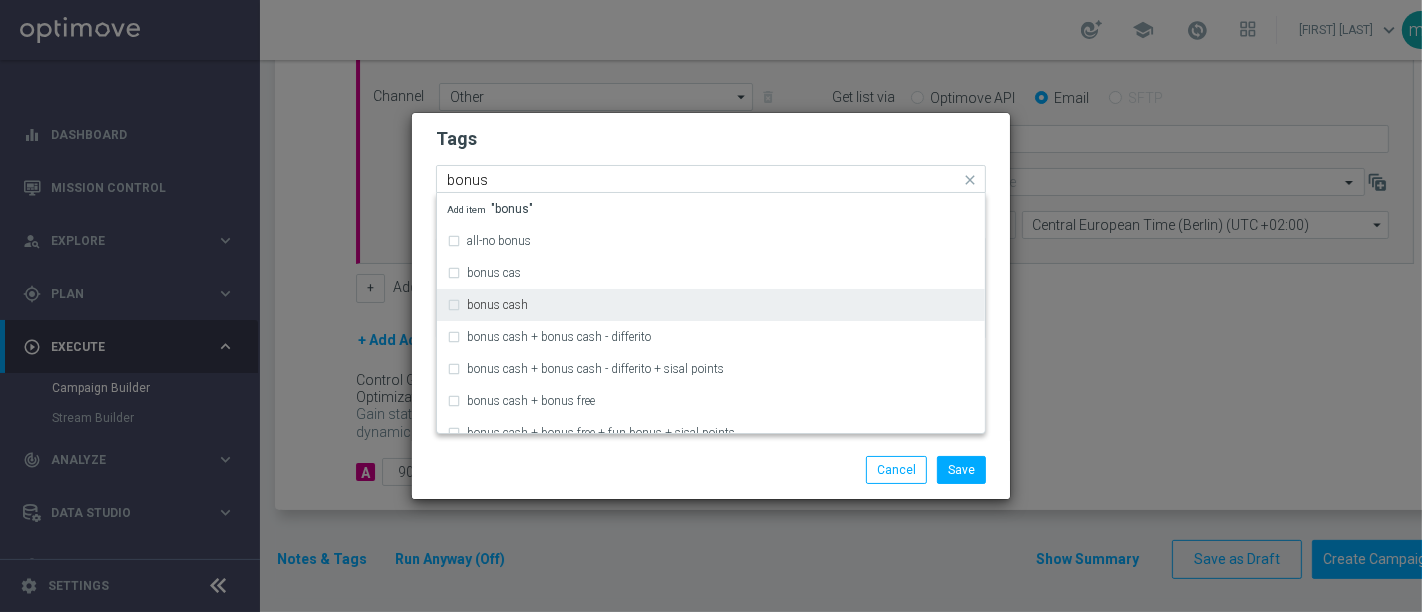 click on "bonus cash" at bounding box center (711, 305) 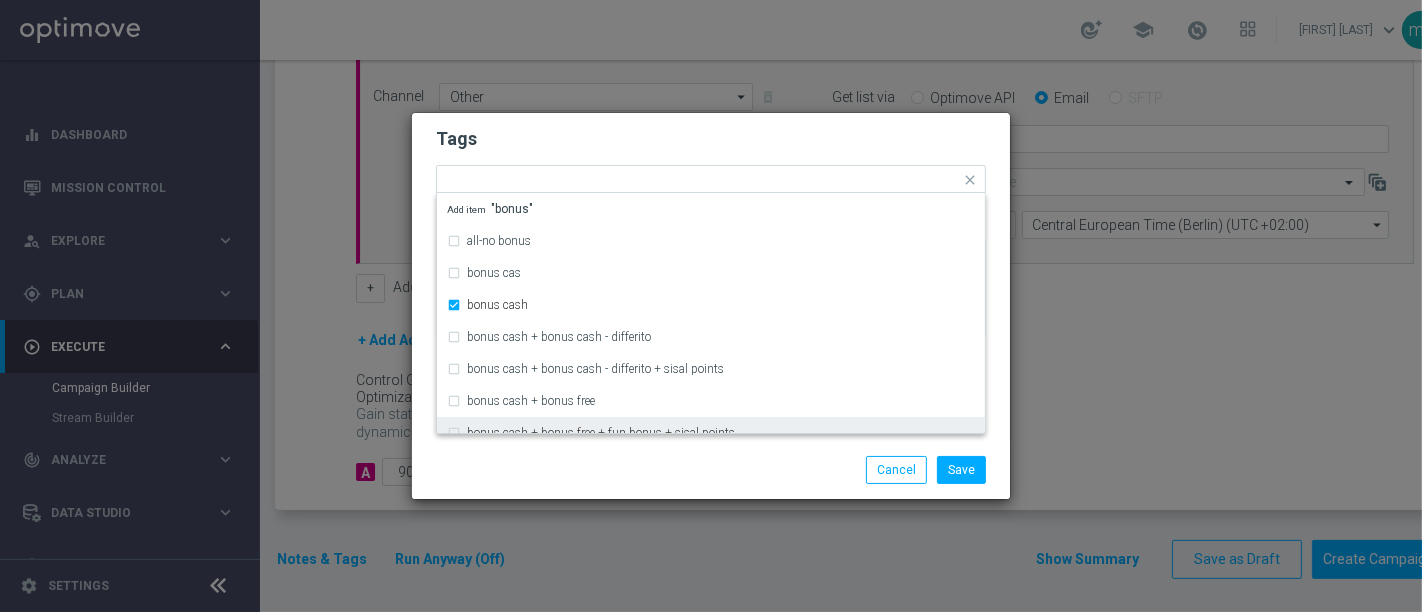 click on "Save
Cancel" 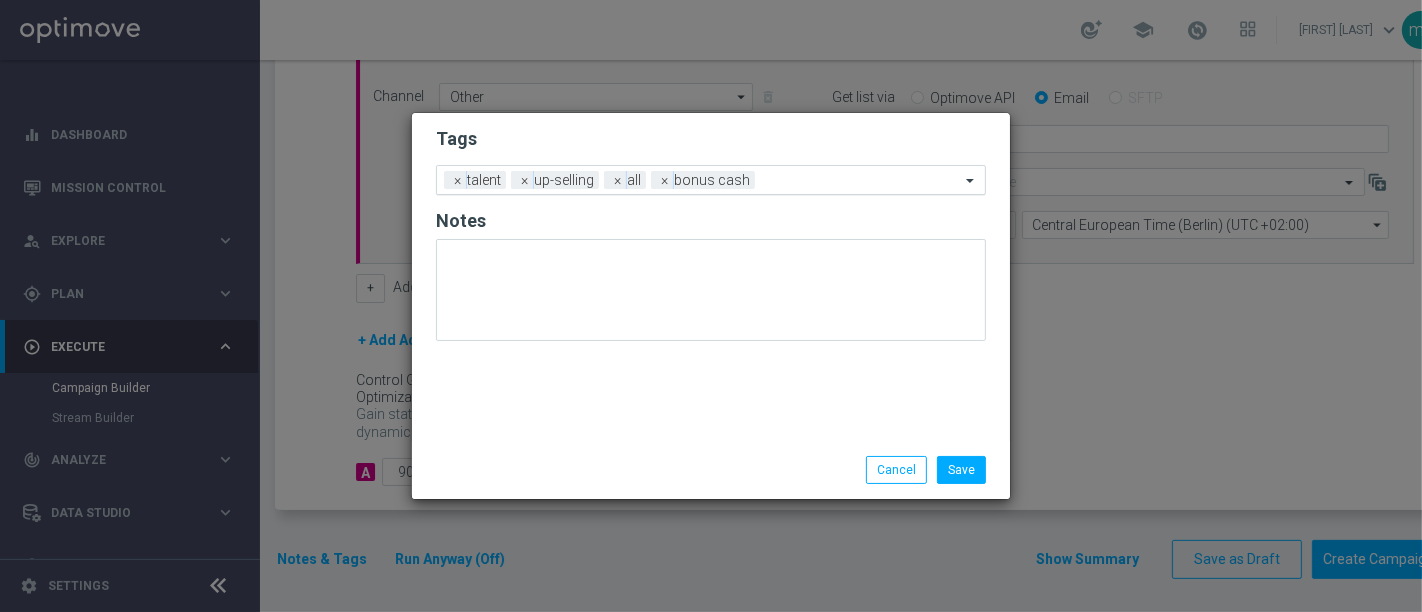 click 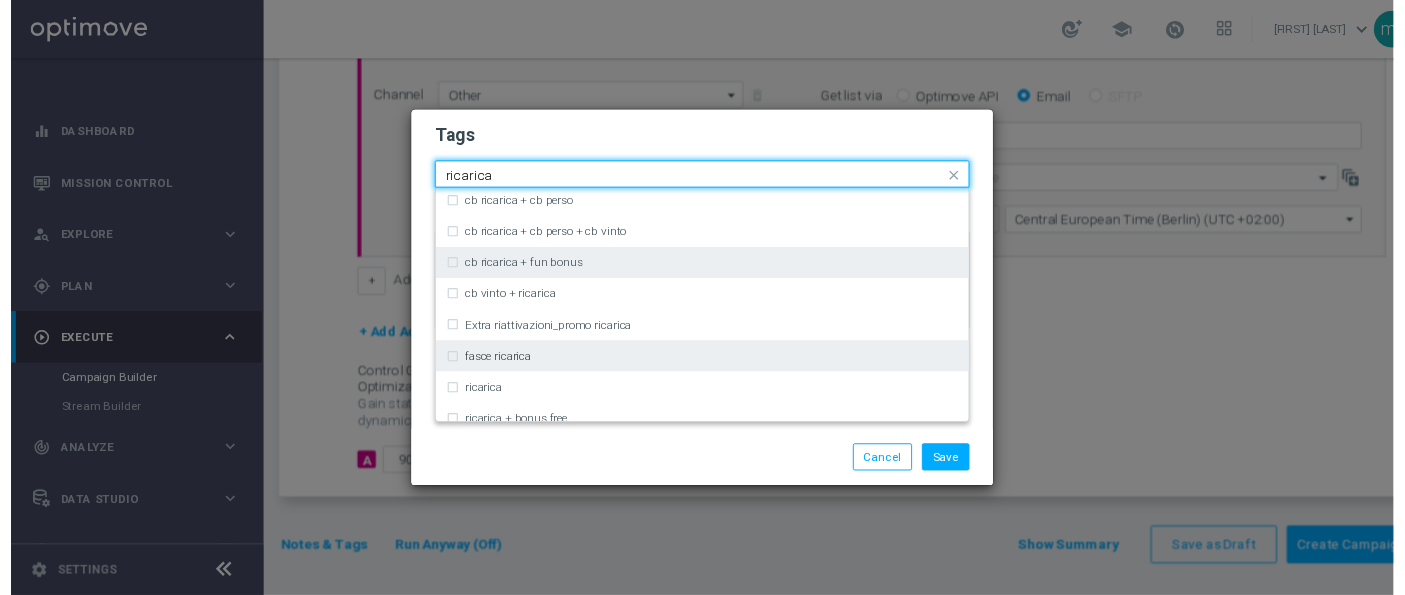 scroll, scrollTop: 555, scrollLeft: 0, axis: vertical 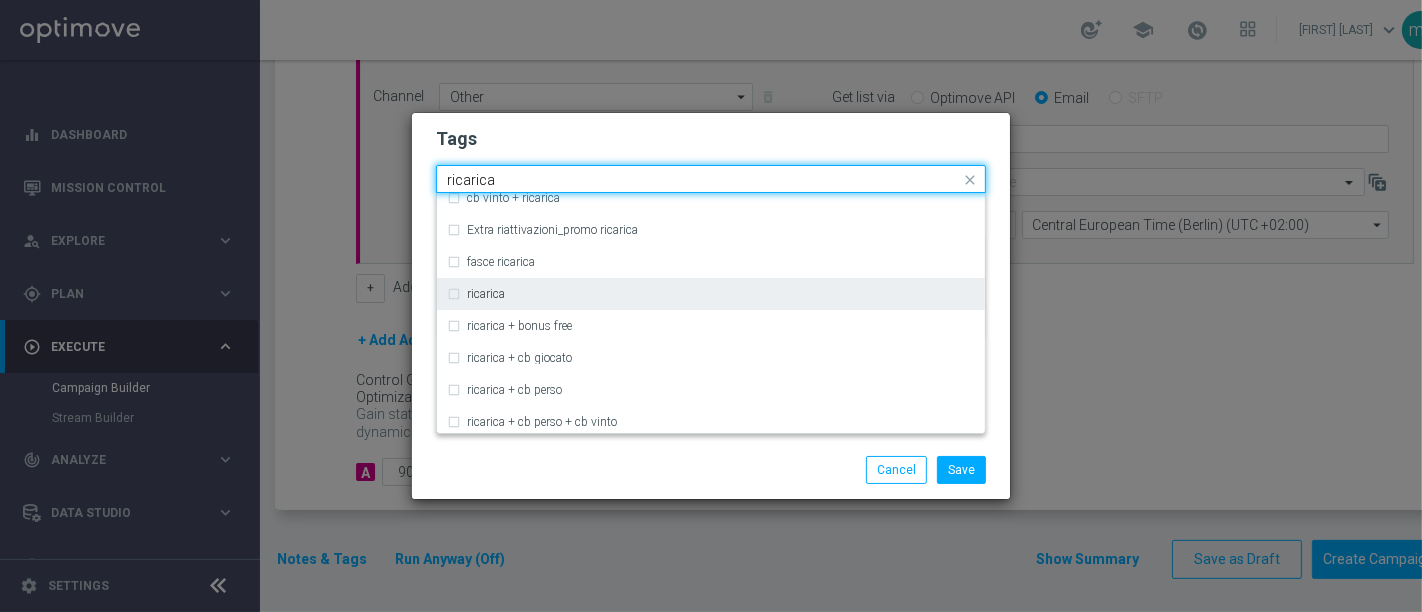 click on "ricarica" at bounding box center (711, 294) 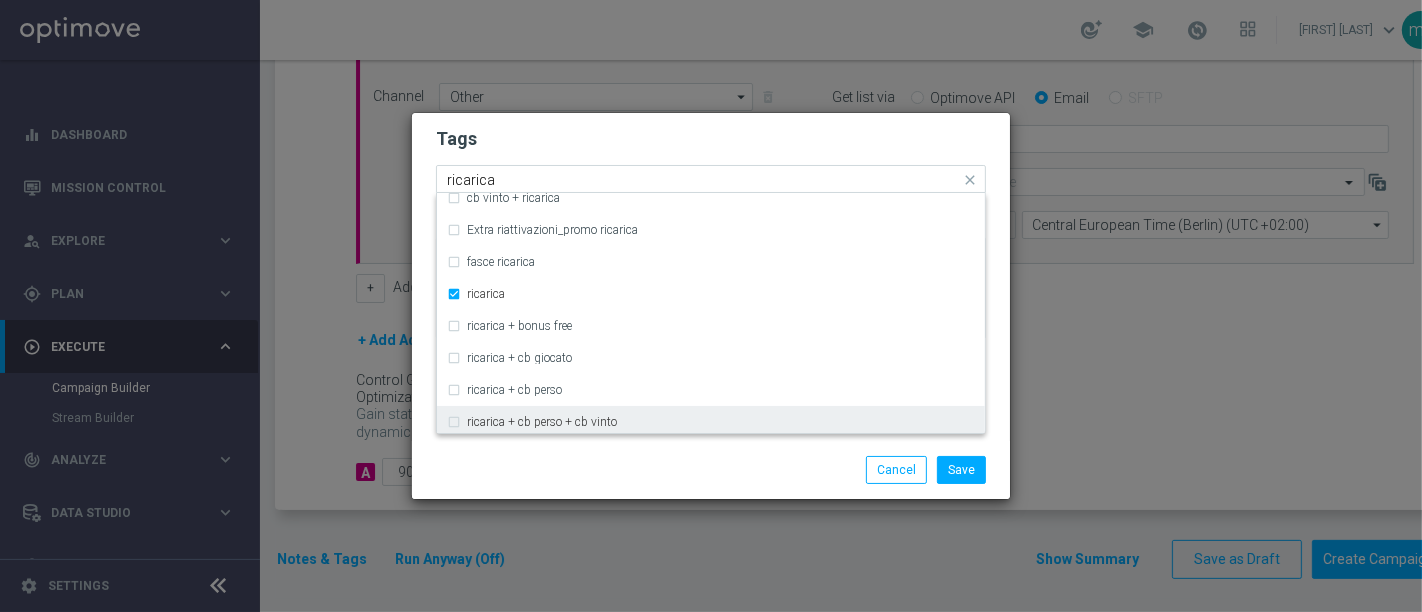 type 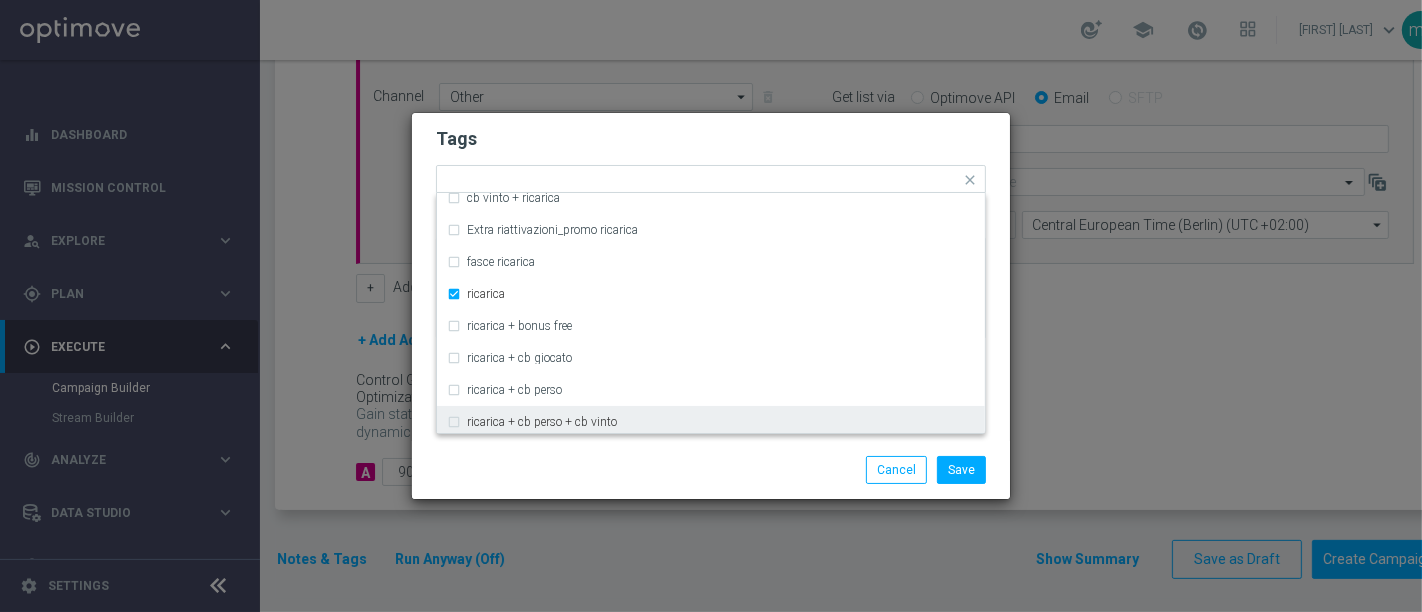 click on "Save
Cancel" 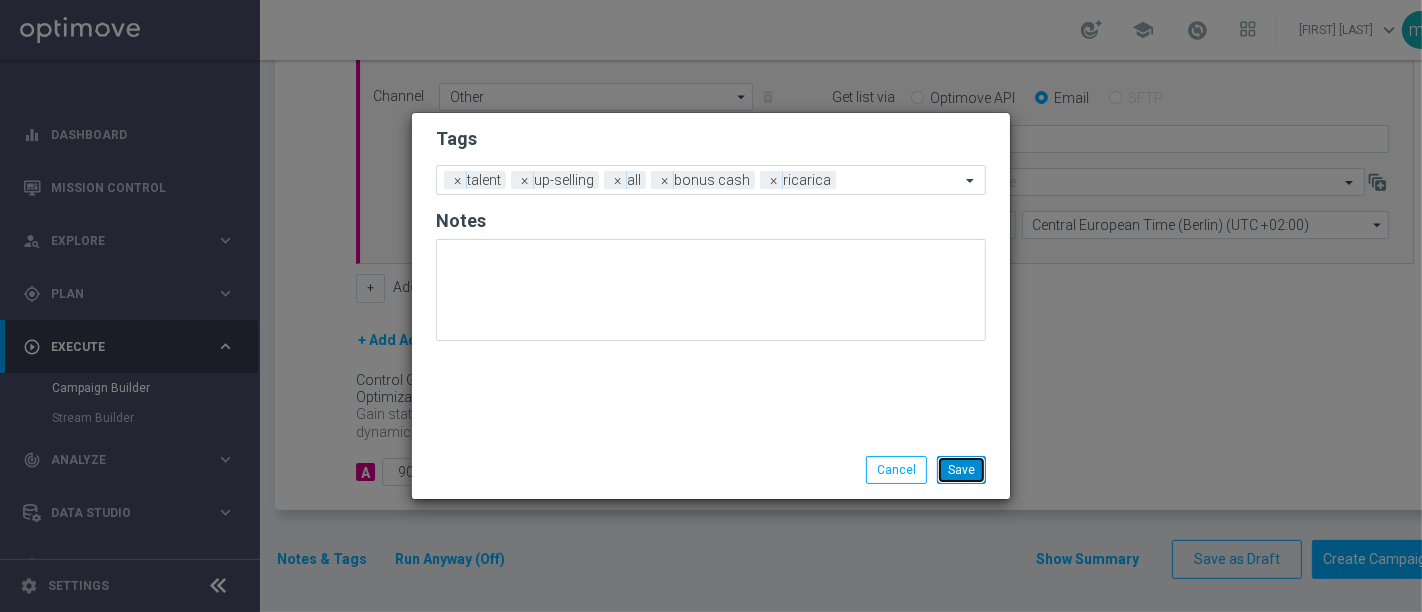 click on "Save" 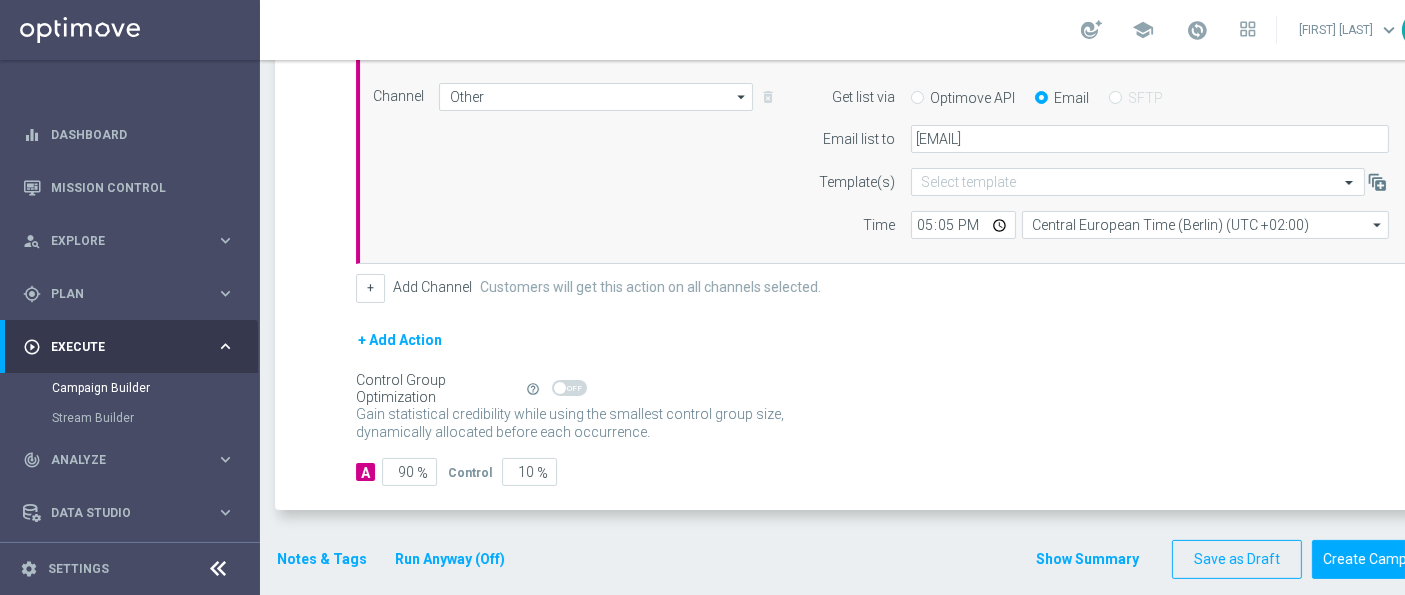 scroll, scrollTop: 17, scrollLeft: 0, axis: vertical 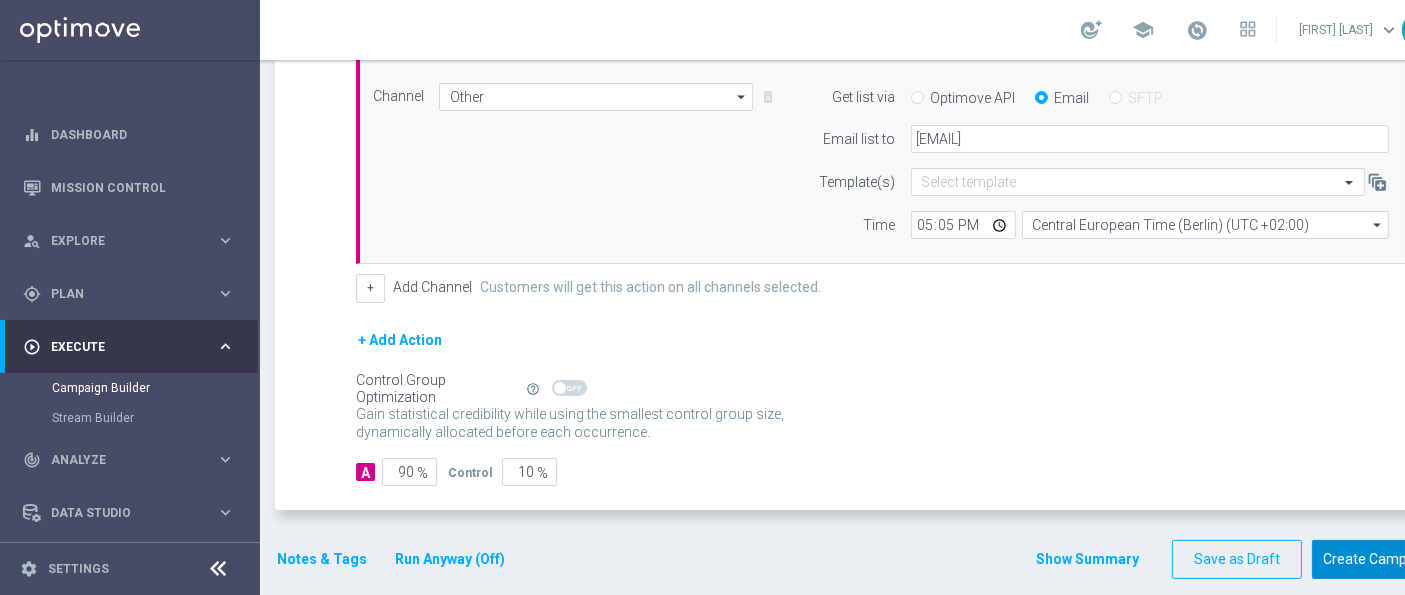click on "Create Campaign" 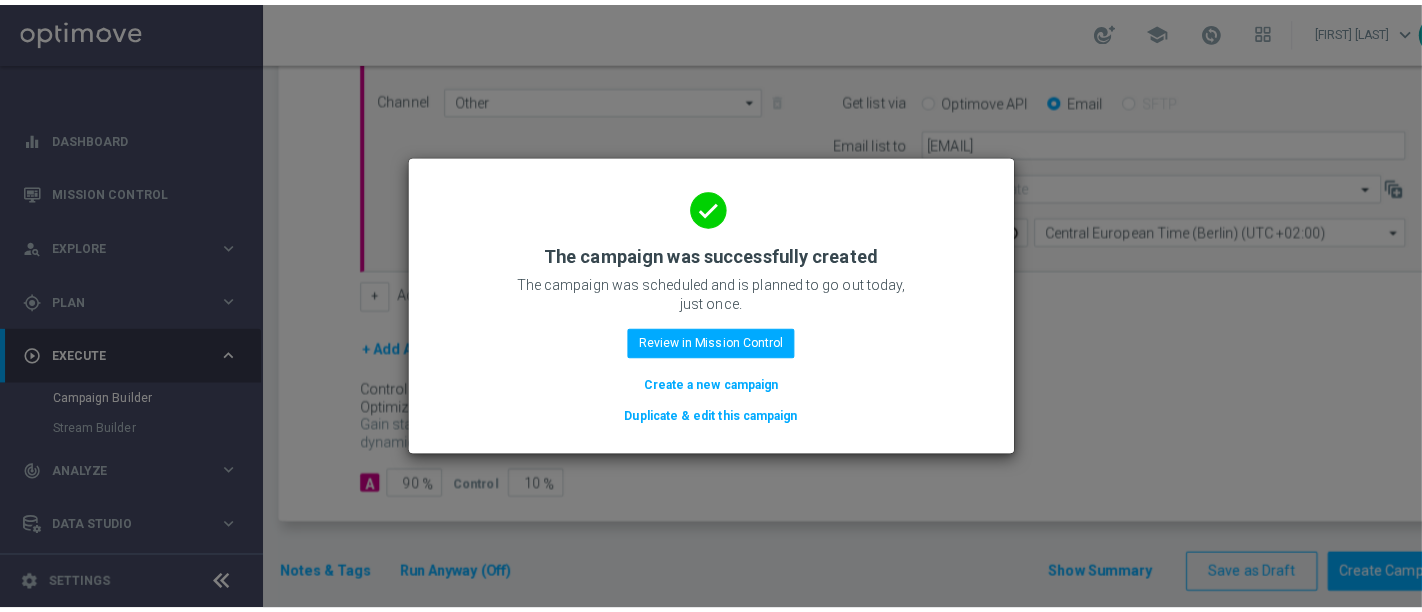 scroll, scrollTop: 0, scrollLeft: 0, axis: both 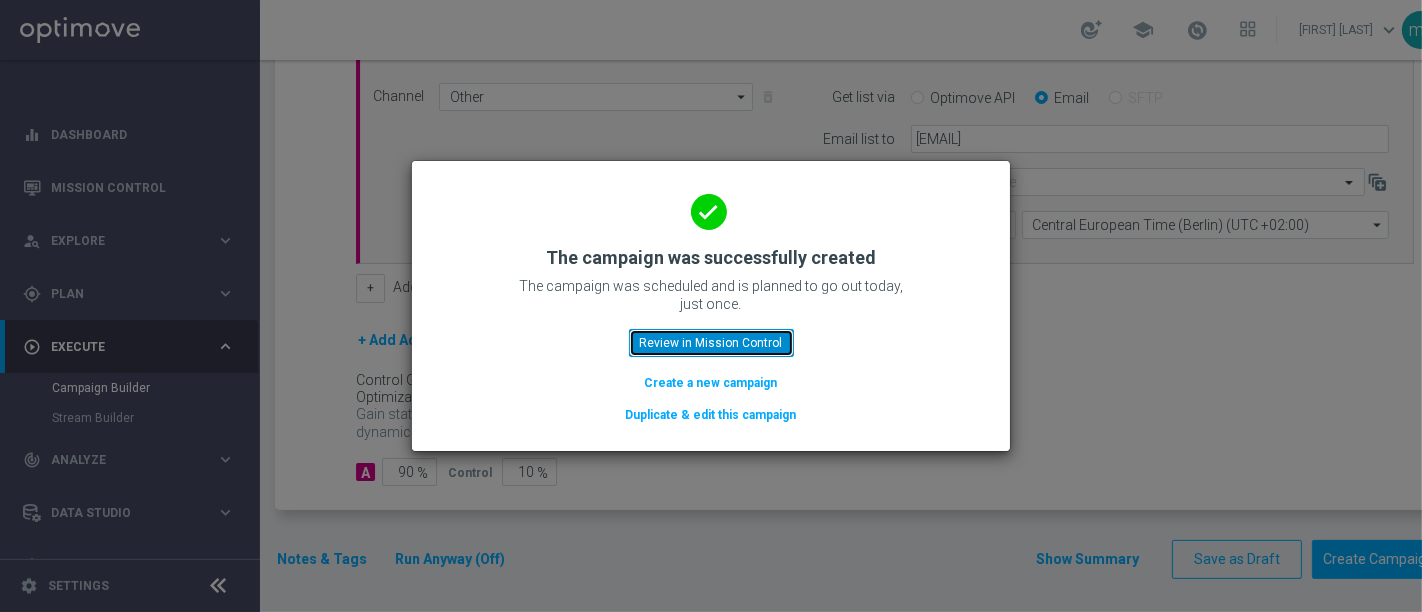 click on "Review in Mission Control" 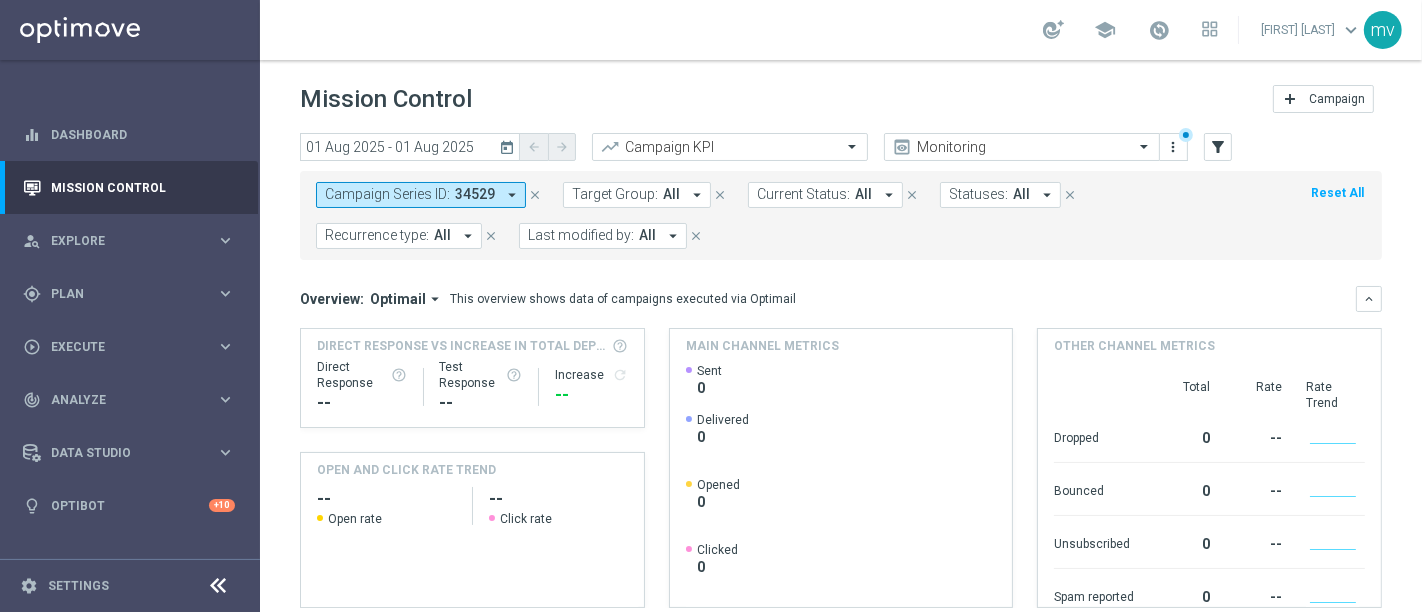 scroll, scrollTop: 0, scrollLeft: 0, axis: both 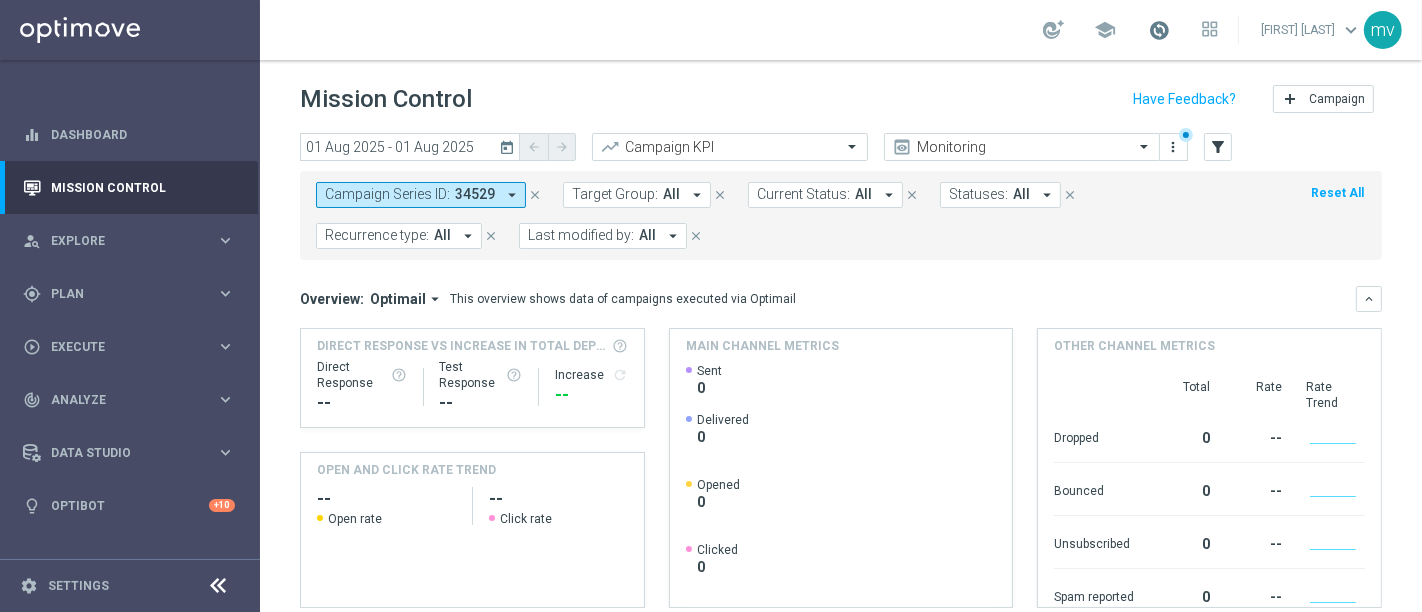 click at bounding box center [1159, 30] 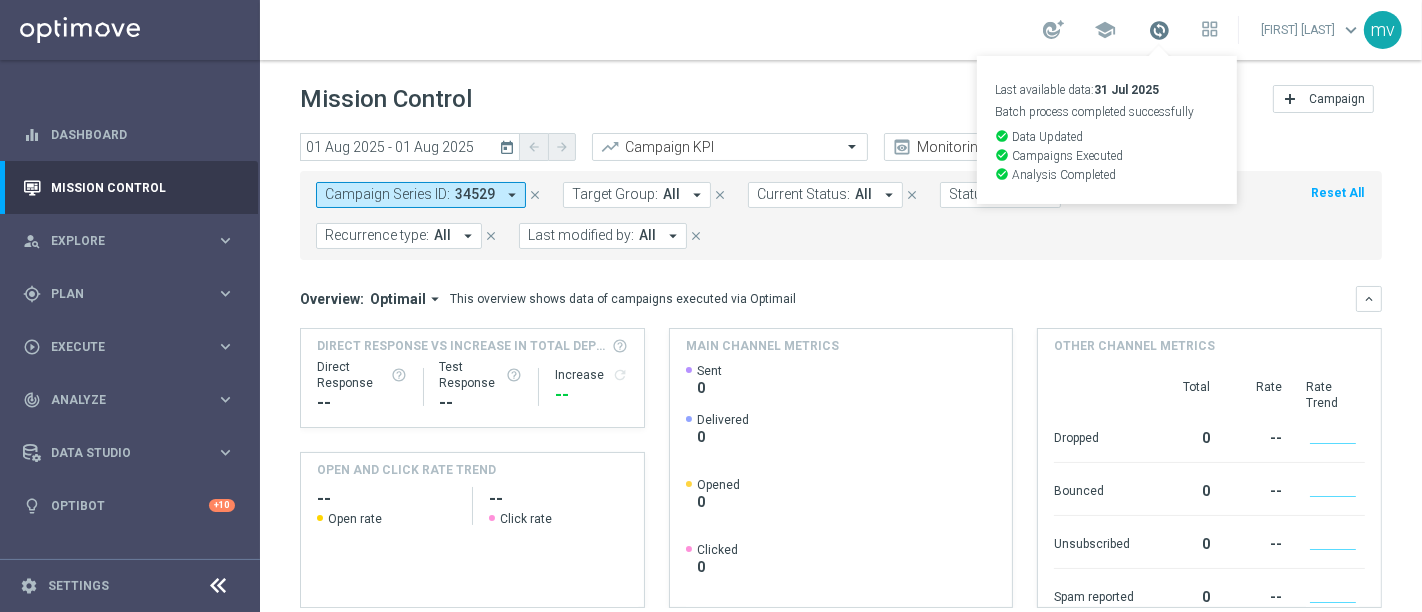 click at bounding box center [1159, 30] 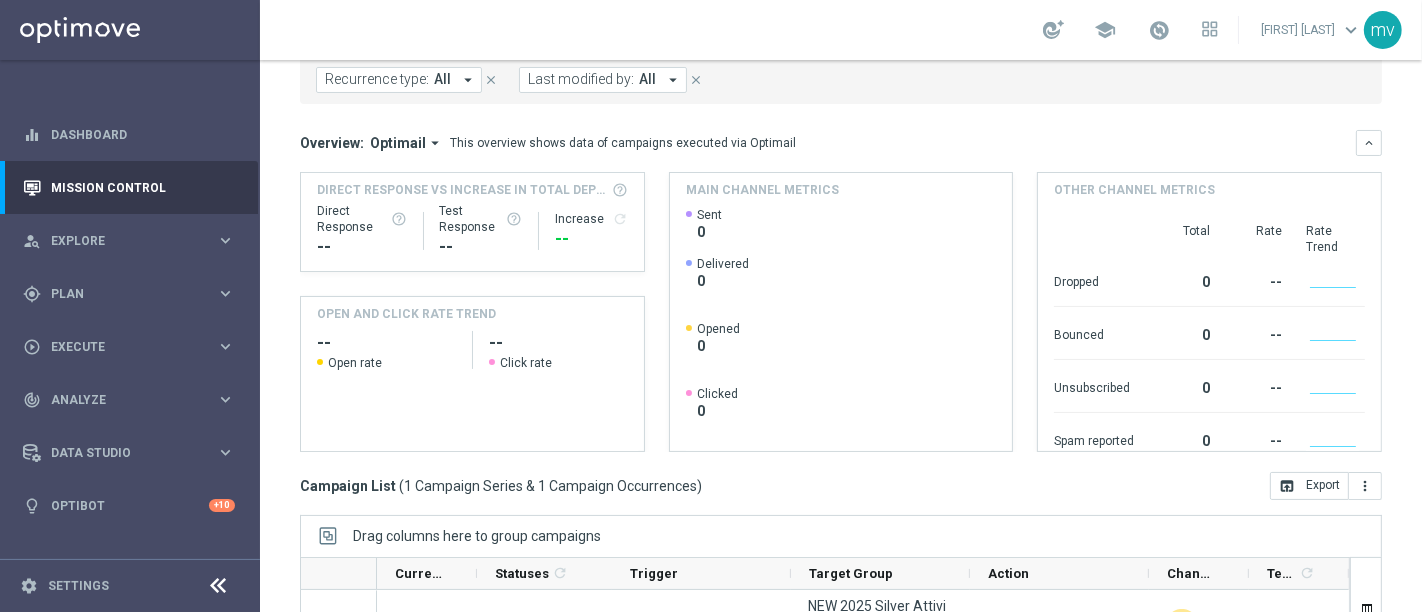 scroll, scrollTop: 93, scrollLeft: 0, axis: vertical 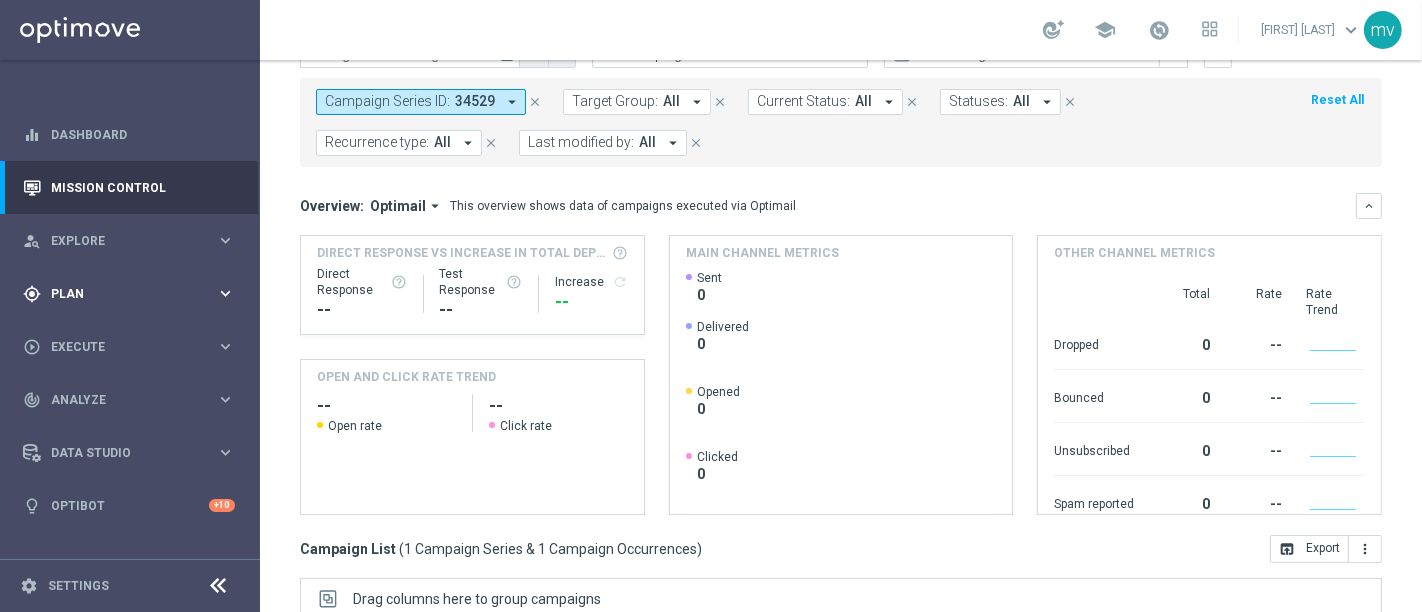 click on "gps_fixed
Plan" at bounding box center [119, 294] 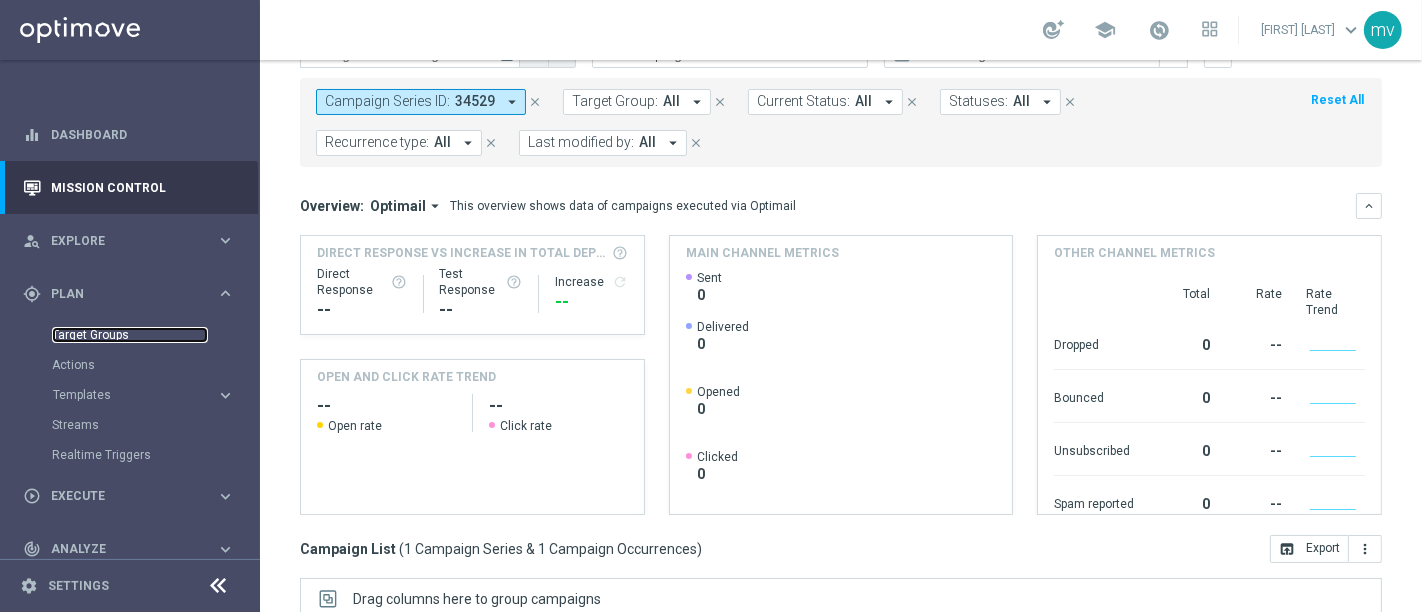 click on "Target Groups" at bounding box center [130, 335] 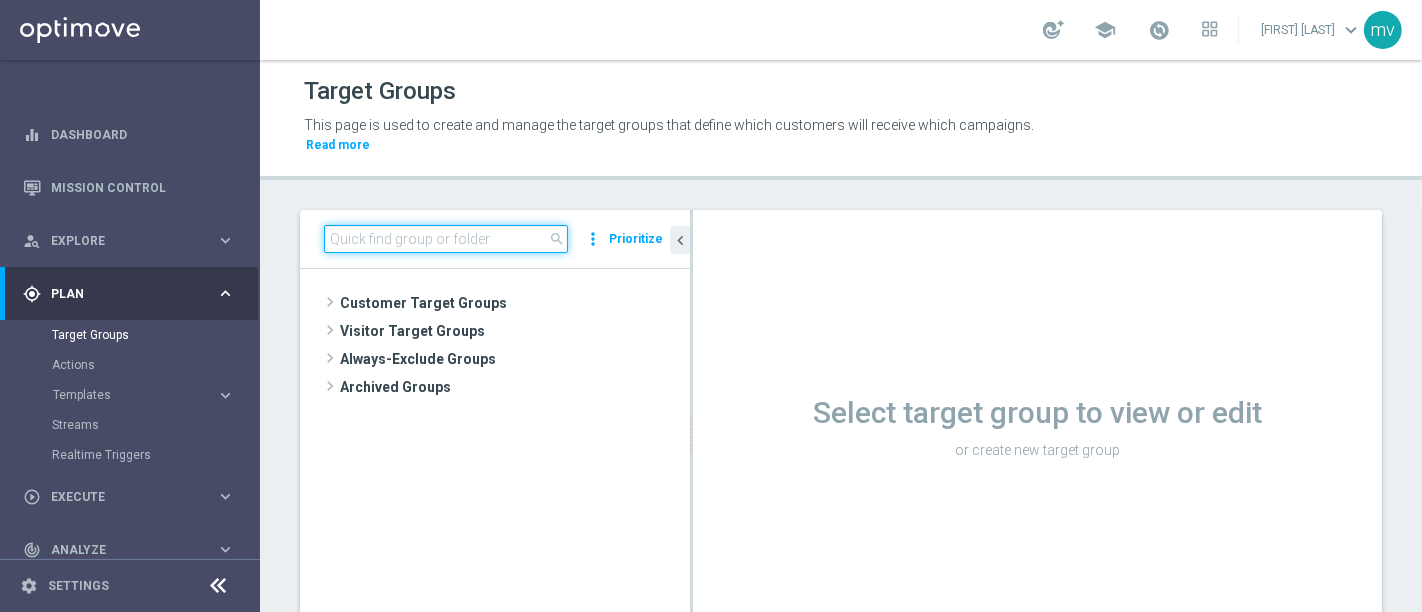 click at bounding box center (446, 239) 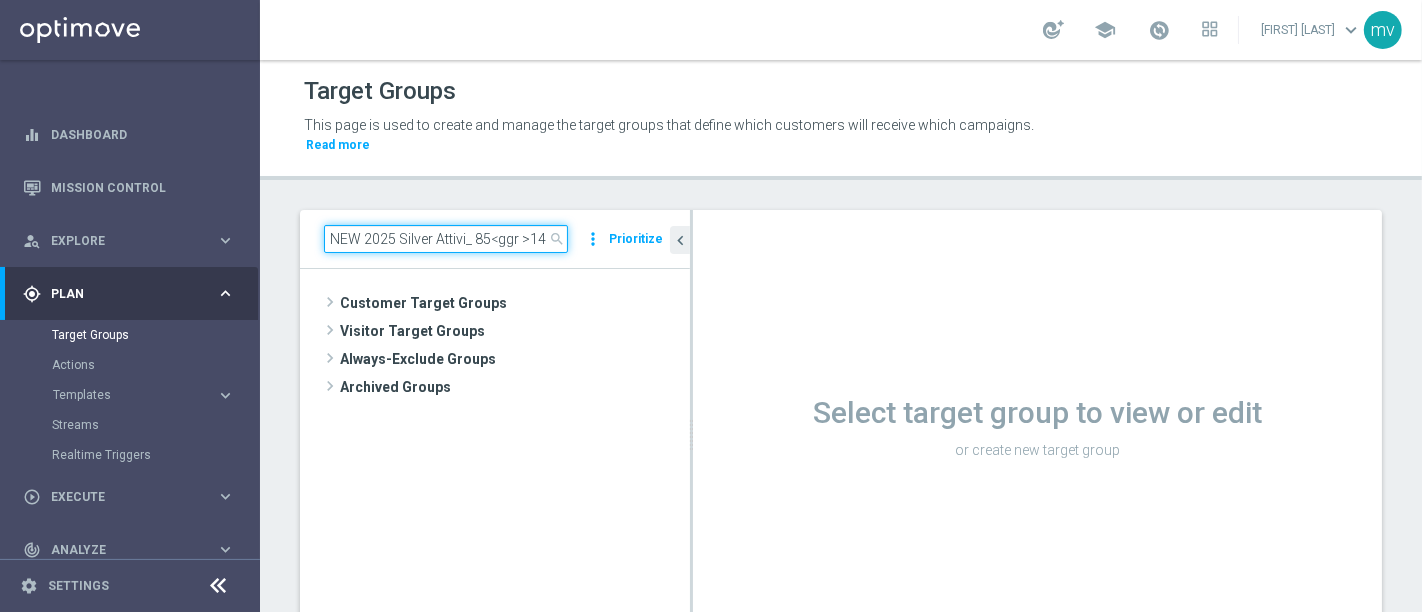 scroll, scrollTop: 0, scrollLeft: 96, axis: horizontal 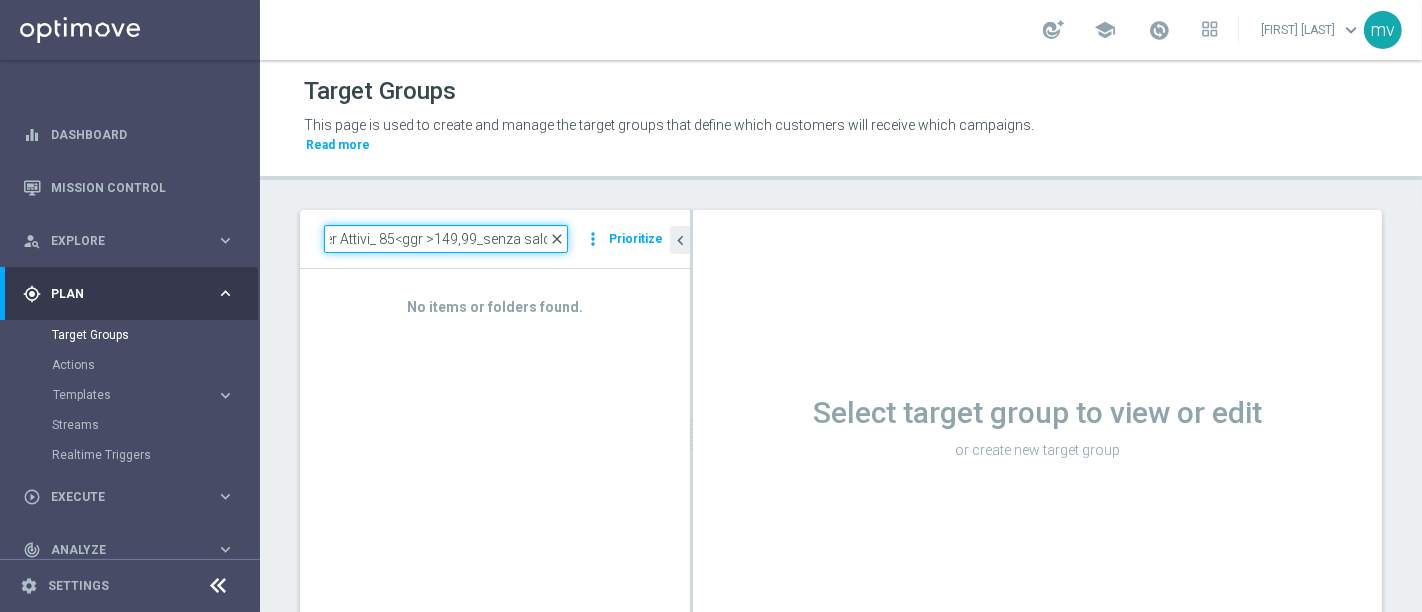 type on "NEW 2025 Silver Attivi_ 85<ggr >149,99_senza saldo" 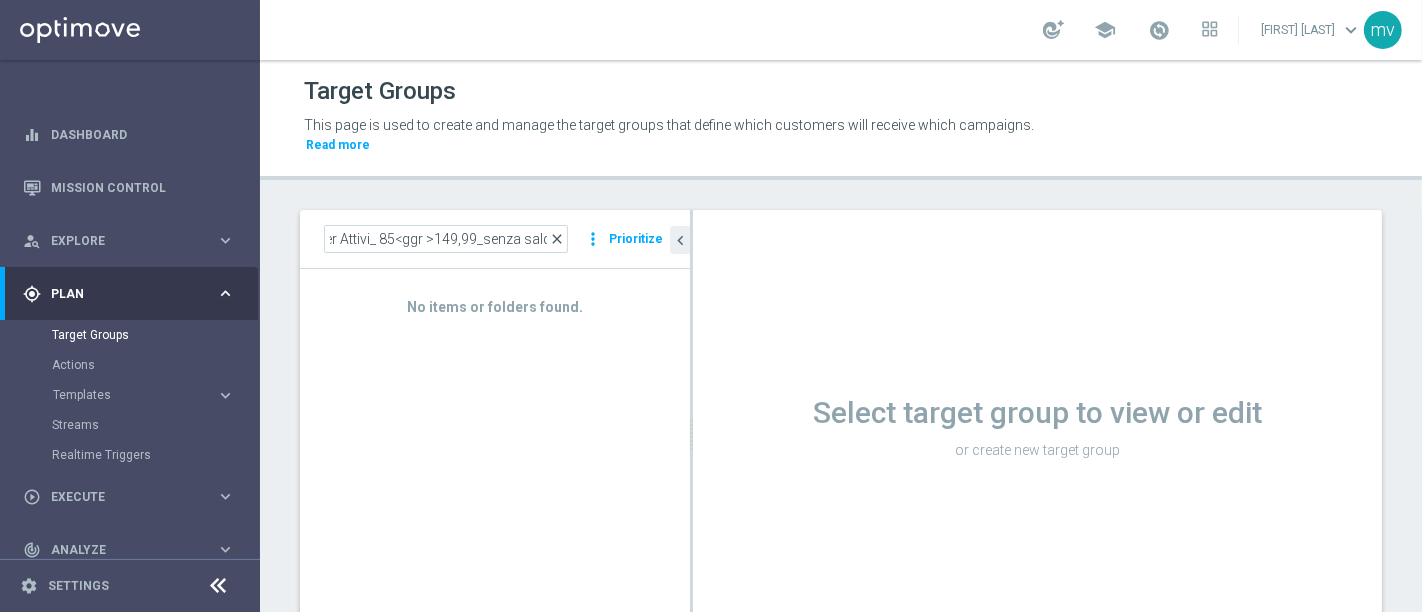 click on "close" 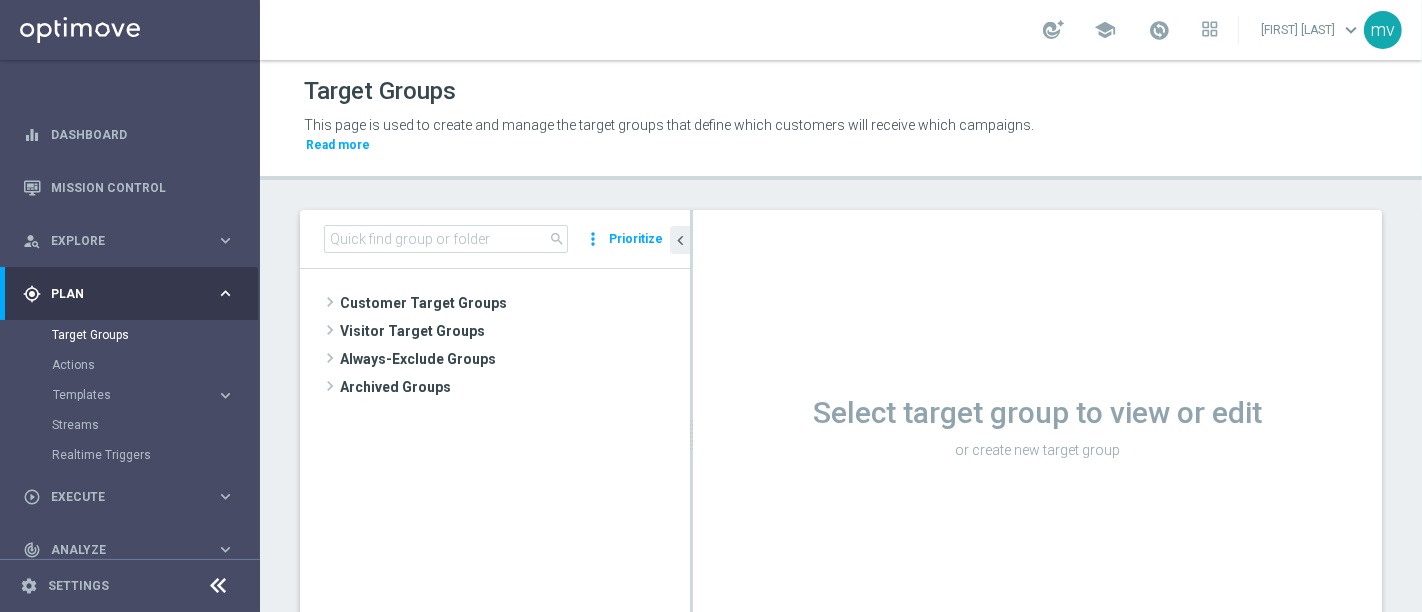 scroll, scrollTop: 0, scrollLeft: 0, axis: both 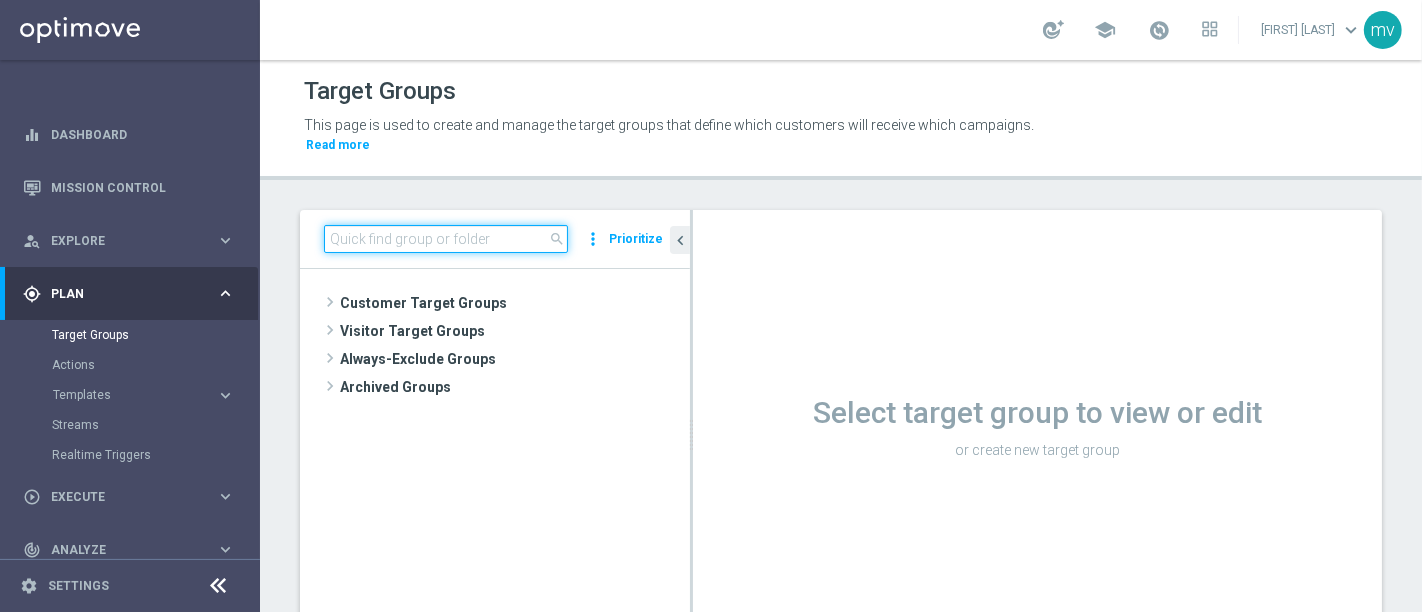 click at bounding box center (446, 239) 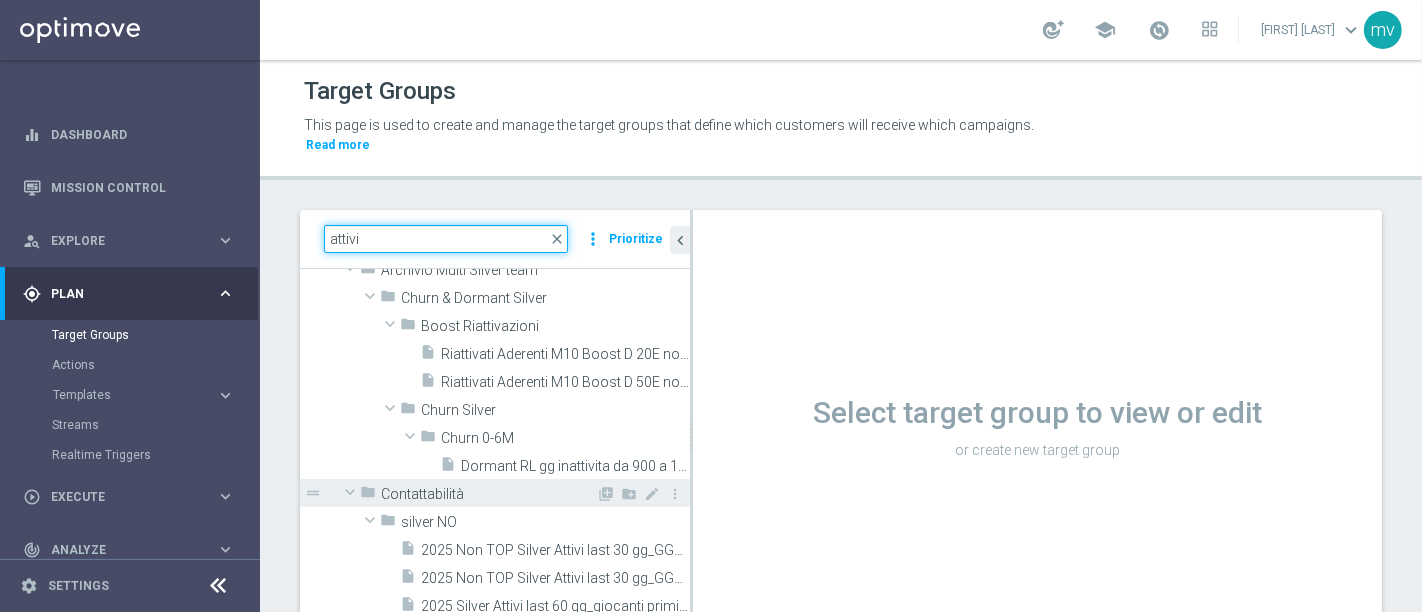 scroll, scrollTop: 222, scrollLeft: 0, axis: vertical 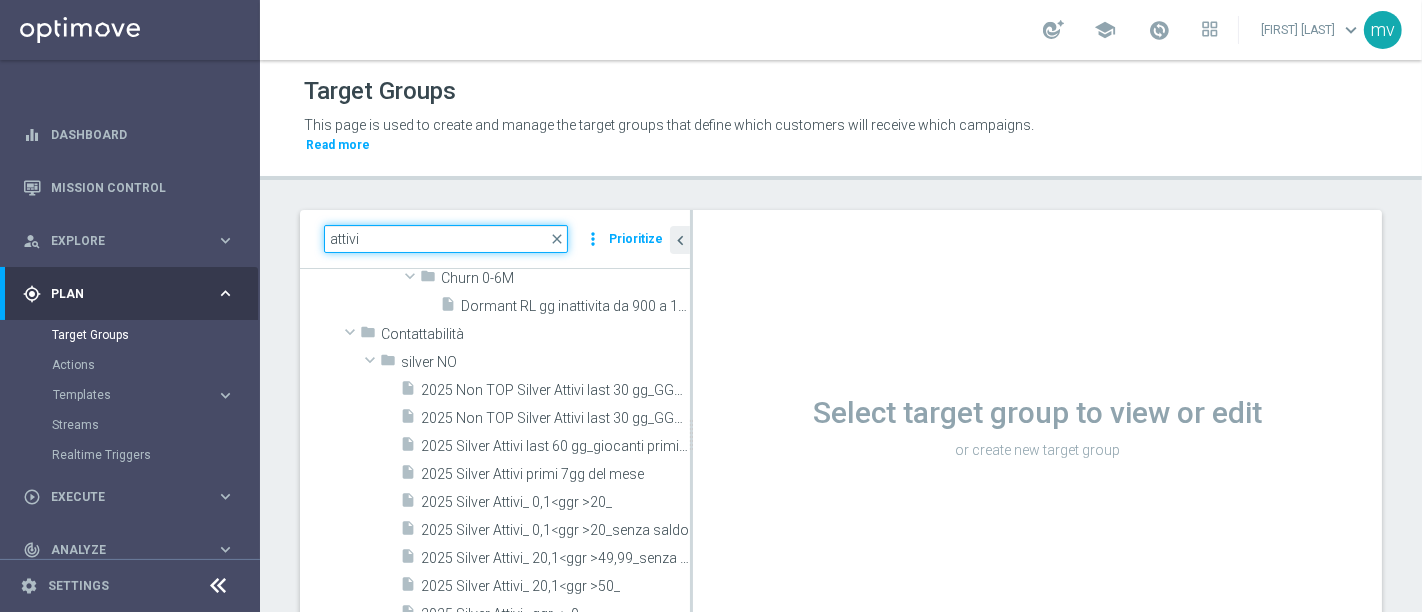type on "attivi" 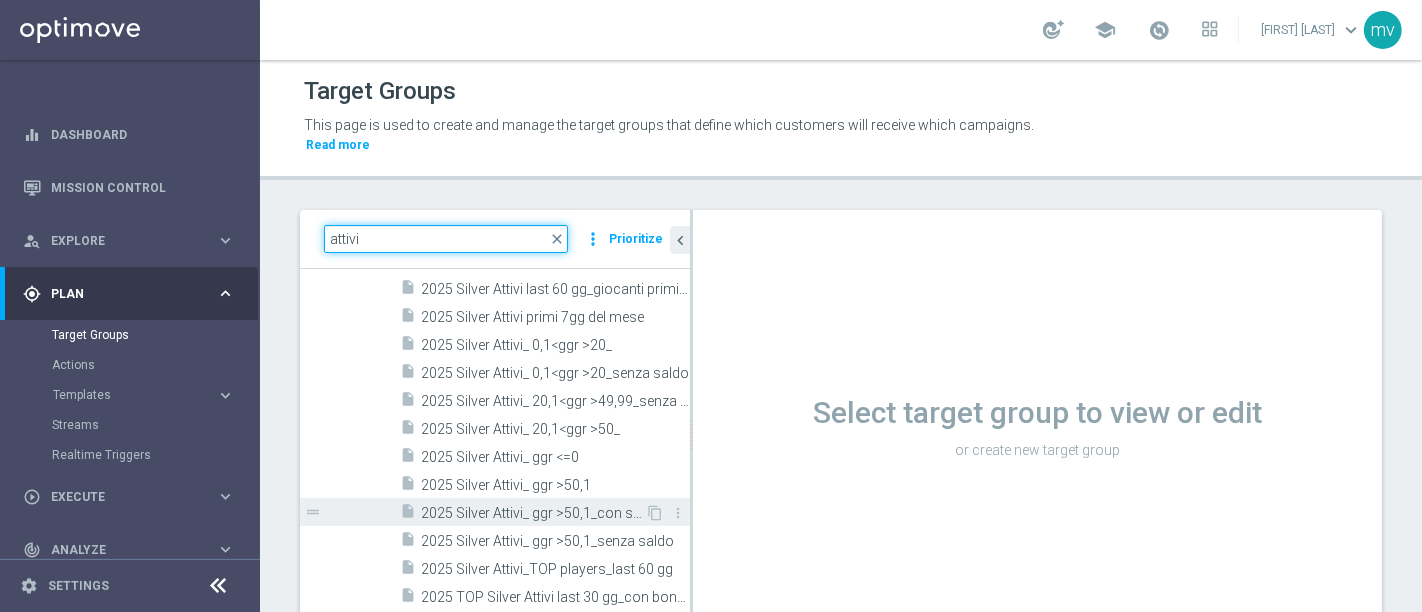 scroll, scrollTop: 333, scrollLeft: 0, axis: vertical 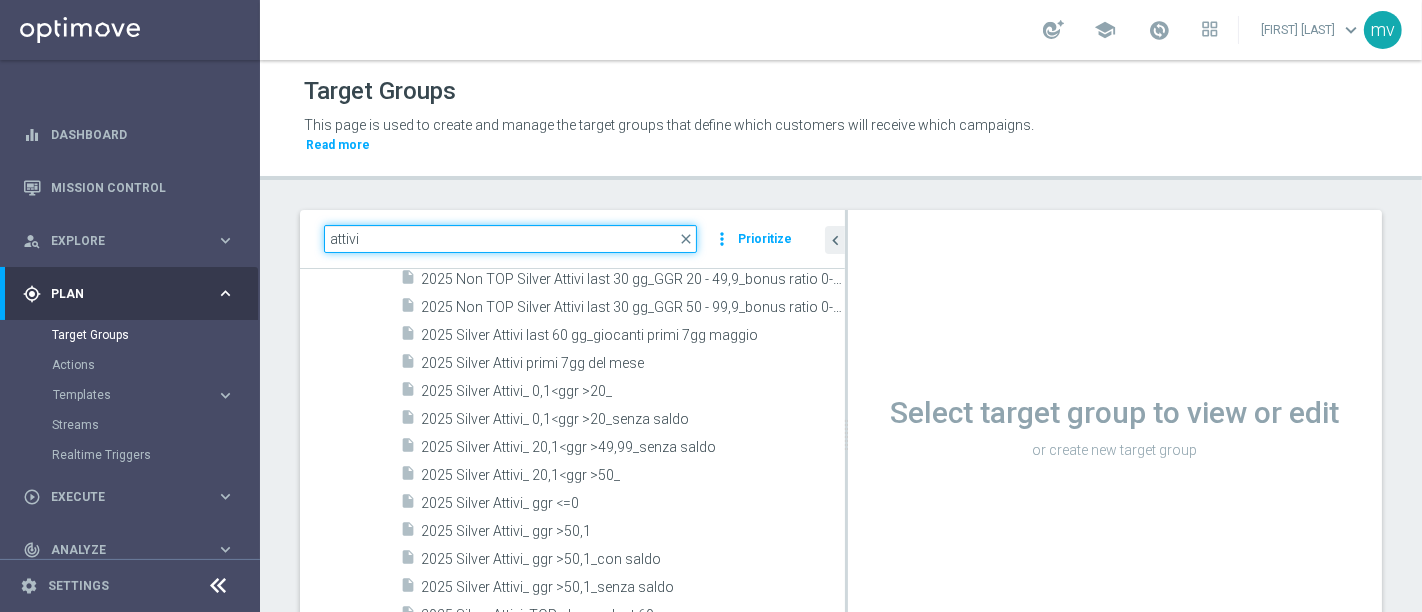 drag, startPoint x: 690, startPoint y: 456, endPoint x: 848, endPoint y: 471, distance: 158.71043 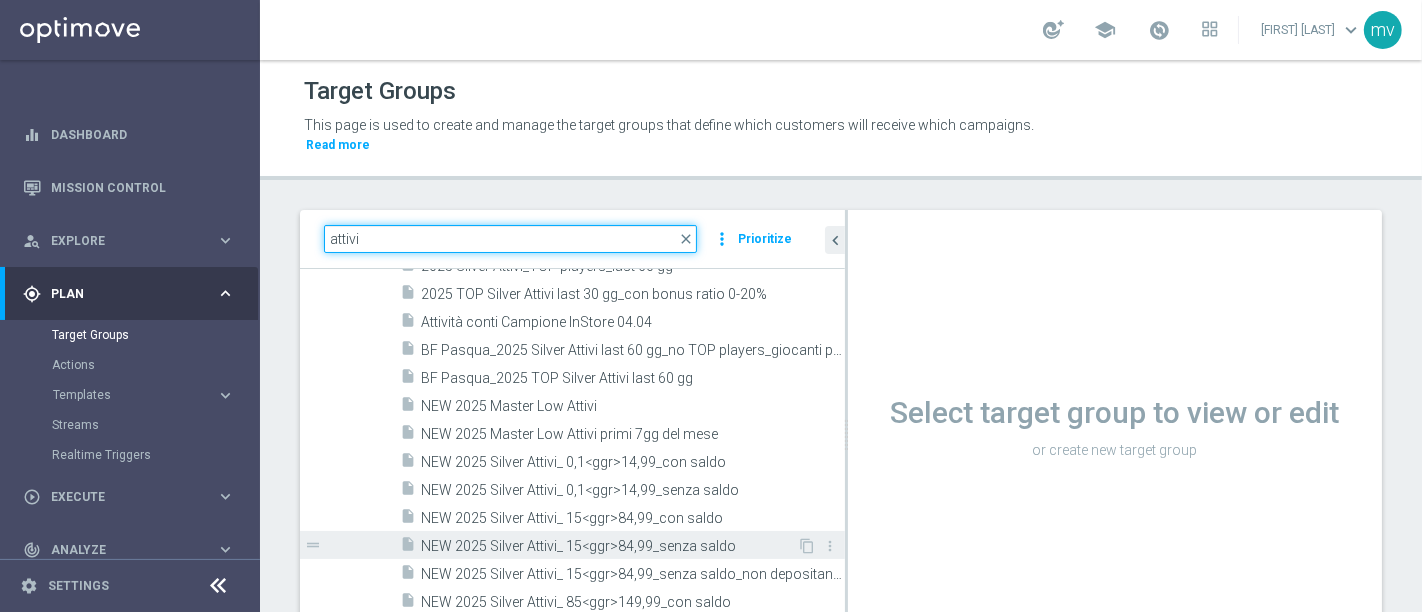 scroll, scrollTop: 777, scrollLeft: 0, axis: vertical 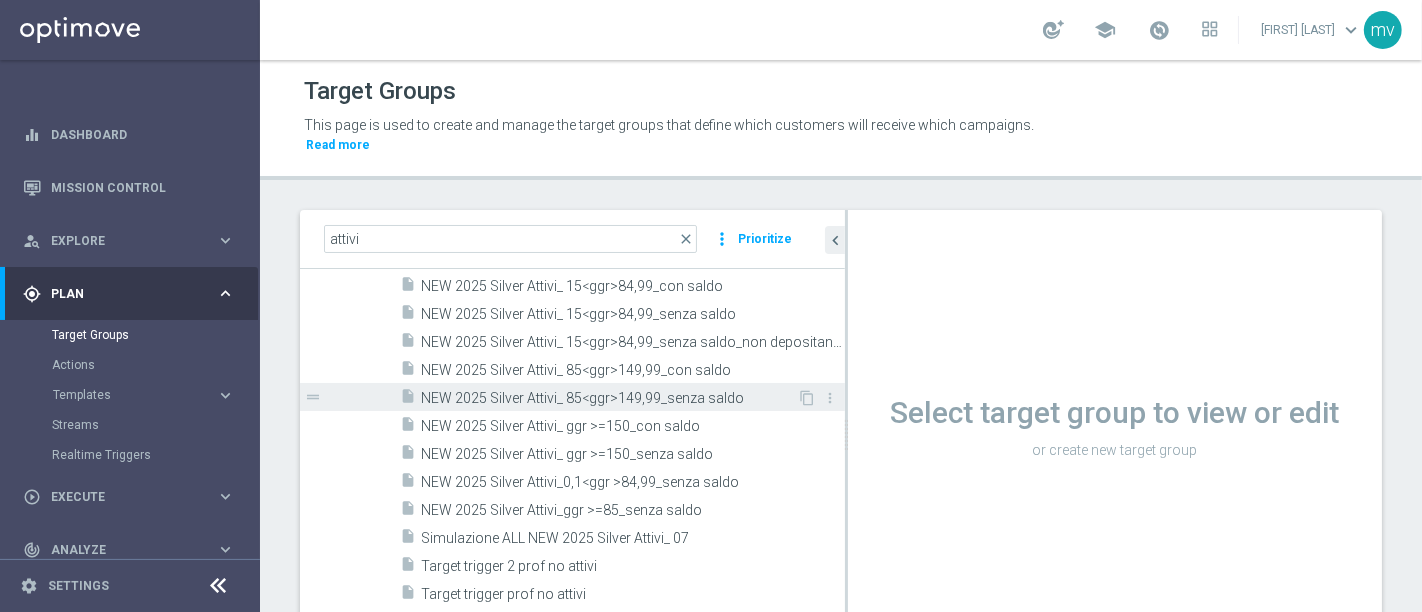 click on "NEW 2025 Silver Attivi_ 85<ggr>149,99_senza saldo" at bounding box center (609, 398) 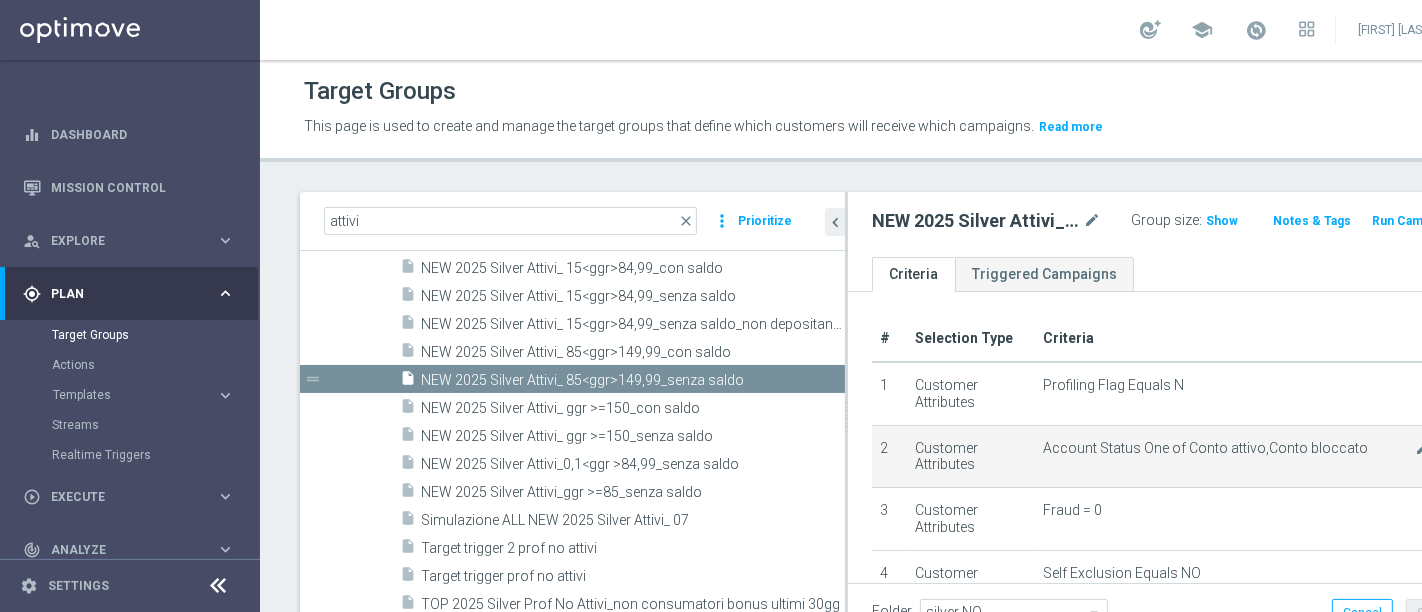scroll, scrollTop: 80, scrollLeft: 0, axis: vertical 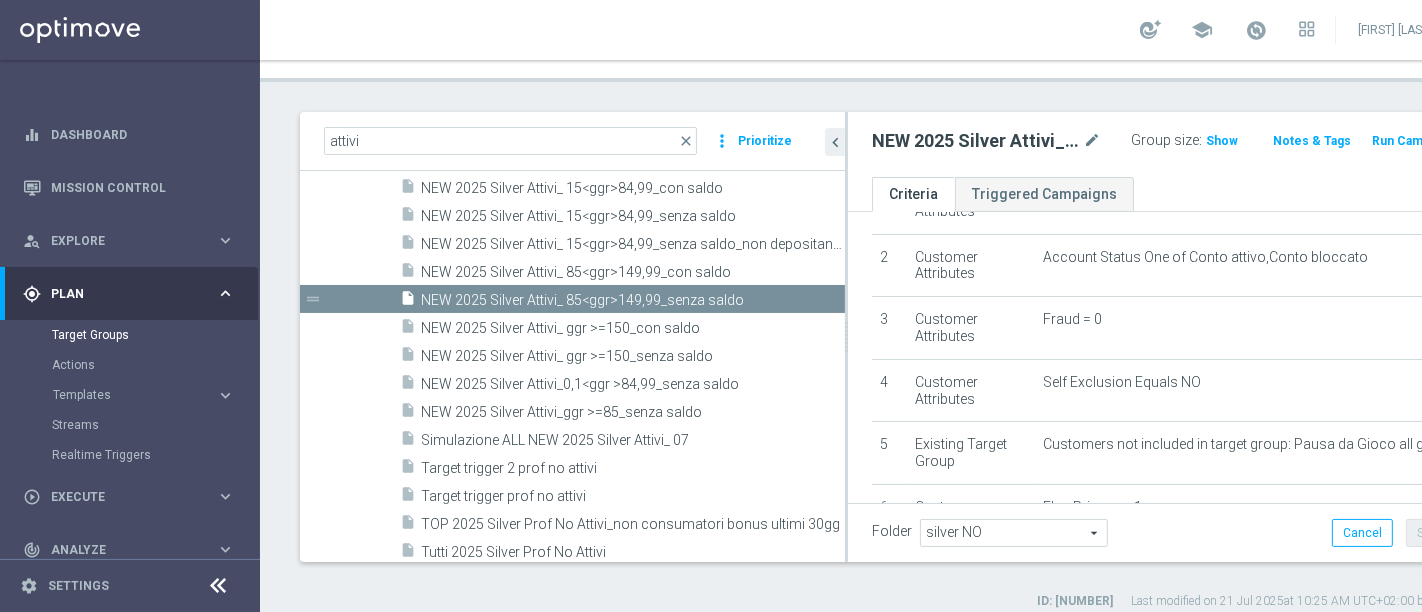 click on "Run Campaign" 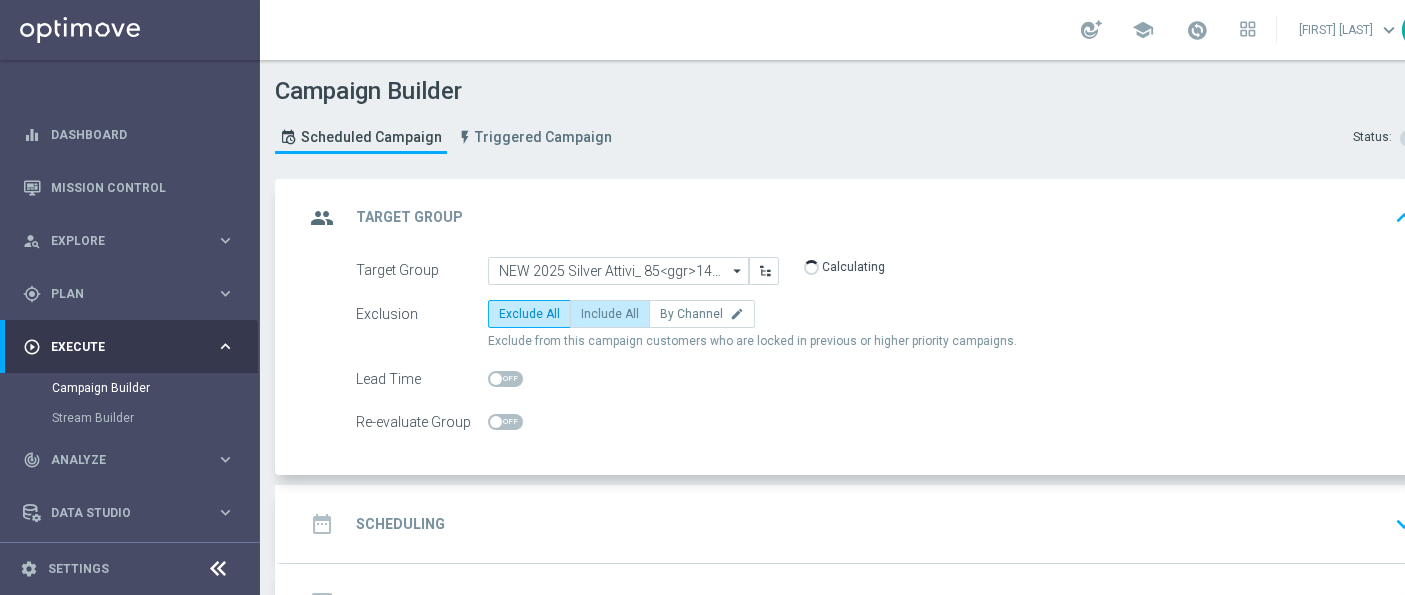 click on "Include All" 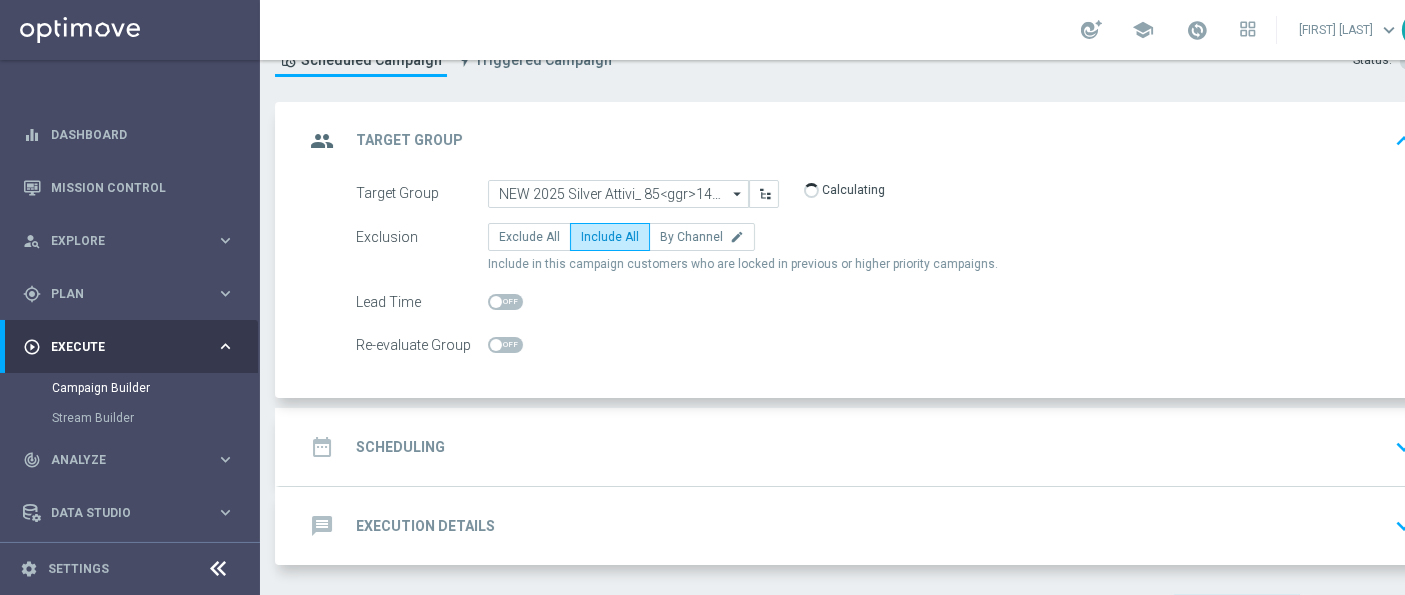 scroll, scrollTop: 111, scrollLeft: 0, axis: vertical 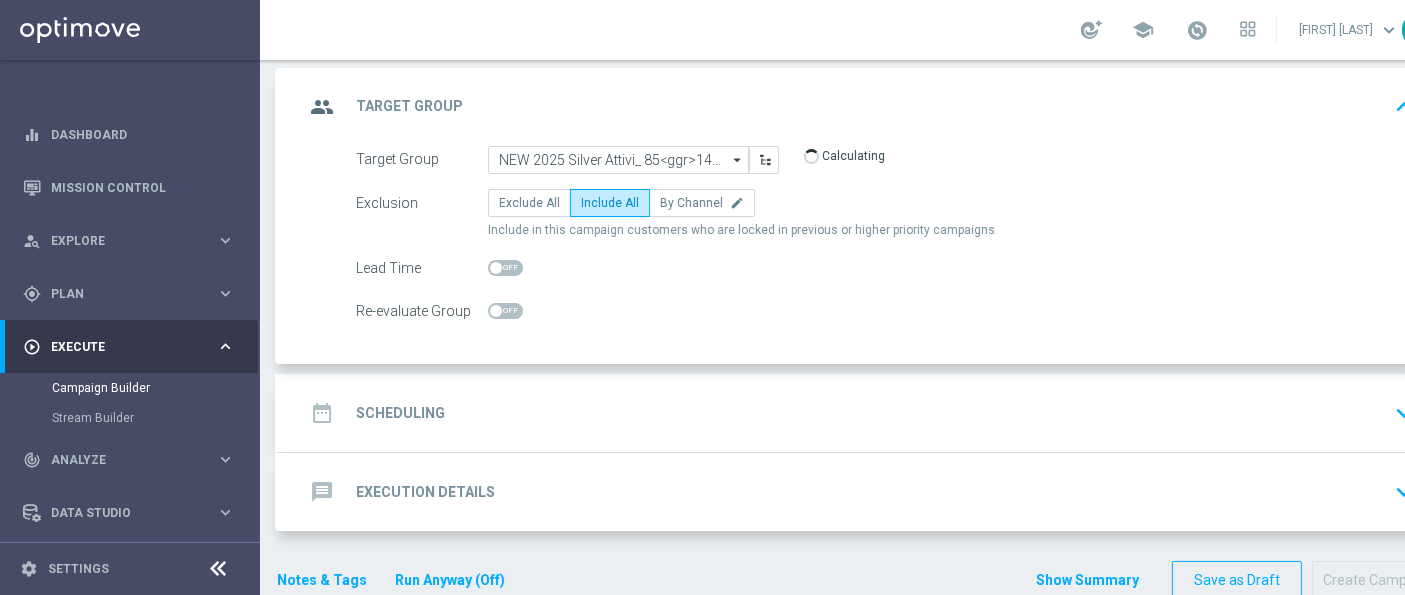click on "date_range
Scheduling
keyboard_arrow_down" 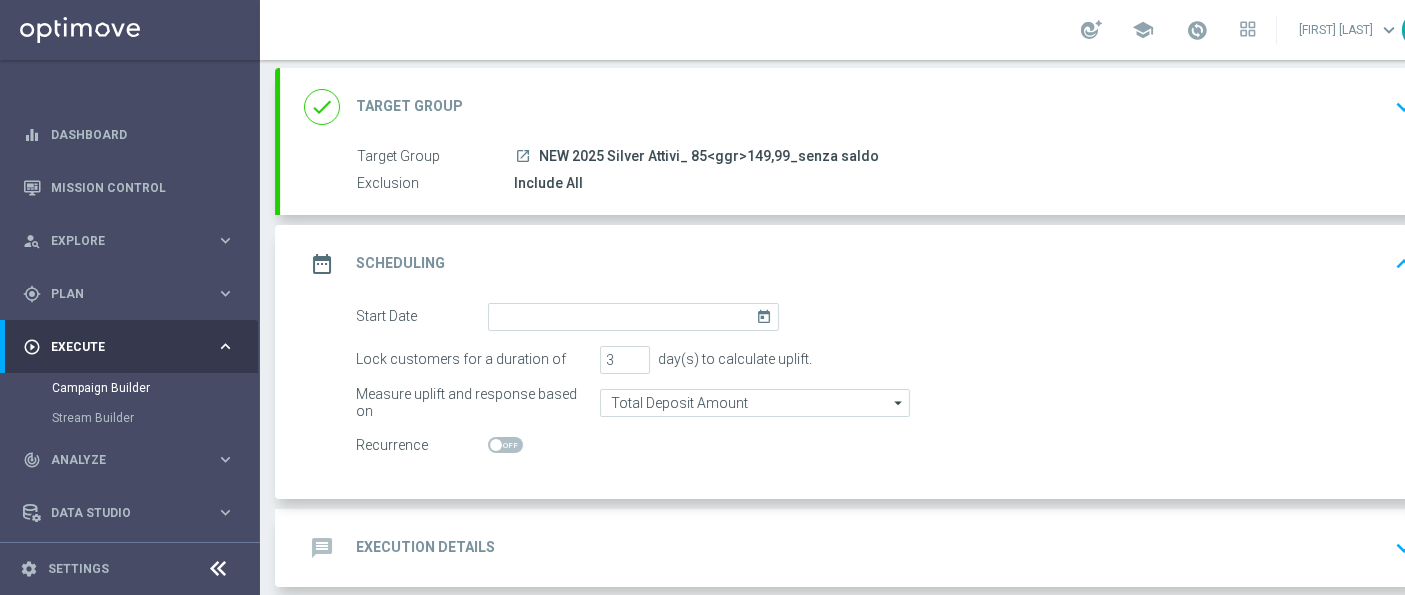 click on "today" 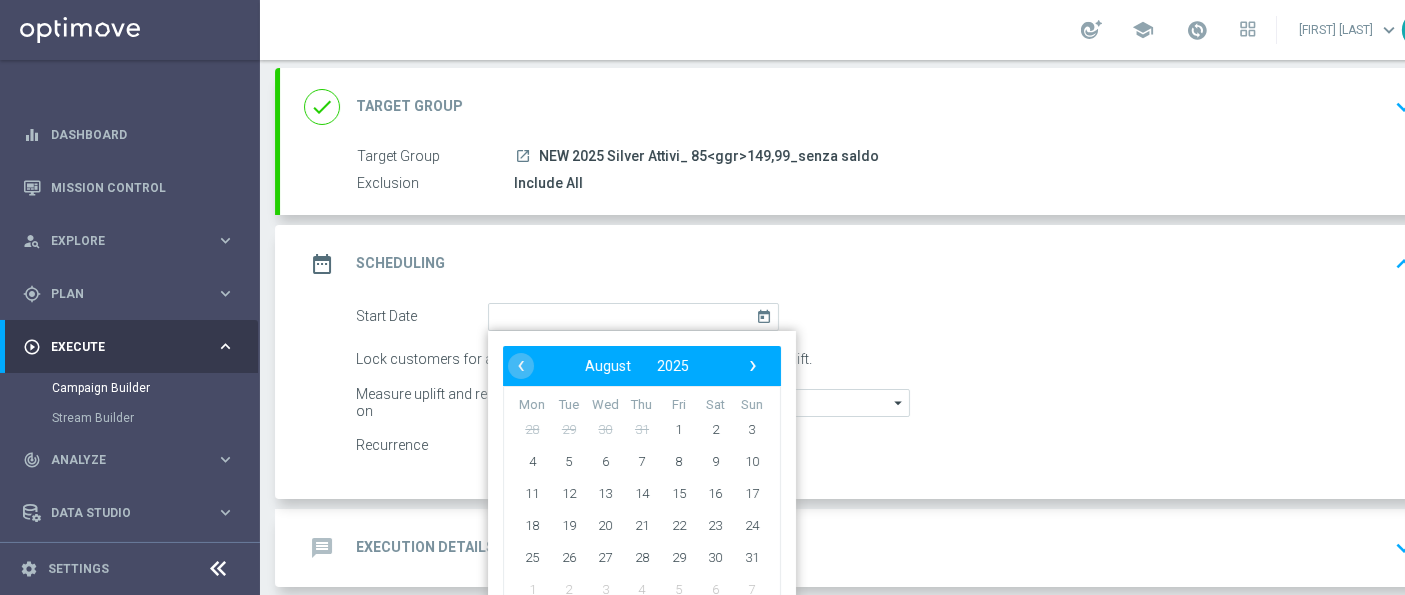 click on "date_range
Scheduling
keyboard_arrow_up" 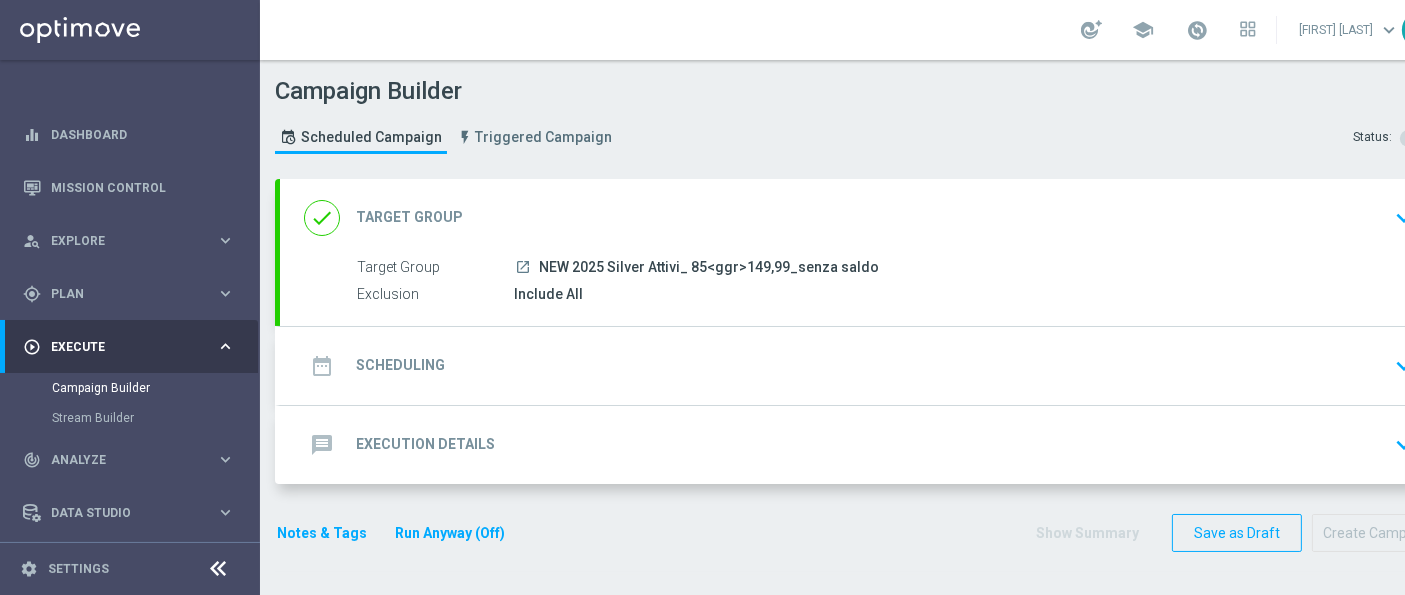 scroll, scrollTop: 0, scrollLeft: 0, axis: both 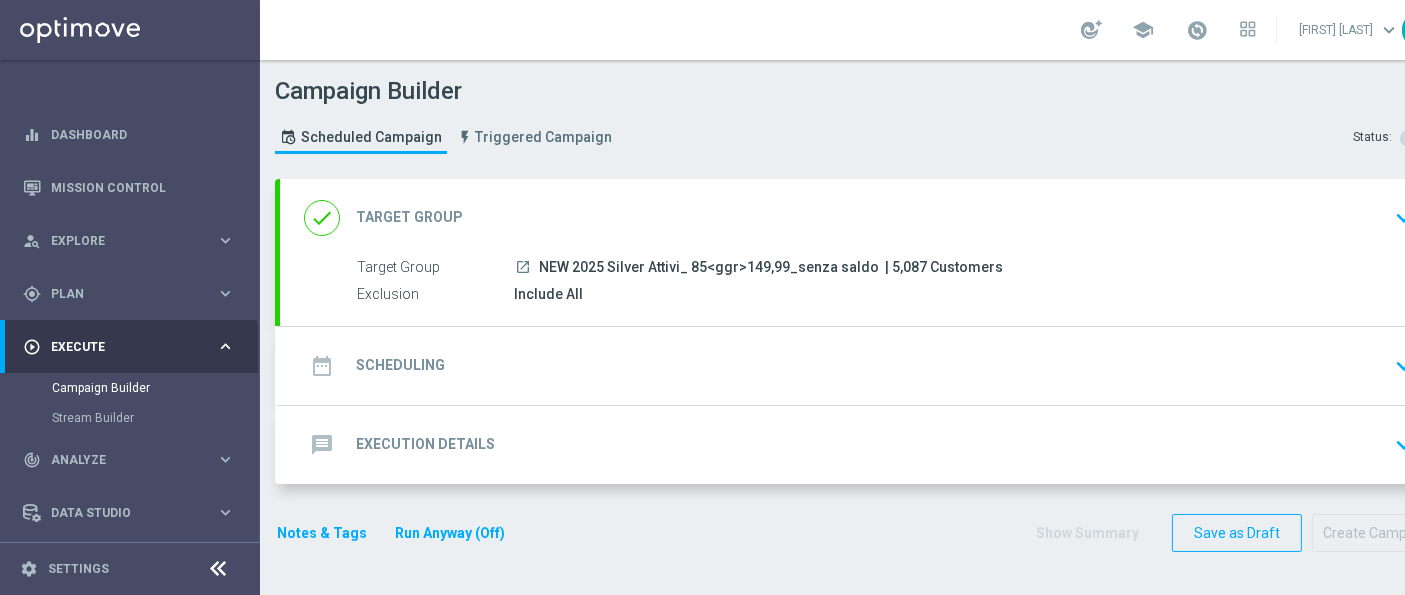 click on "NEW 2025 Silver Attivi_ 85<ggr>149,99_senza saldo" 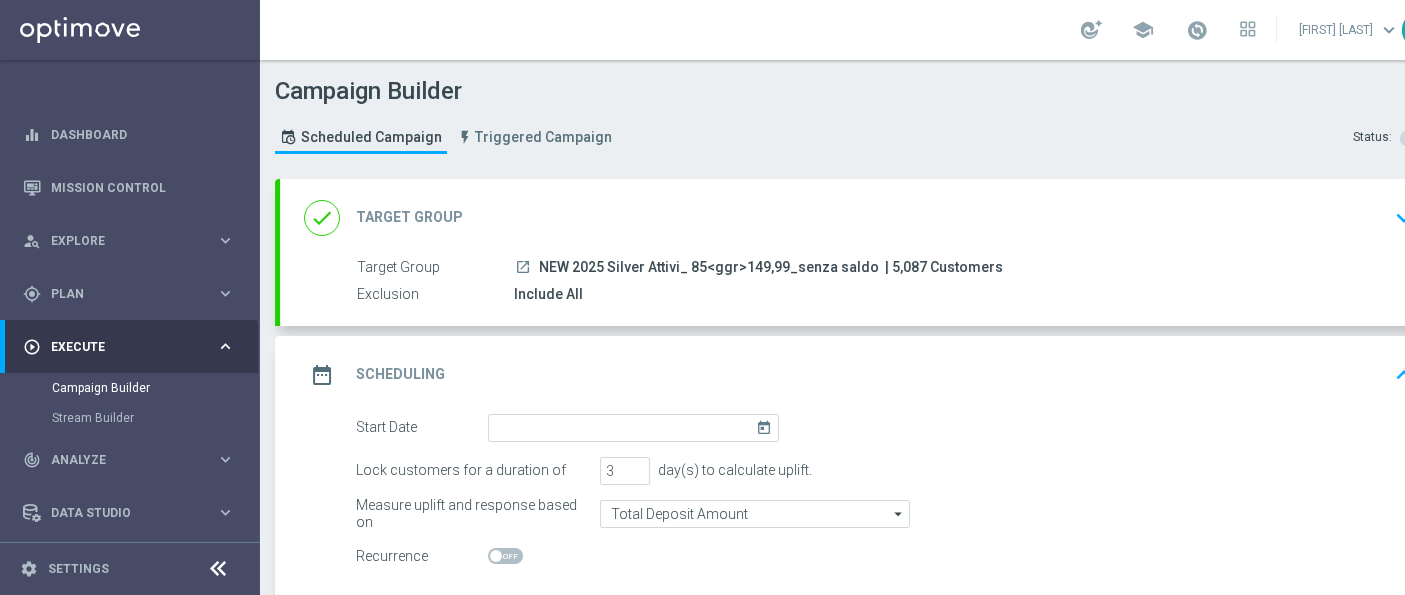 click on "today" 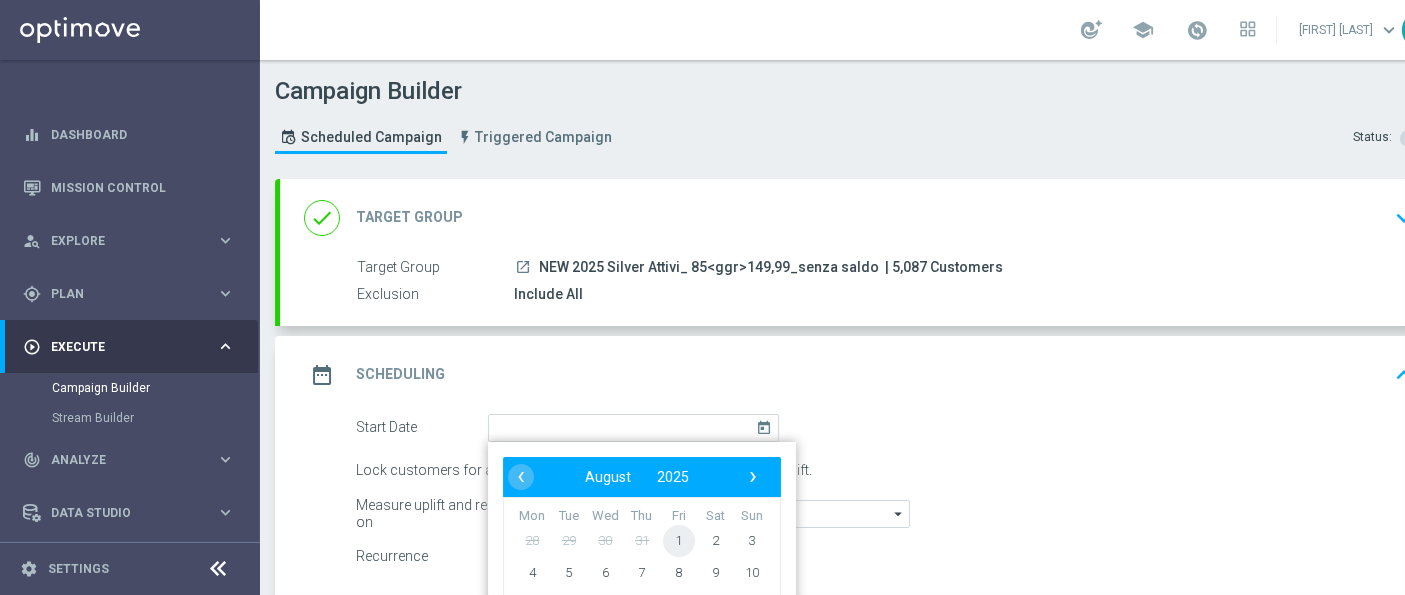 click on "1" 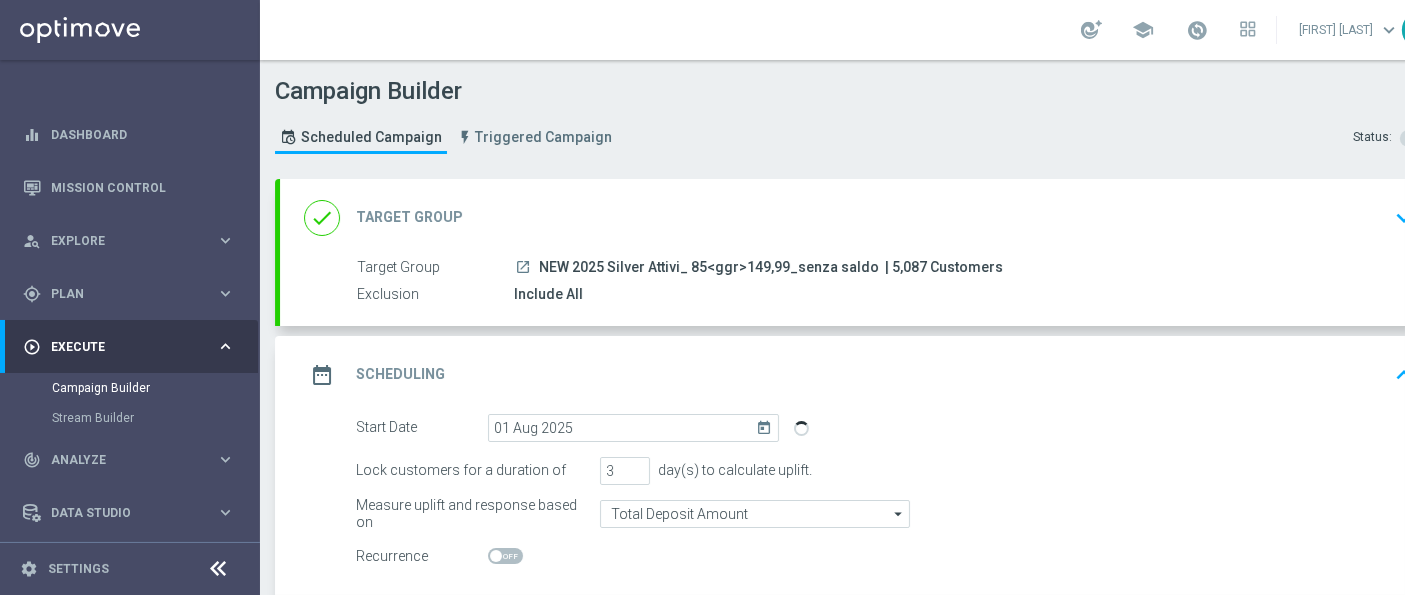 scroll, scrollTop: 111, scrollLeft: 0, axis: vertical 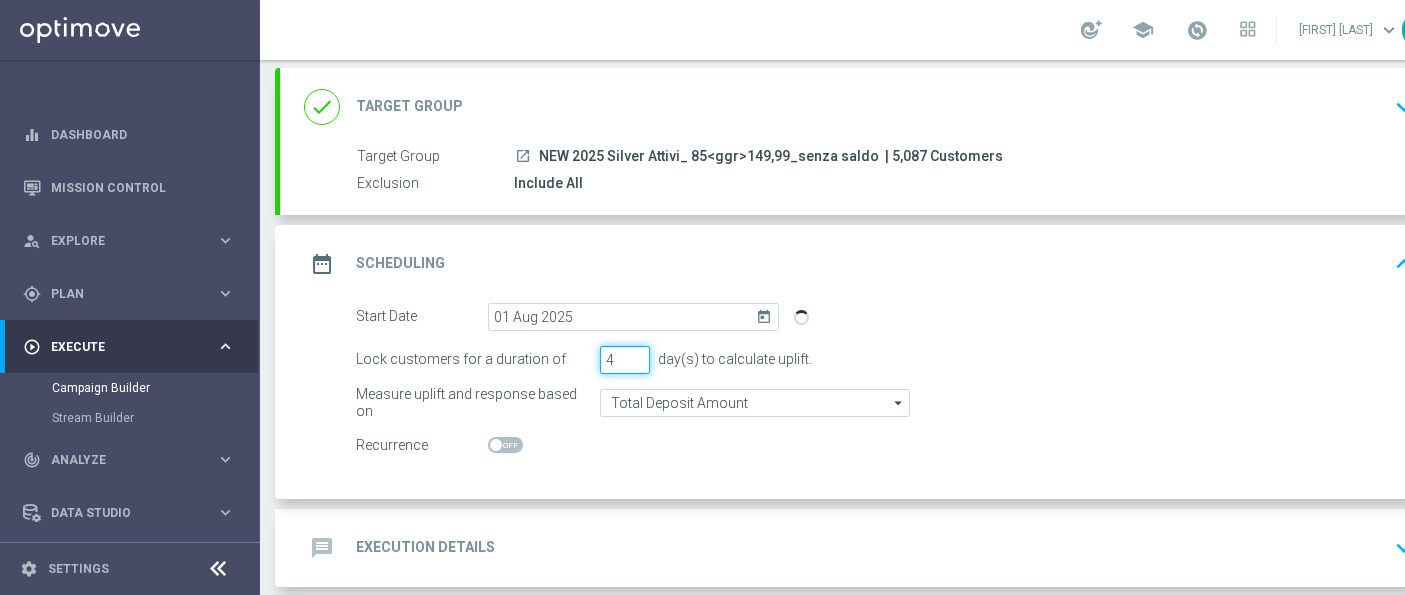 type on "4" 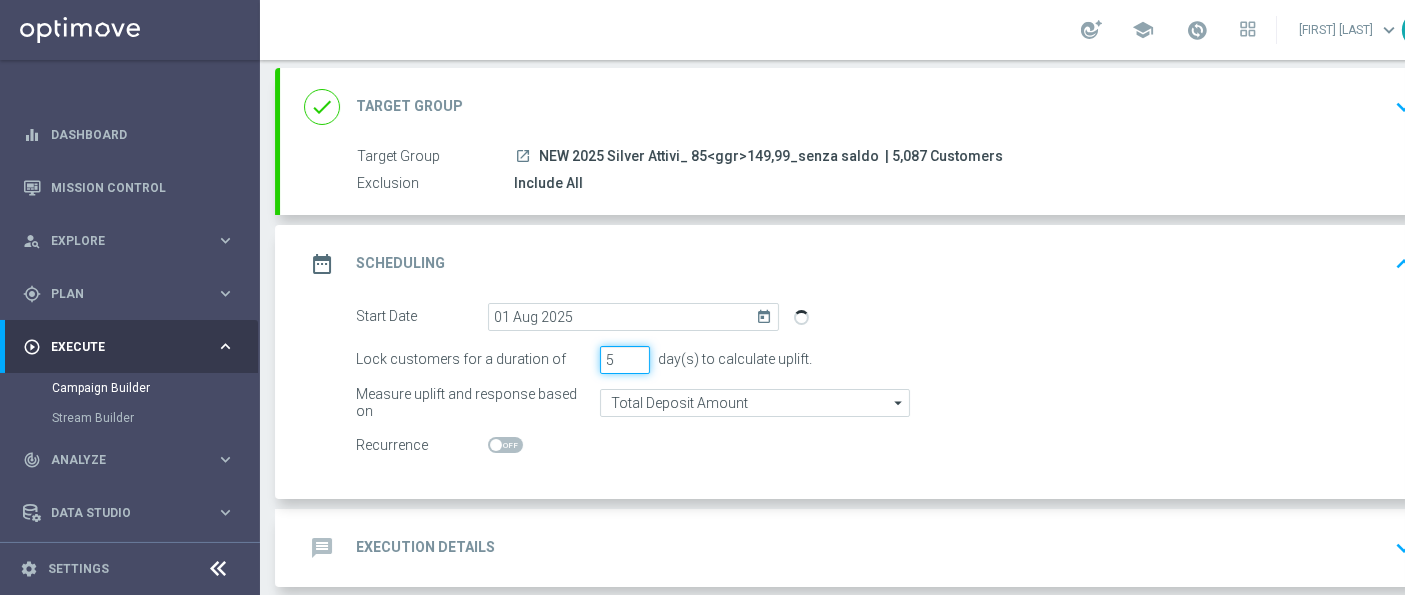 type on "5" 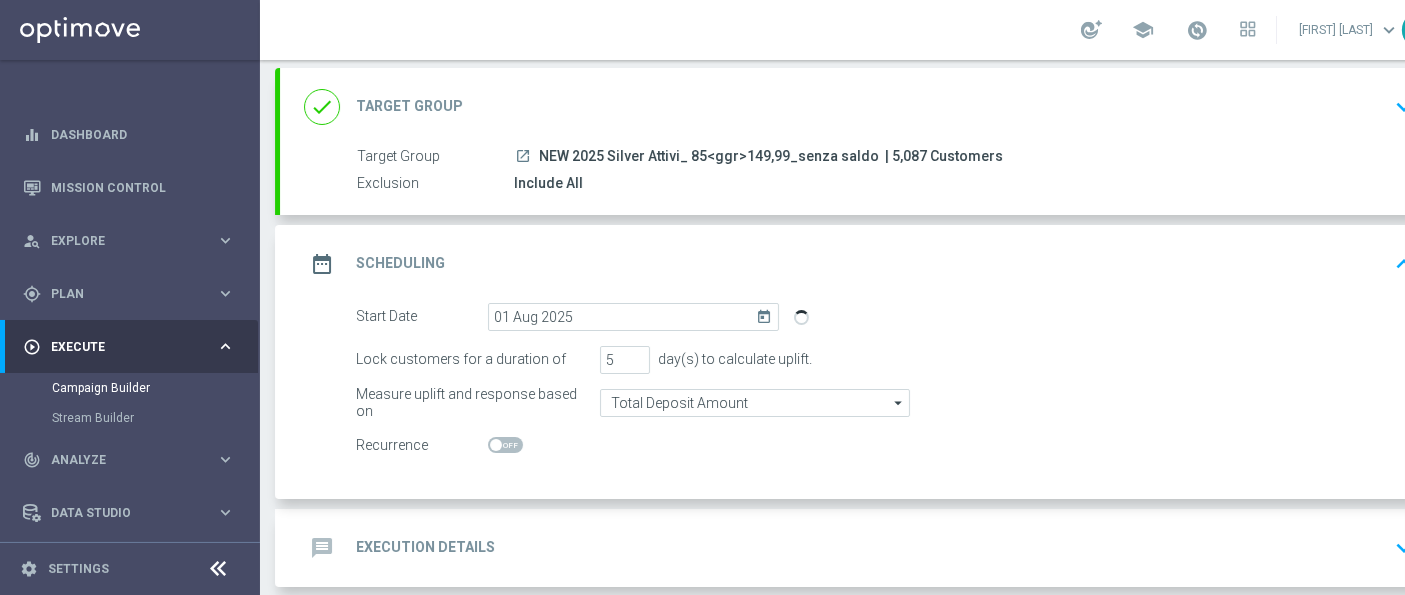 click on "Recurrence" 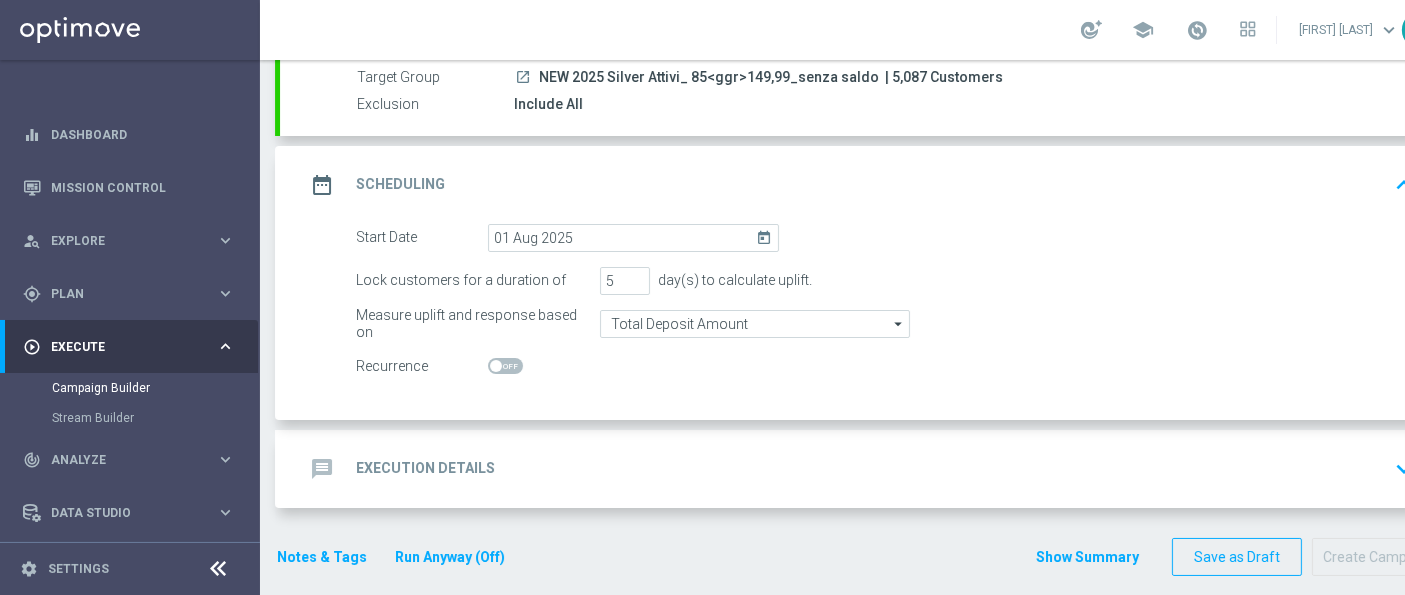 scroll, scrollTop: 191, scrollLeft: 0, axis: vertical 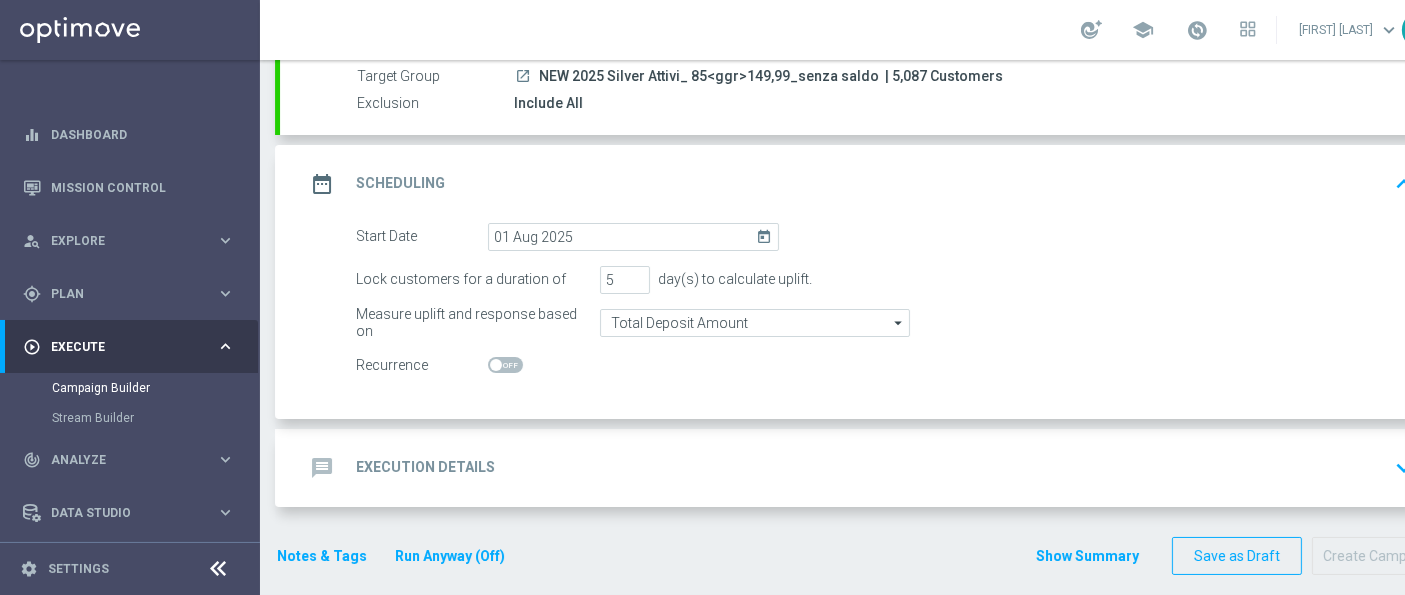 click on "Execution Details" 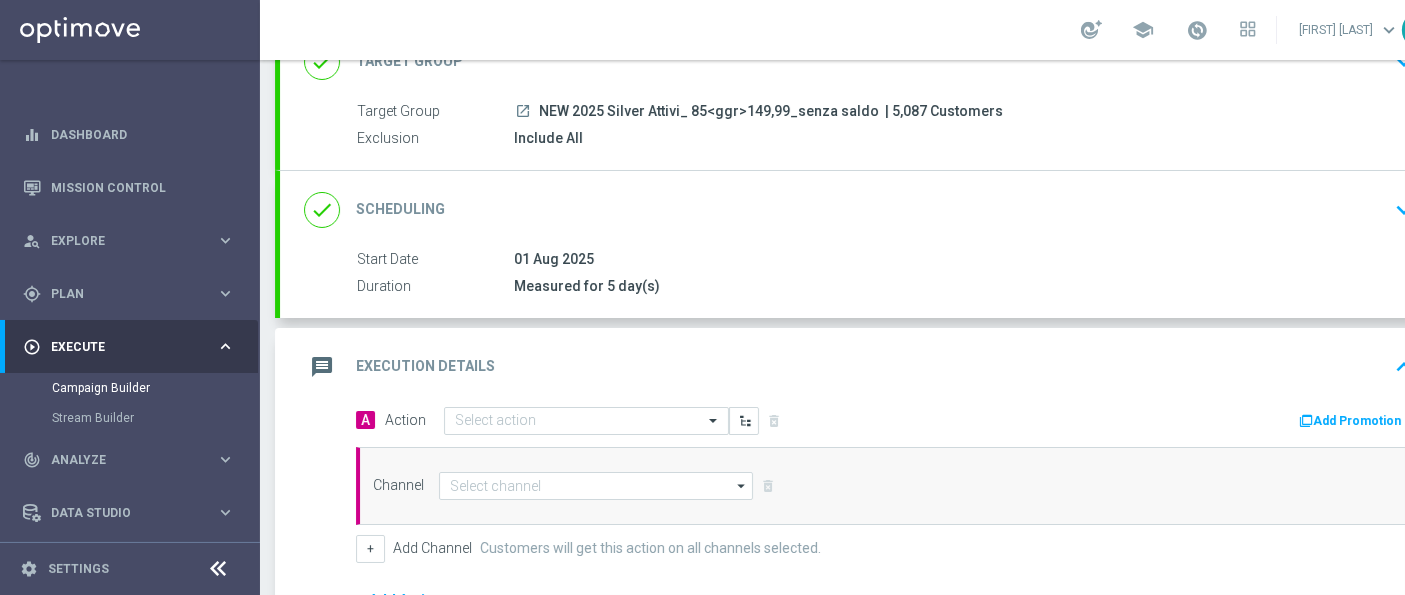 scroll, scrollTop: 191, scrollLeft: 0, axis: vertical 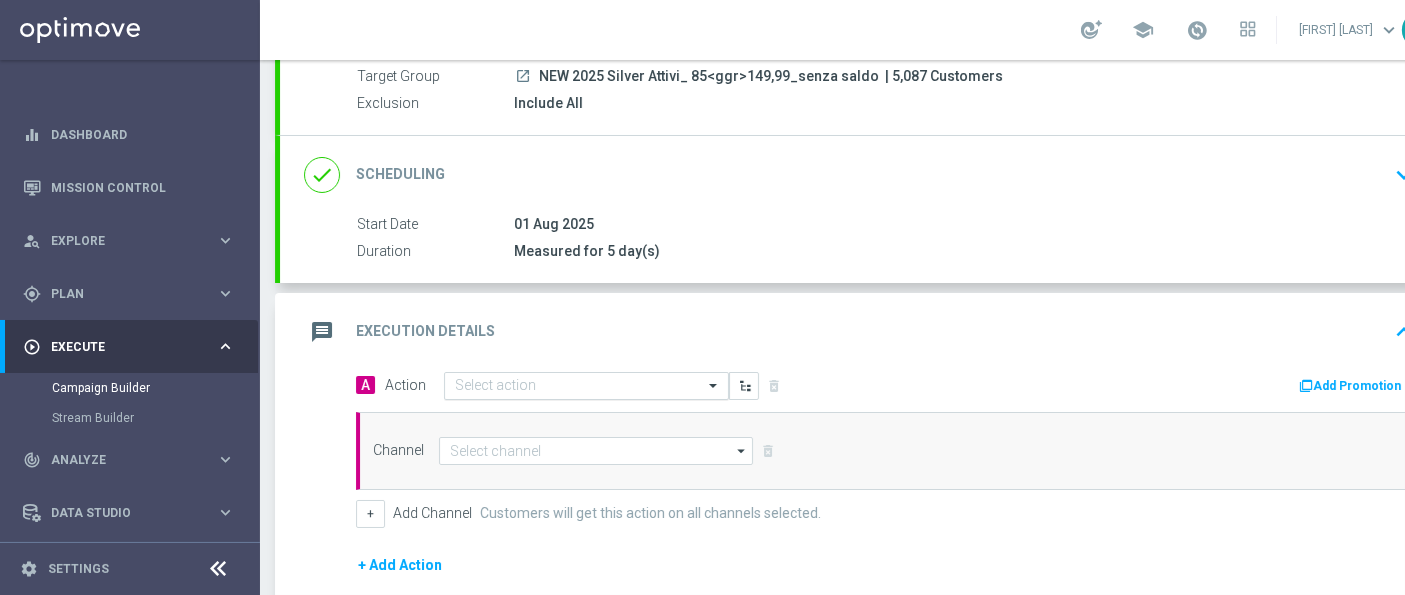 click 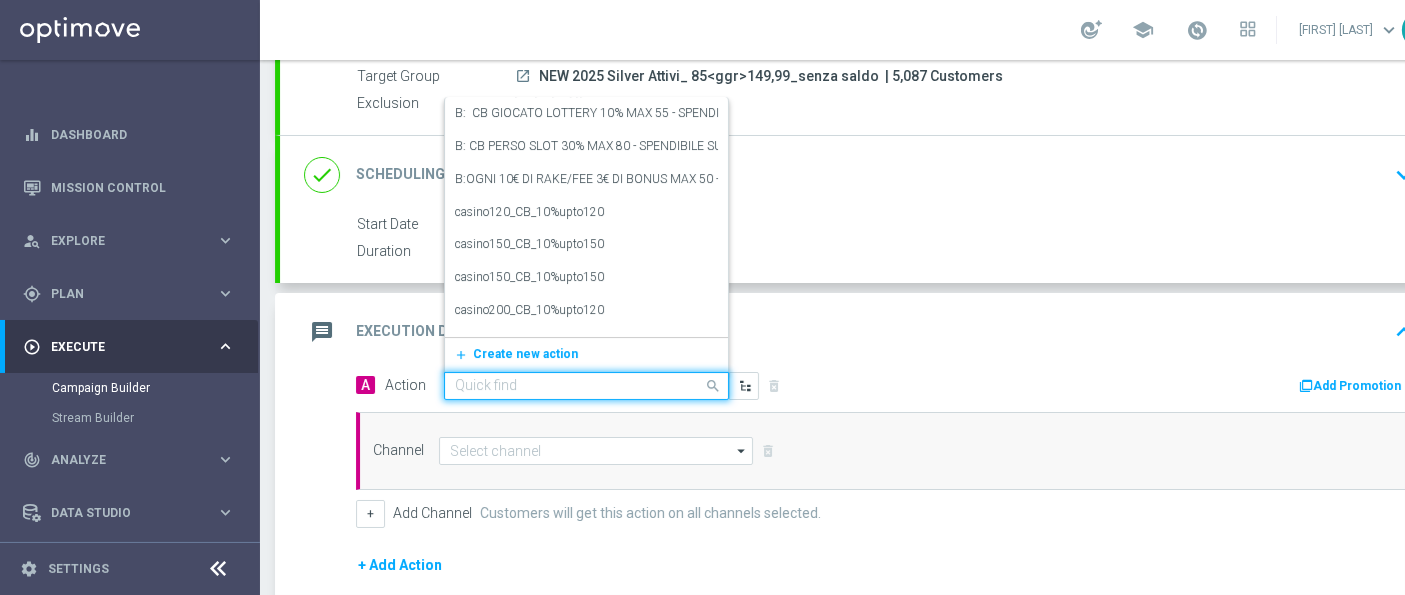 paste on "prof no _ dep up to 50€" 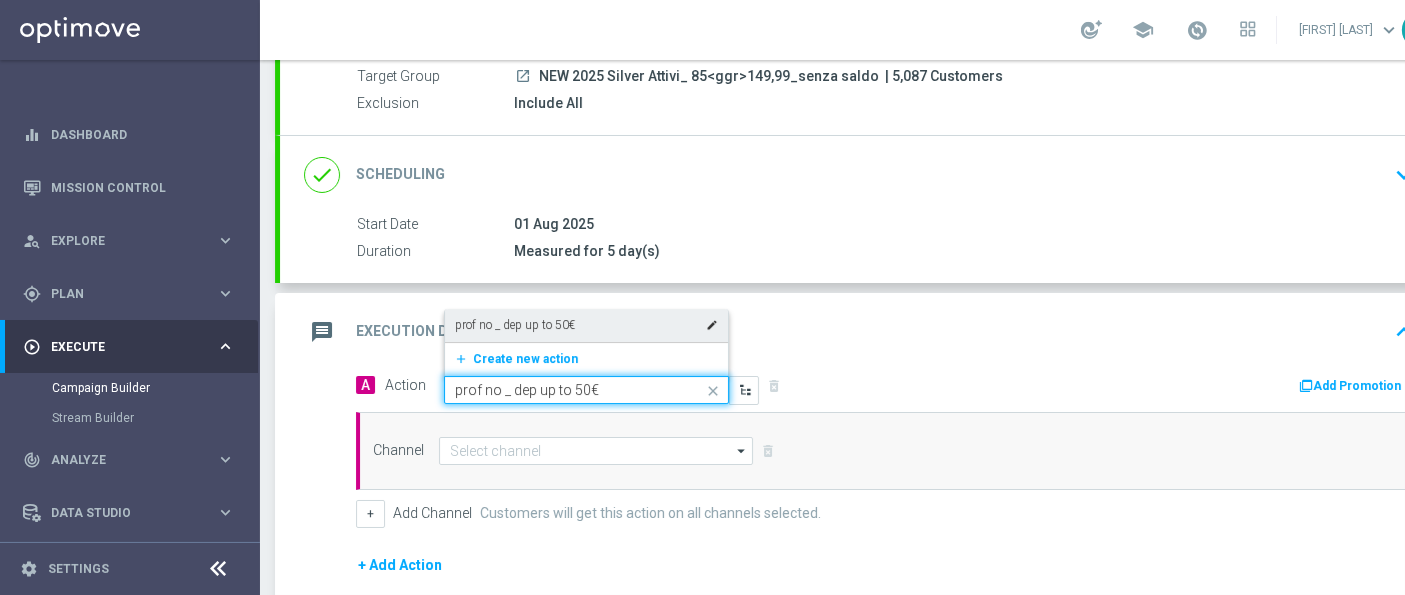 click on "prof no _ dep up to 50€" at bounding box center [515, 325] 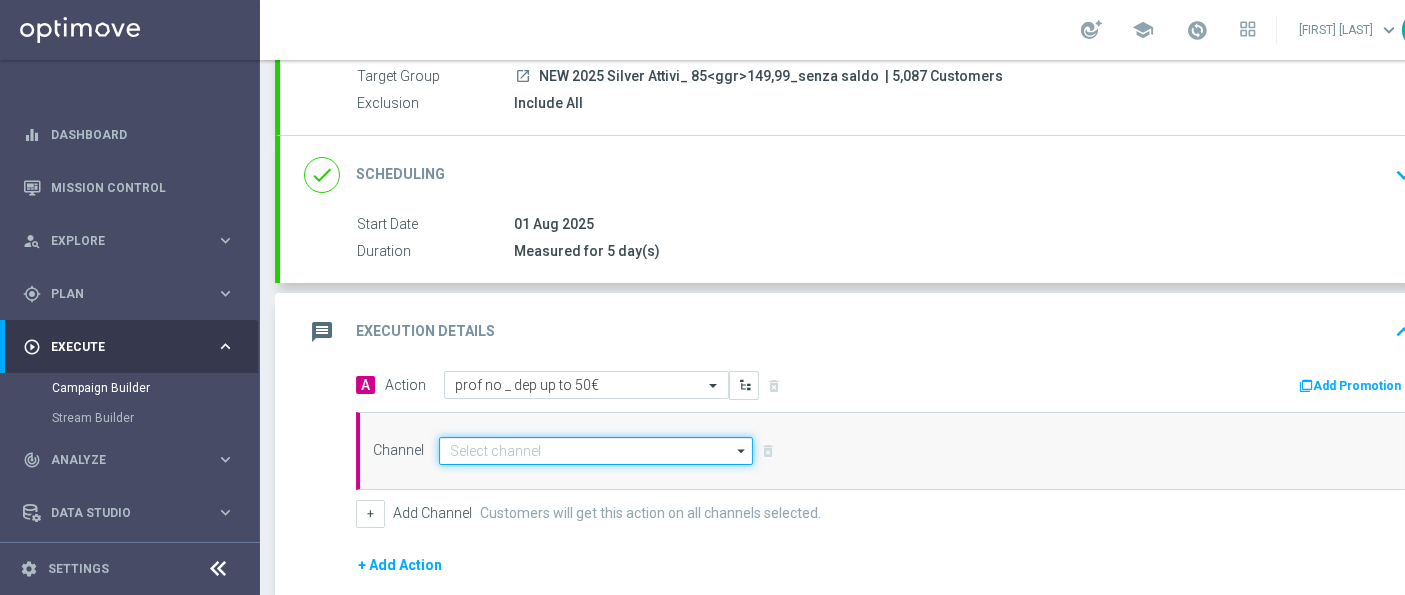 click 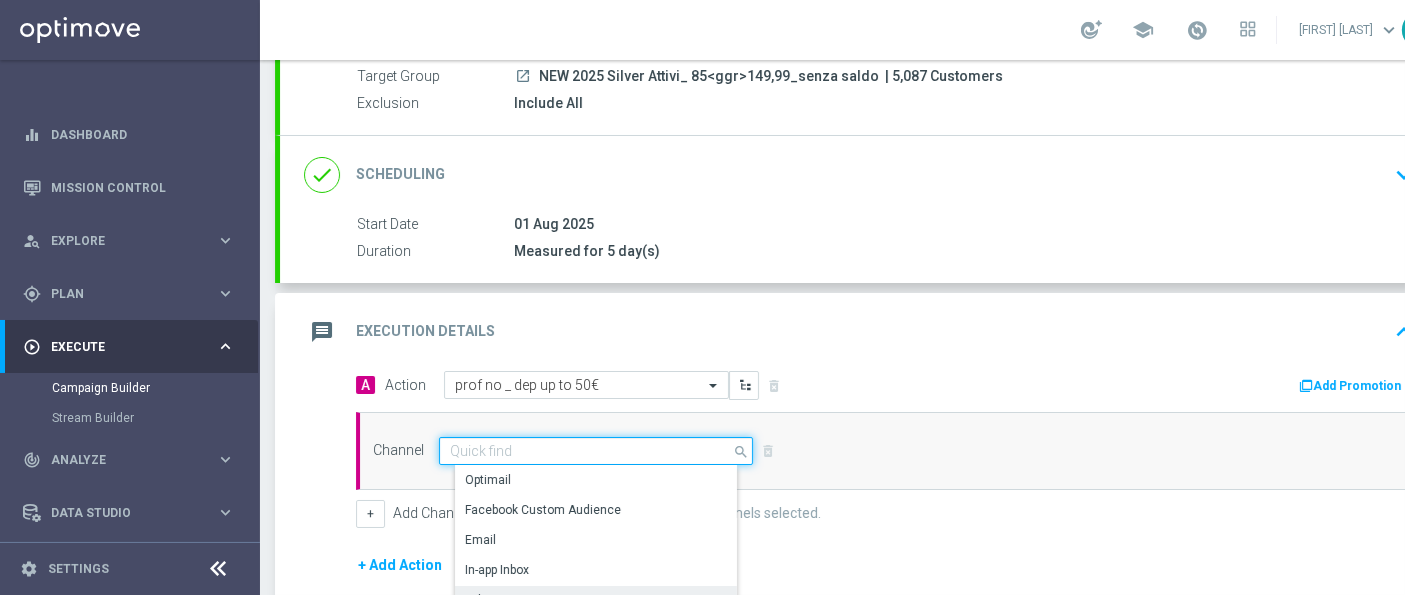 scroll, scrollTop: 111, scrollLeft: 0, axis: vertical 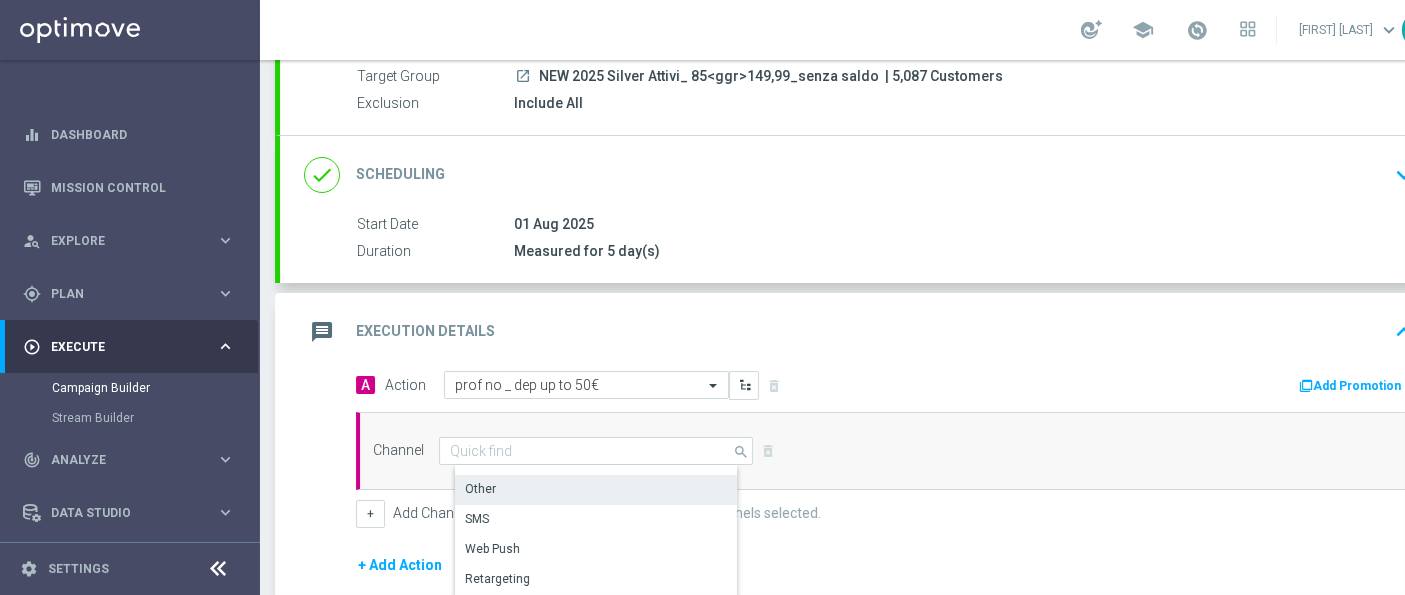 click on "Other" 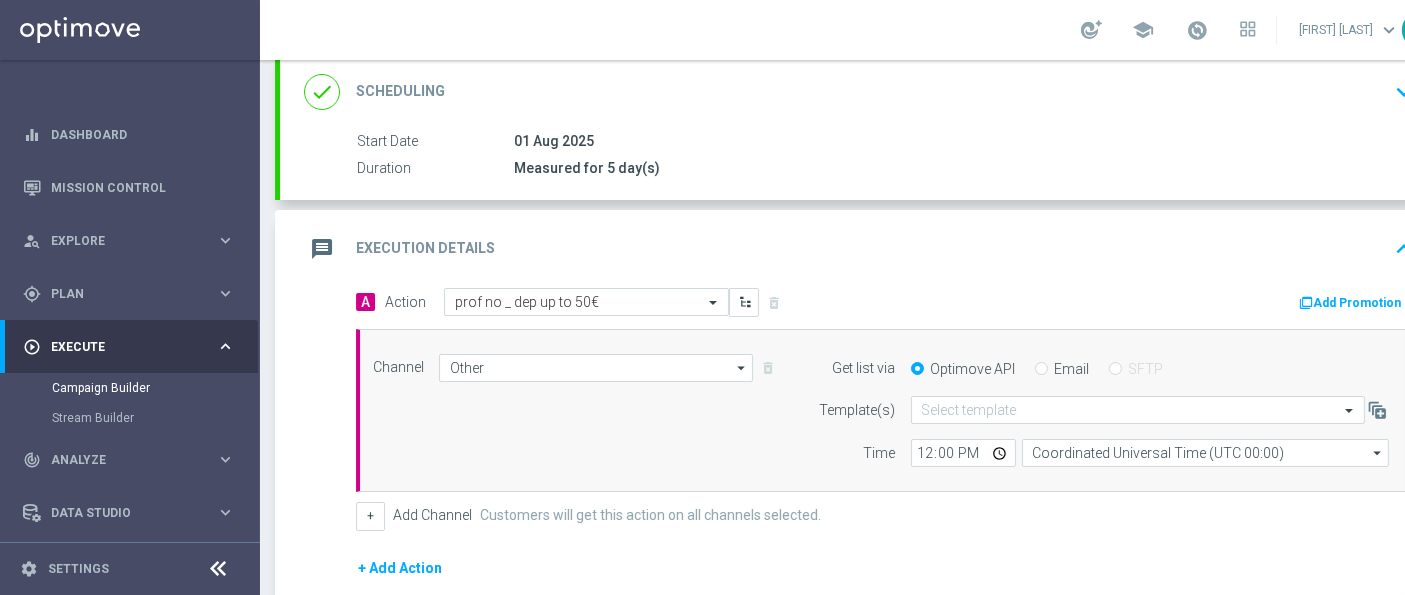 scroll, scrollTop: 302, scrollLeft: 0, axis: vertical 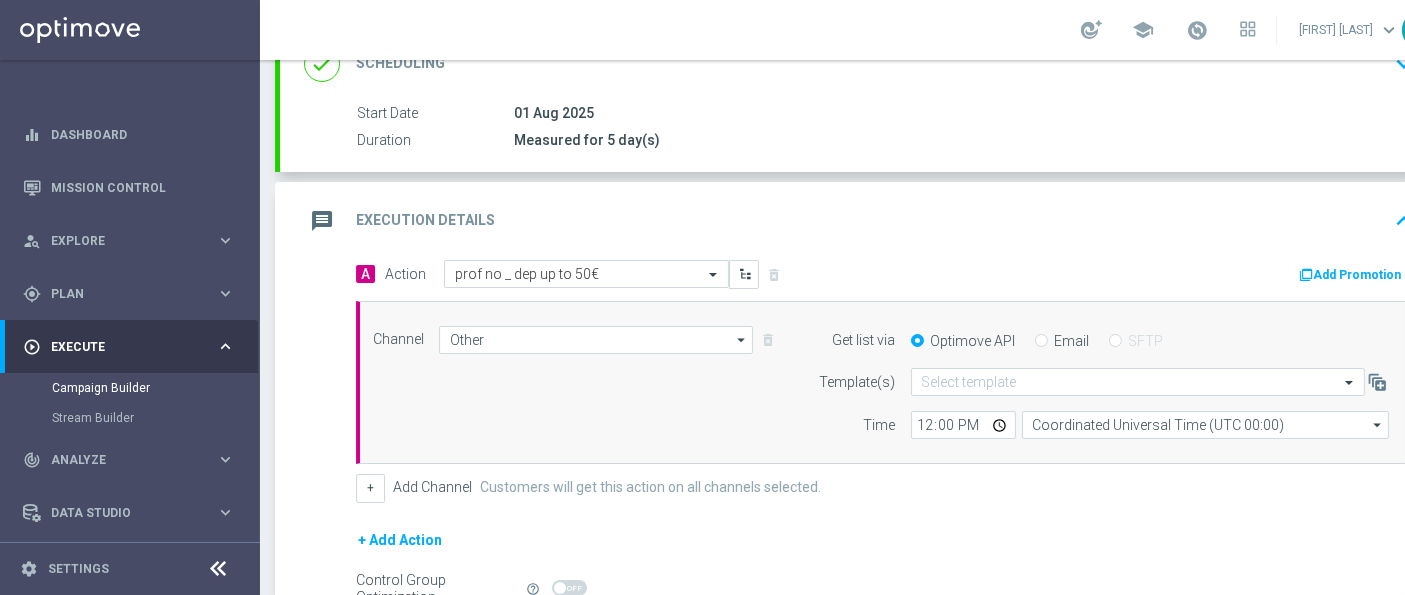 click on "Add Promotion" 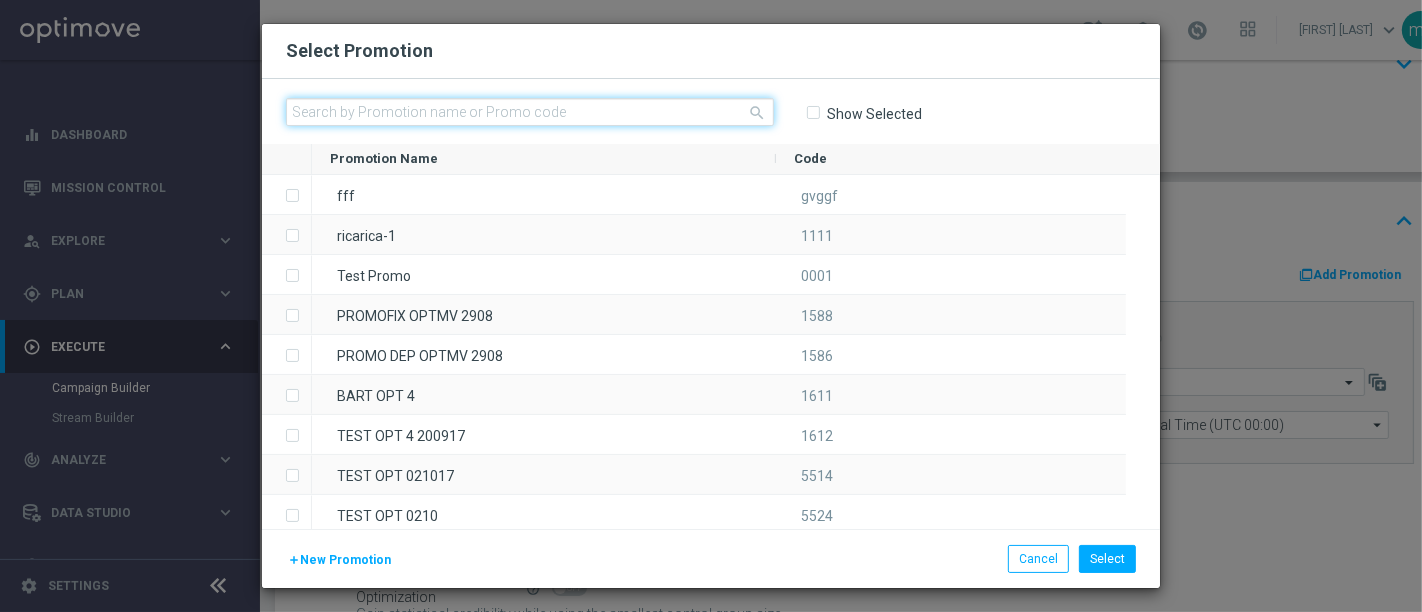 click 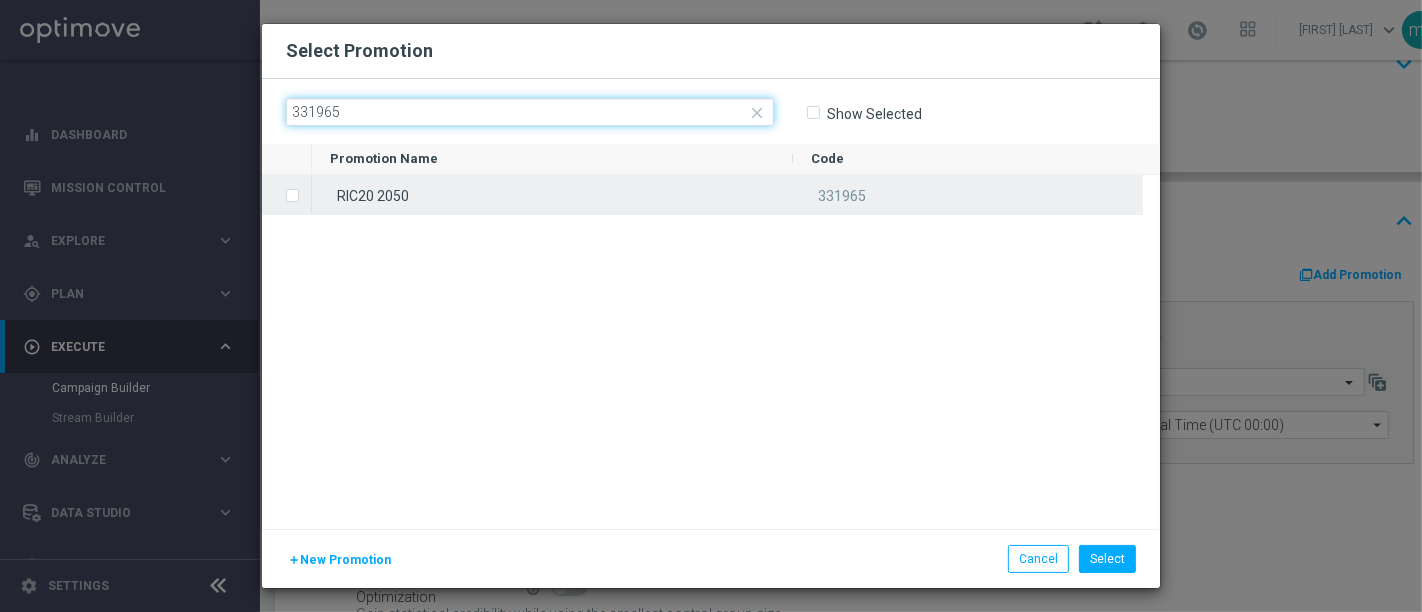 type on "331965" 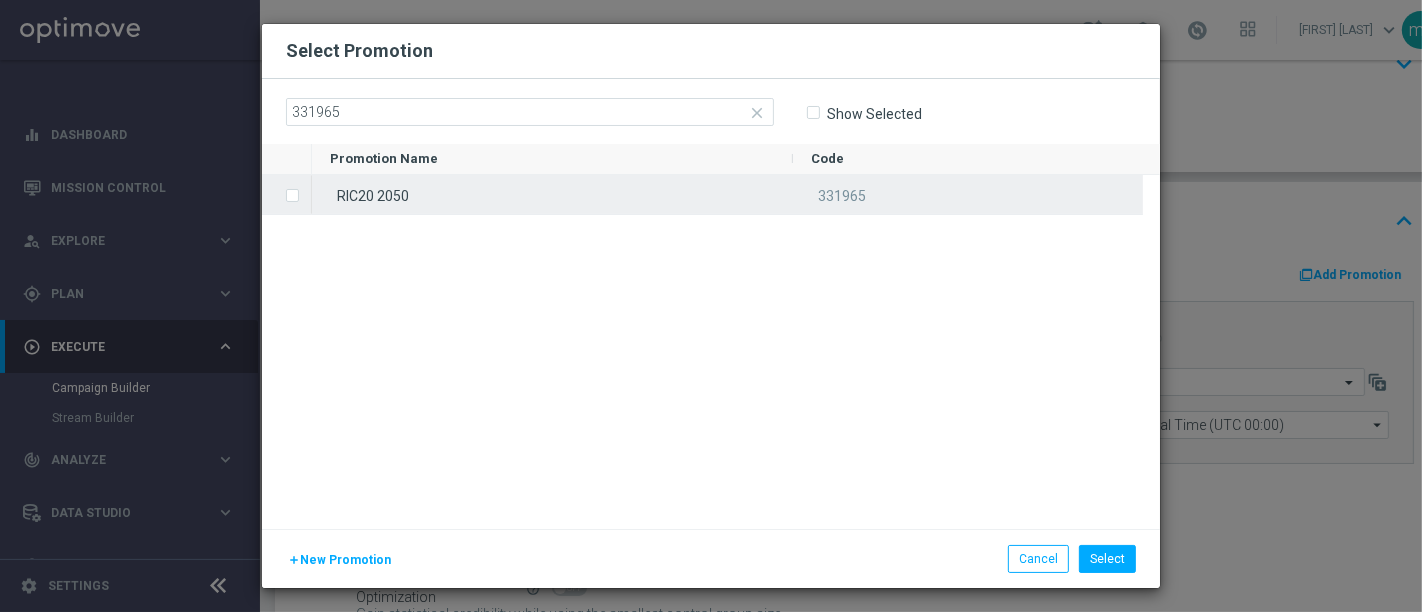 click 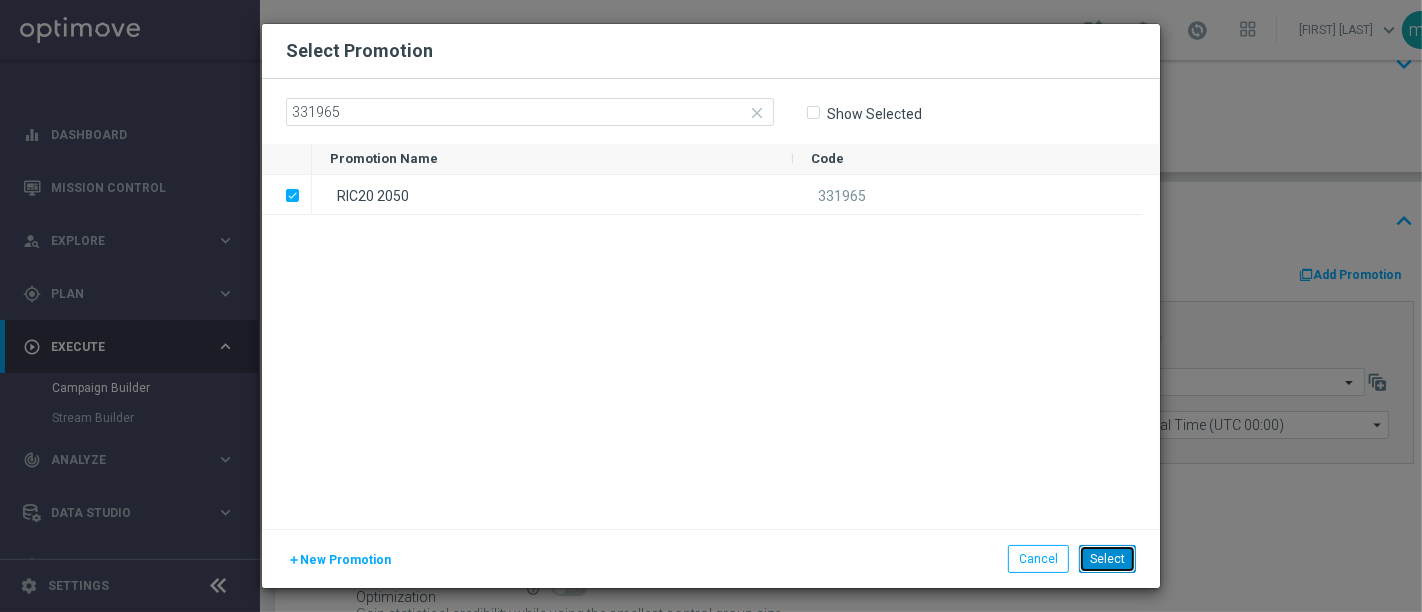 click on "Select" 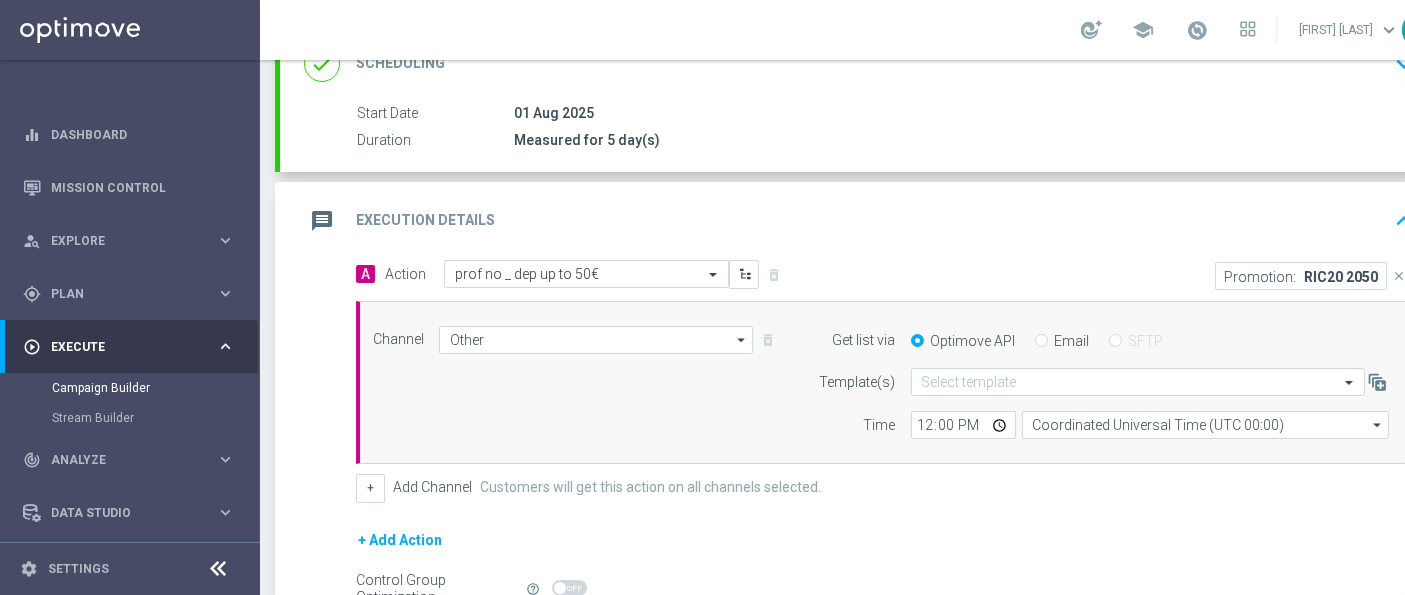 click on "Email" at bounding box center (1041, 342) 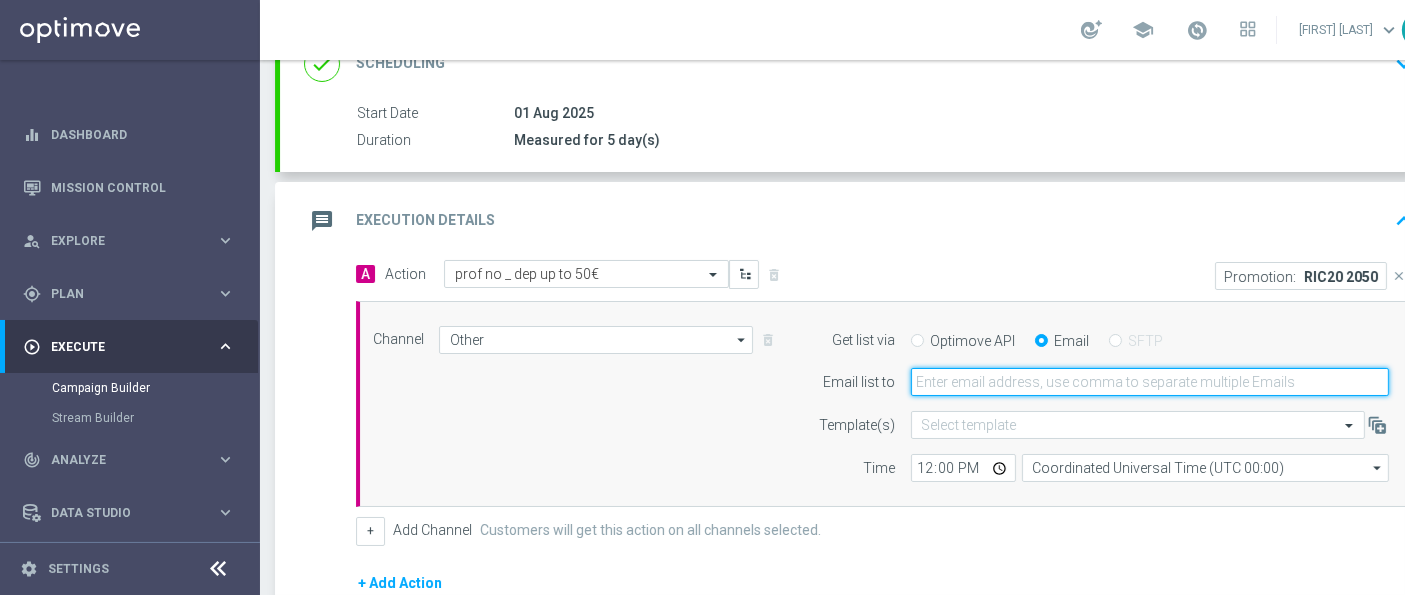 click 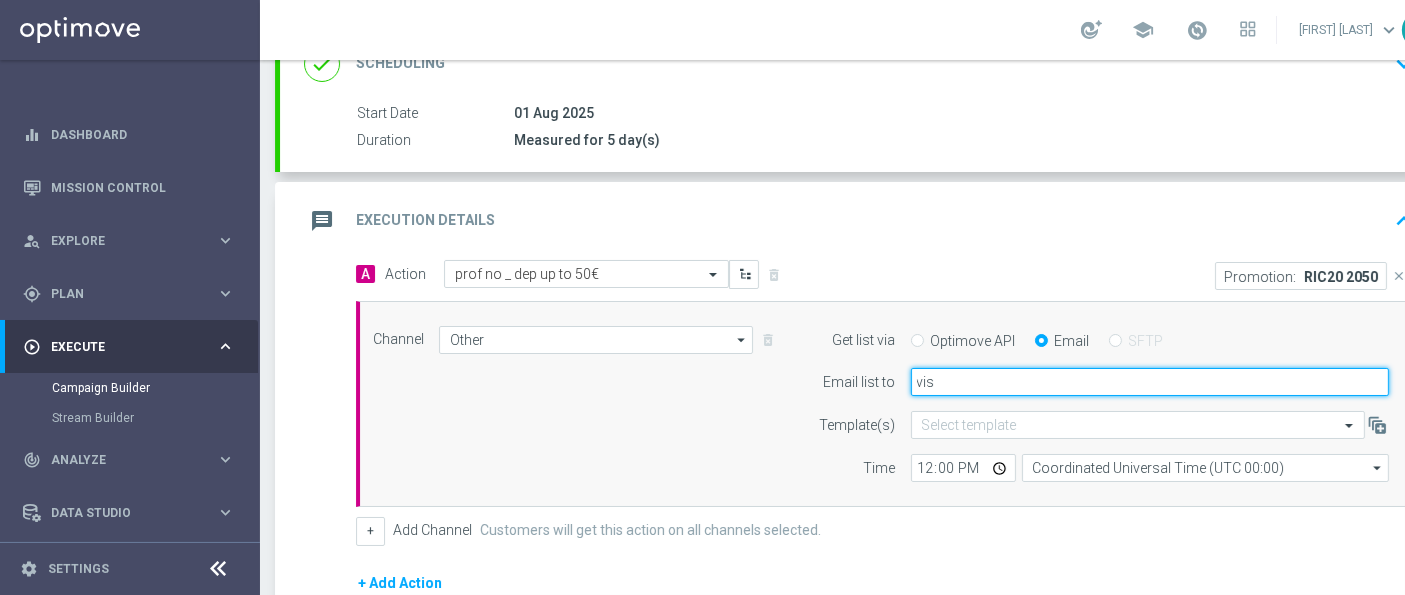 type on "[EMAIL]" 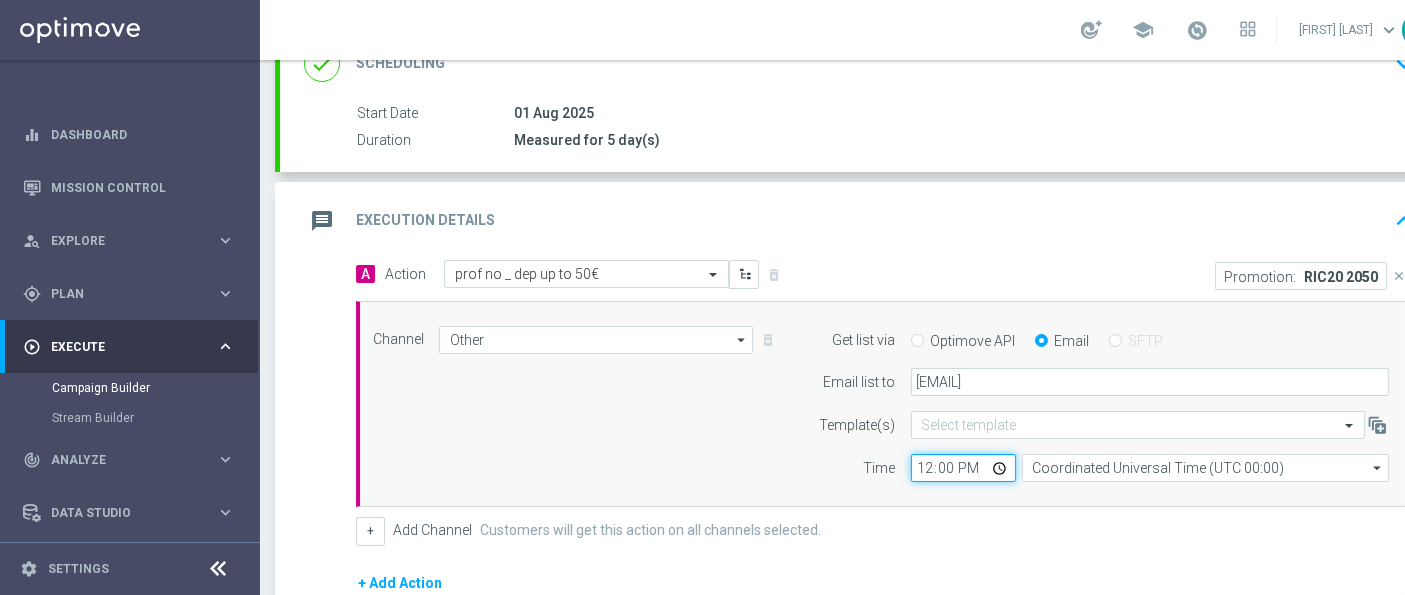 click on "12:00" 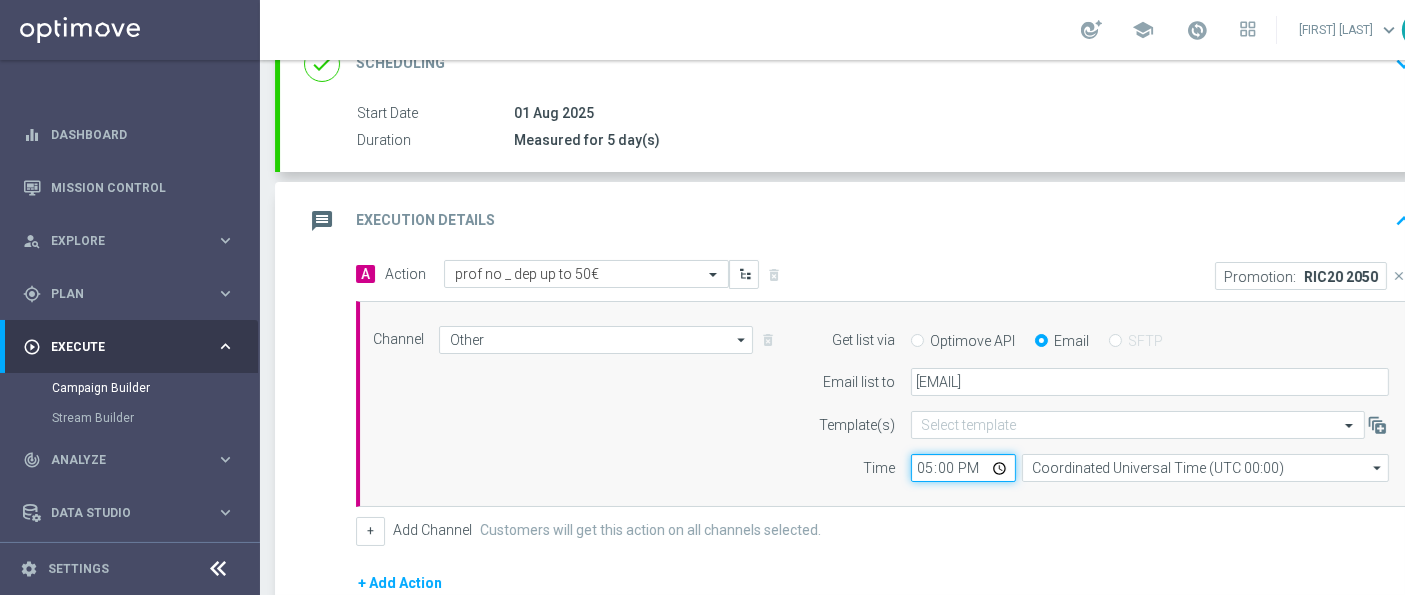type on "17:05" 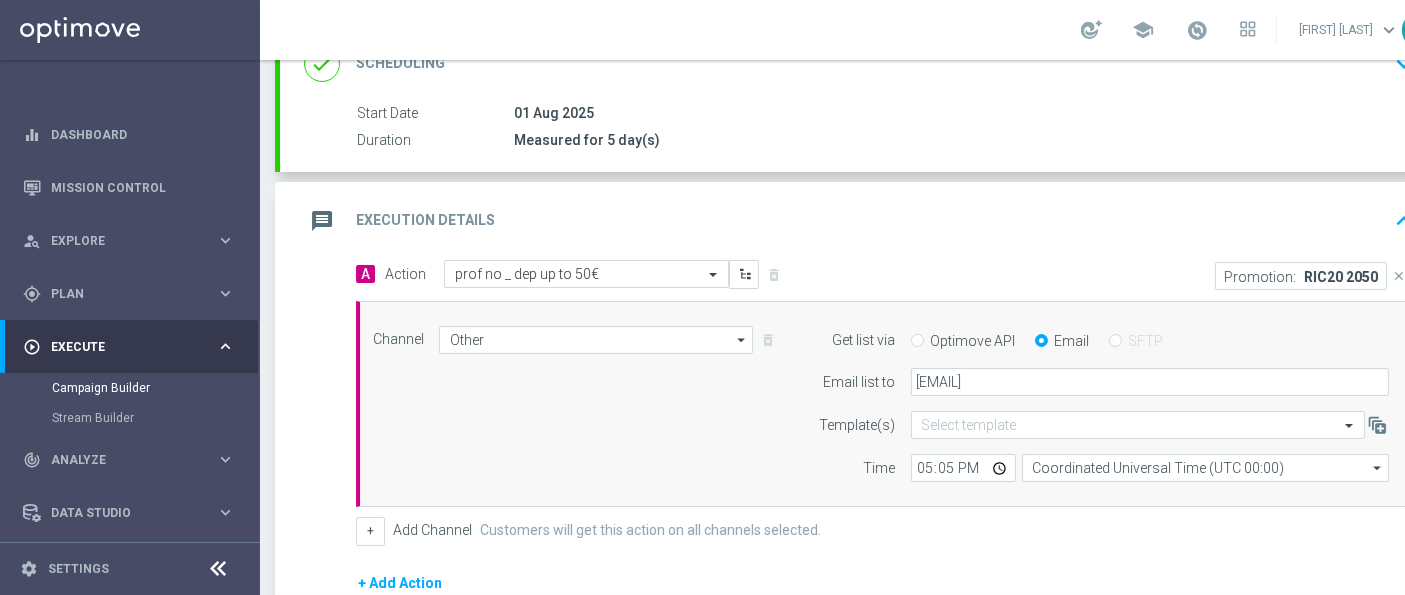 click on "Channel
Other
Other
arrow_drop_down
Drag here to set row groups Drag here to set column labels
Show Selected
1 of 20
Optimail" 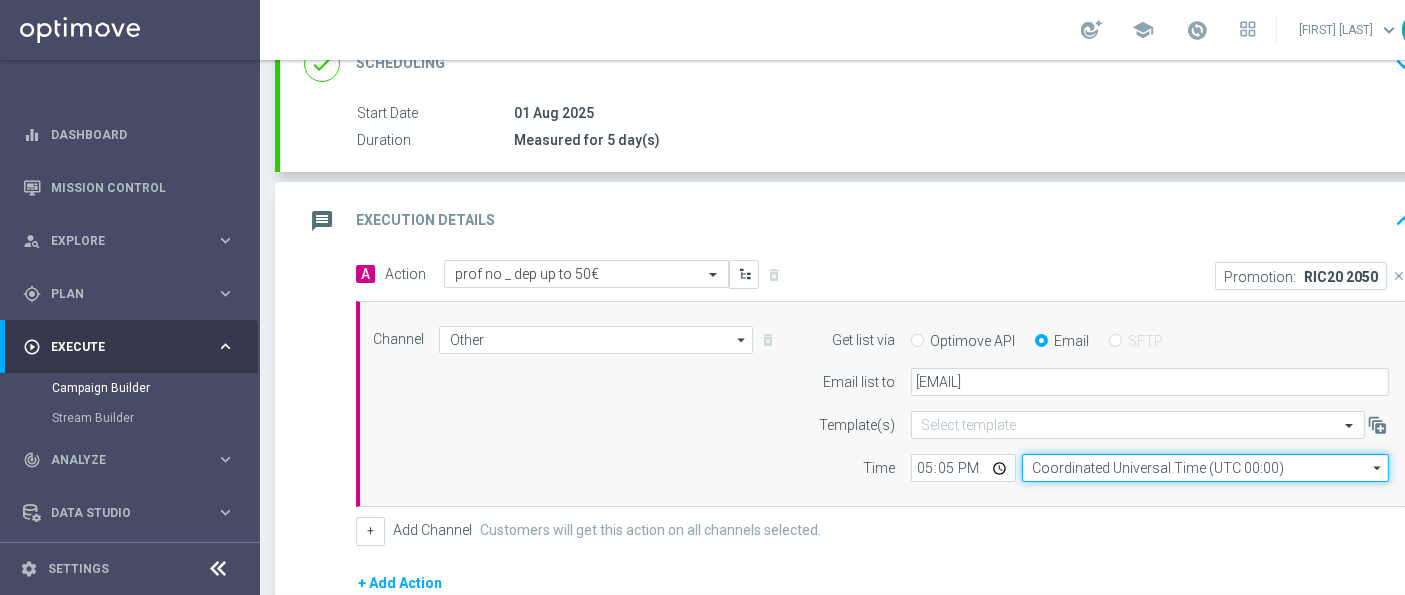 click on "Coordinated Universal Time (UTC 00:00)" 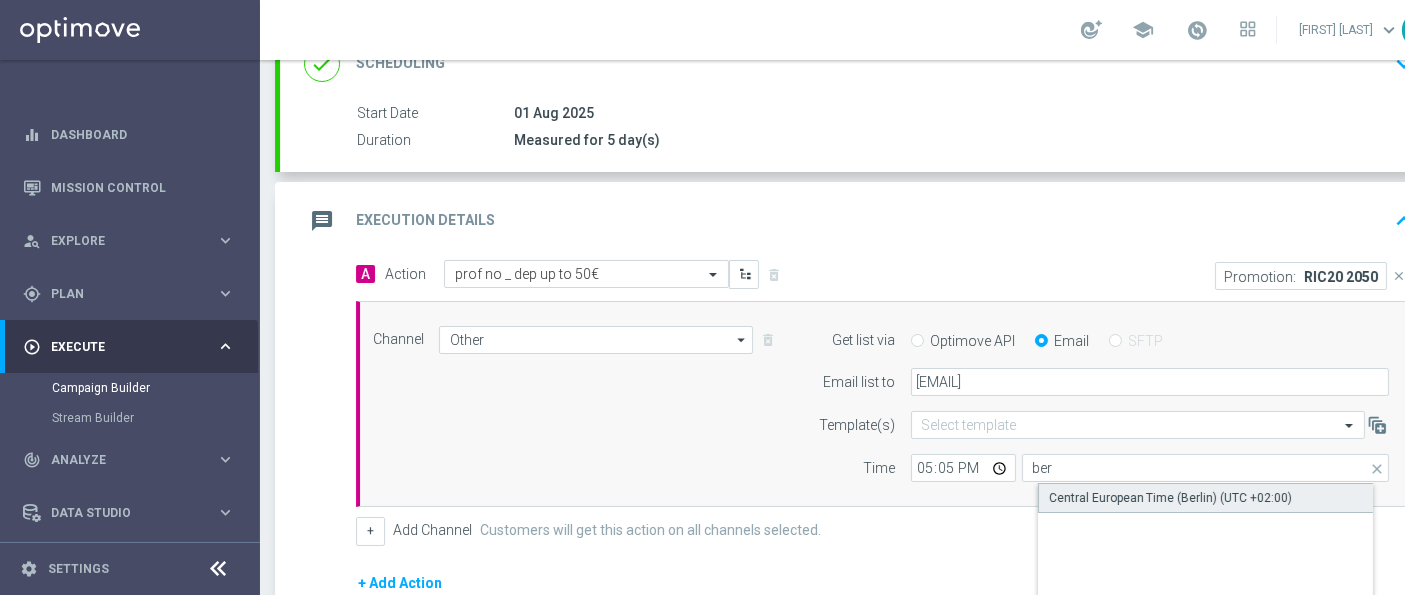 click on "Central European Time (Berlin) (UTC +02:00)" 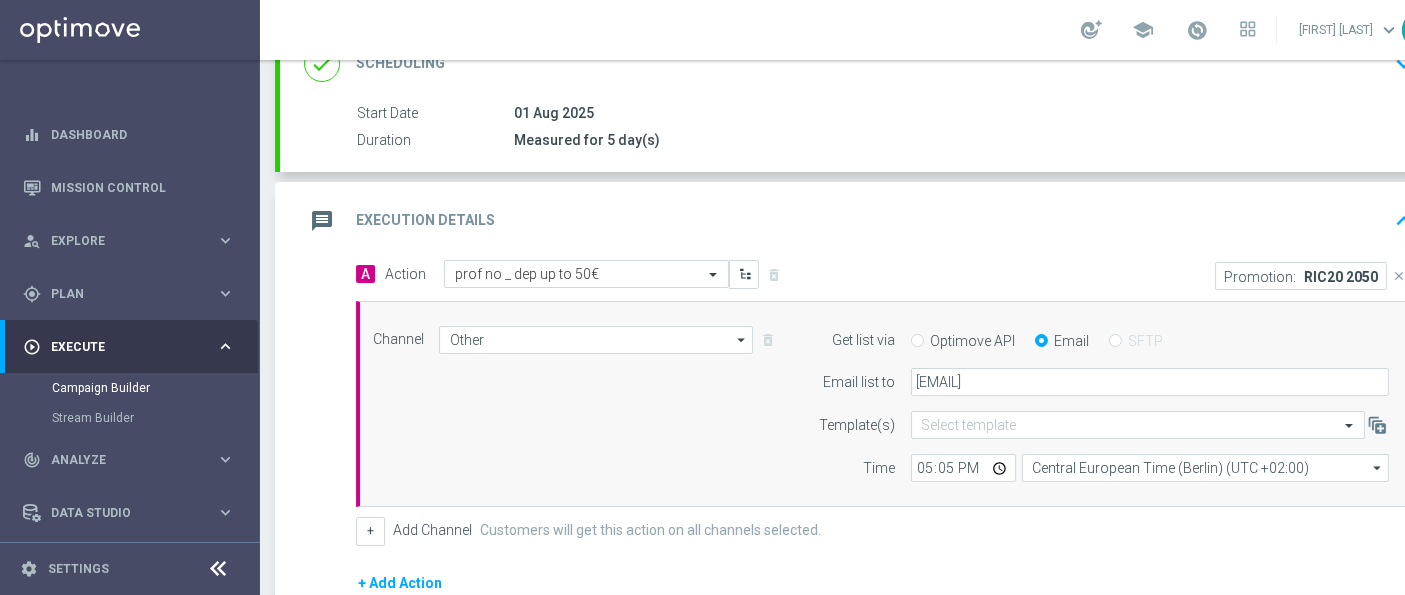 click on "A
Action
Select action  prof no _ dep up to 50€
delete_forever
Promotion:
RIC20 2050
close
Channel
Other
Other
arrow_drop_down
Drag here to set row groups Drag here to set column labels" 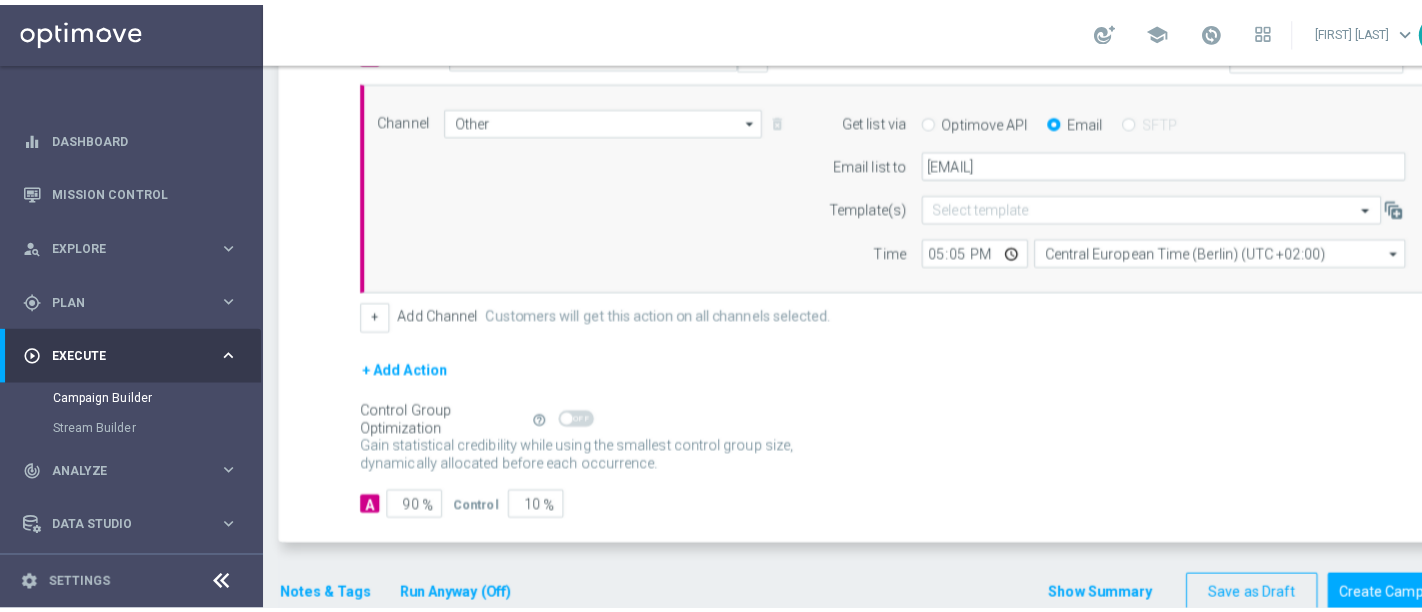 scroll, scrollTop: 545, scrollLeft: 0, axis: vertical 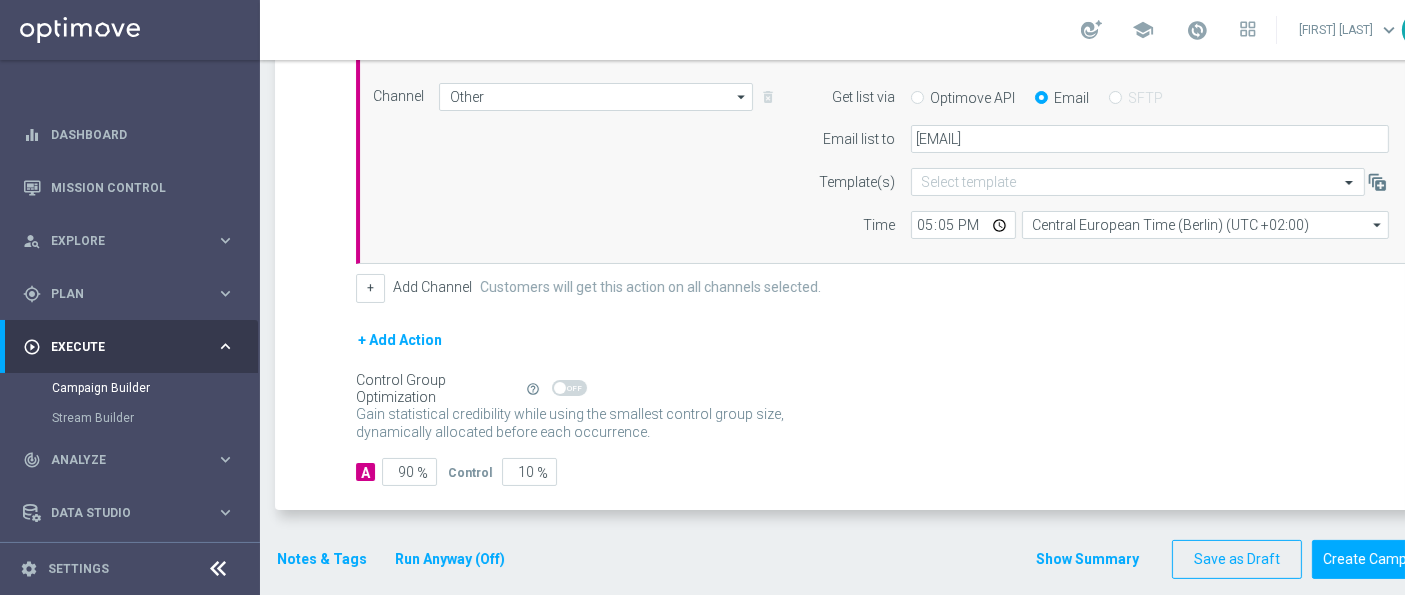 click on "Notes & Tags" 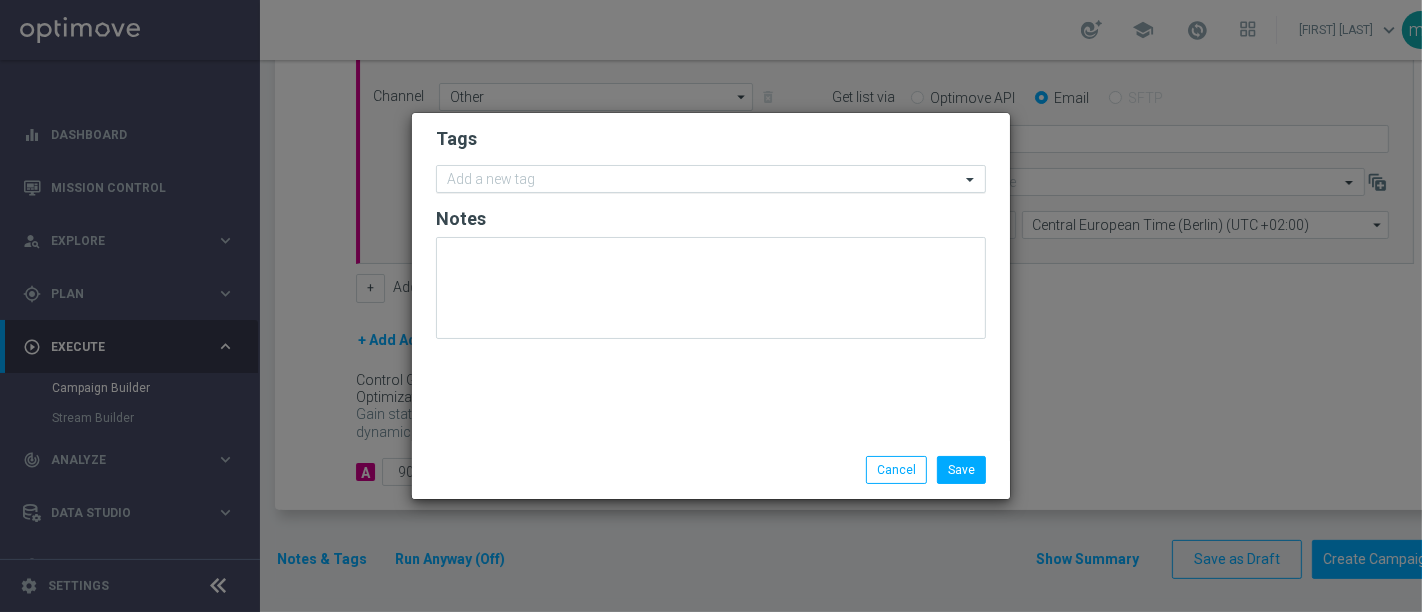 click 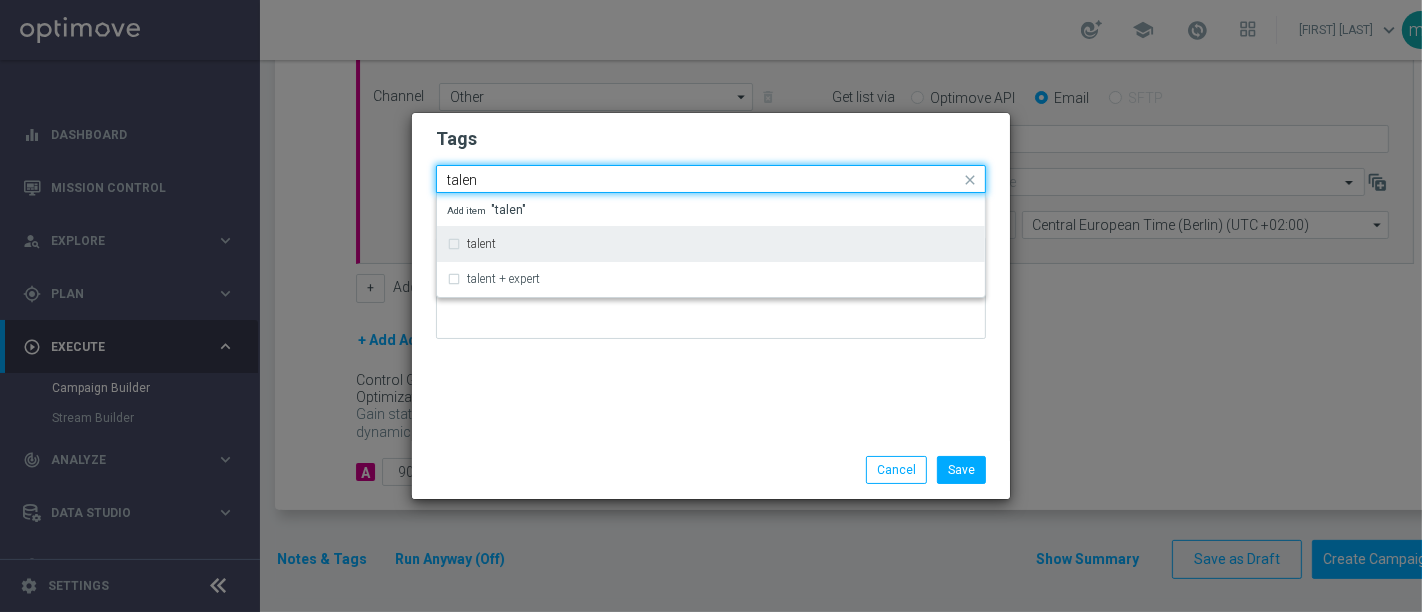 click on "talent" at bounding box center [711, 244] 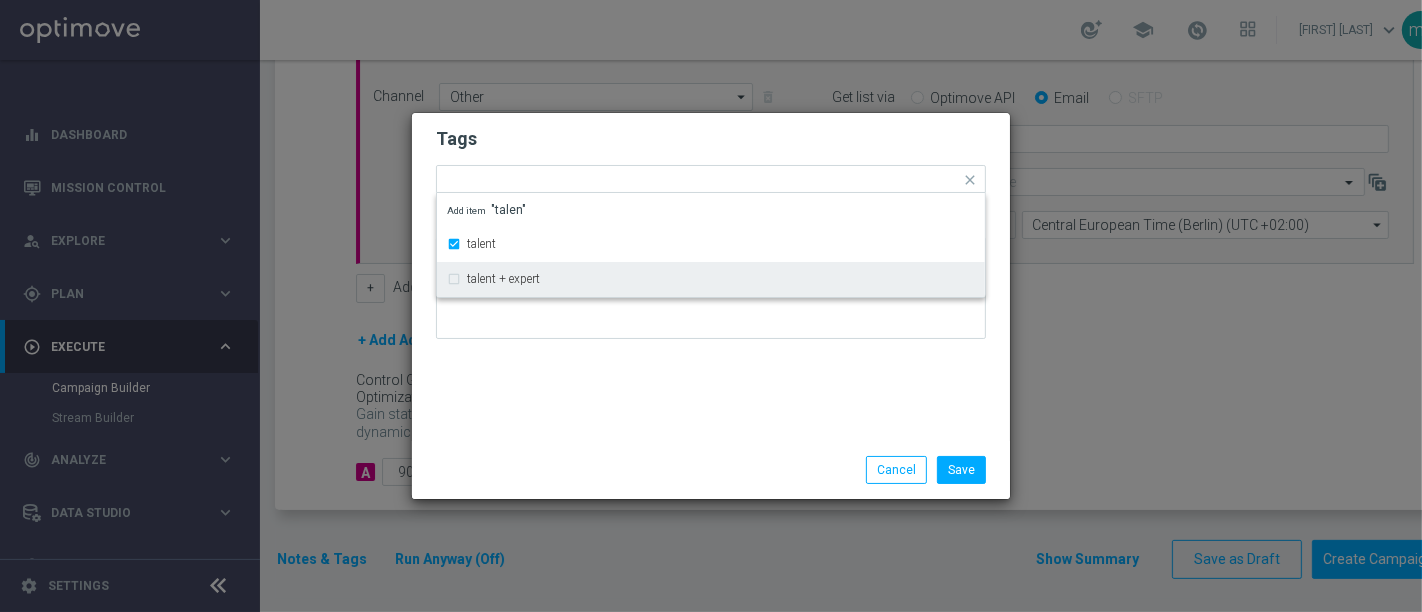 click on "Tags
Quick find × talent talent talent + expert Add item "talen"
Notes" 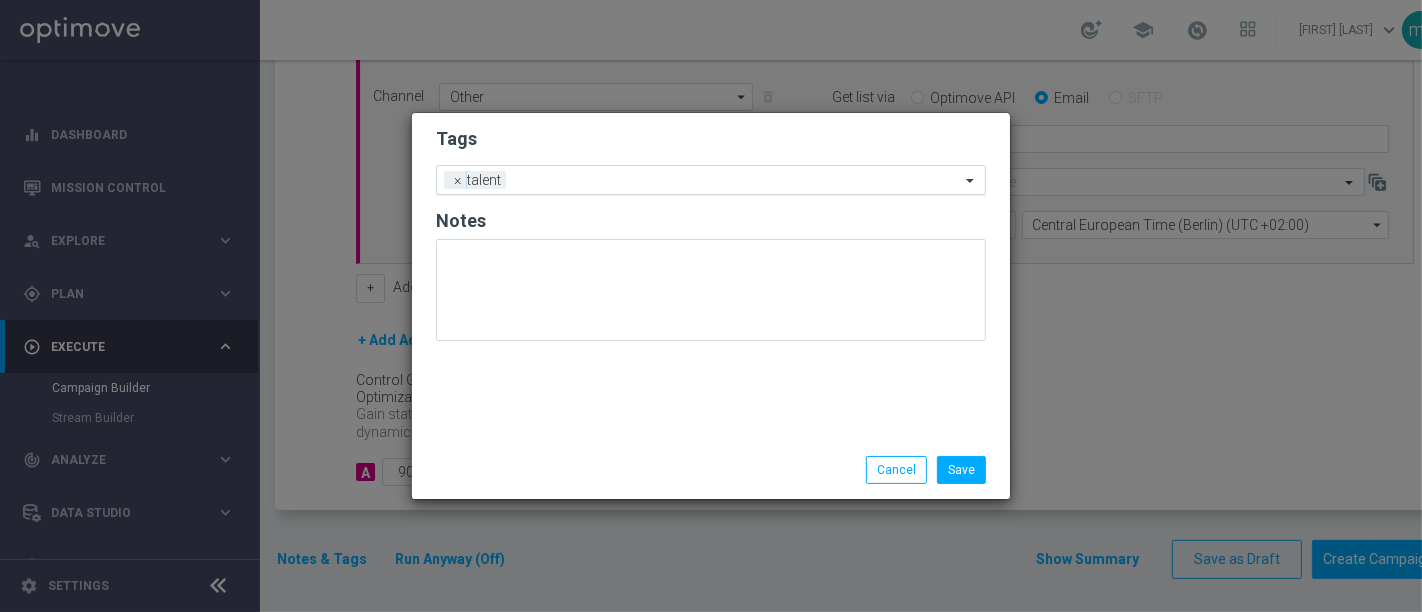 click 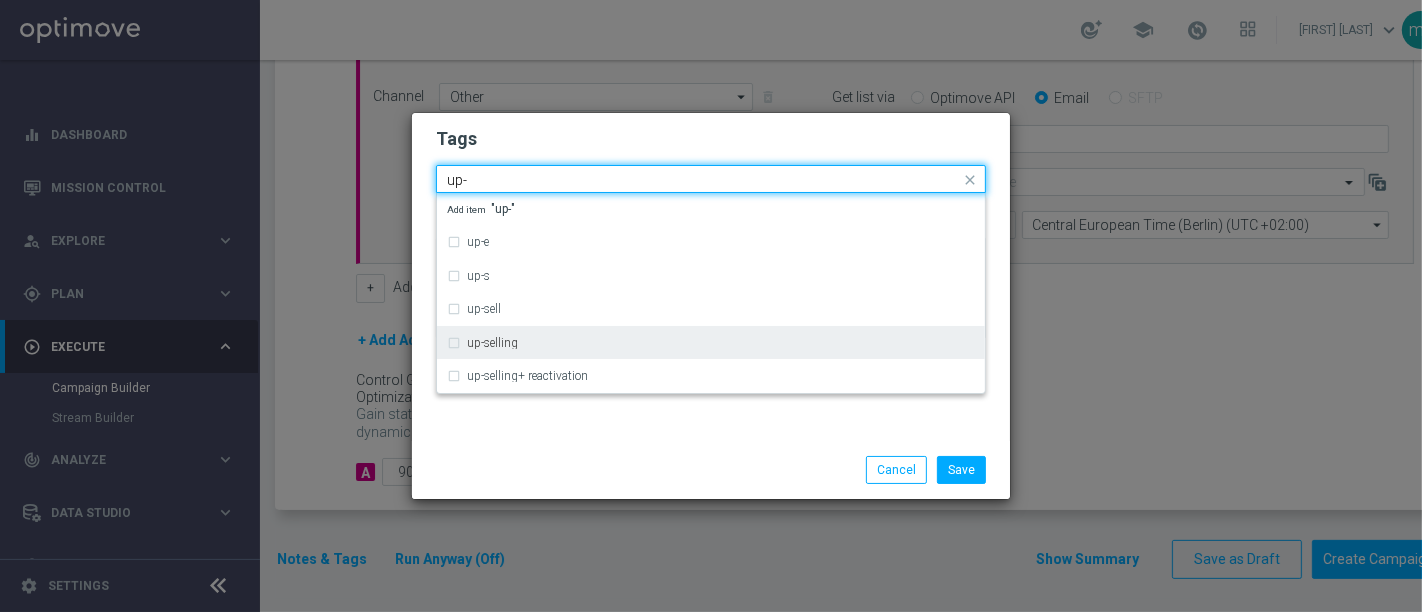click on "up-selling" at bounding box center (711, 343) 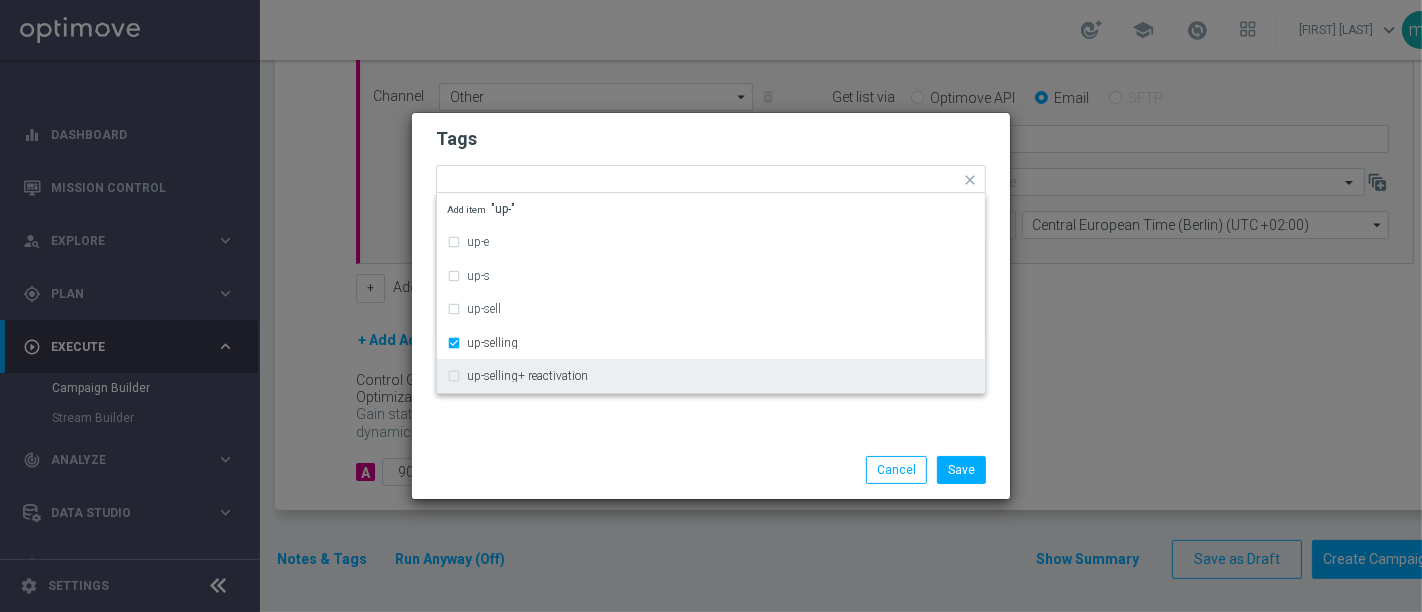 click on "Tags
Quick find × talent × up-selling up-e up-s up-sell up-selling up-selling+ reactivation Add item "up-"
Notes" 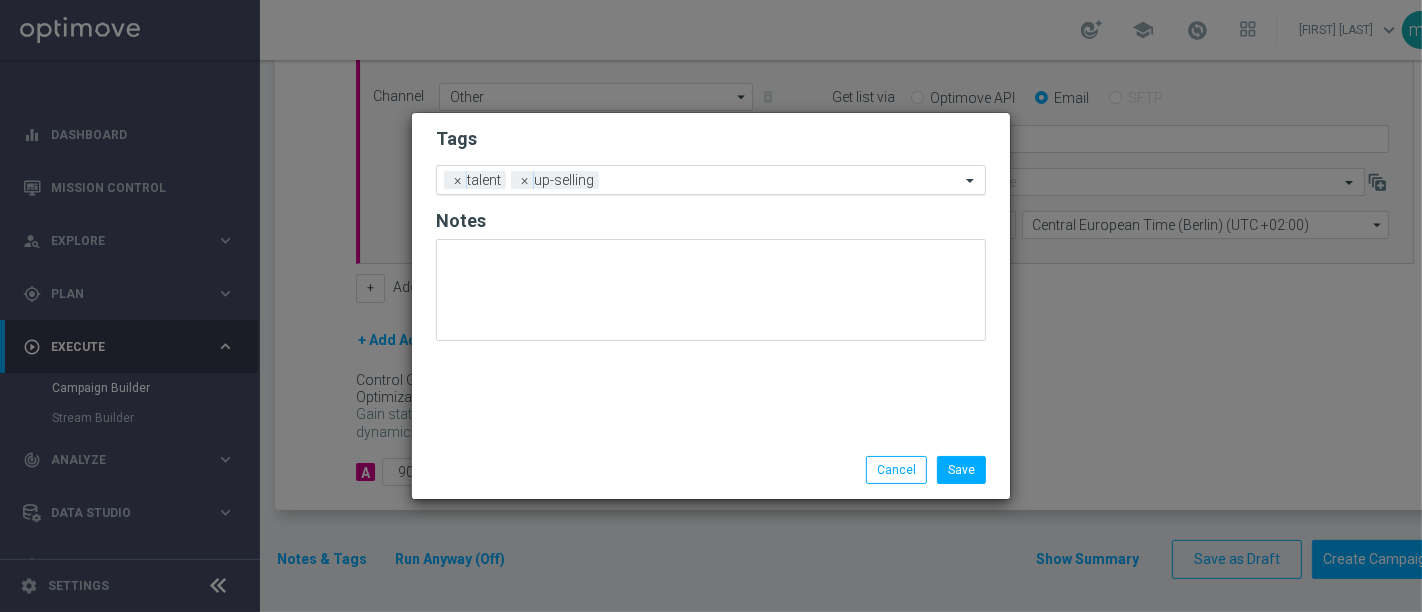 click 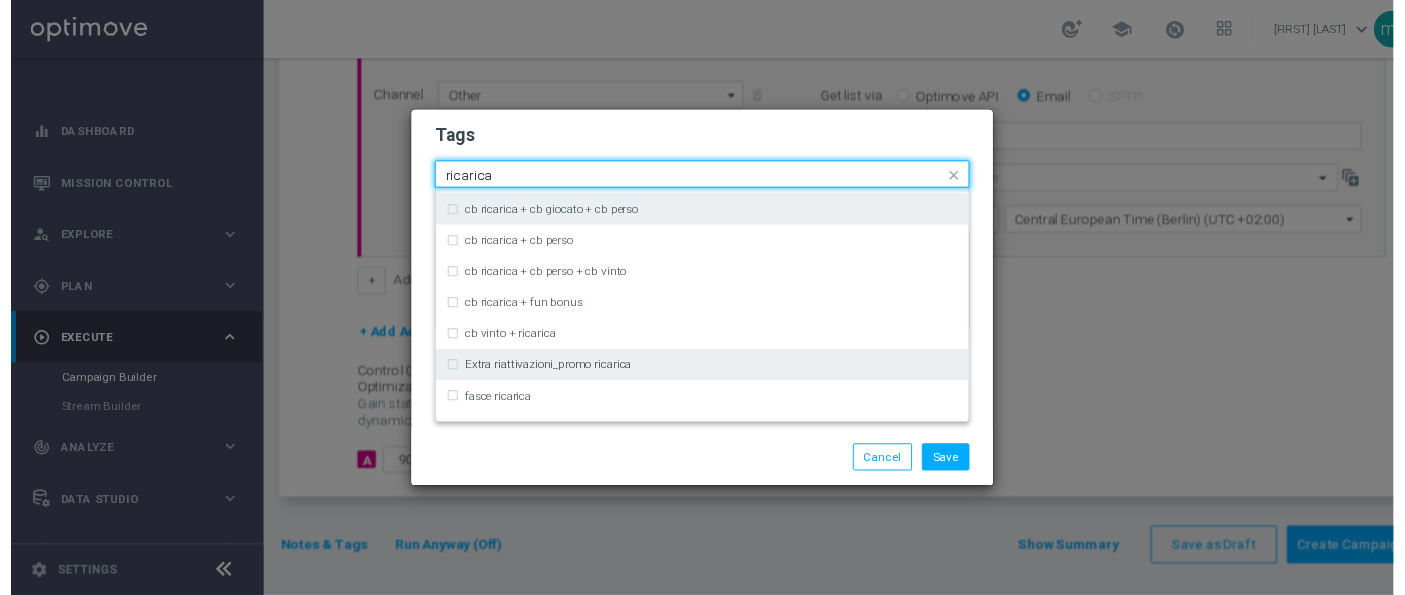 scroll, scrollTop: 444, scrollLeft: 0, axis: vertical 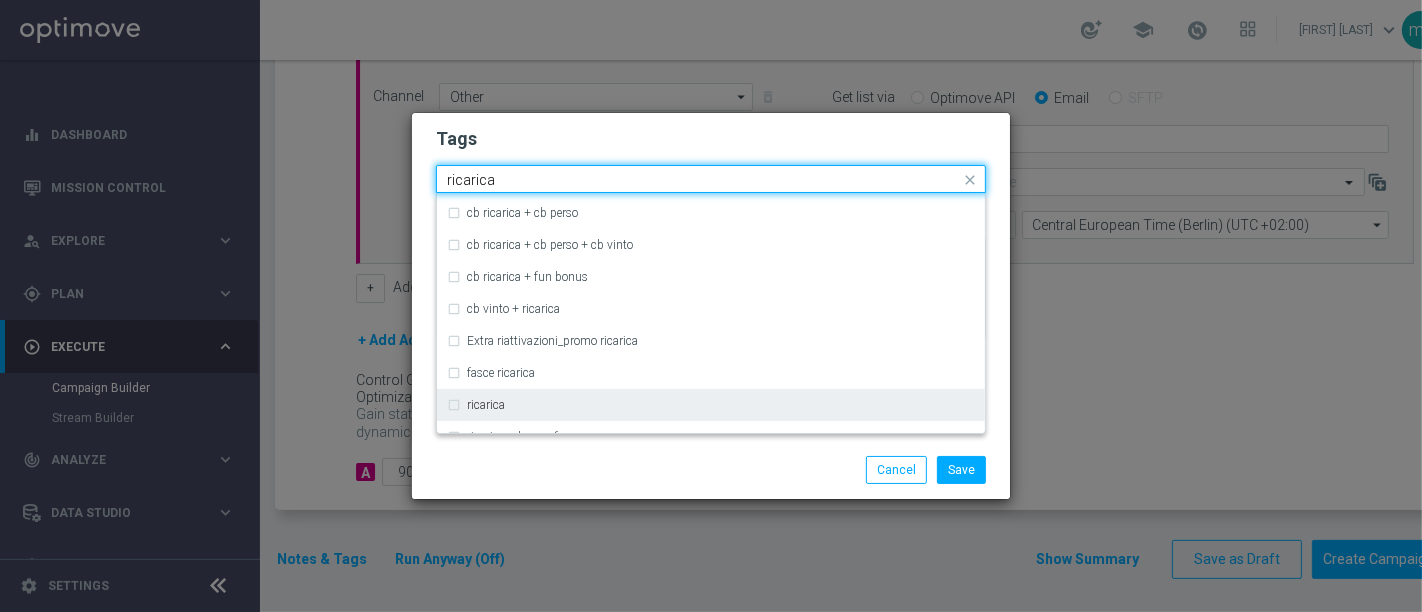 click on "ricarica" at bounding box center [711, 405] 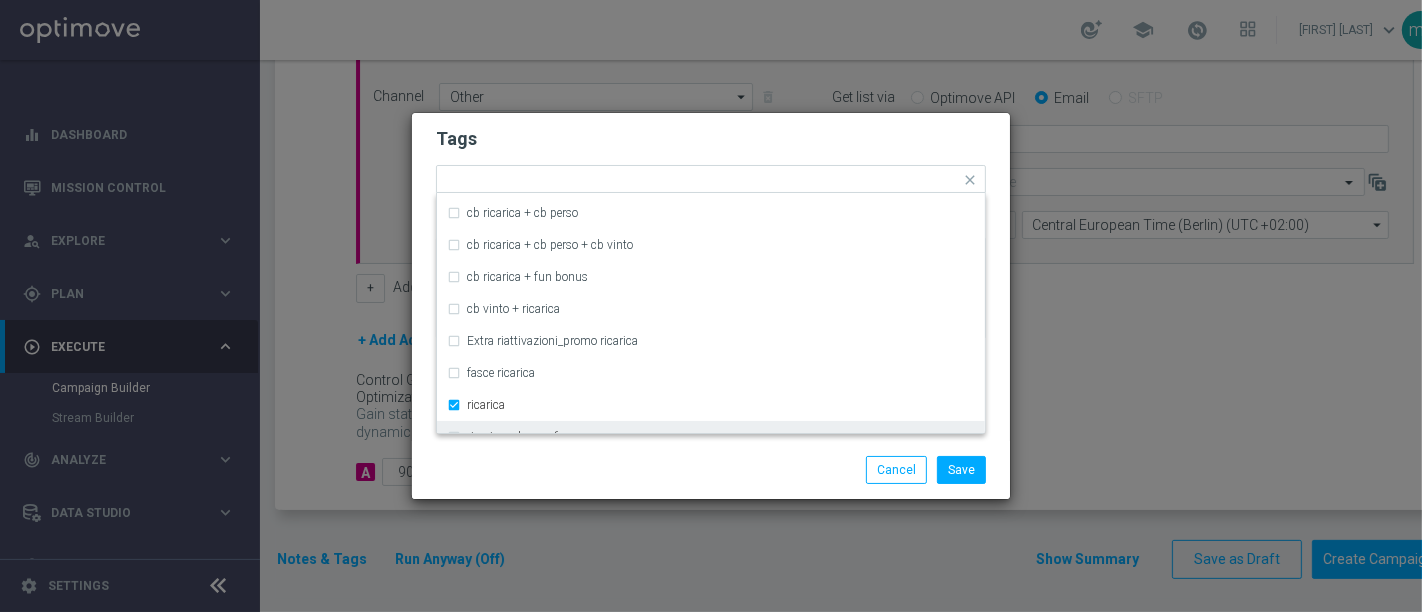 click on "Save
Cancel" 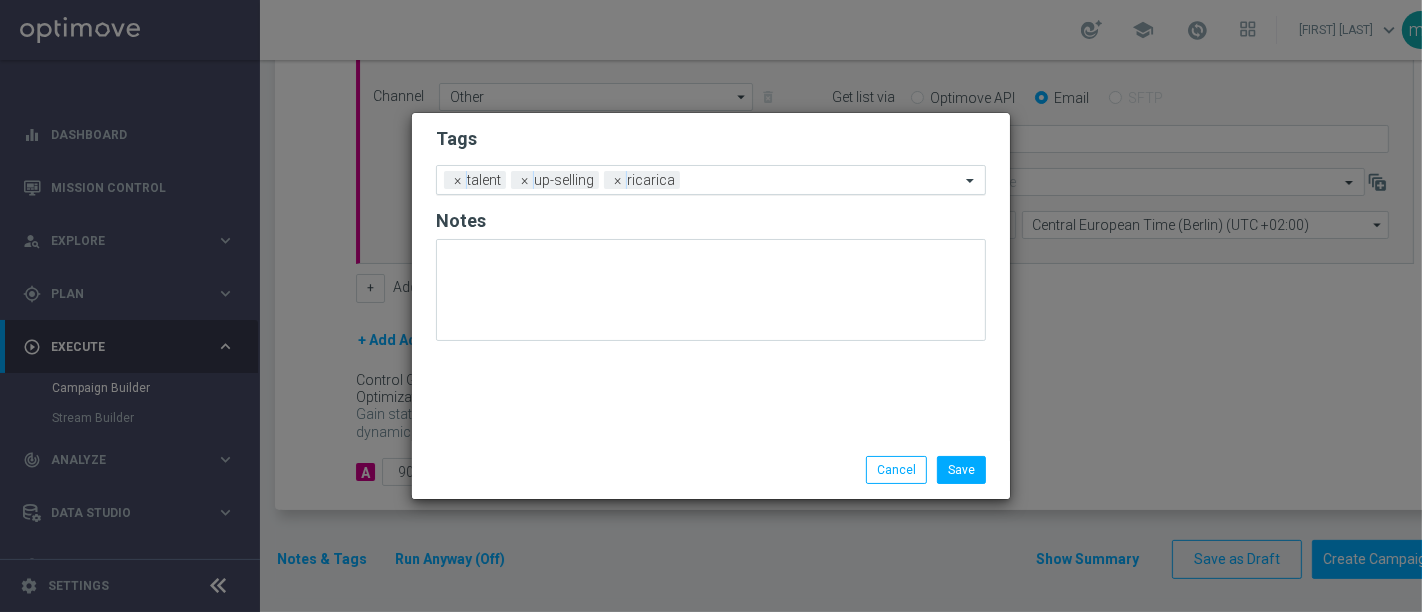 click 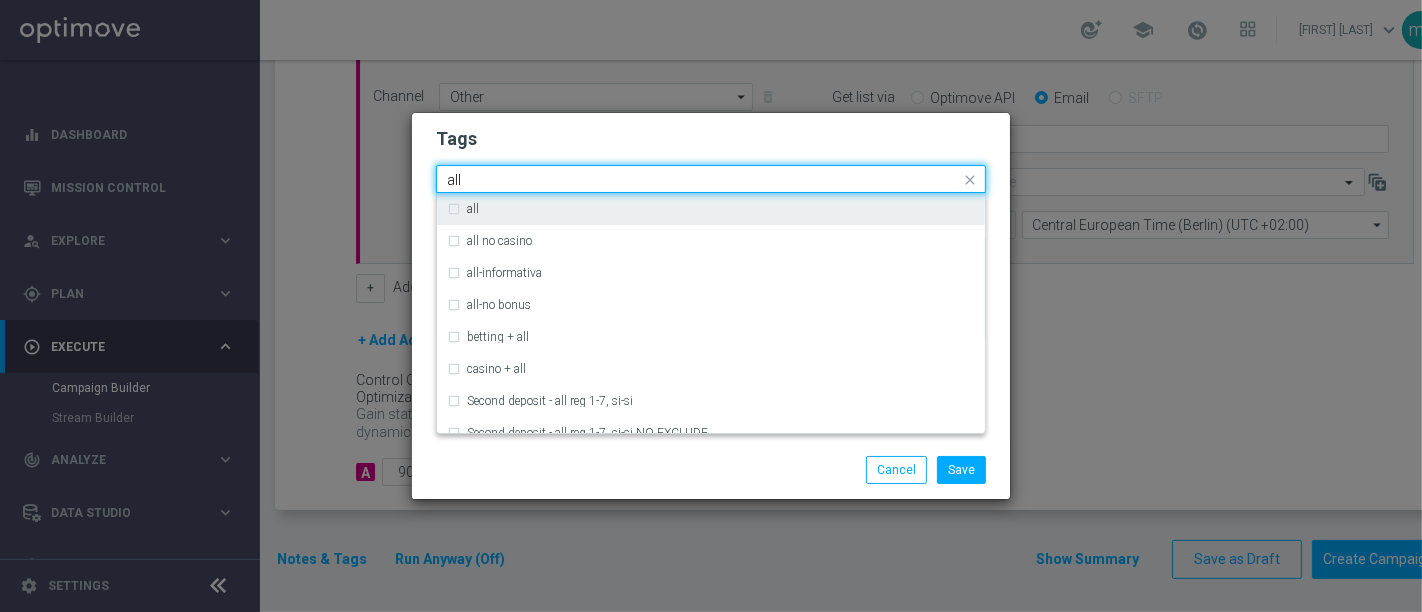 click on "all" at bounding box center (711, 209) 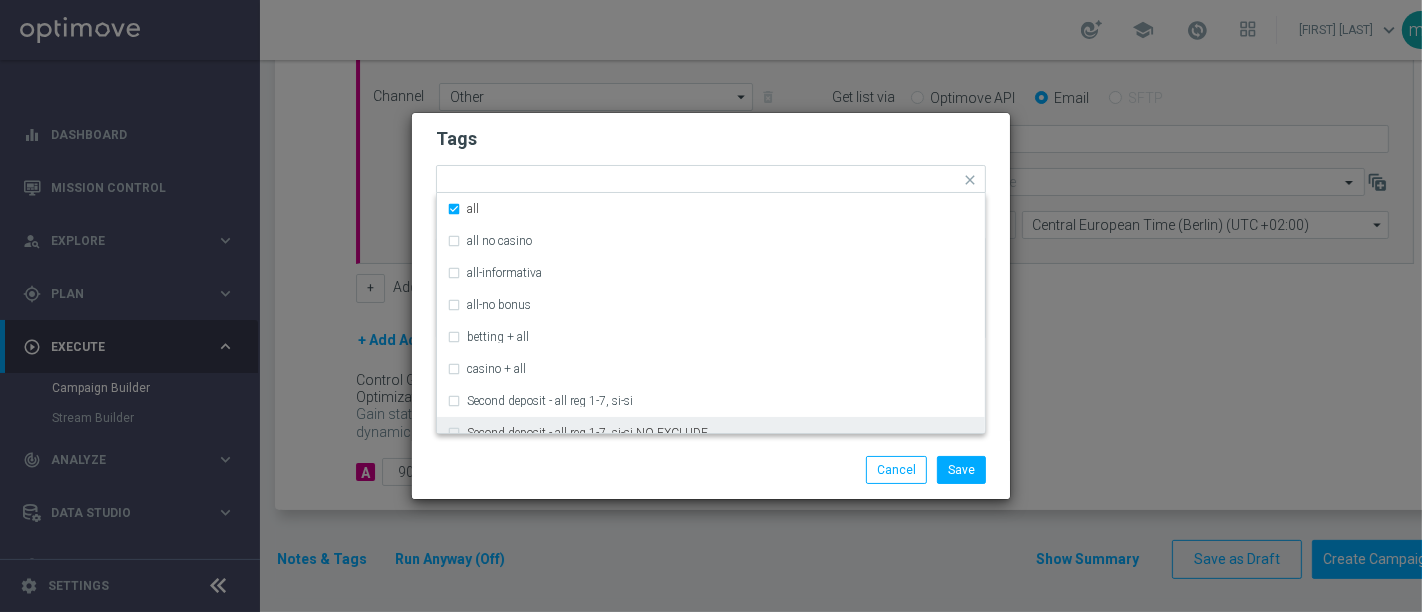 click on "Save
Cancel" 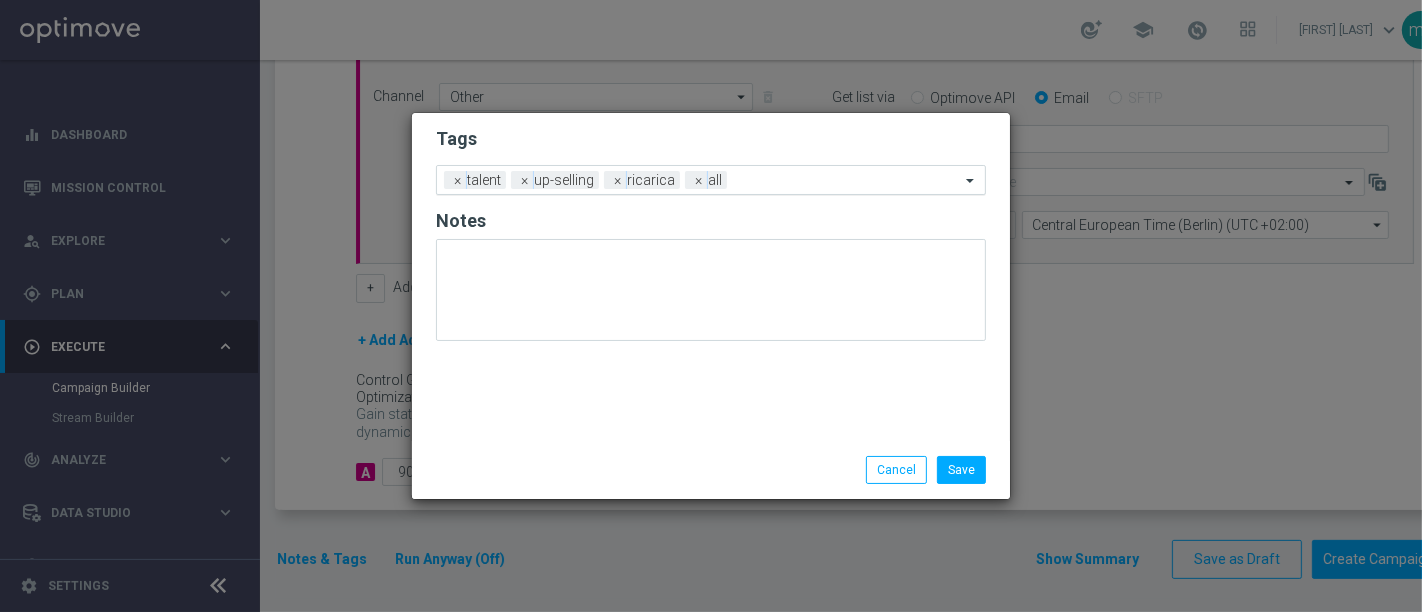 click 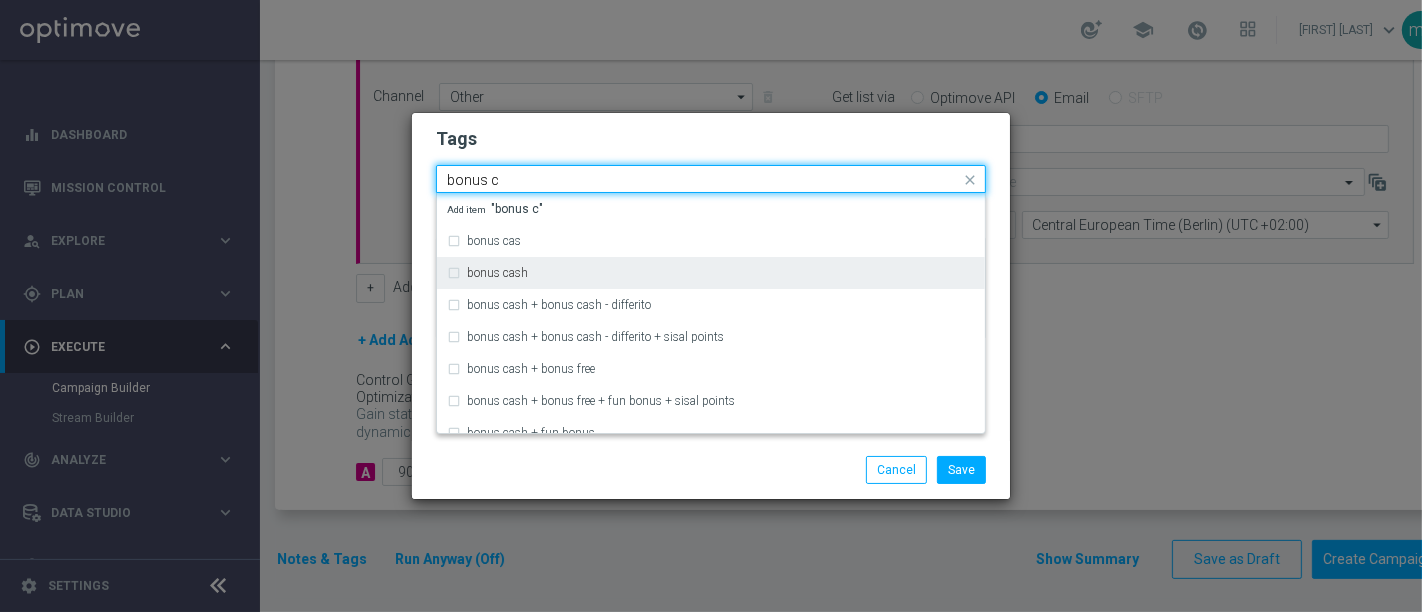 click on "bonus cash" at bounding box center (711, 273) 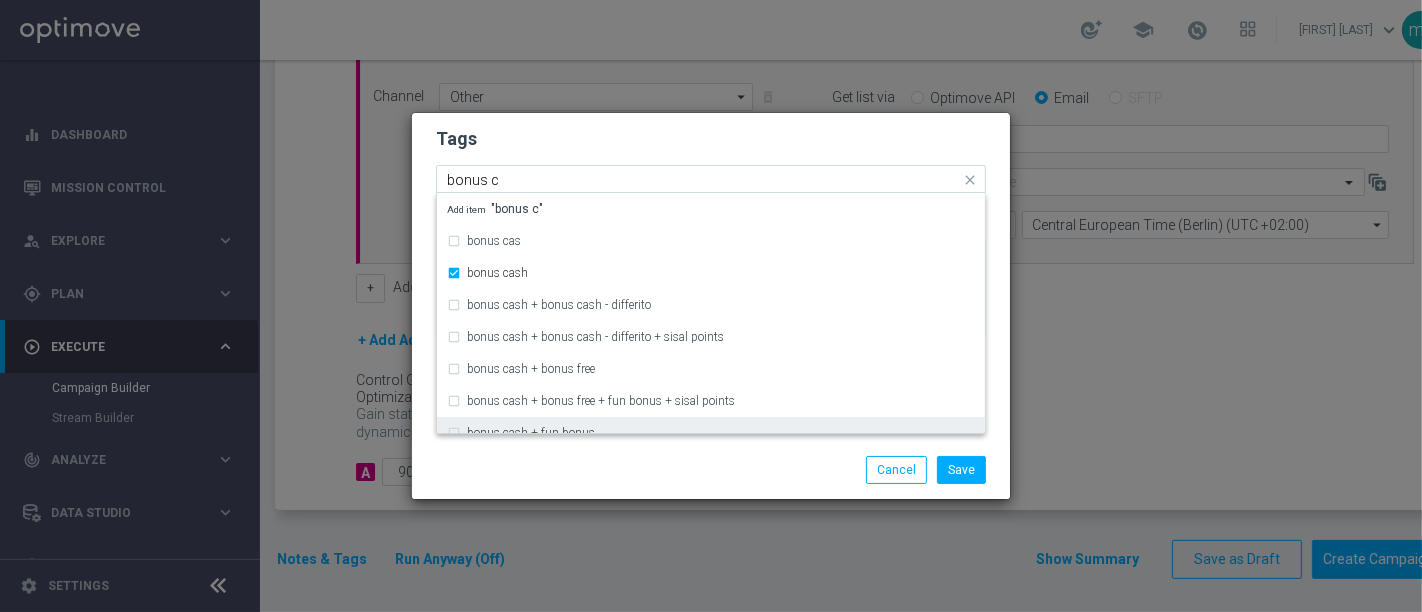 type 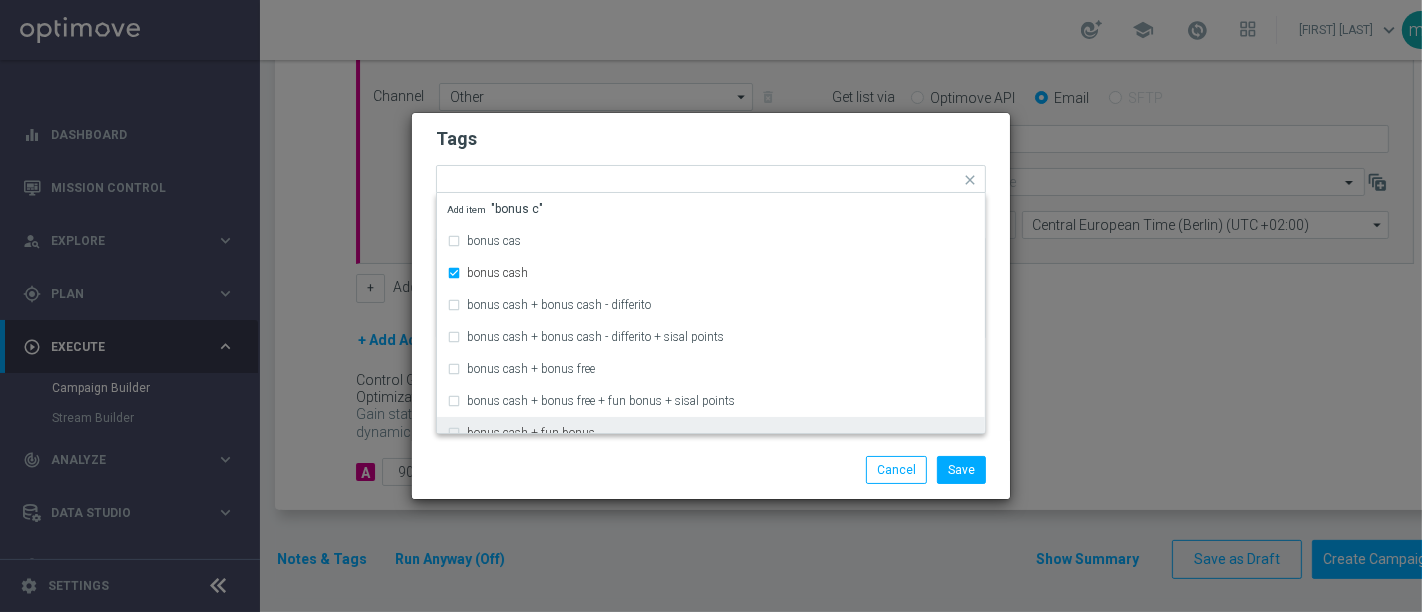 click on "Save
Cancel" 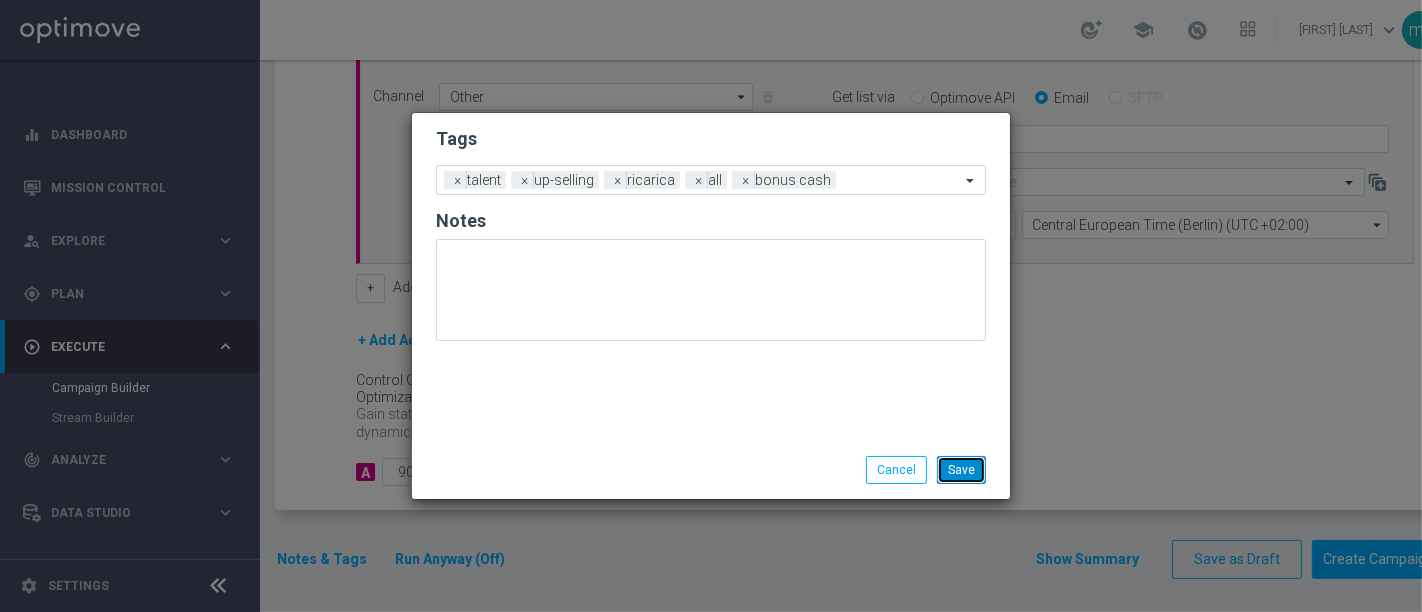click on "Save" 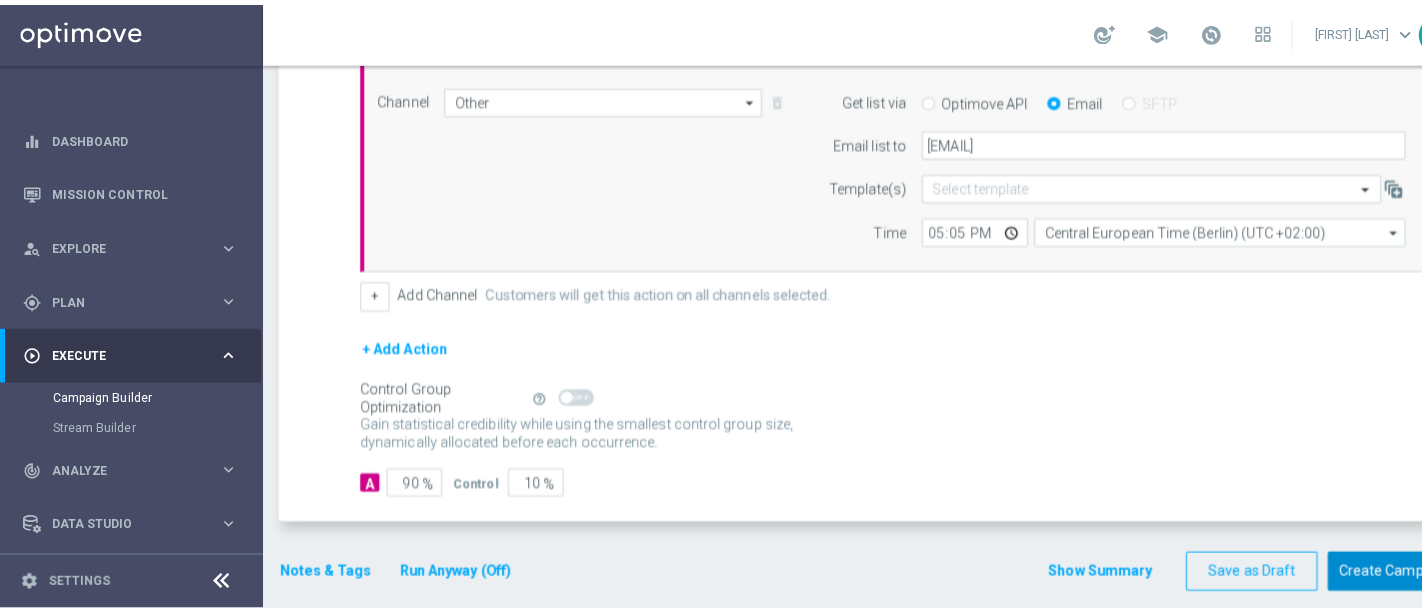 scroll, scrollTop: 545, scrollLeft: 0, axis: vertical 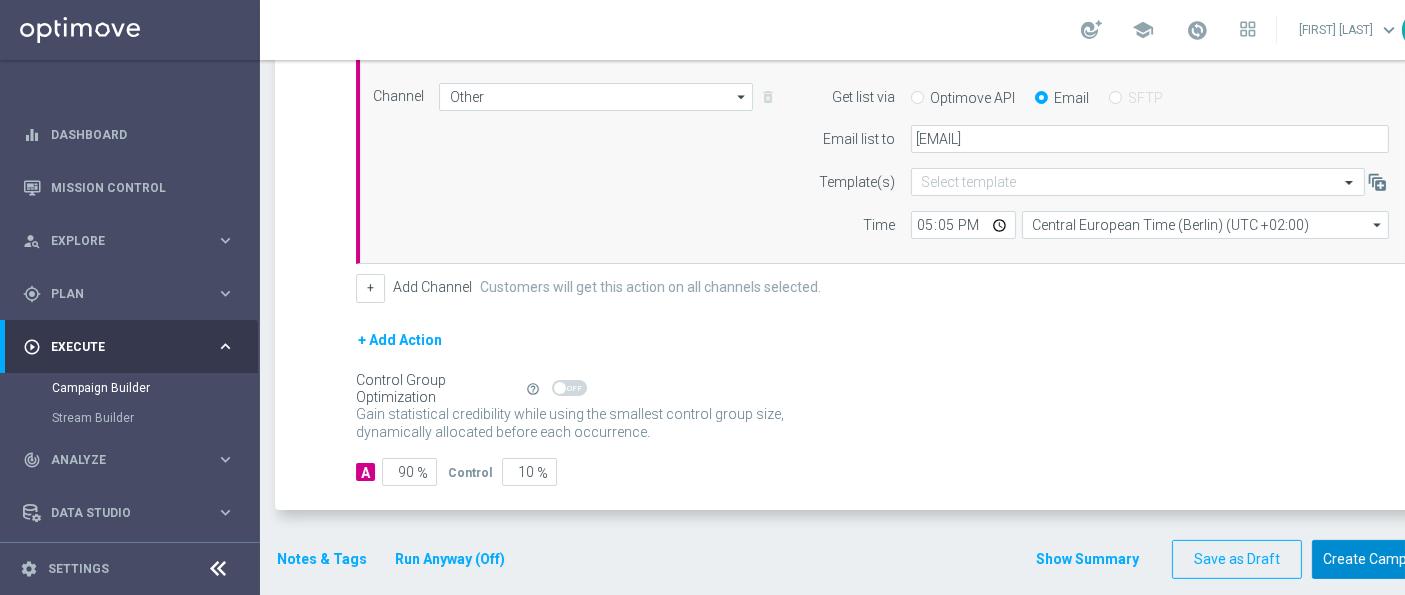 click on "Create Campaign" 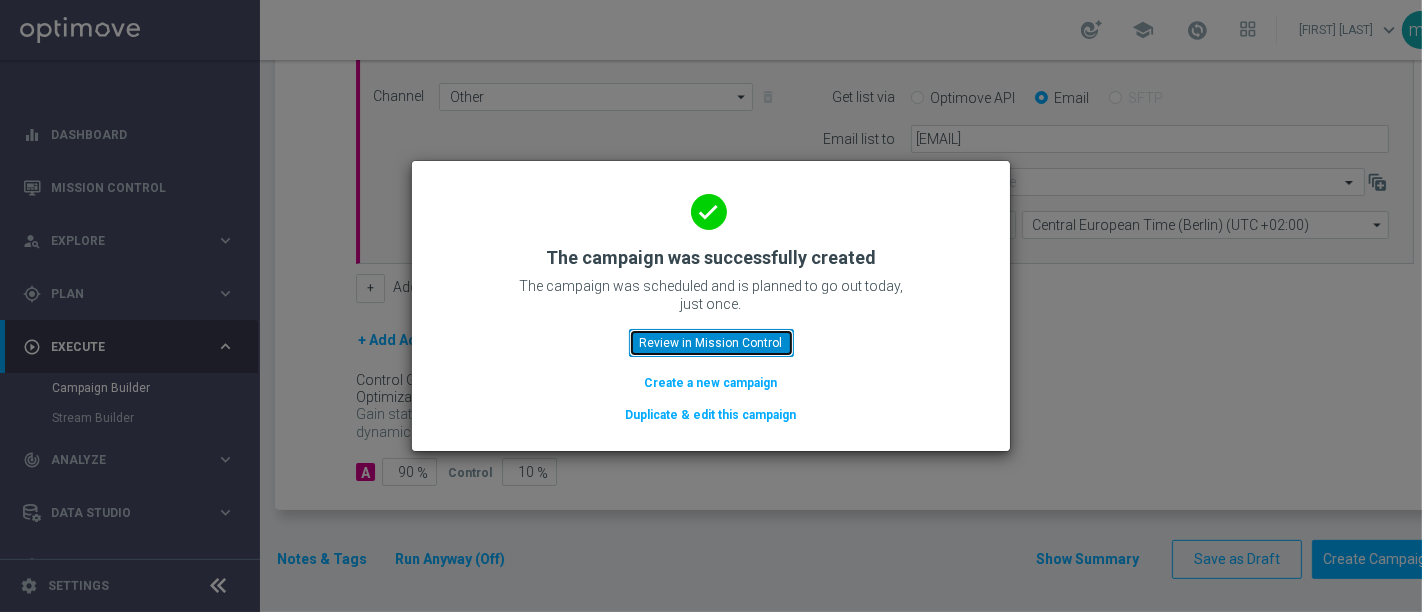 click on "Review in Mission Control" 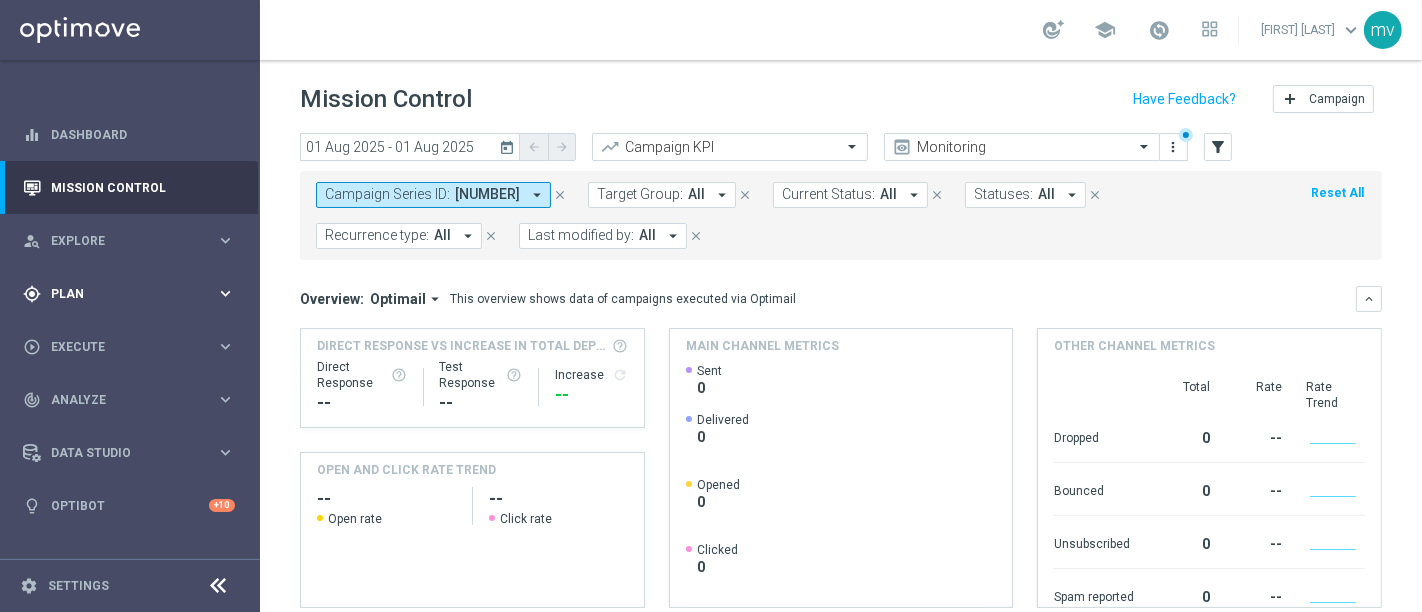 click on "gps_fixed
Plan" at bounding box center [119, 294] 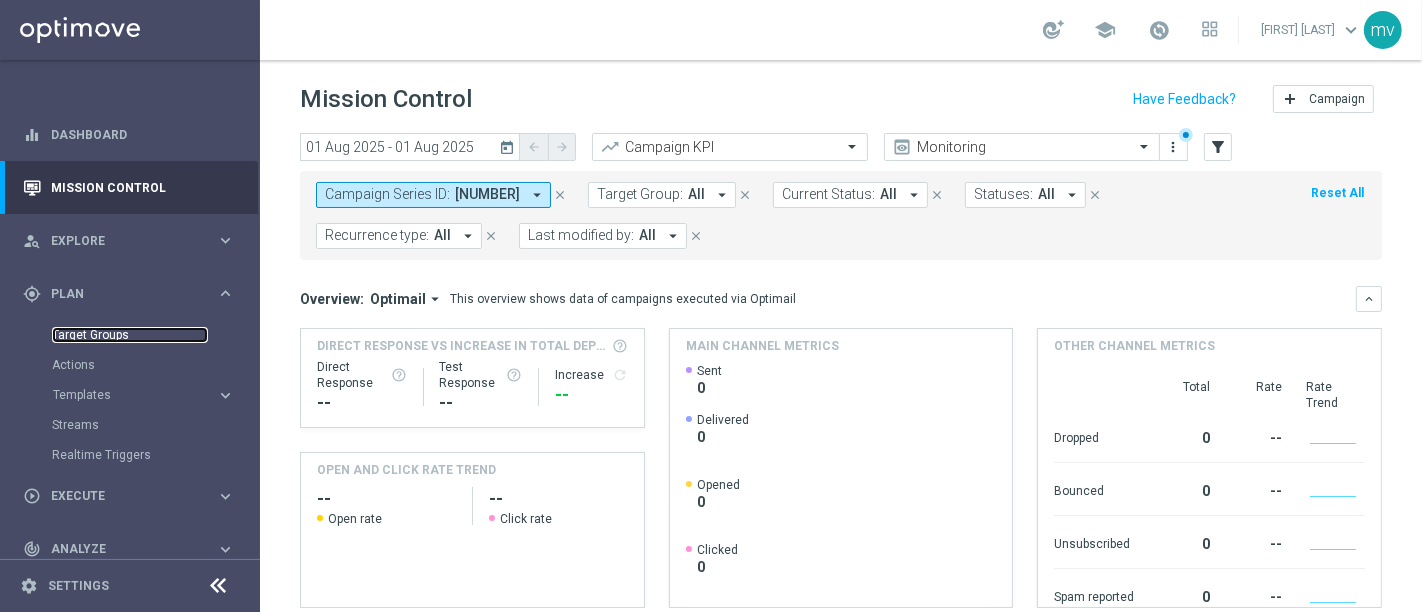 click on "Target Groups" at bounding box center [130, 335] 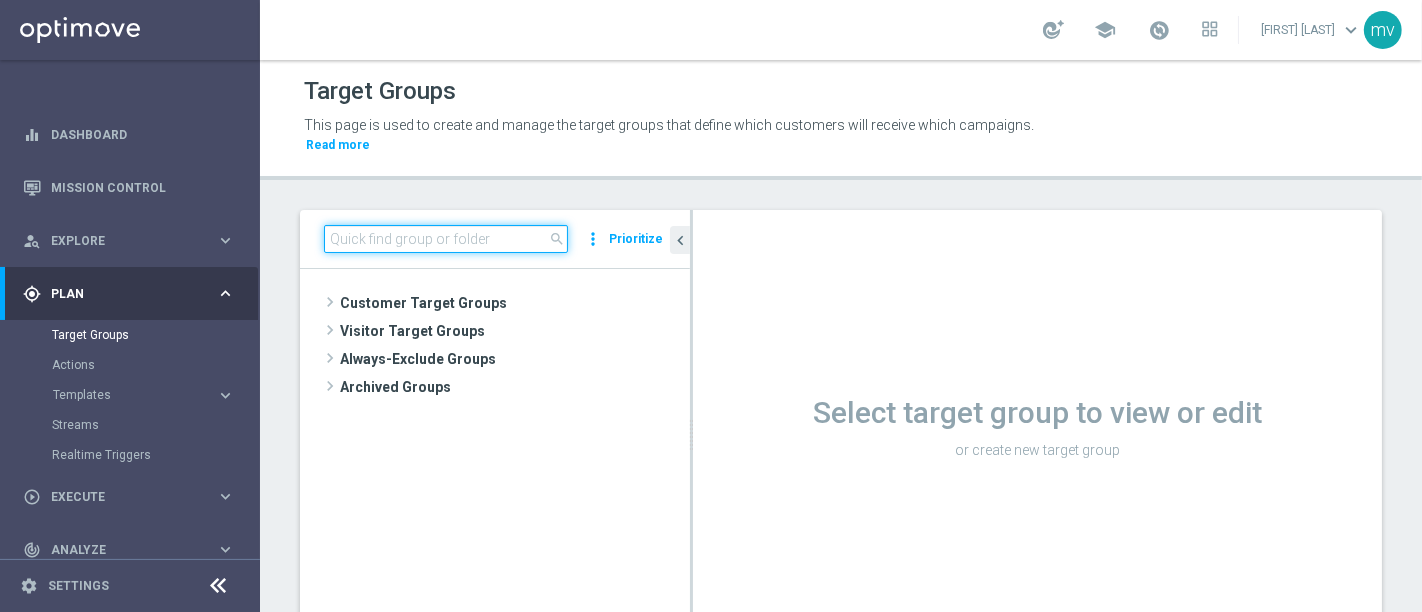 click at bounding box center [446, 239] 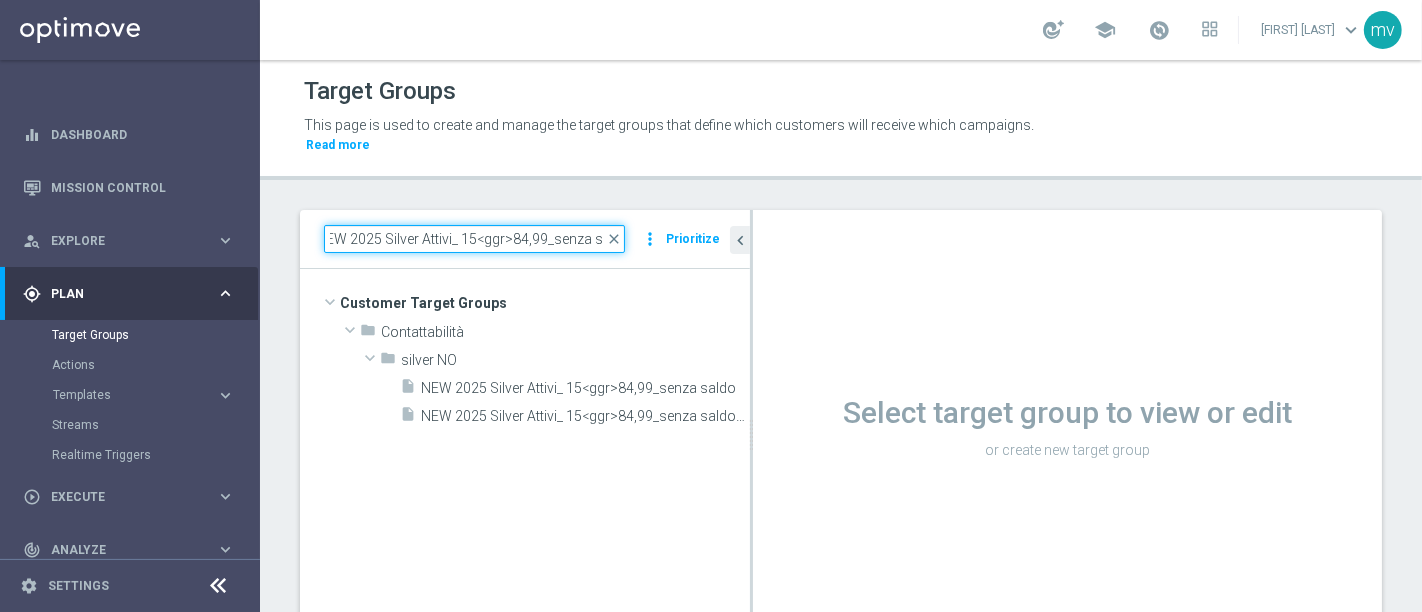 scroll, scrollTop: 0, scrollLeft: 0, axis: both 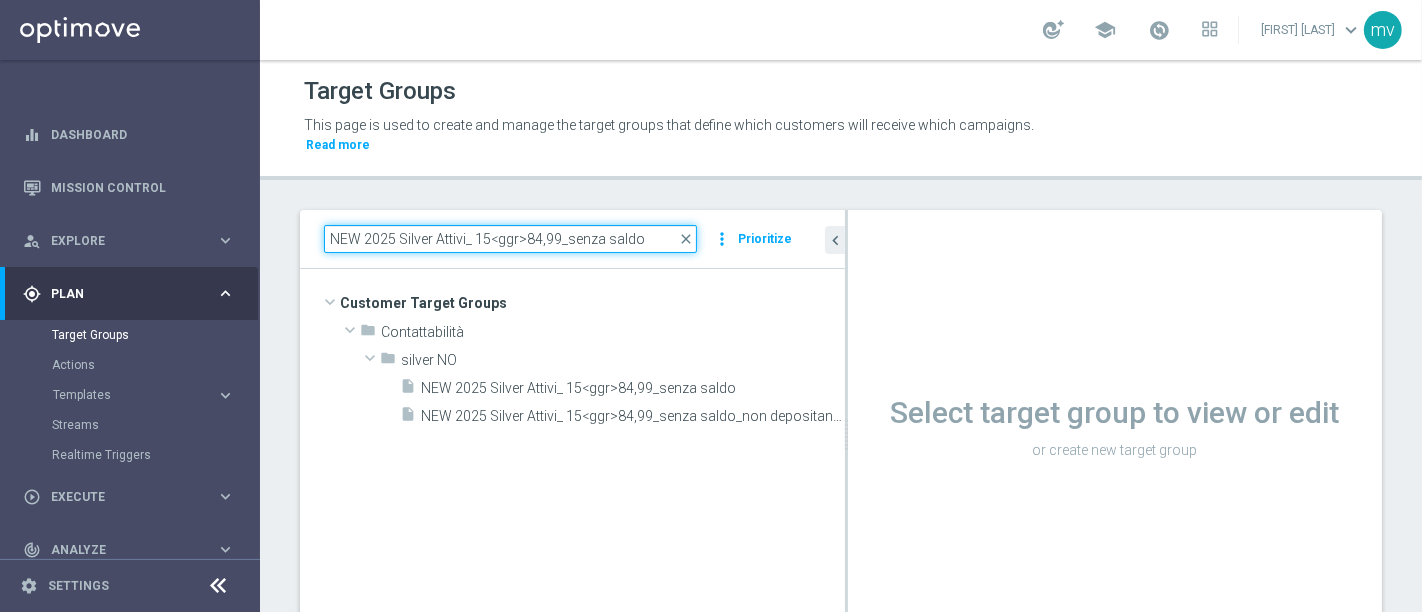 drag, startPoint x: 691, startPoint y: 424, endPoint x: 943, endPoint y: 464, distance: 255.15486 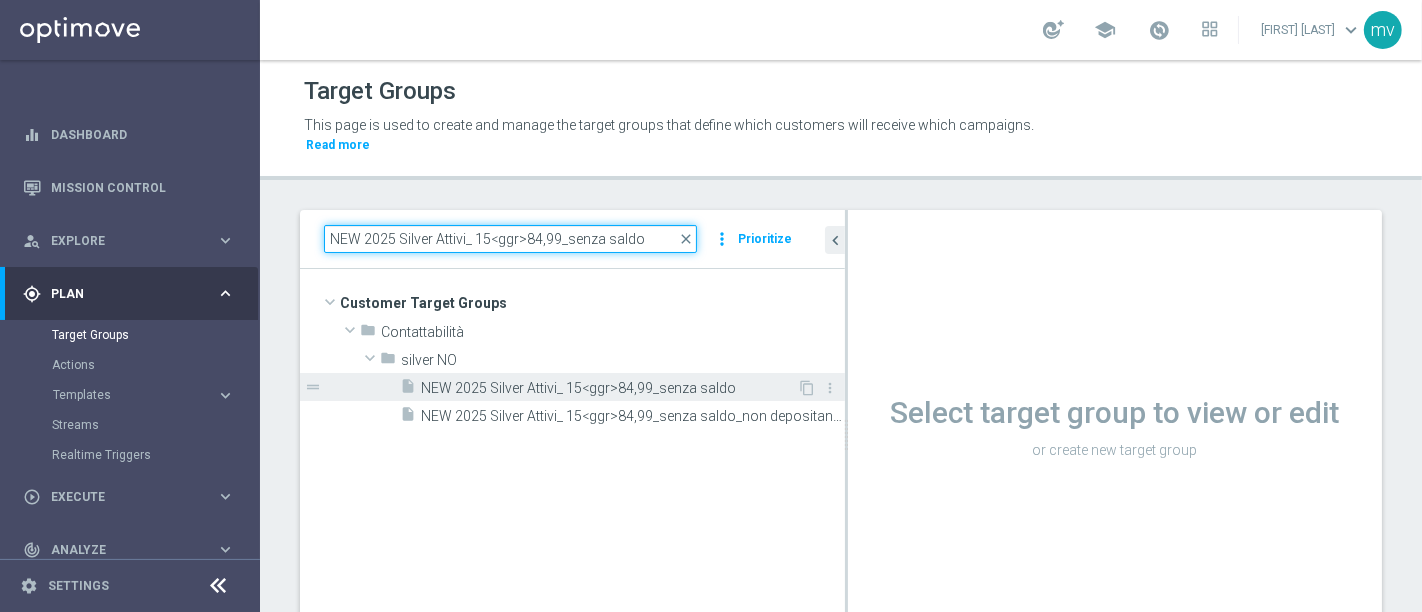 type on "NEW 2025 Silver Attivi_ 15<ggr>84,99_senza saldo" 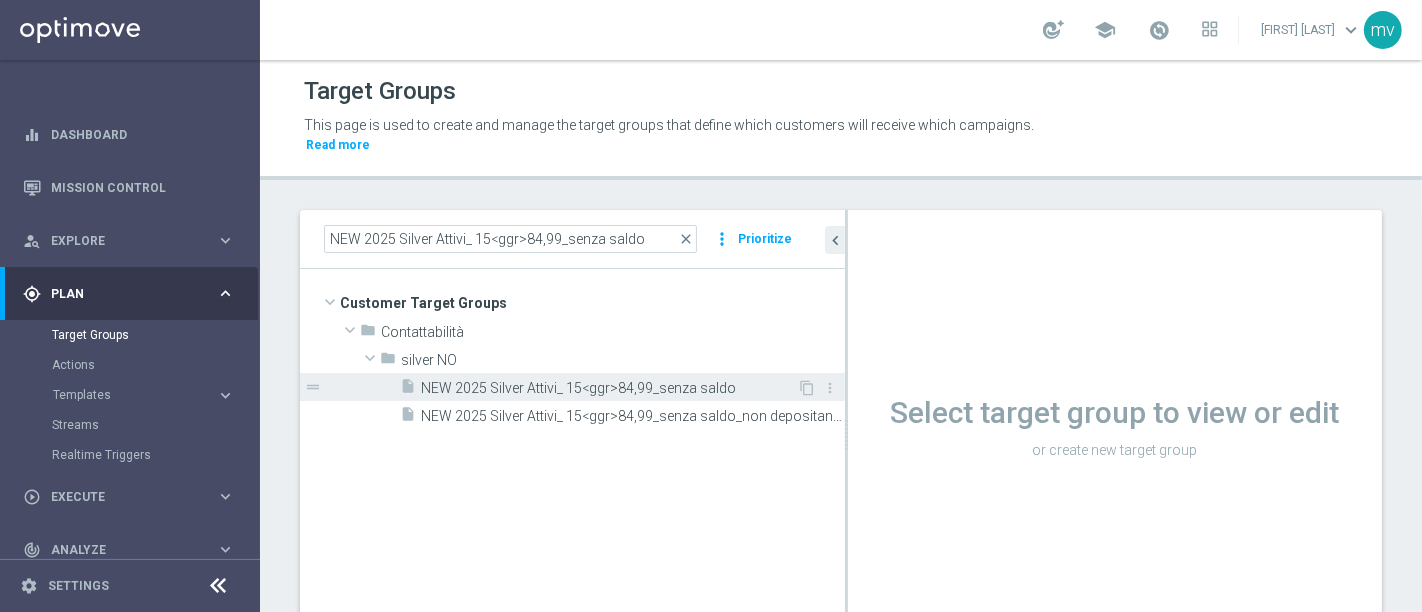 click on "NEW 2025 Silver Attivi_ 15<ggr>84,99_senza saldo" at bounding box center [609, 388] 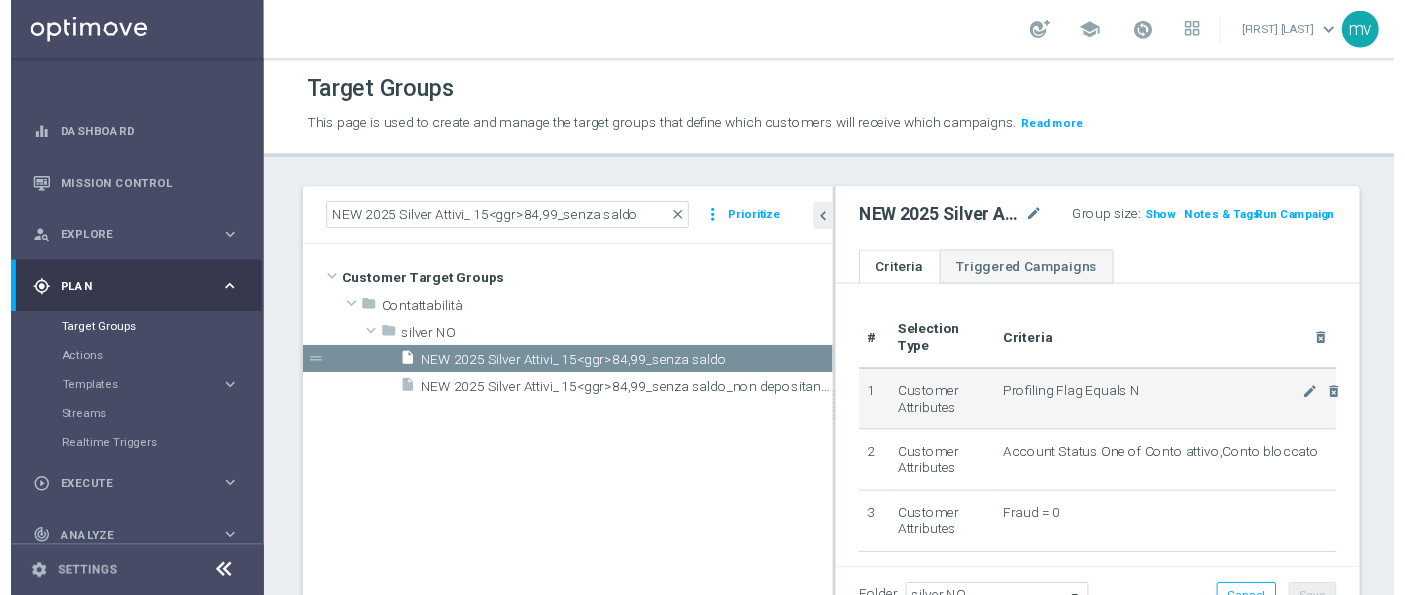 scroll, scrollTop: 80, scrollLeft: 0, axis: vertical 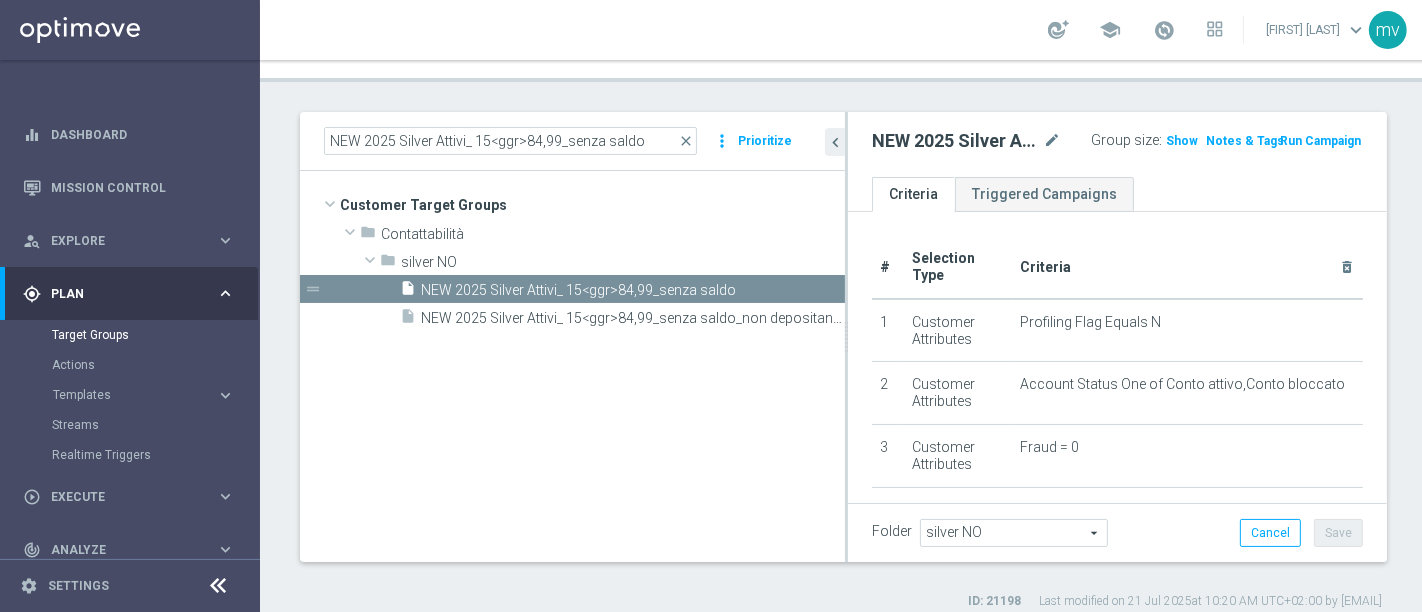 click on "Run Campaign" 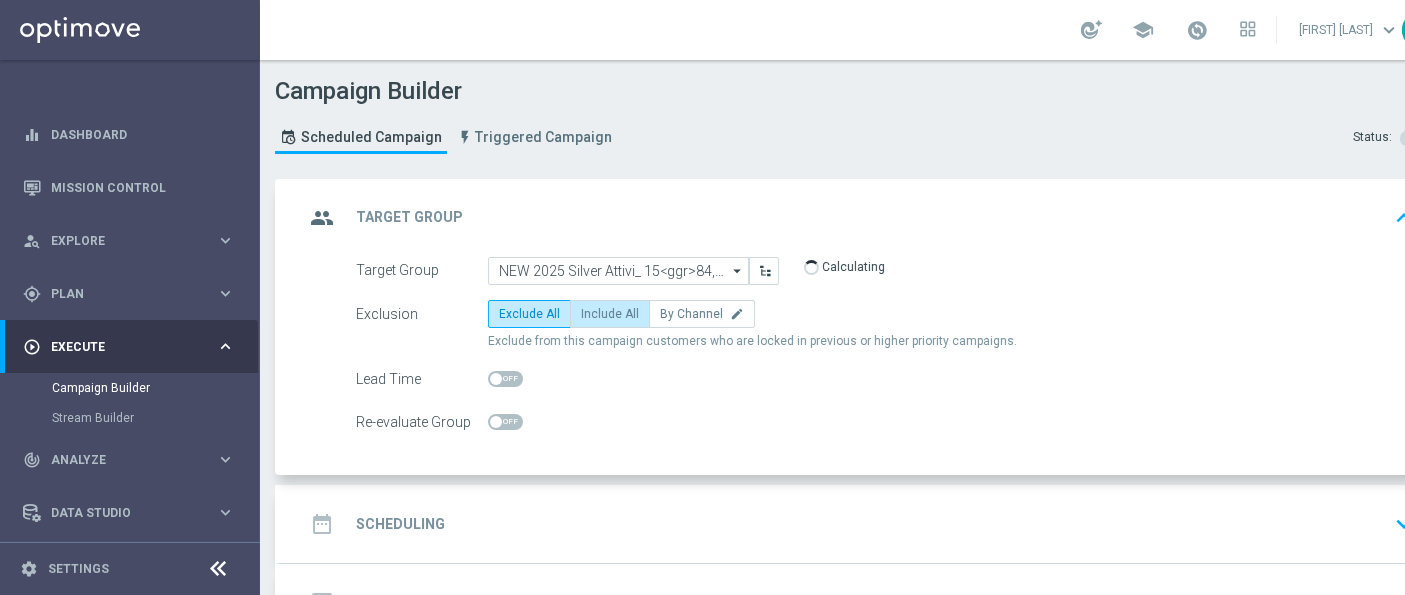 click on "Include All" 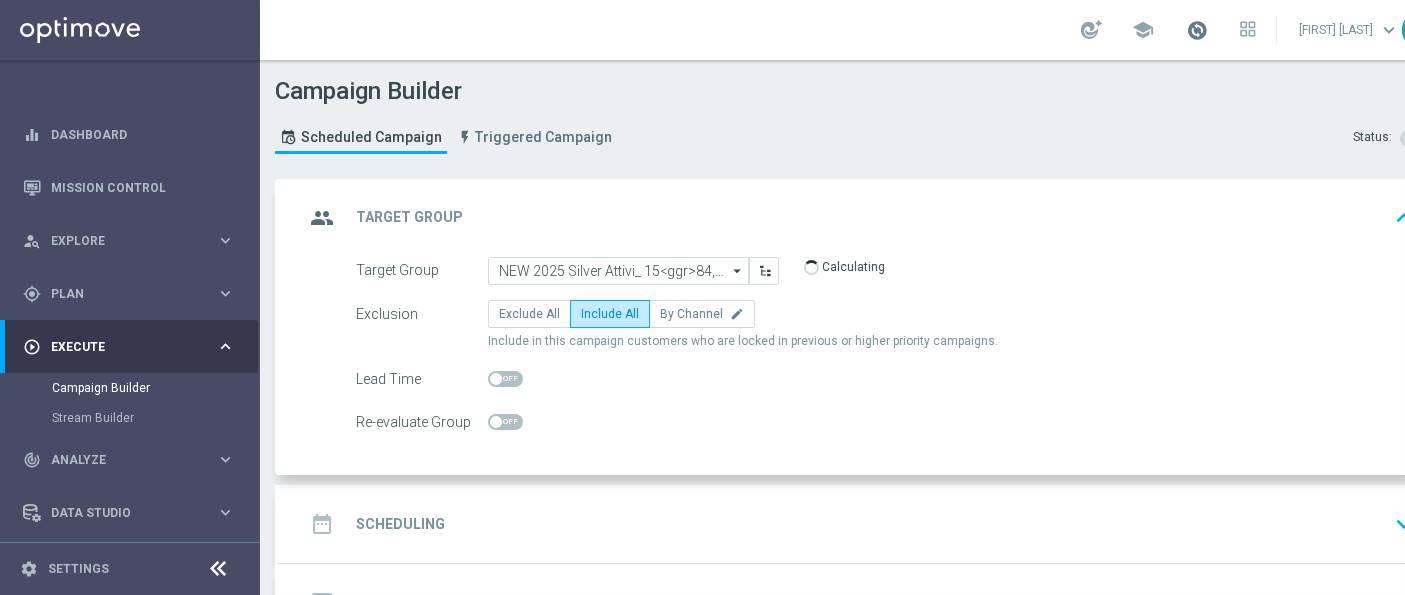click at bounding box center (1197, 30) 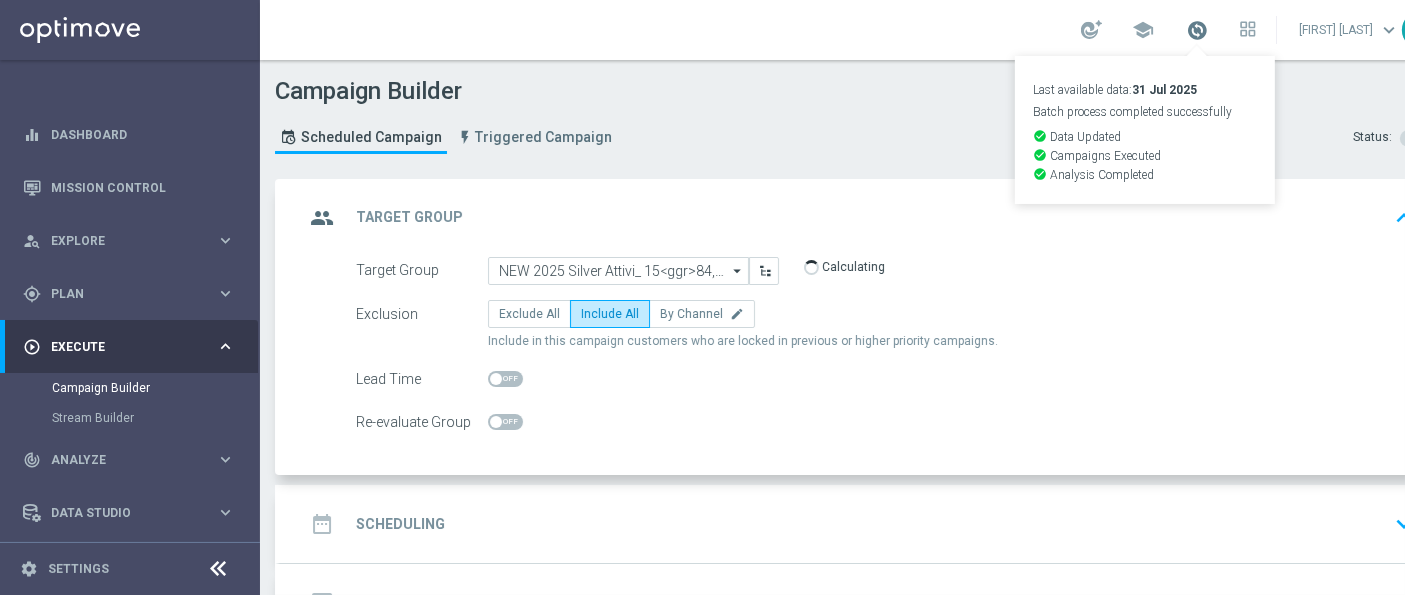 click at bounding box center (1197, 30) 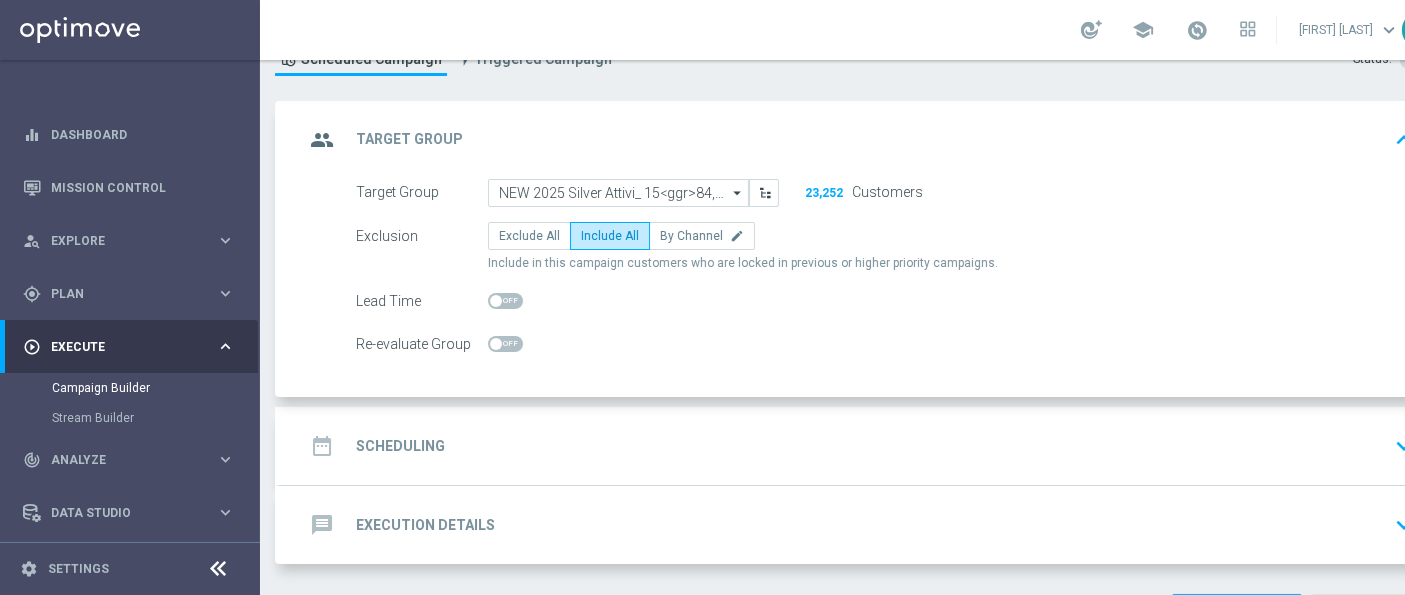 scroll, scrollTop: 111, scrollLeft: 0, axis: vertical 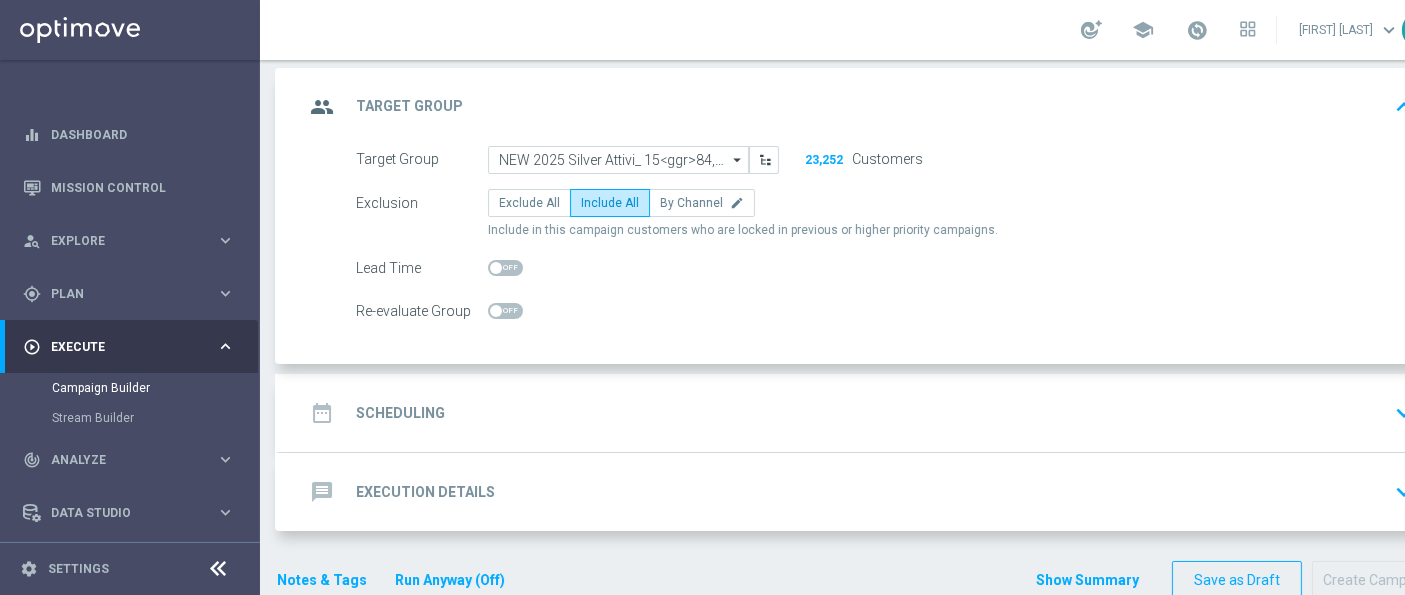 click on "date_range
Scheduling
keyboard_arrow_down" 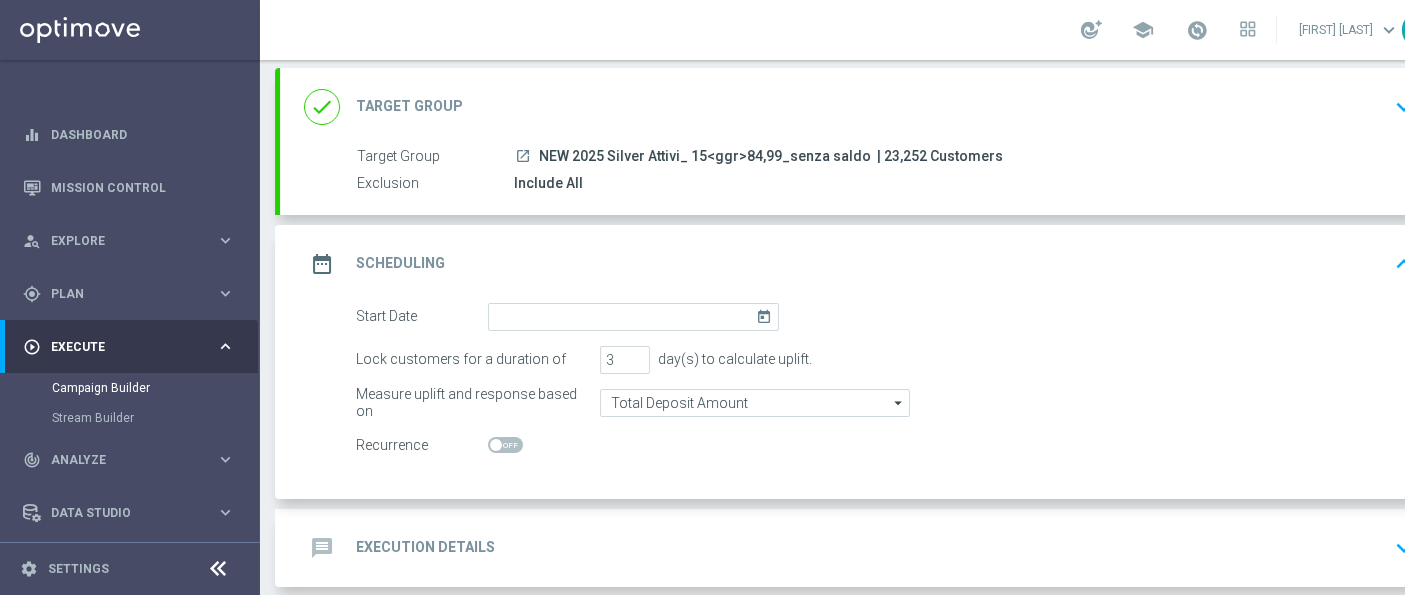 click on "today" 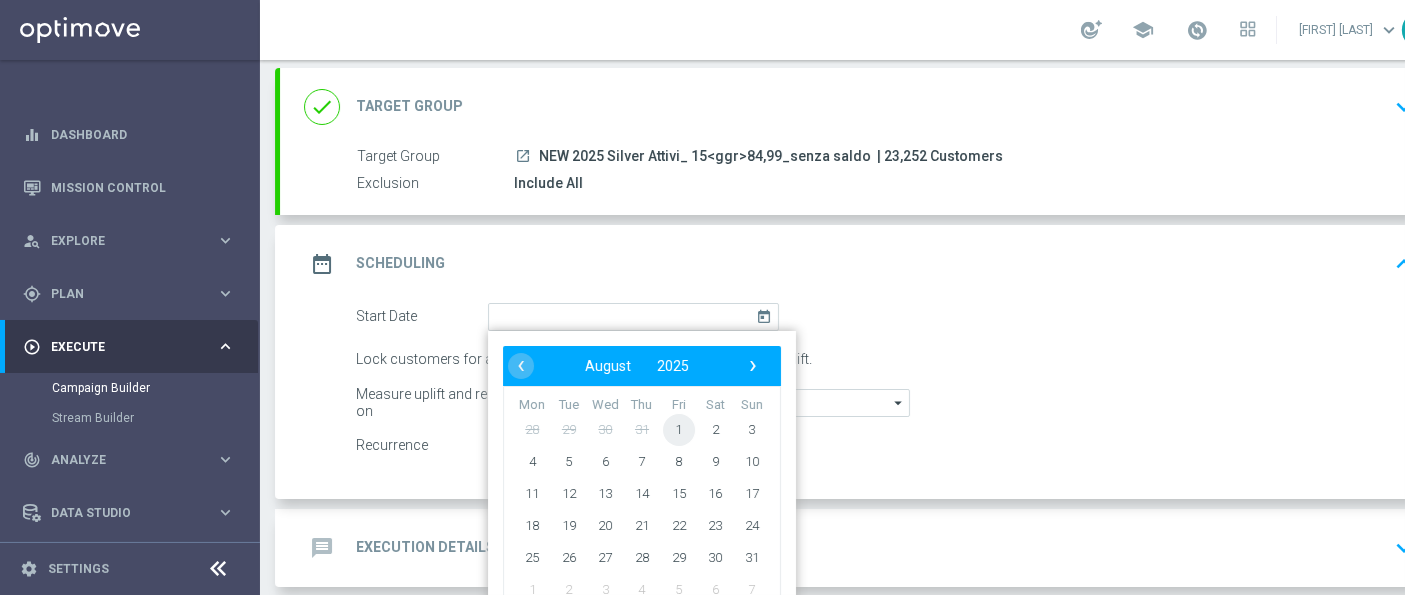 click on "1" 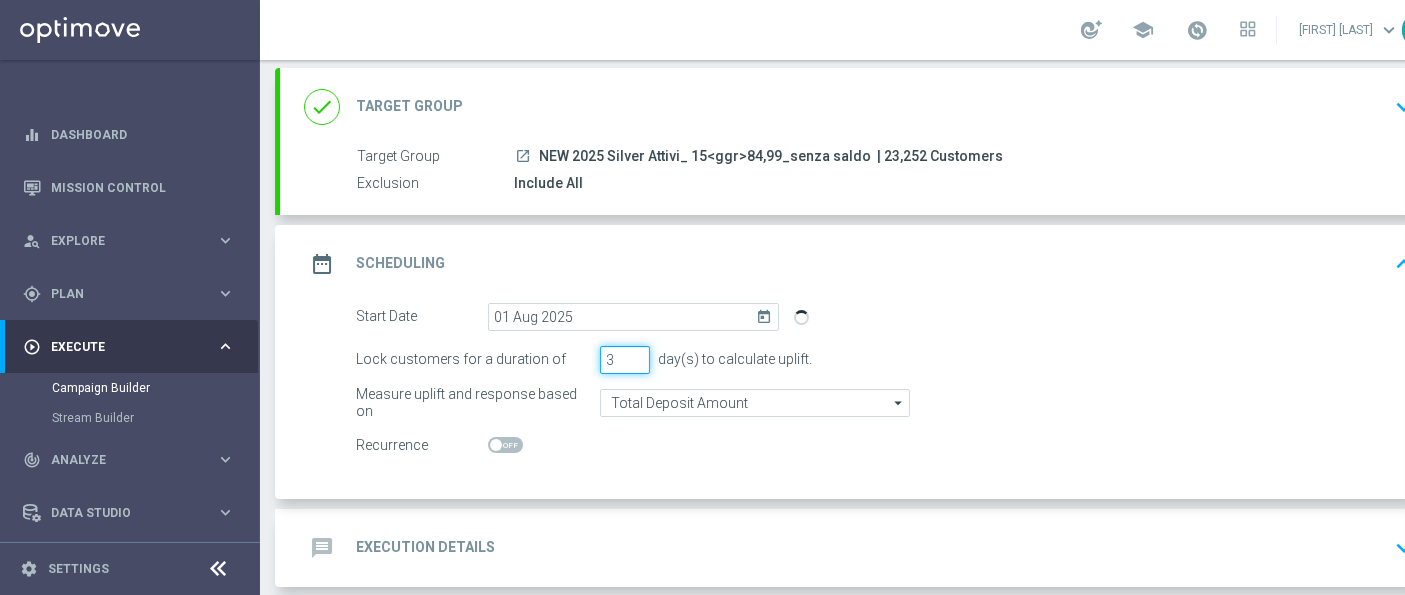 click on "3" 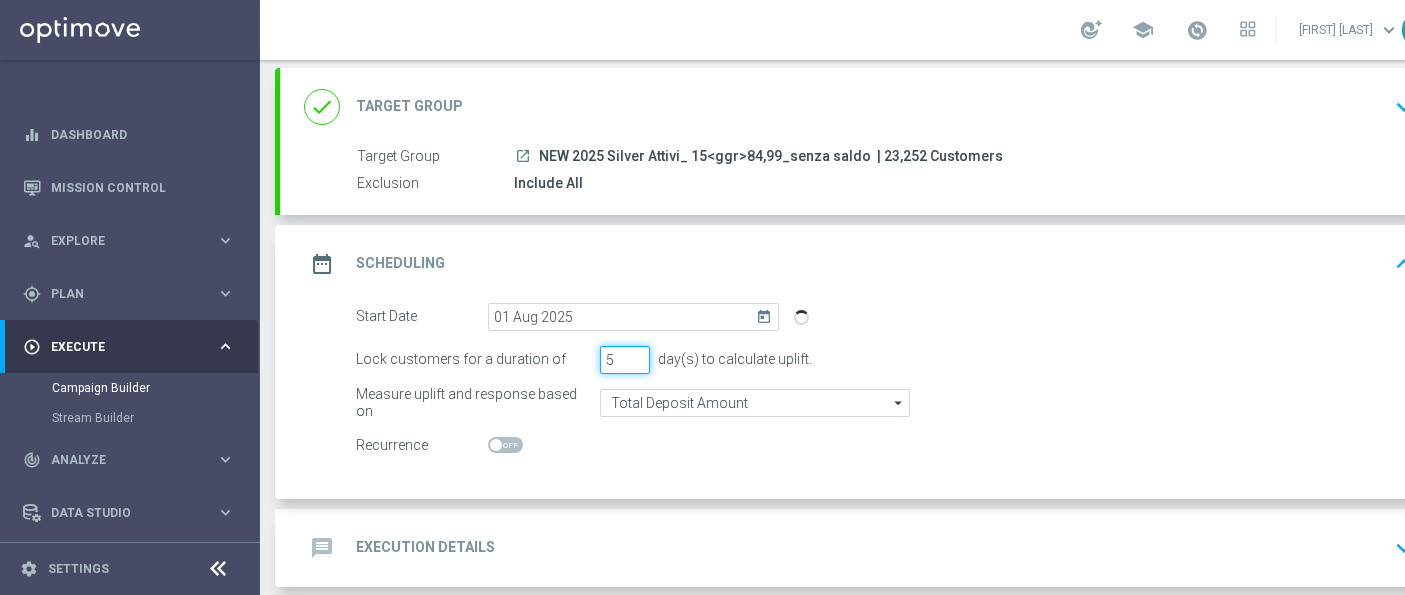 type on "5" 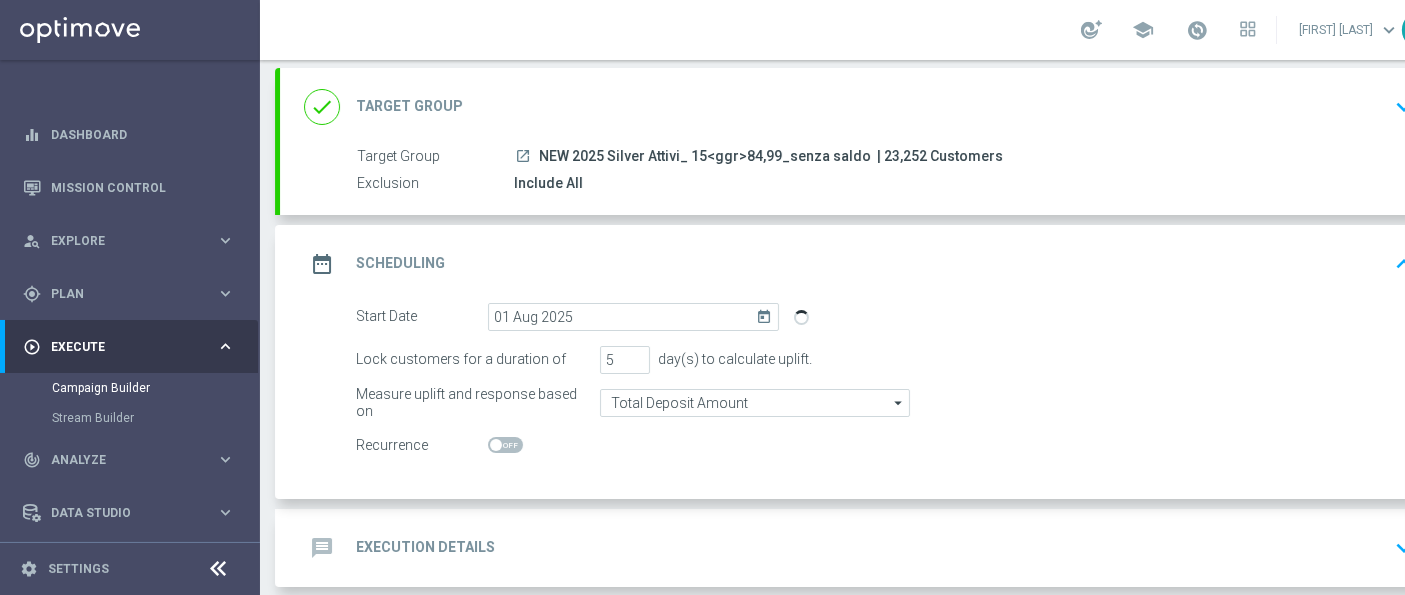 click on "Start Date
[DATE]
today
Lock customers for a duration of
5
day(s) to calculate uplift.
Measure uplift and response based on
Total Deposit Amount
Total Deposit Amount
arrow_drop_down
Drag here to set row groups Drag here to set column labels" 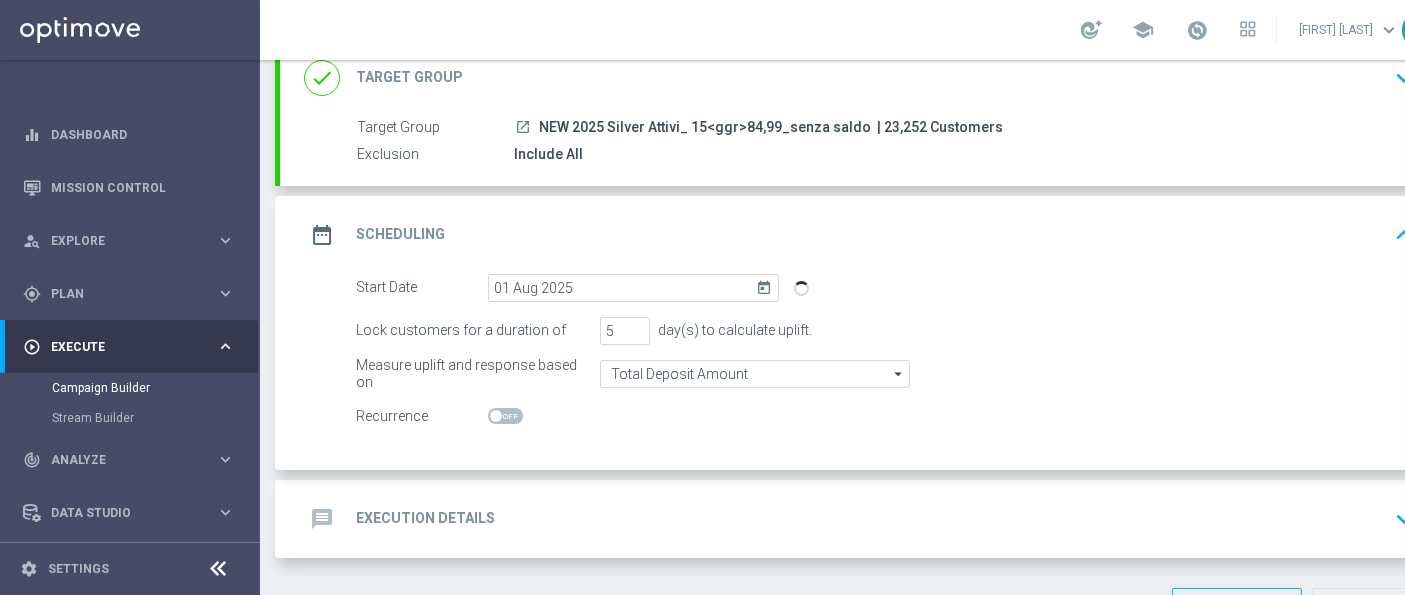 scroll, scrollTop: 191, scrollLeft: 0, axis: vertical 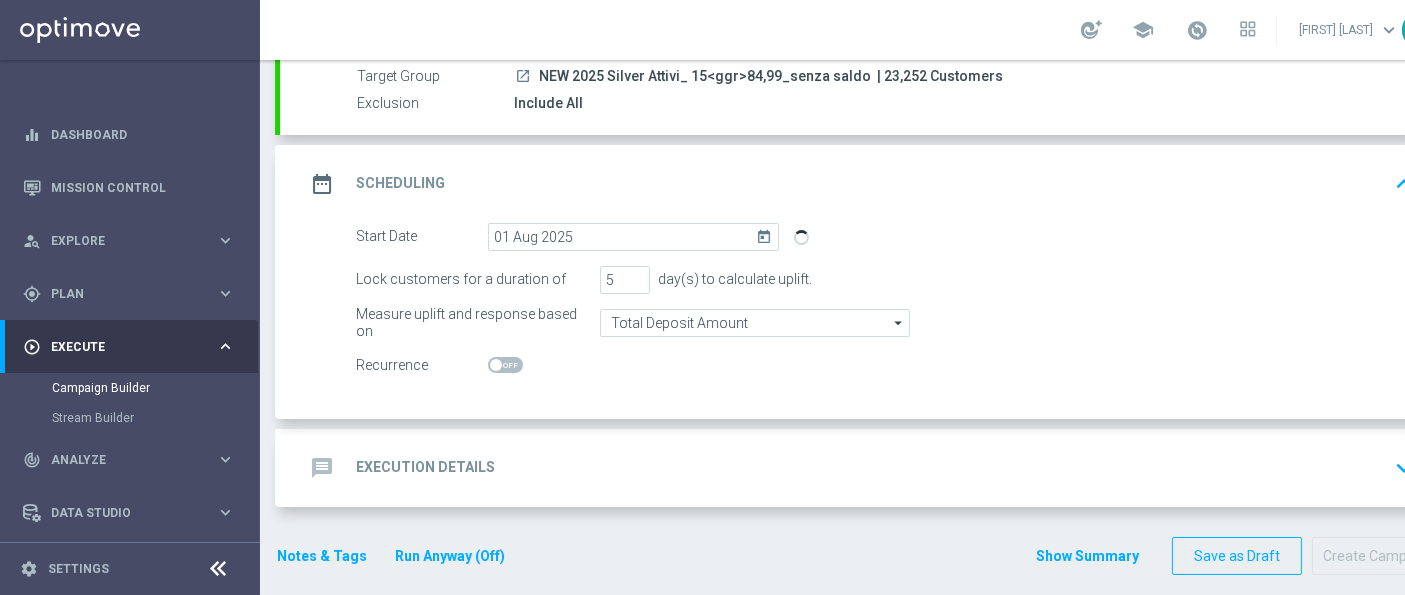 click on "message
Execution Details
keyboard_arrow_down" 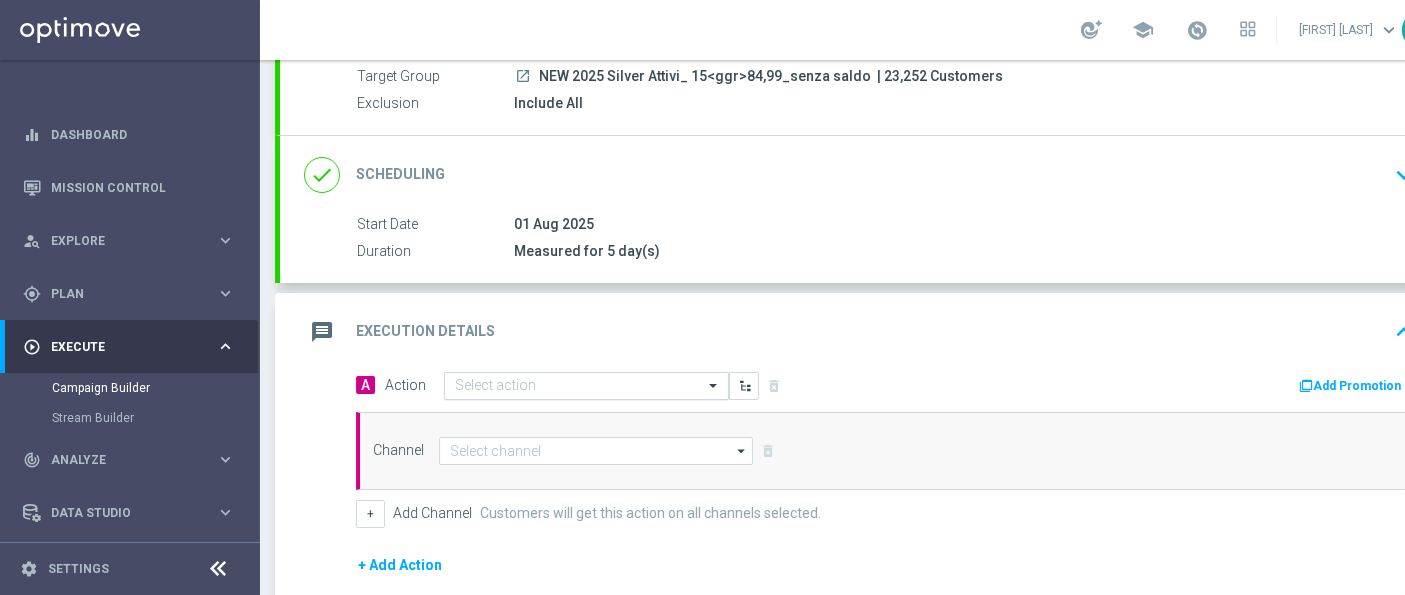 click 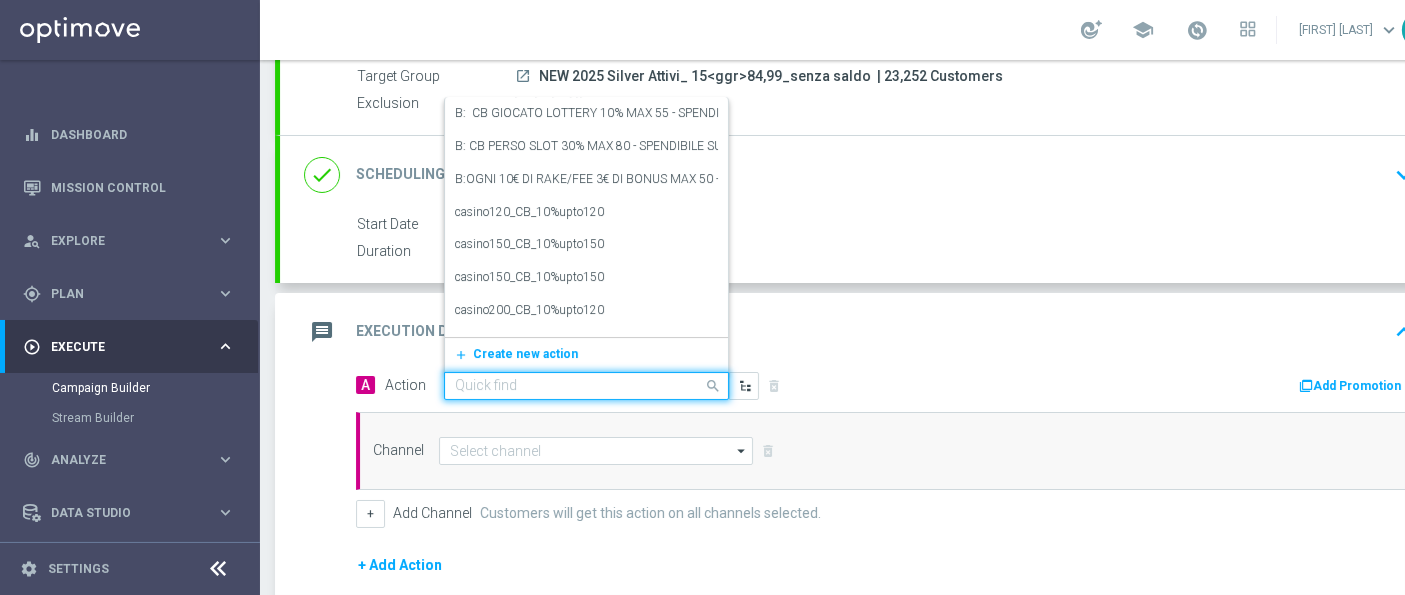 paste on "prof no _ dep up to 50€" 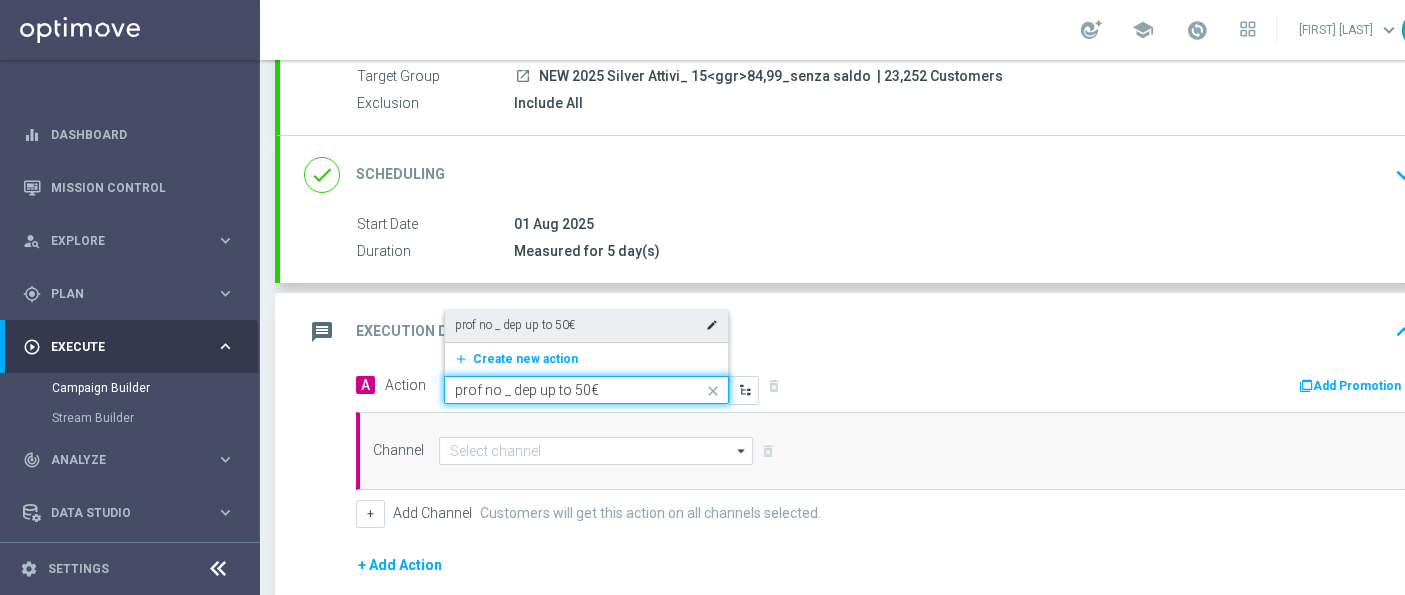 click on "prof no _ dep up to 50€" at bounding box center (515, 325) 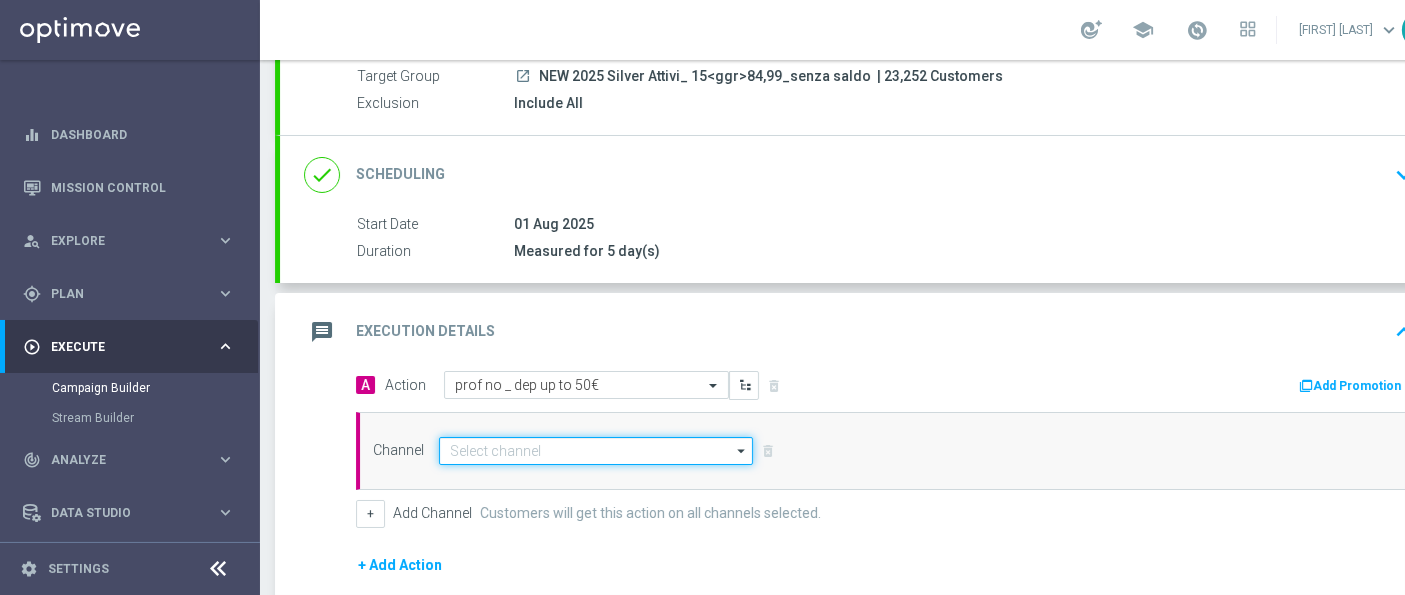 click 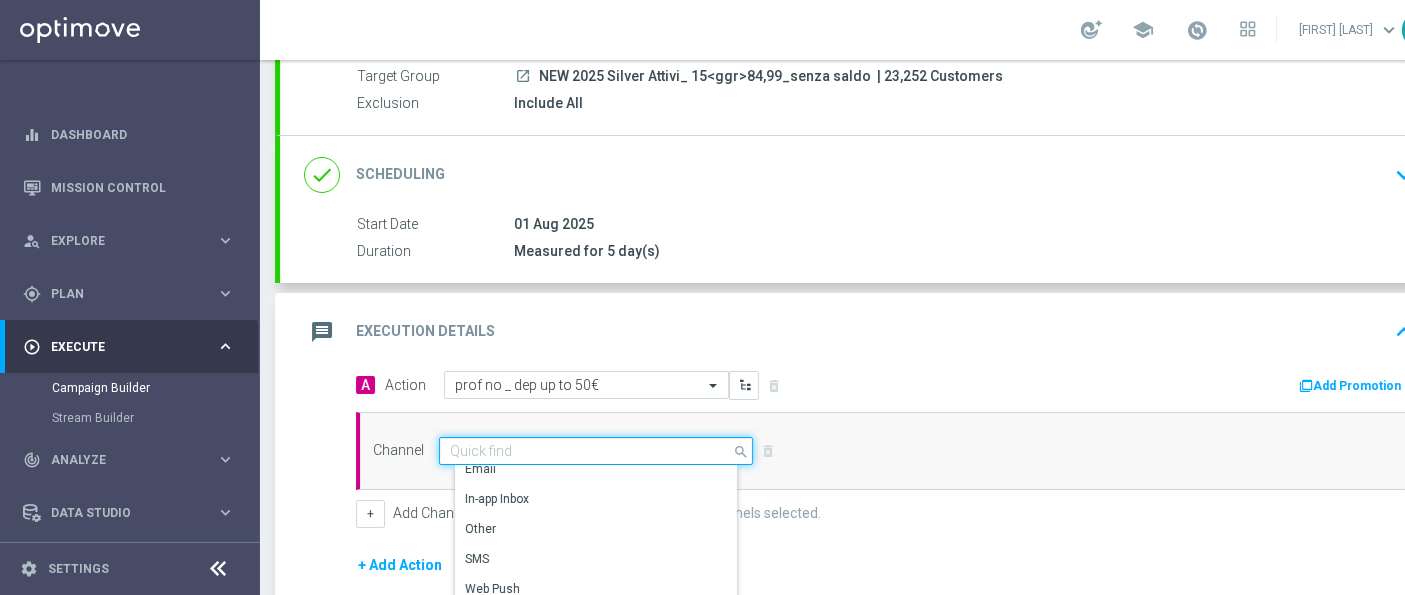 scroll, scrollTop: 111, scrollLeft: 0, axis: vertical 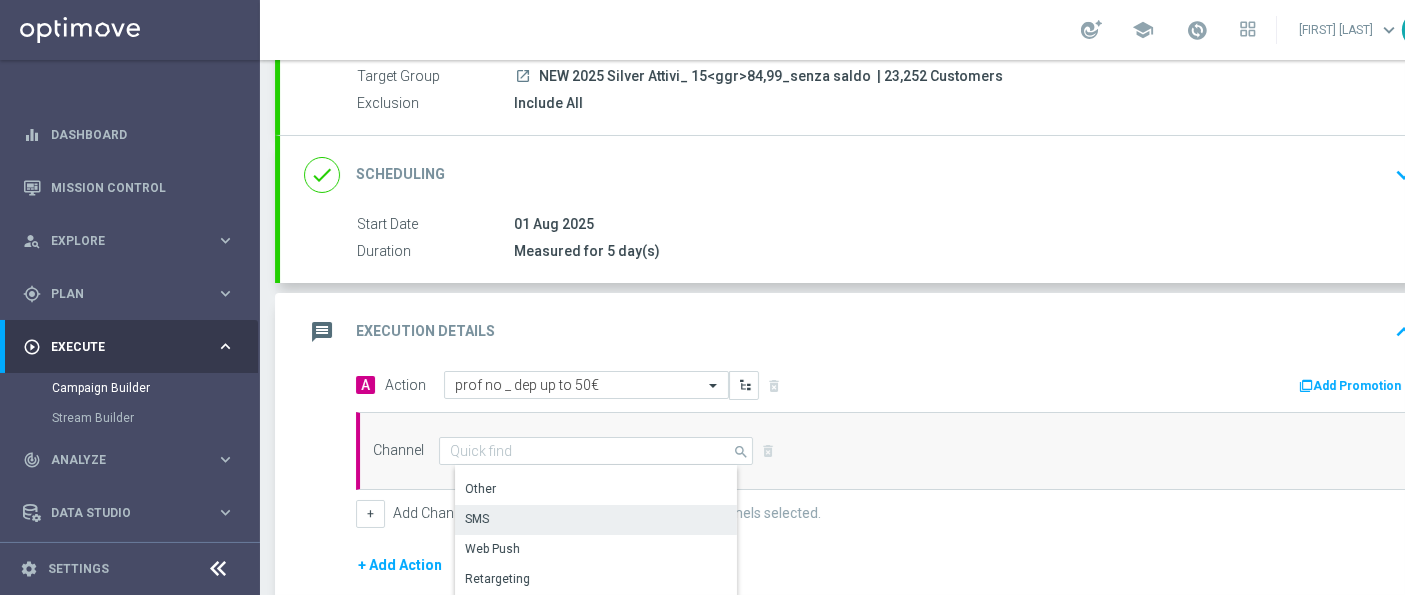 click on "Other" 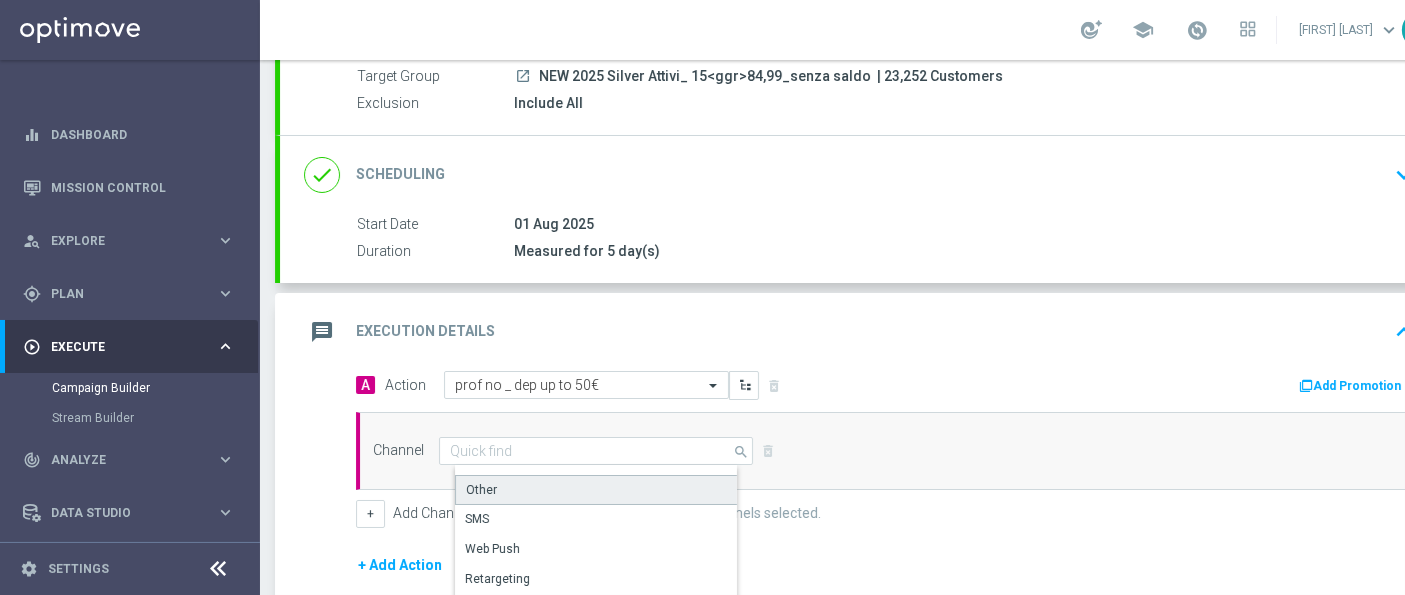 type on "Other" 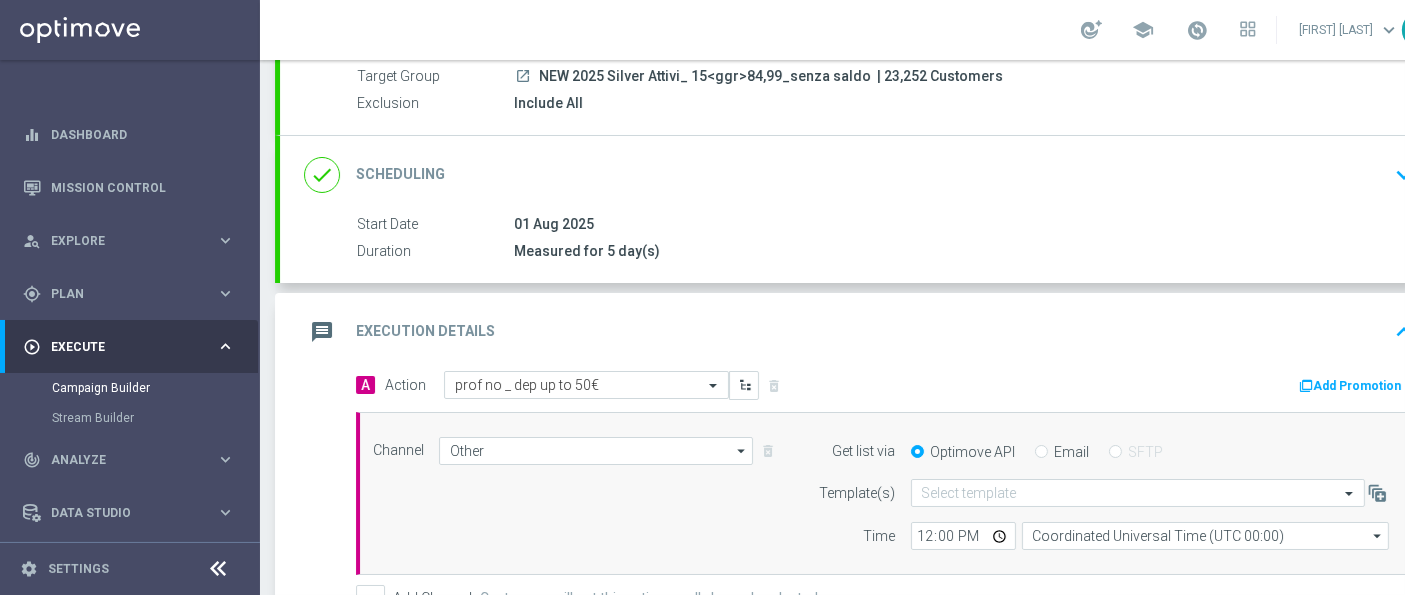 click on "Add Promotion" 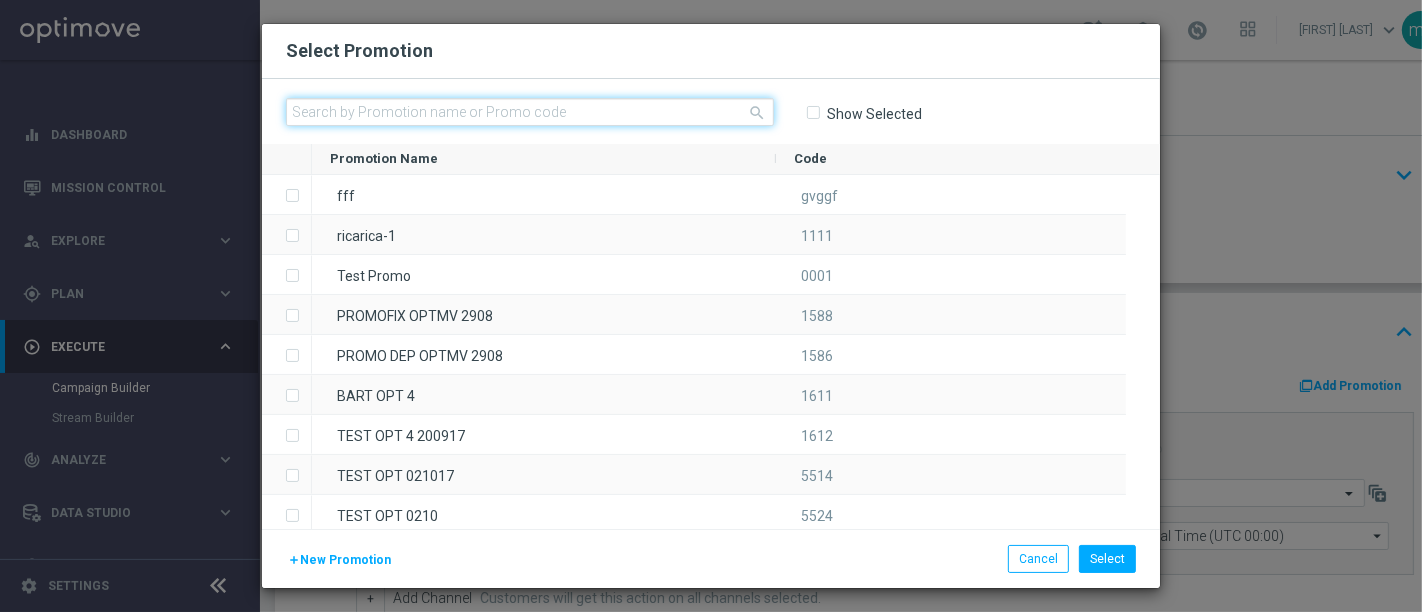 click 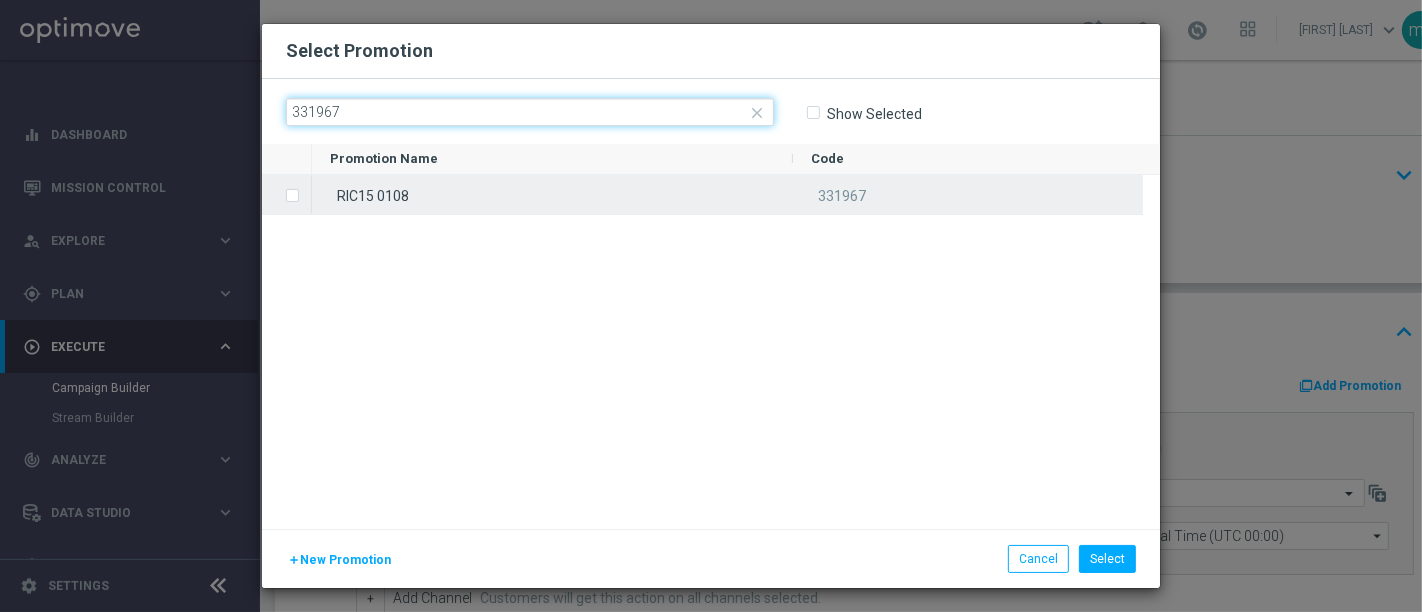 type on "331967" 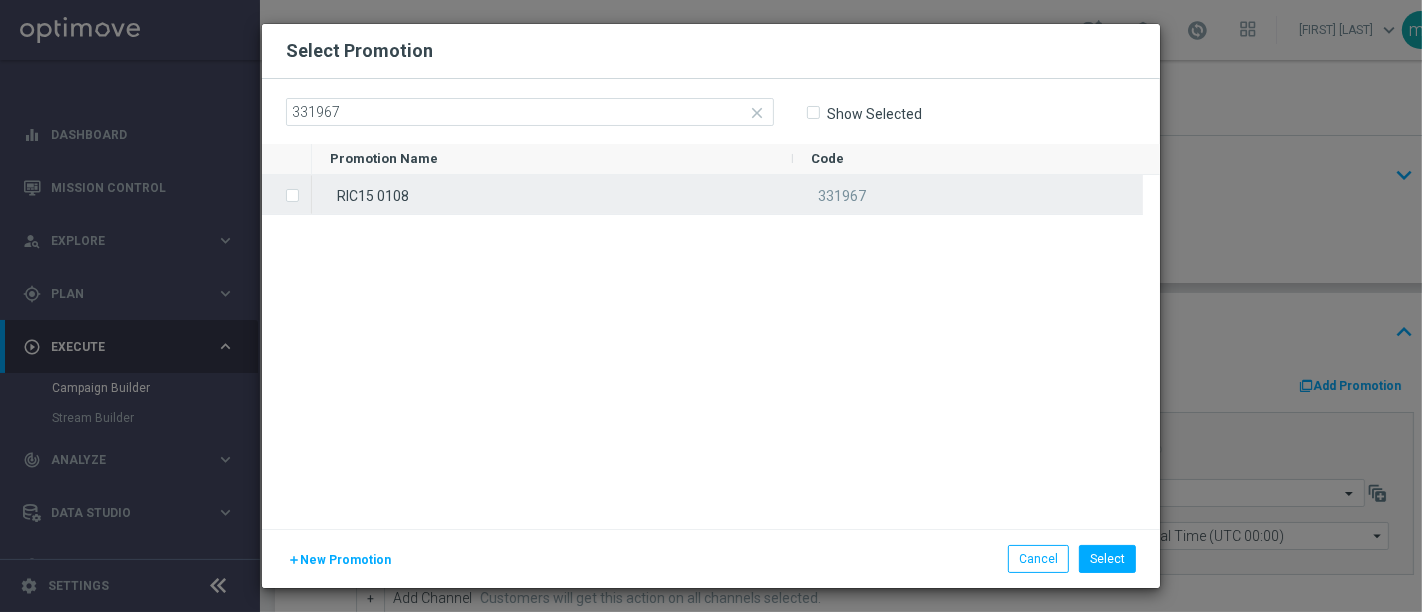 click 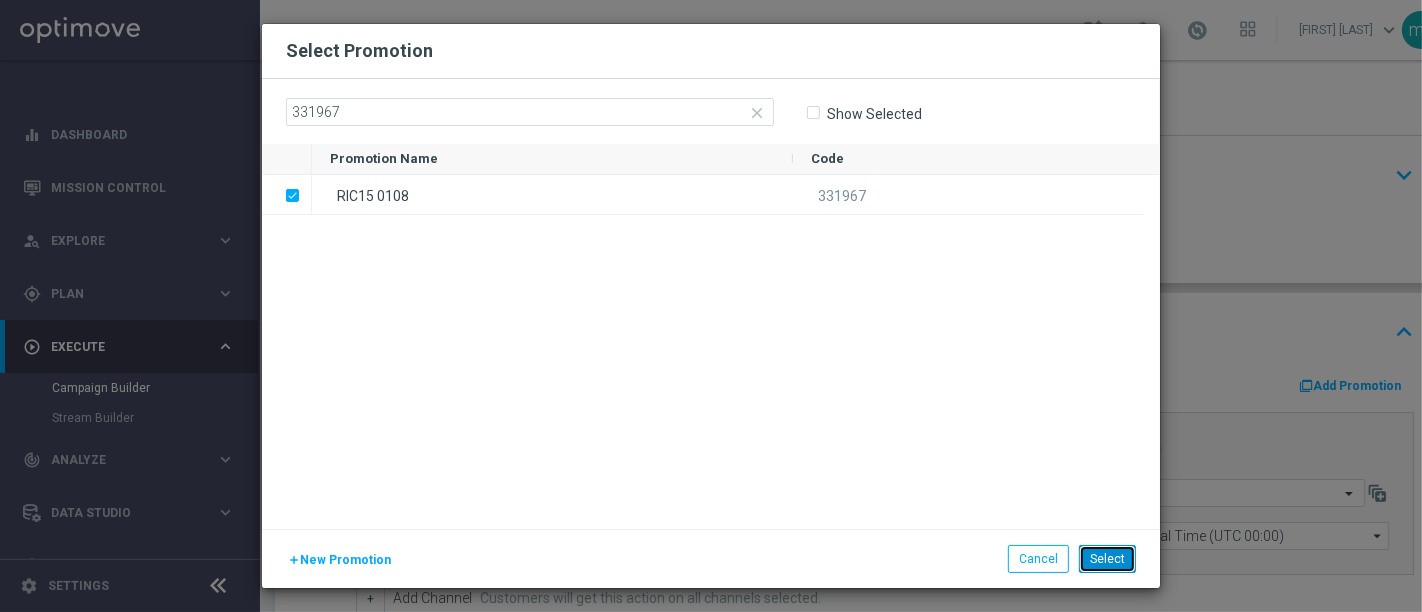 click on "Select" 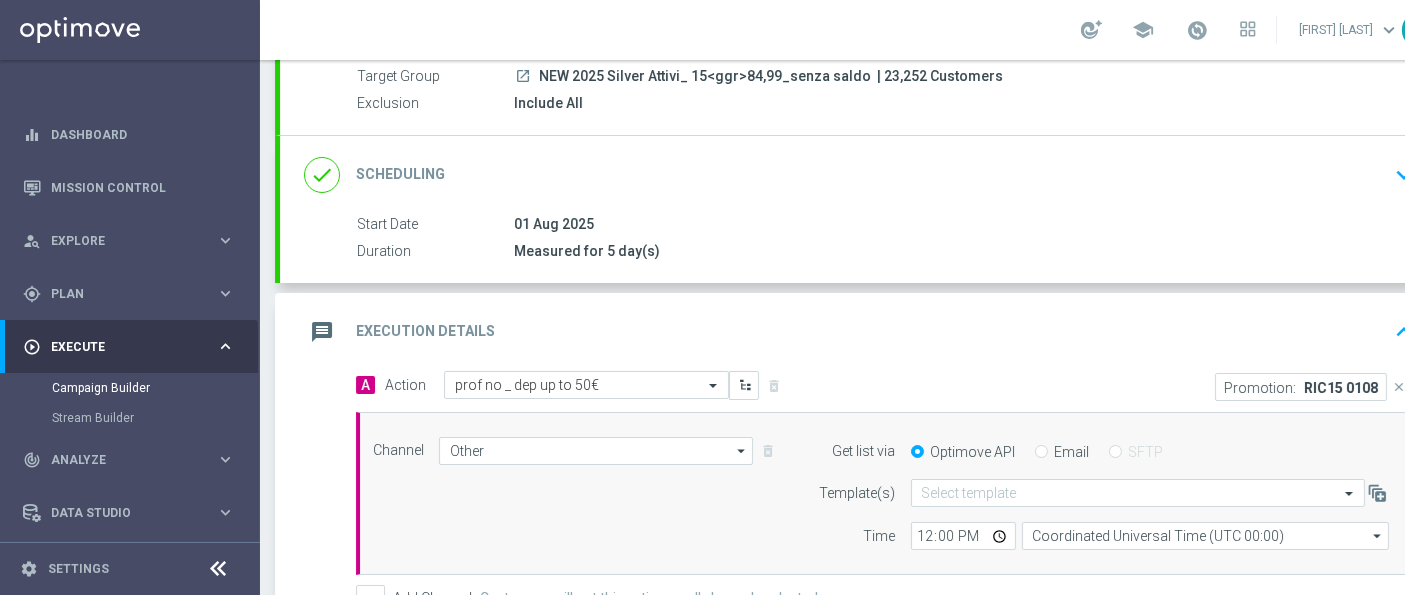 scroll, scrollTop: 302, scrollLeft: 0, axis: vertical 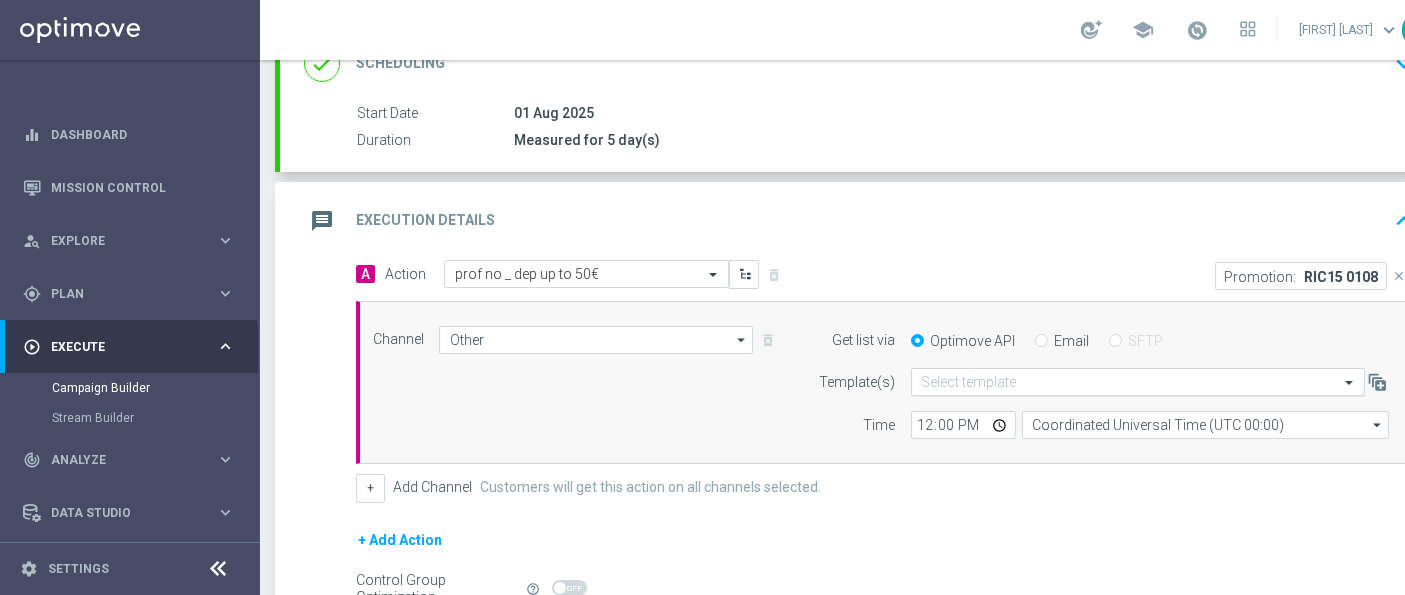 click 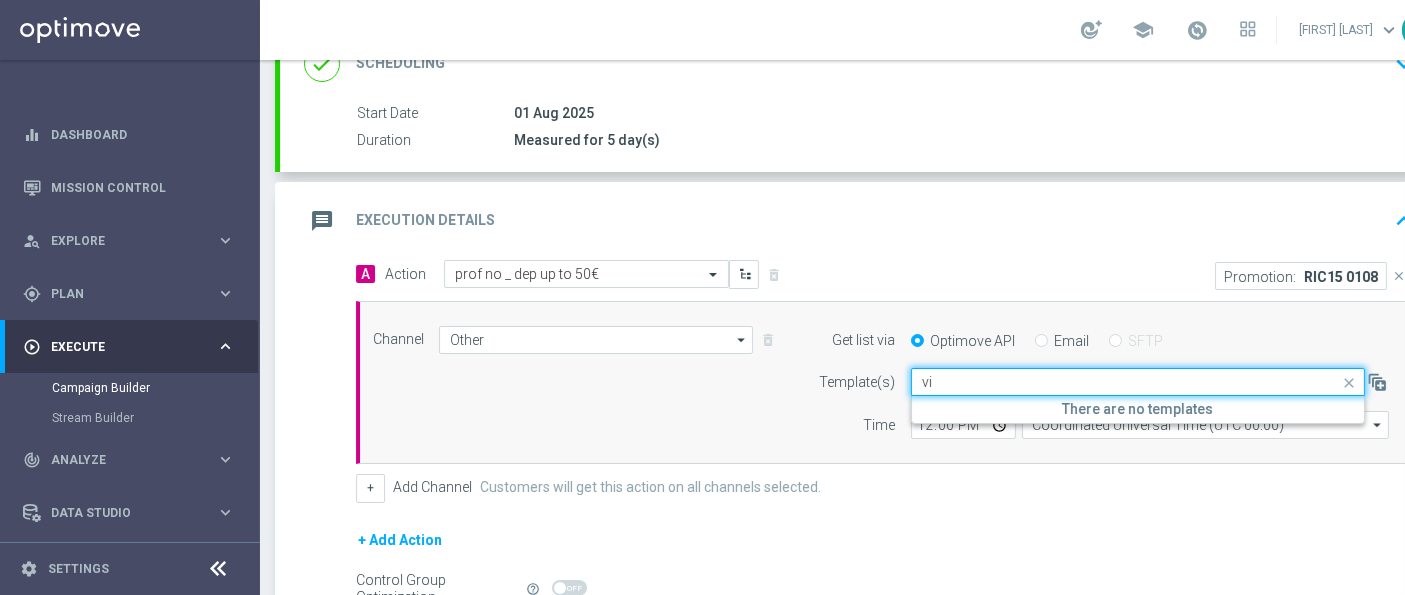 type on "v" 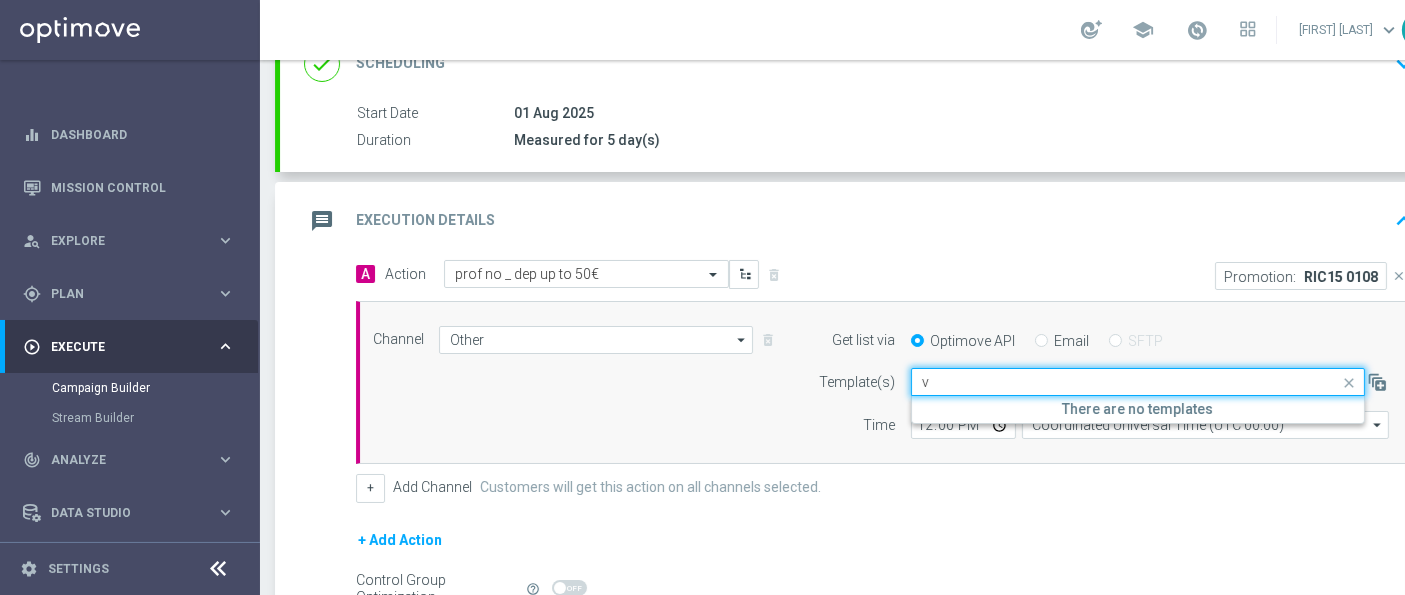 type 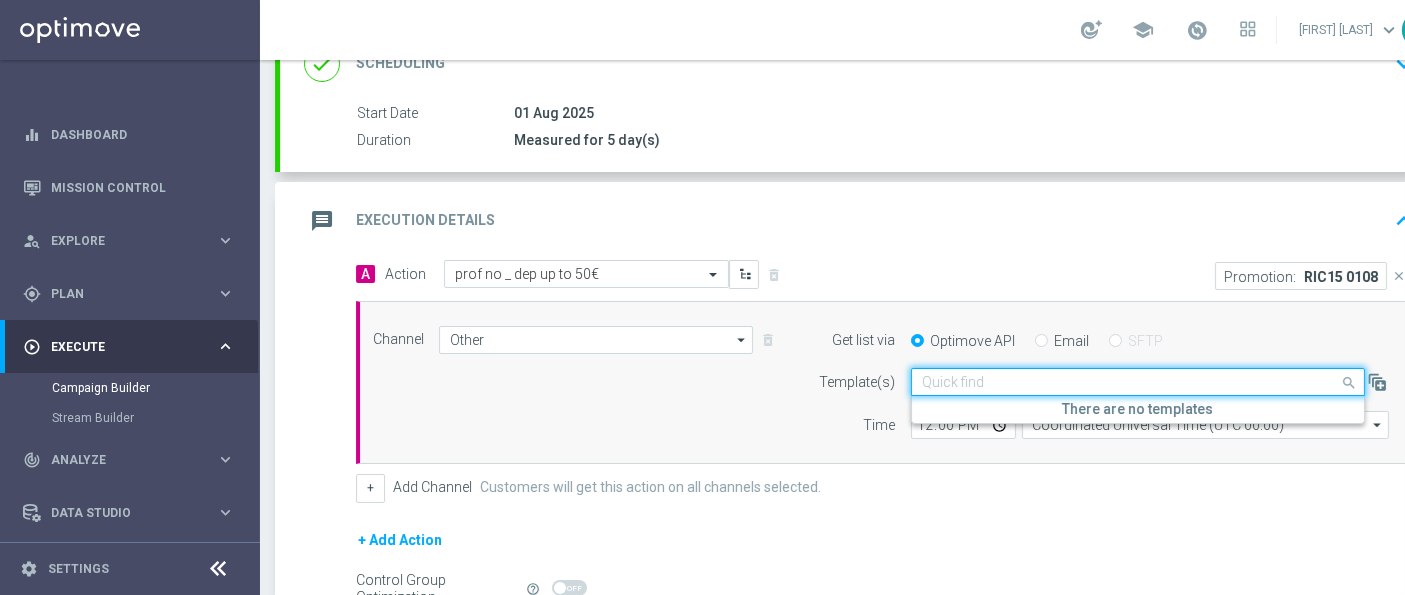 click on "Optimove API
Email
SFTP" 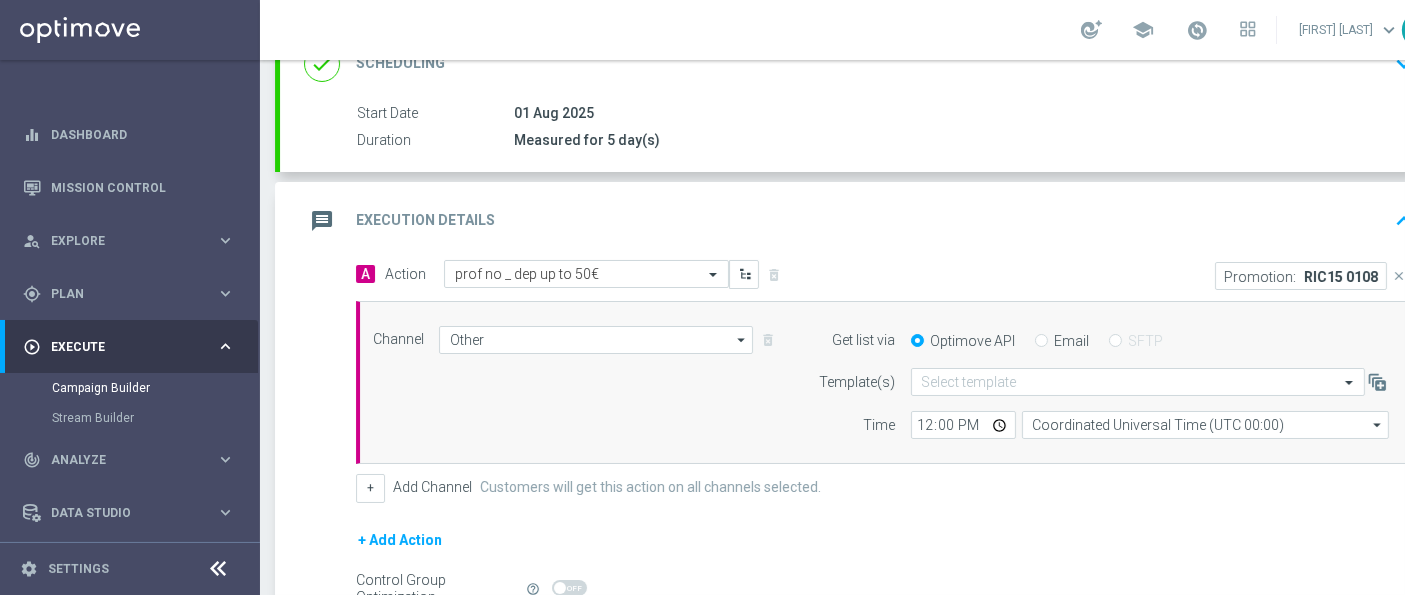 click on "Email" at bounding box center [1041, 342] 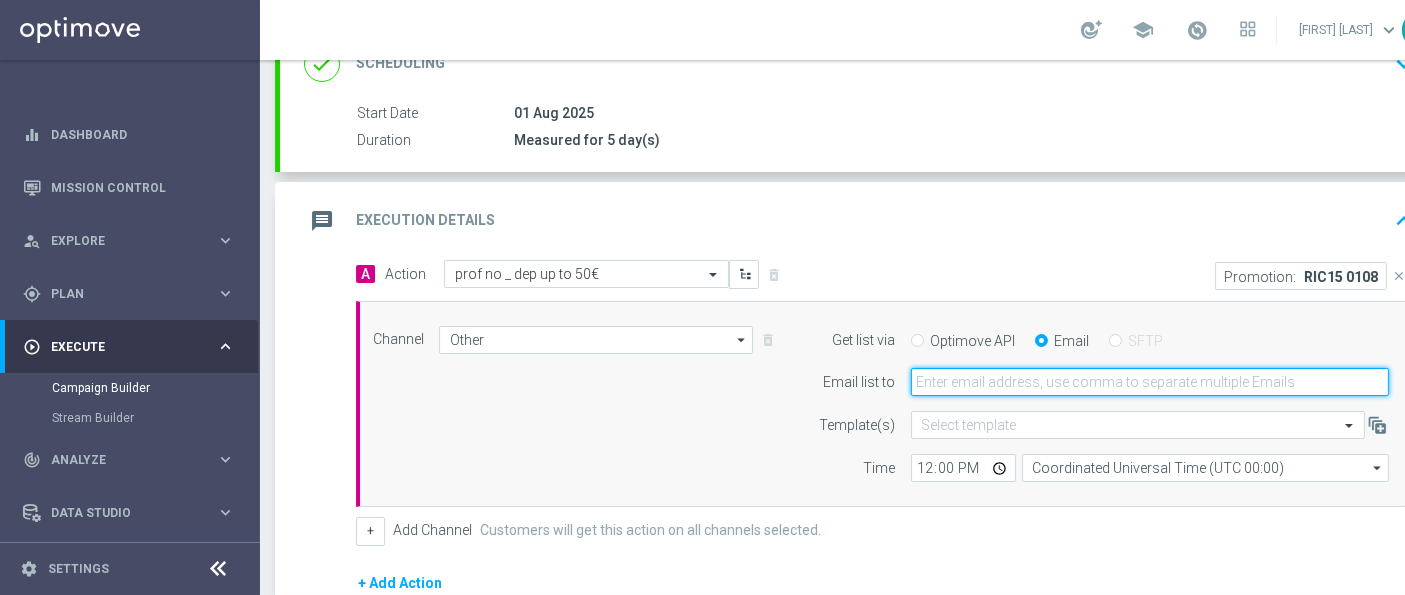 click 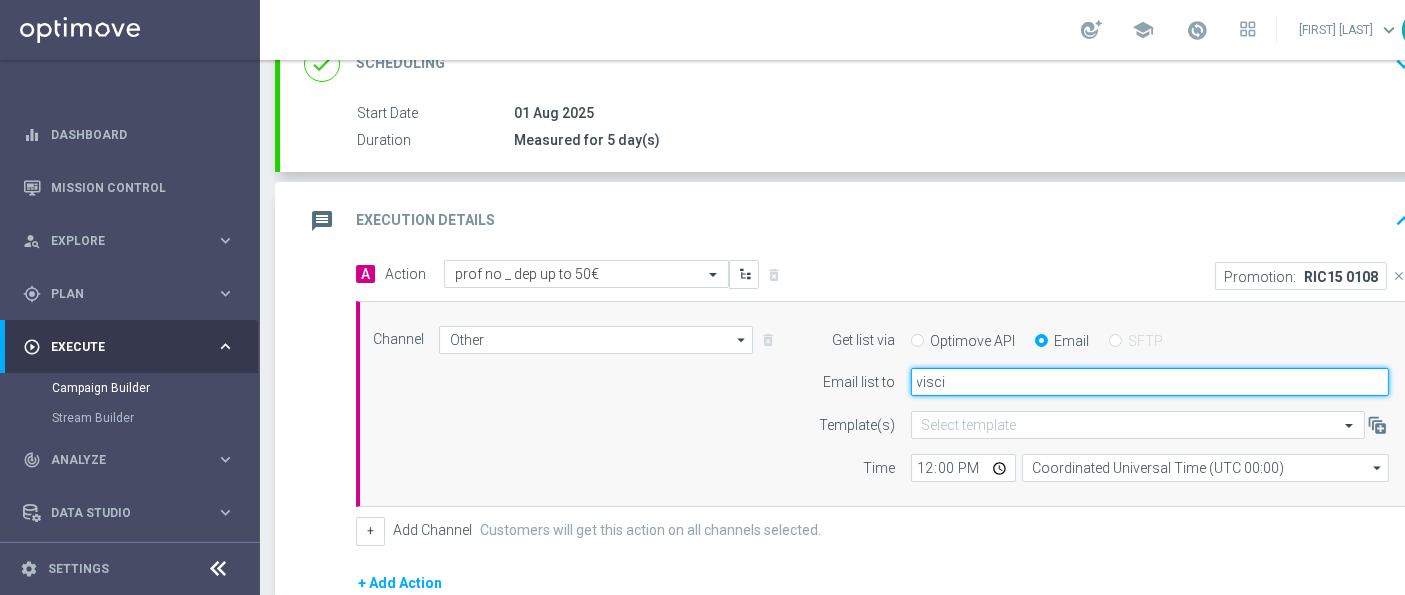 type on "[EMAIL]" 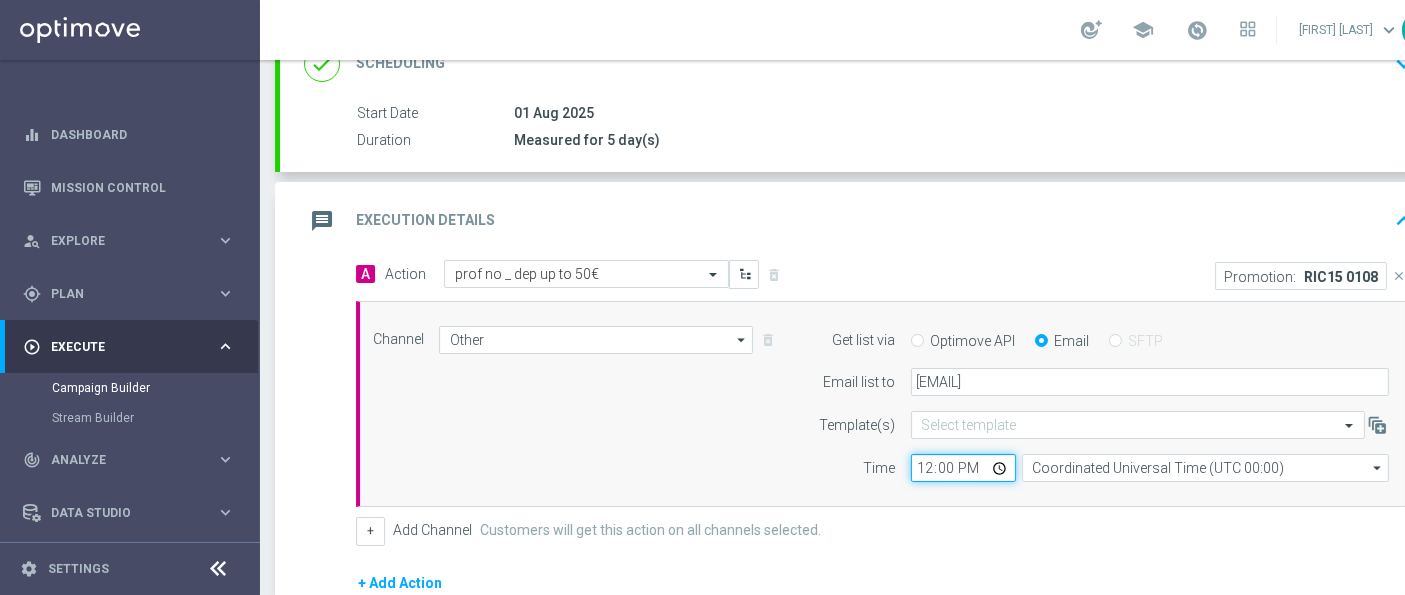 click on "12:00" 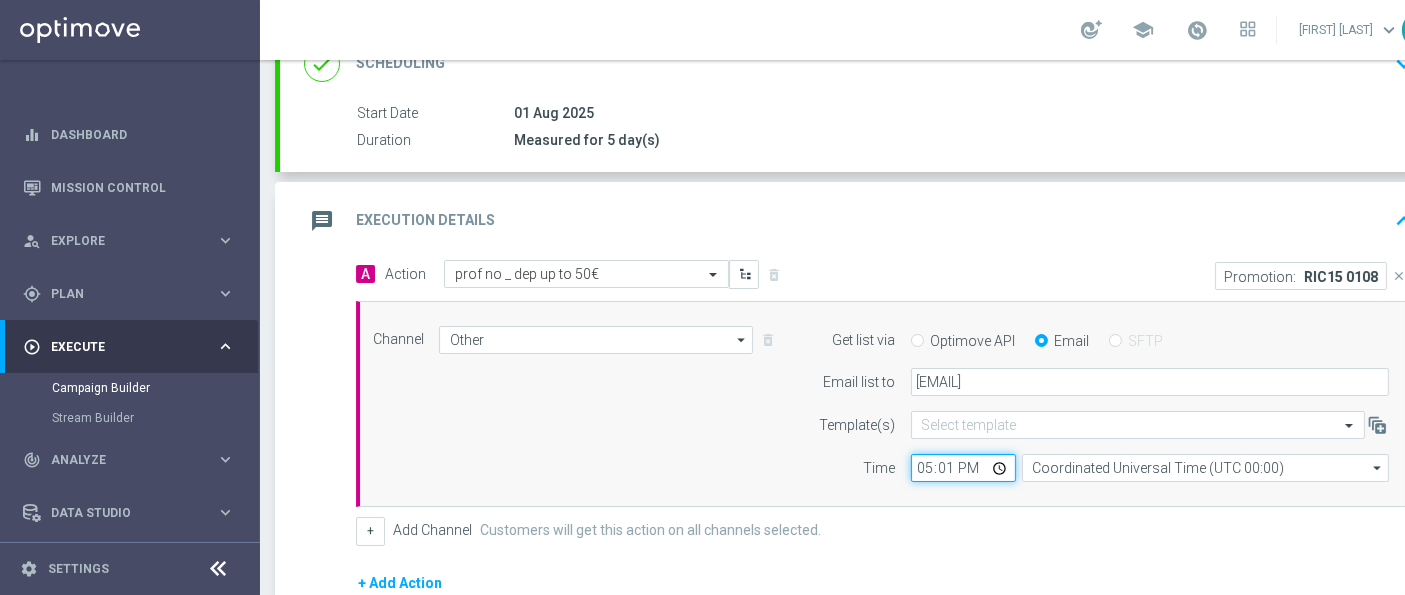 type on "17:10" 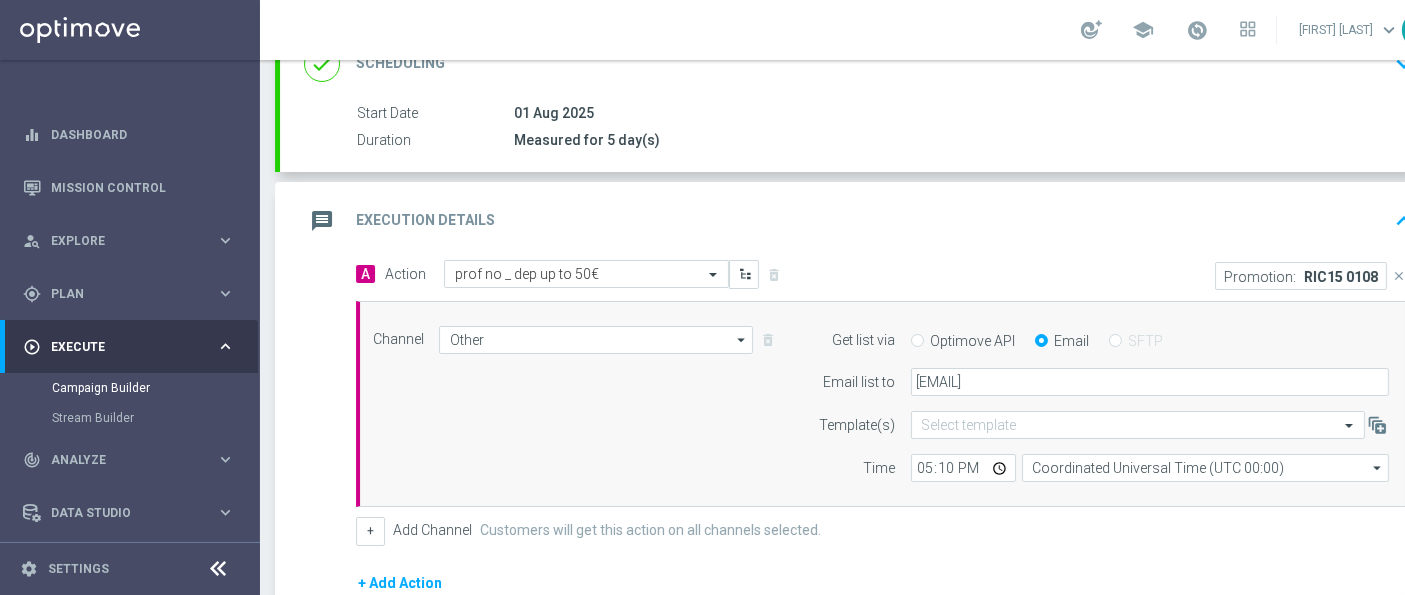 click on "A
Action
Select action  prof no _ dep up to 50€
delete_forever
Promotion:
RIC15 0108
close
Channel
Other
Other
arrow_drop_down
Drag here to set row groups Drag here to set column labels" 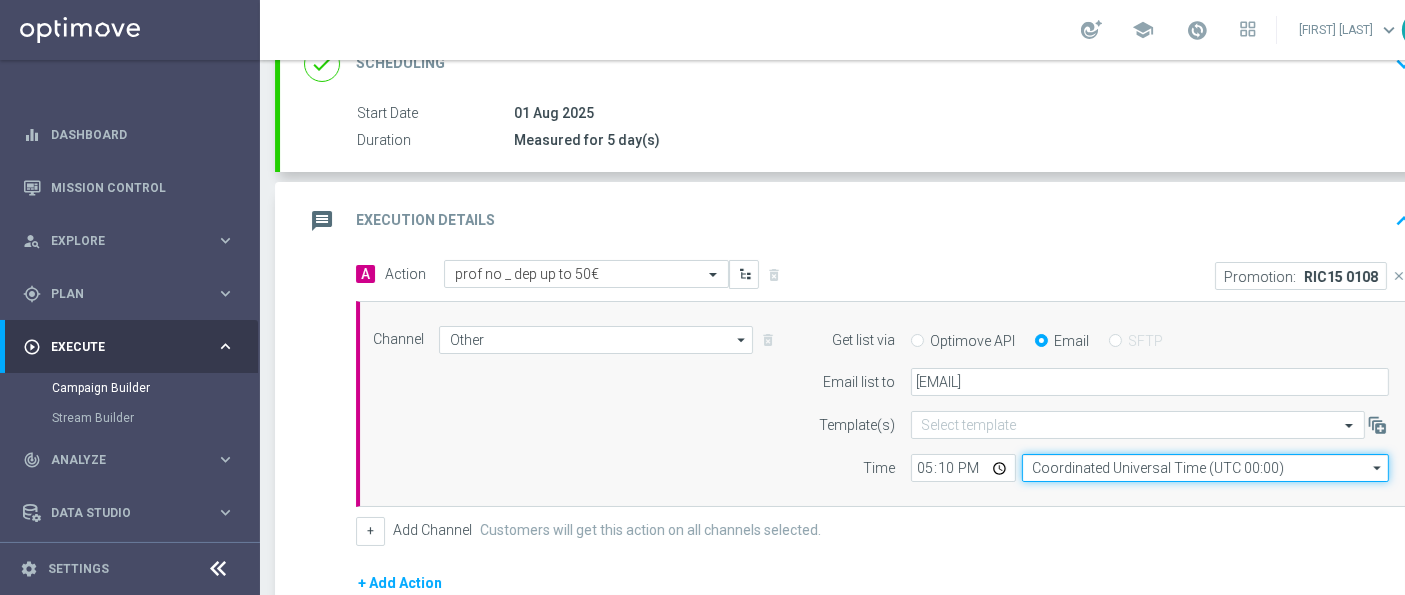 click on "Coordinated Universal Time (UTC 00:00)" 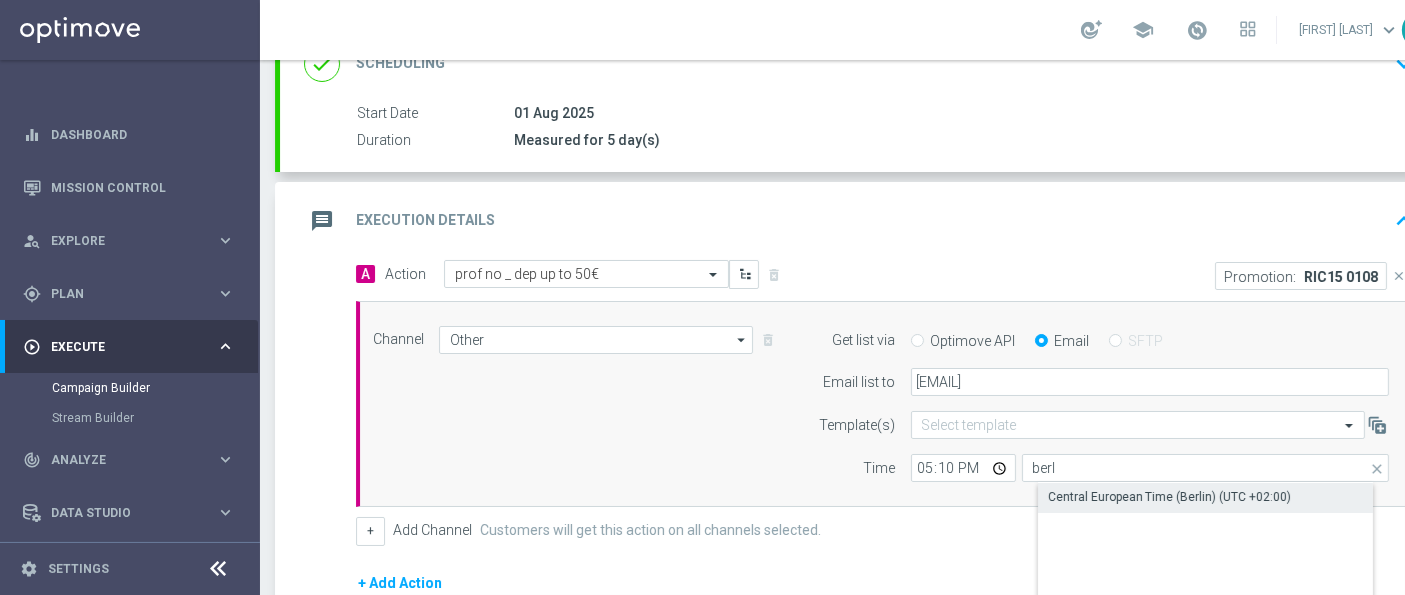 click on "Central European Time (Berlin) (UTC +02:00)" 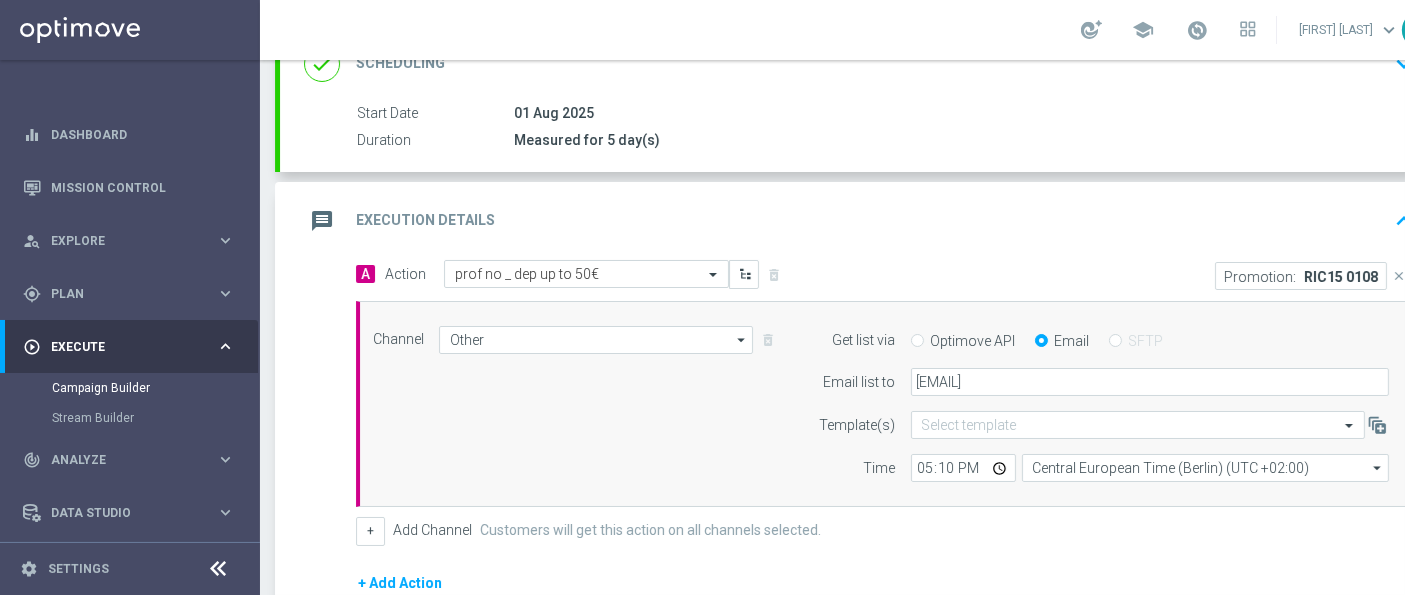 click on "+
Add Channel
Customers will get this action on all channels selected." 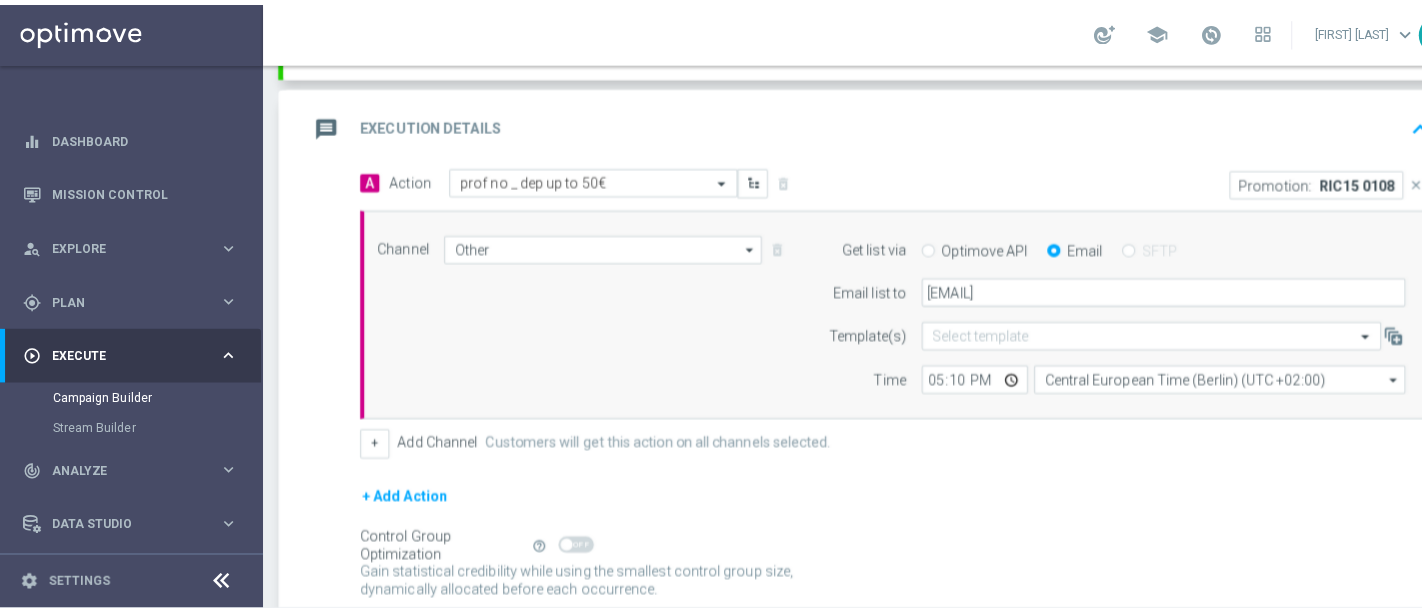 scroll, scrollTop: 545, scrollLeft: 0, axis: vertical 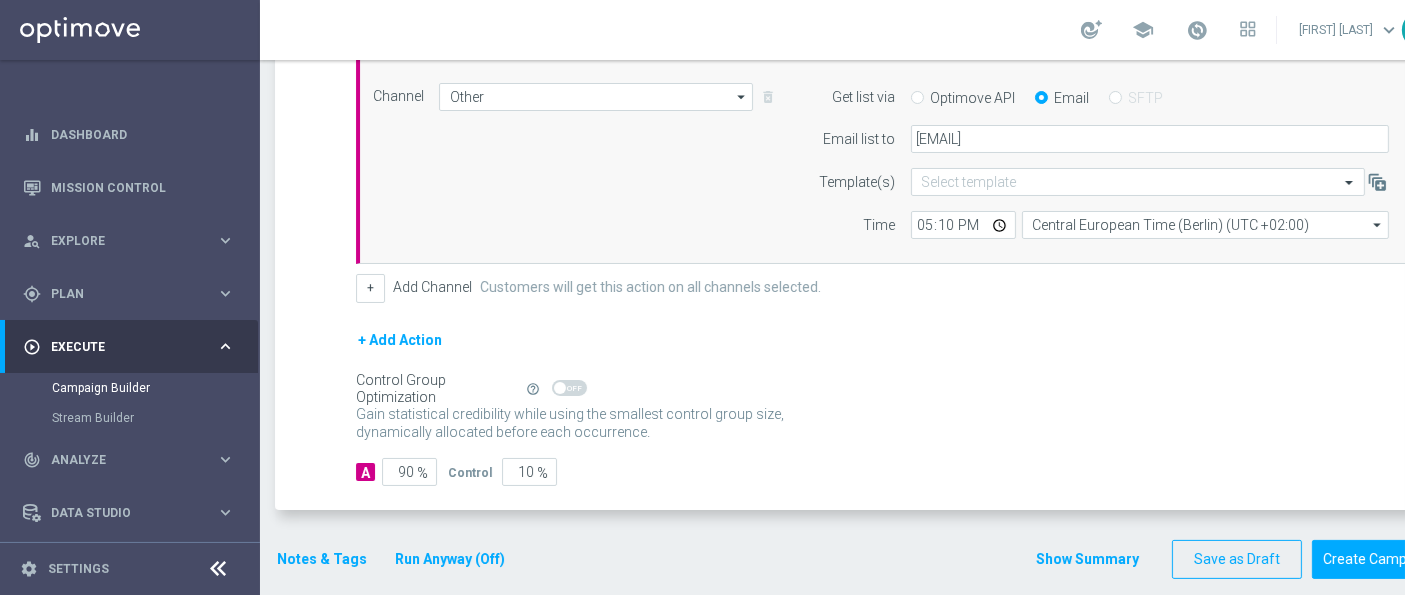 click on "Notes & Tags" 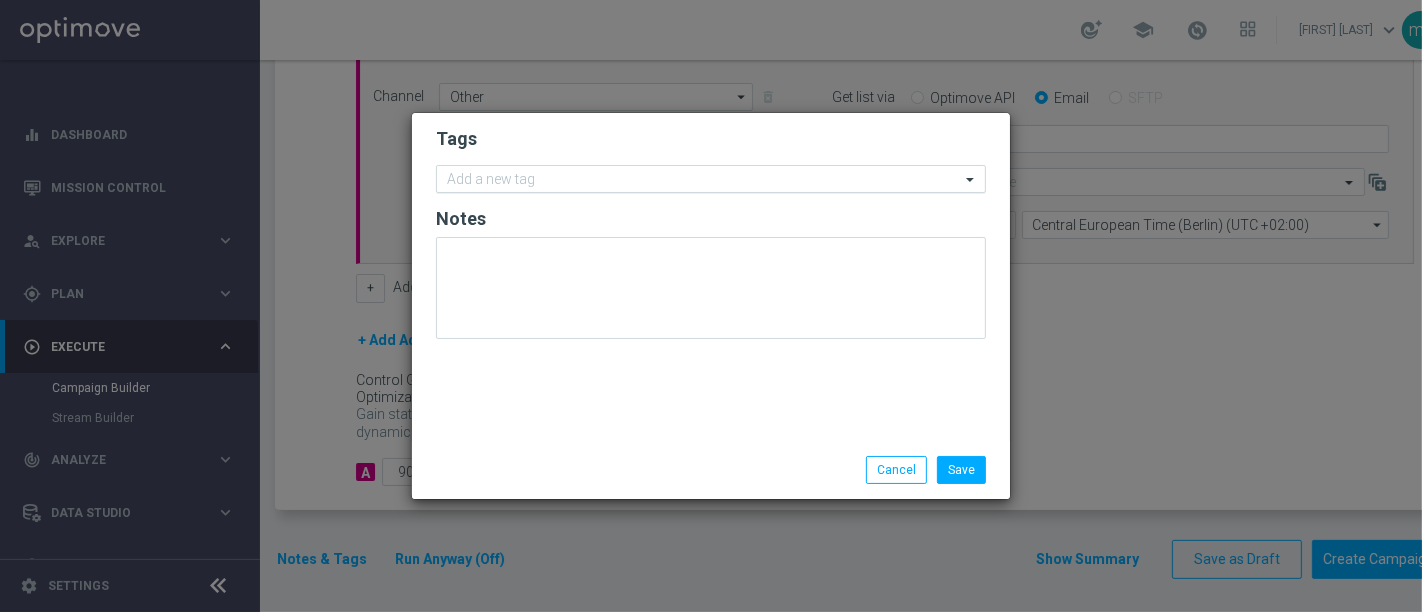 click 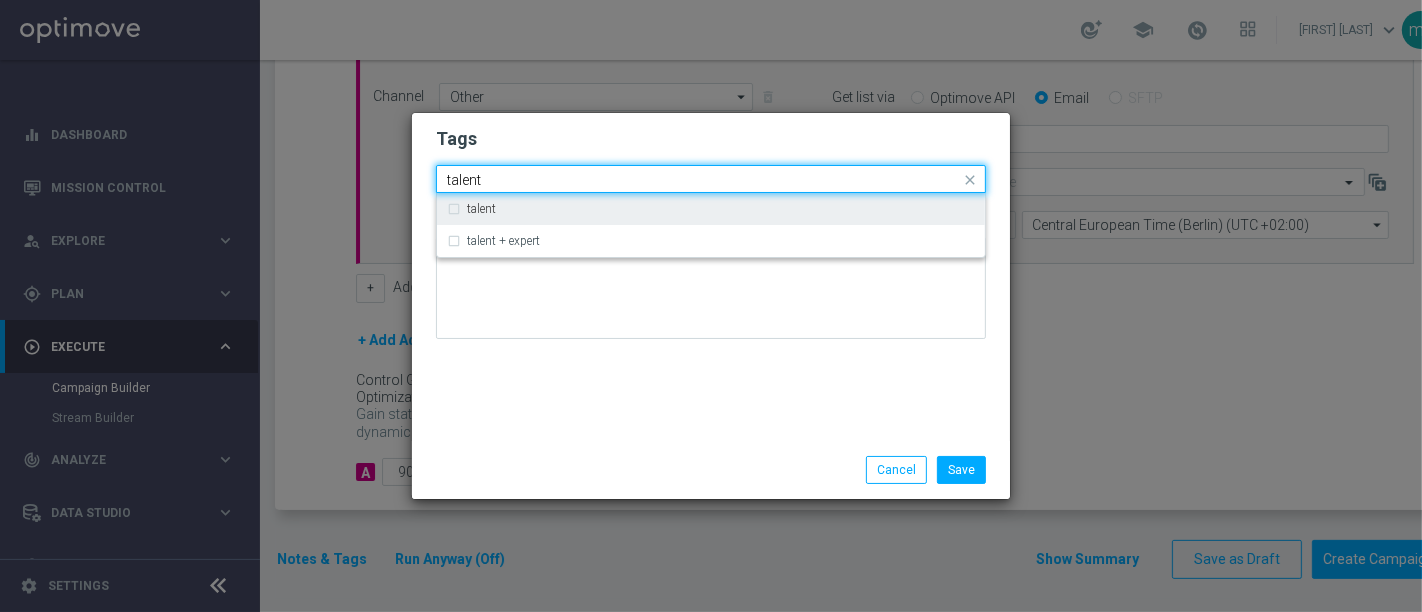 click on "talent" at bounding box center (711, 209) 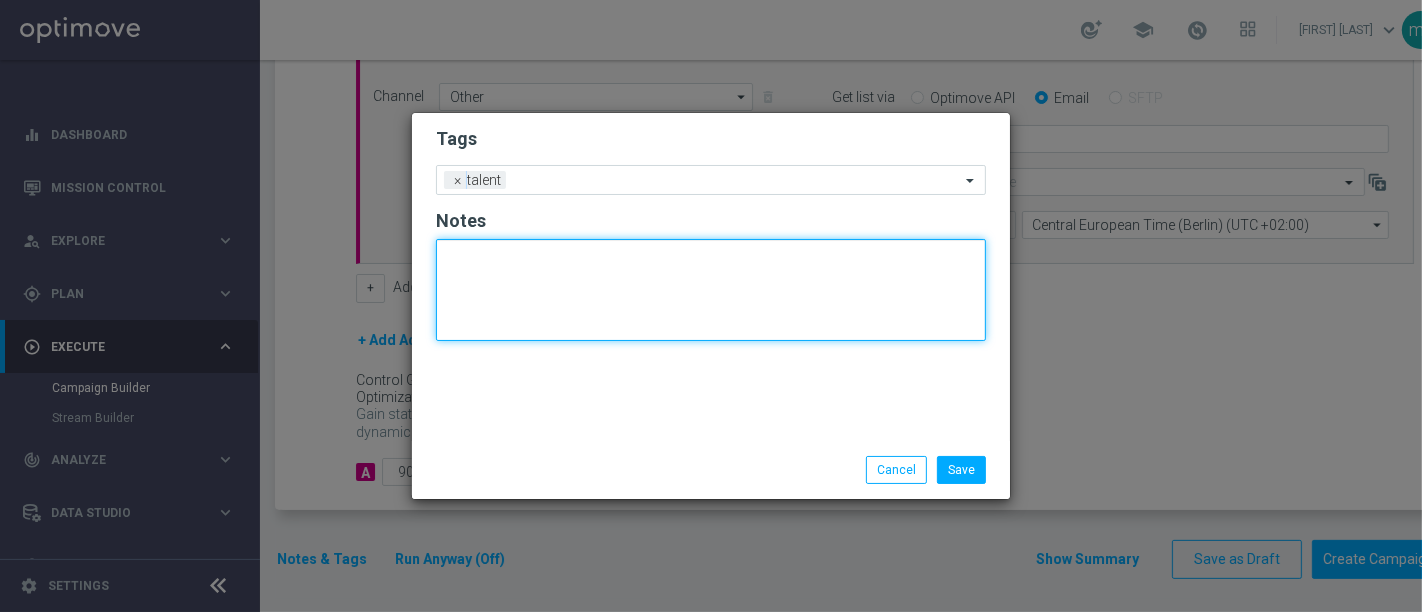 click 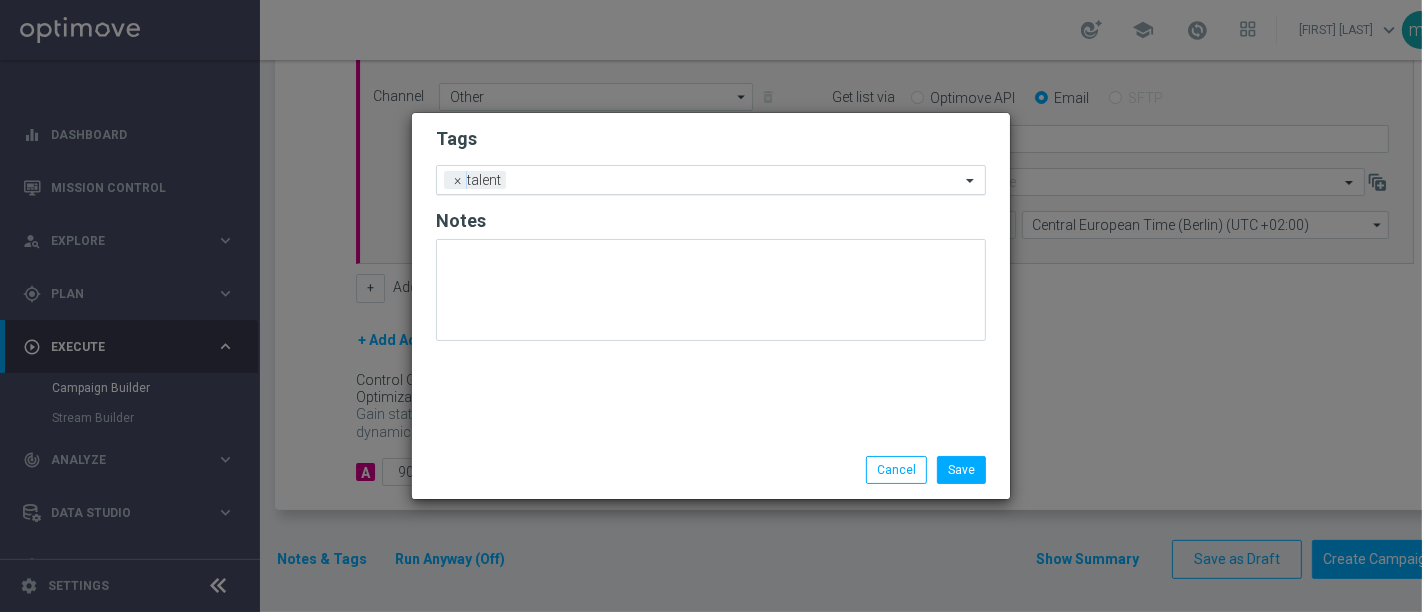 click 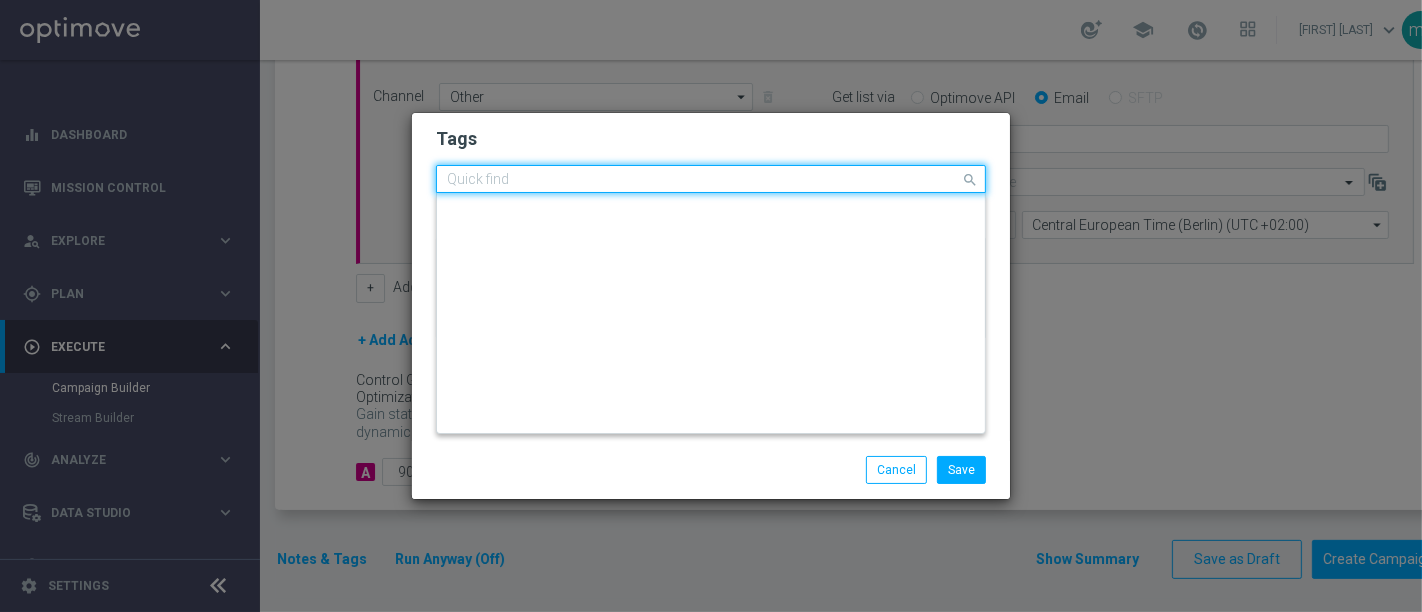scroll, scrollTop: 0, scrollLeft: 0, axis: both 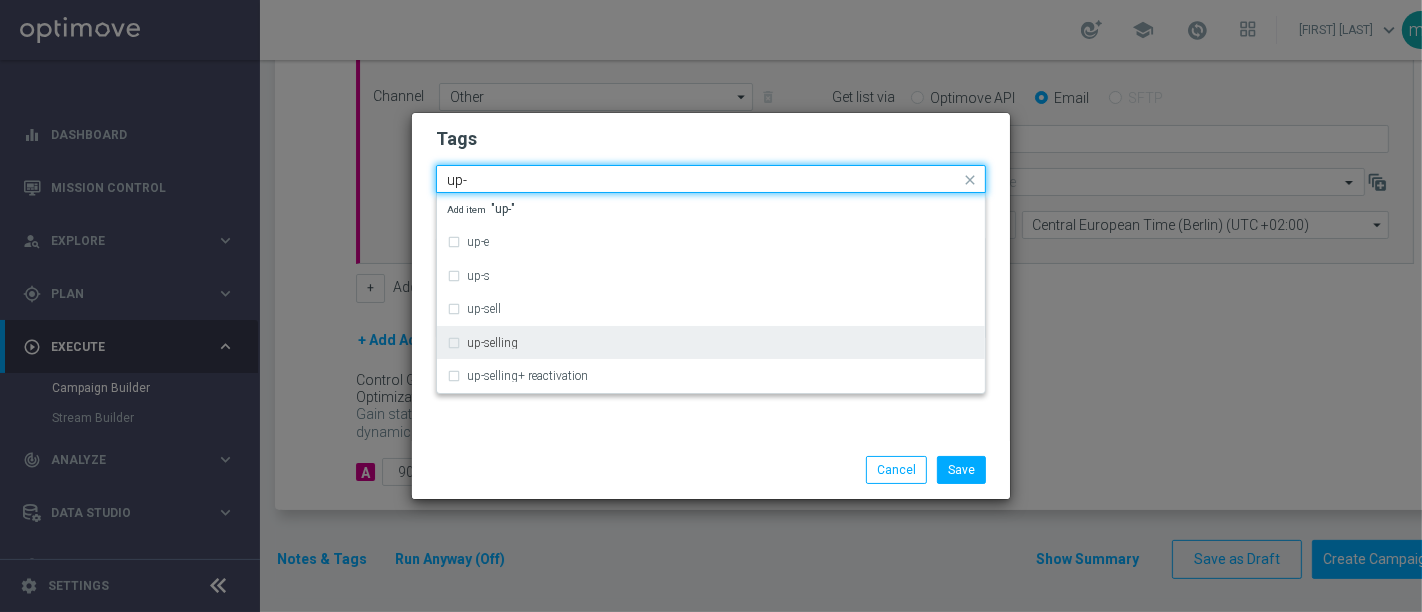 click on "up-selling" at bounding box center [711, 343] 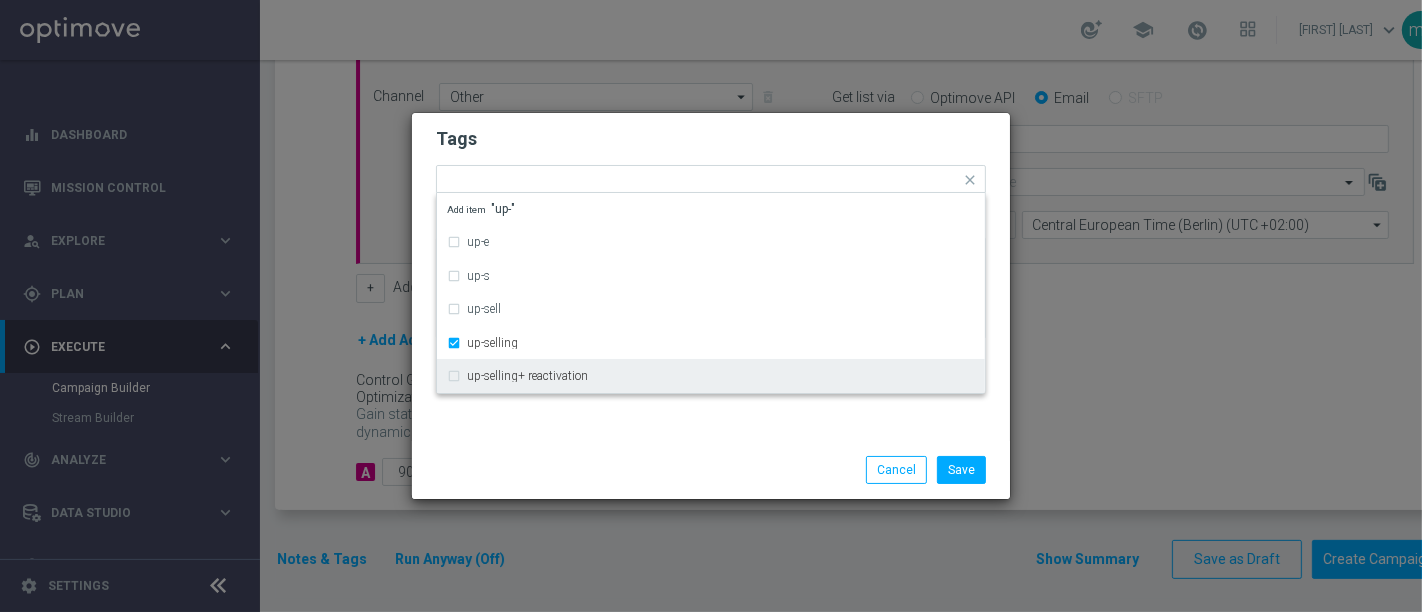 click on "Save
Cancel" 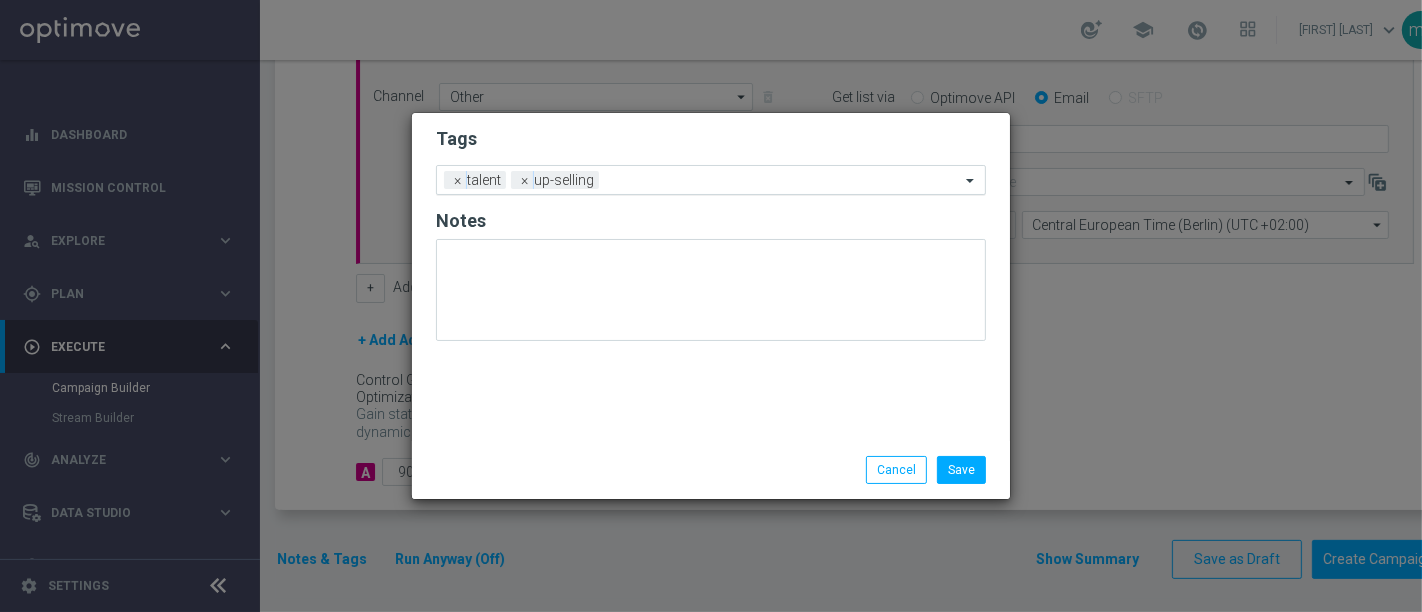 click 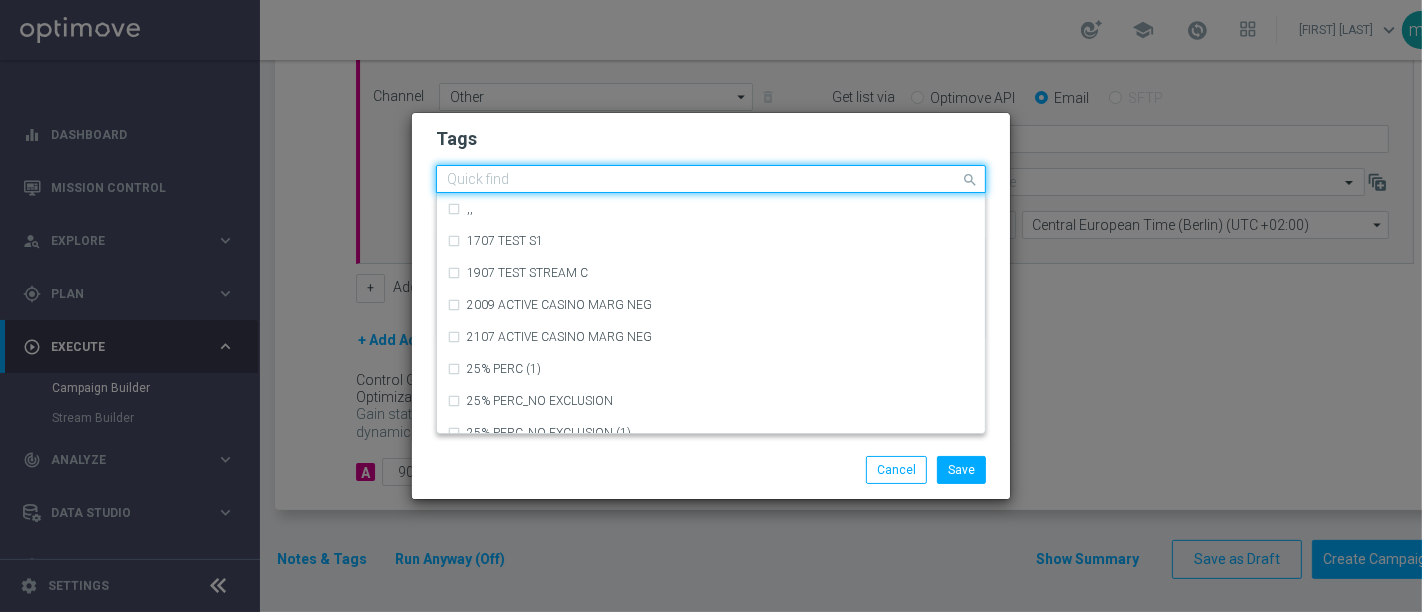 type on "r" 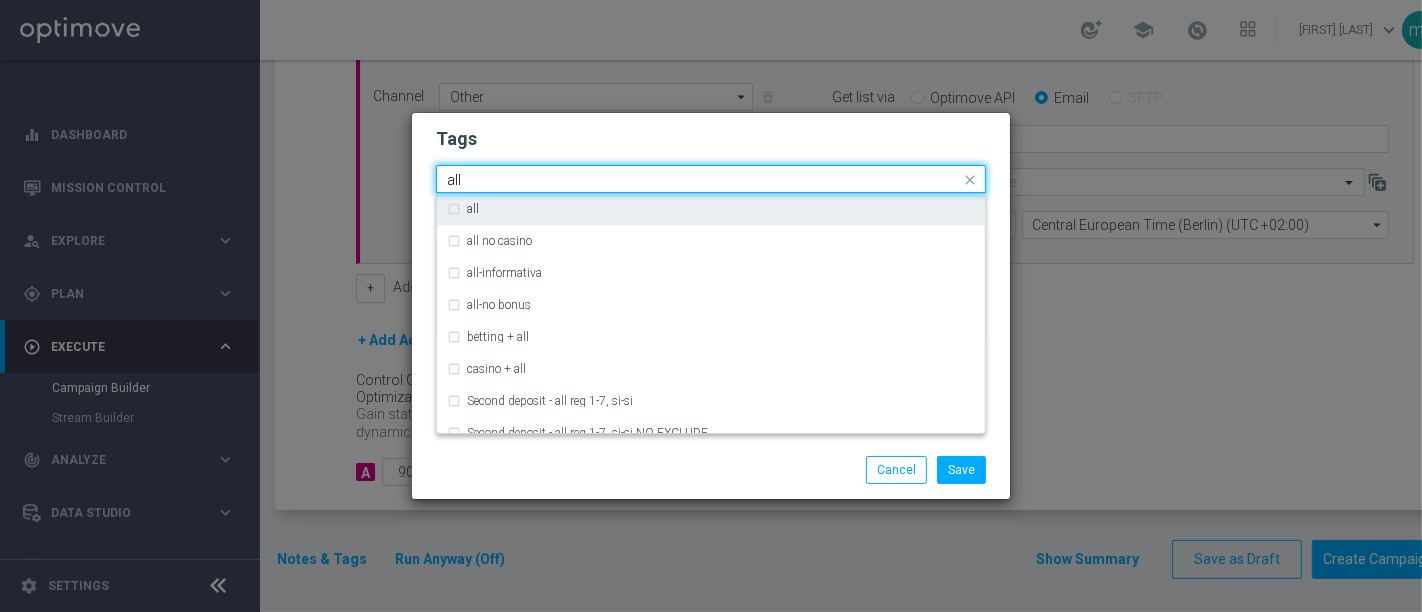 click on "all" at bounding box center [711, 209] 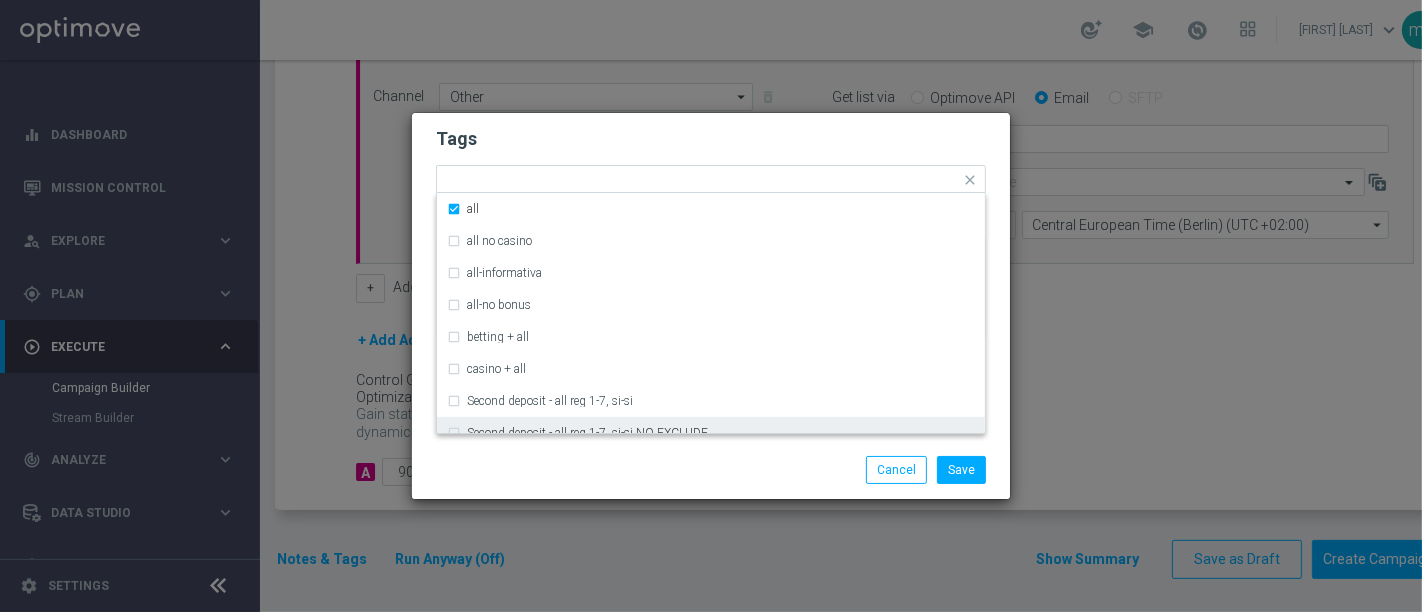 drag, startPoint x: 540, startPoint y: 487, endPoint x: 557, endPoint y: 464, distance: 28.600698 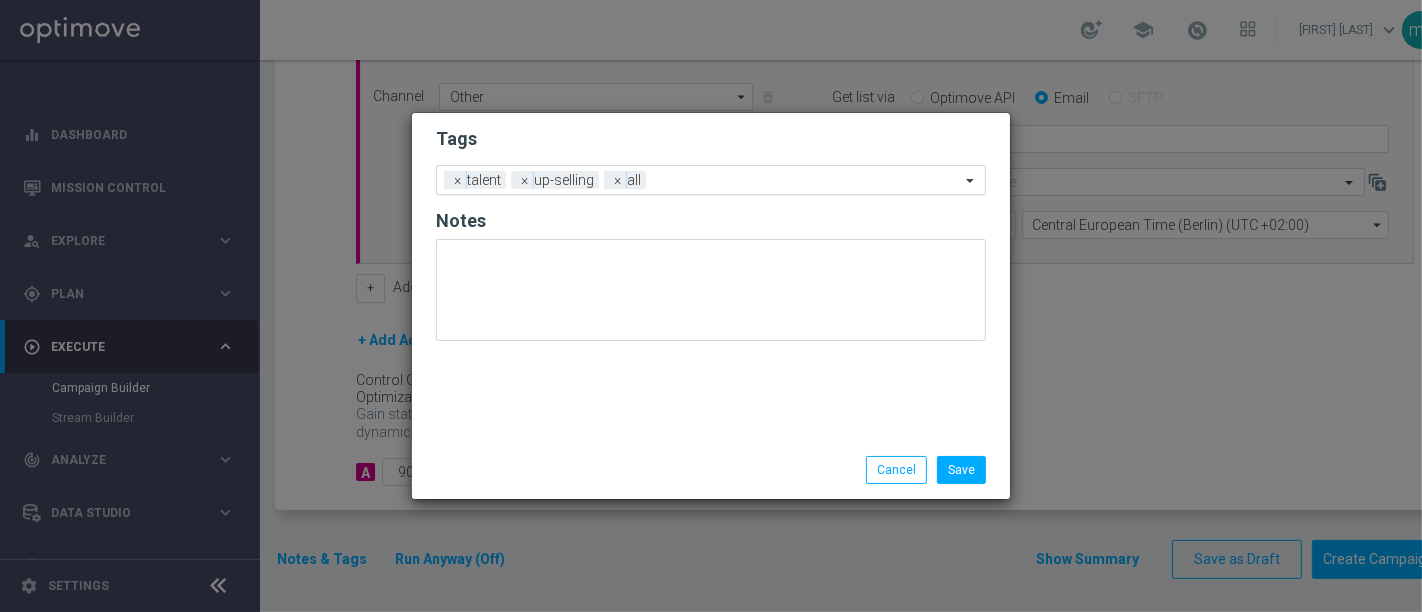 click 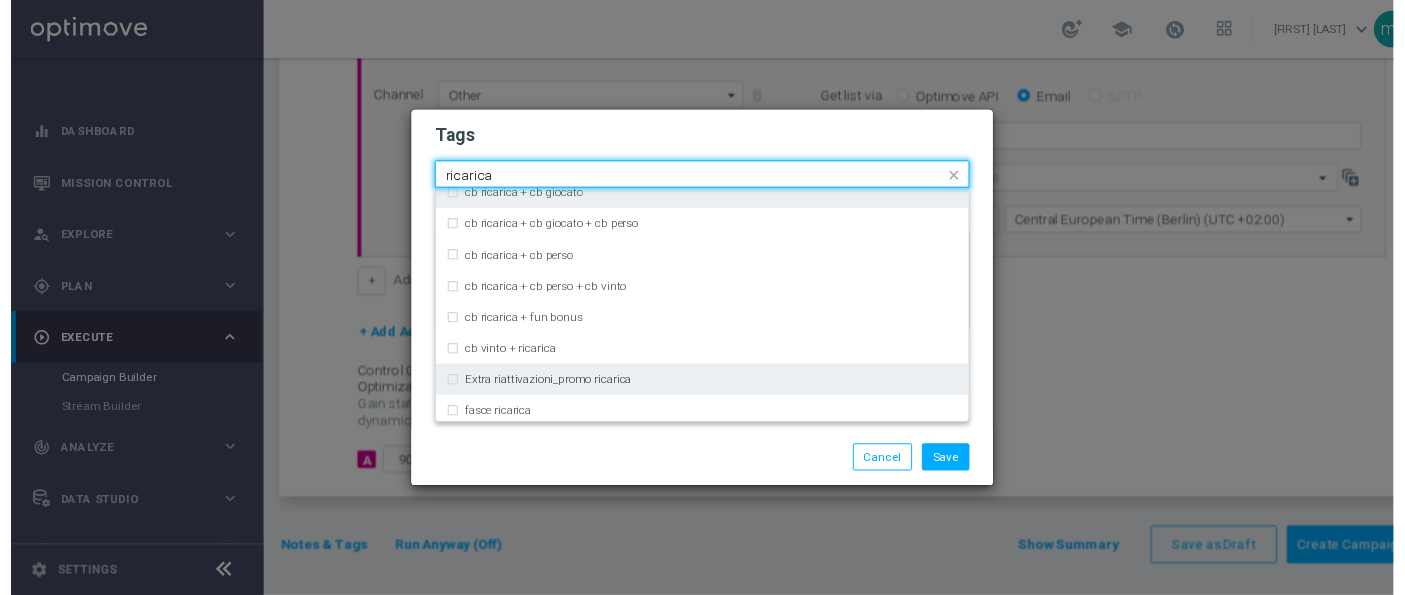 scroll, scrollTop: 444, scrollLeft: 0, axis: vertical 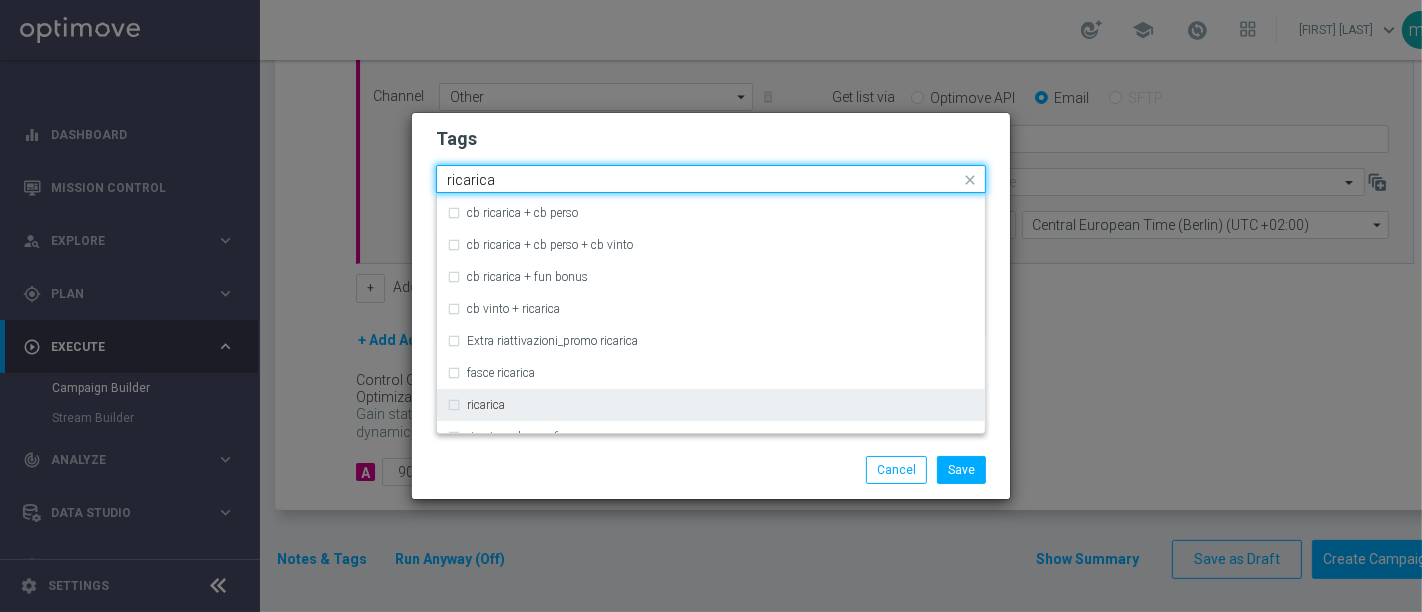 click on "ricarica" at bounding box center (711, 405) 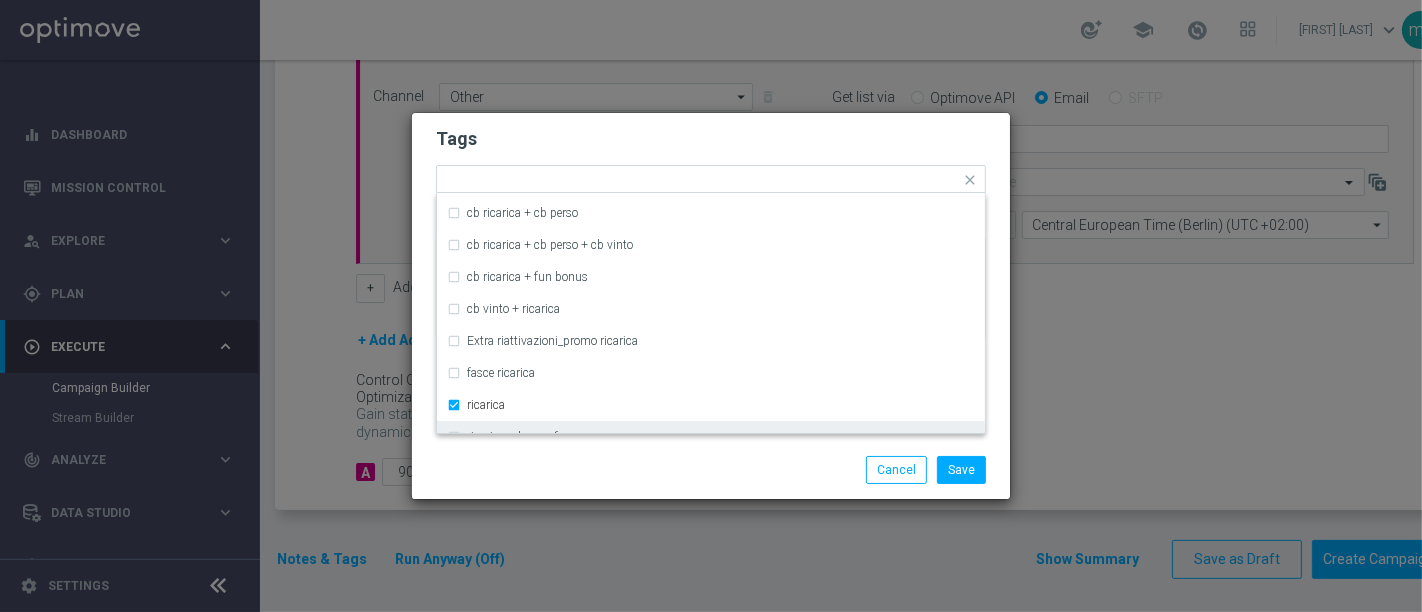 click on "Save
Cancel" 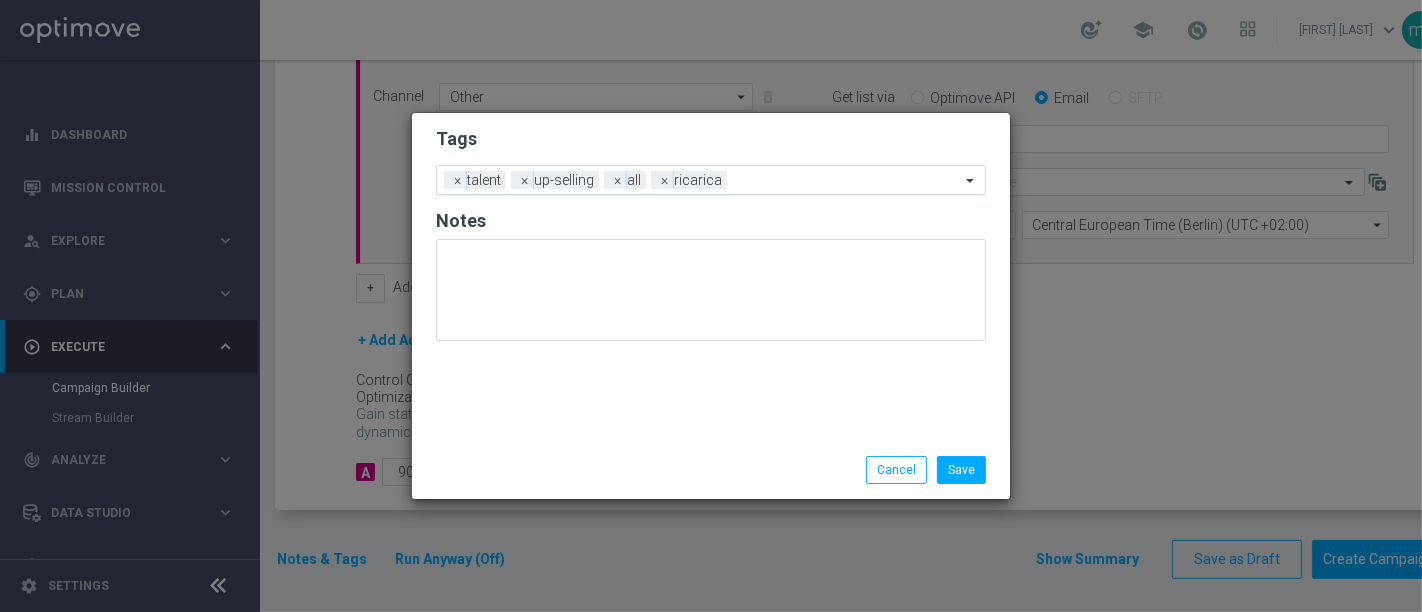 click 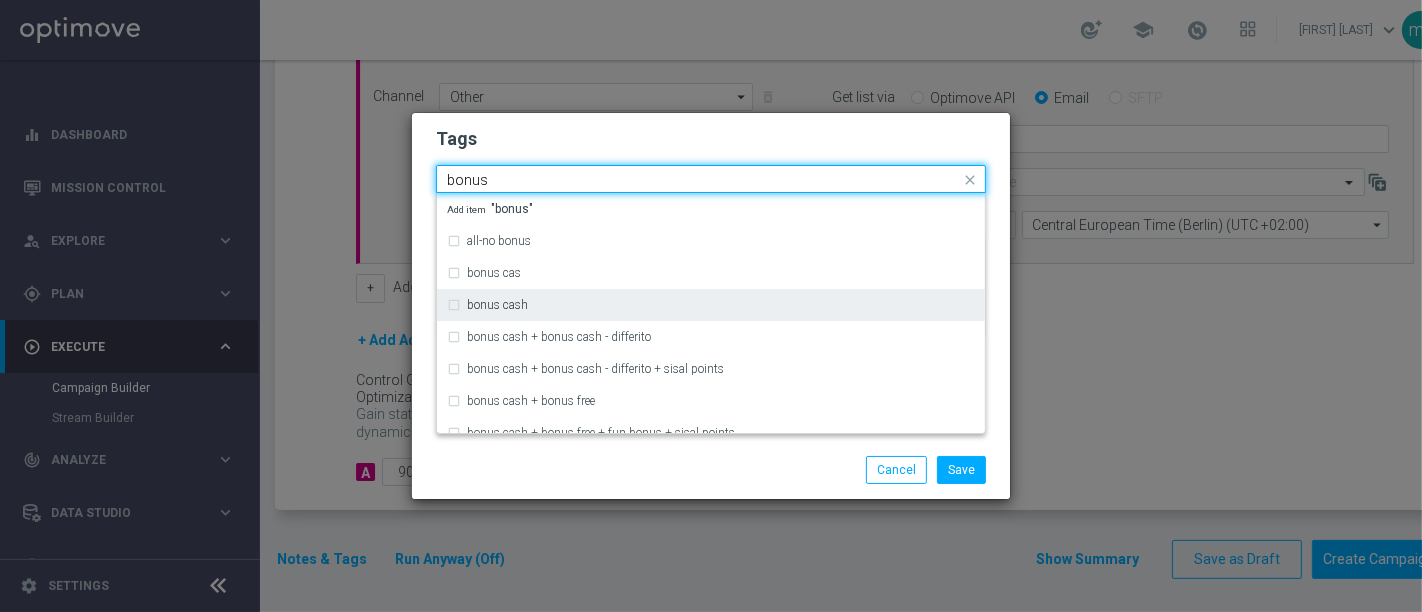 click on "bonus cash" at bounding box center (711, 305) 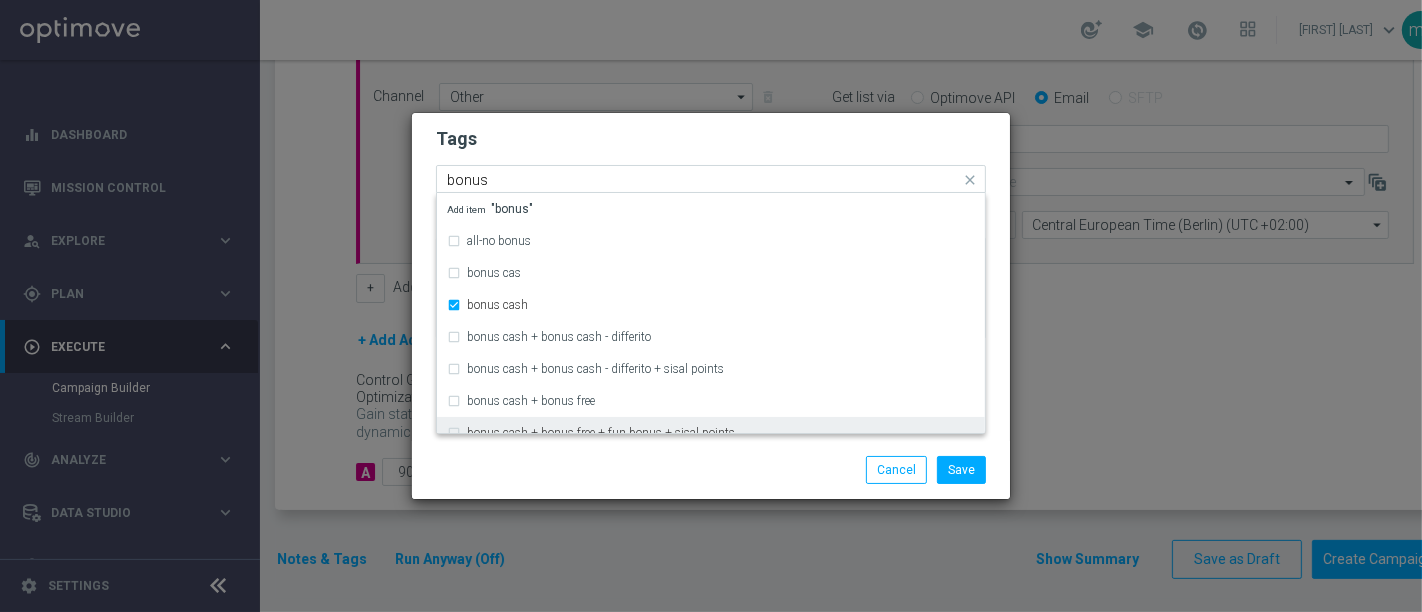 type 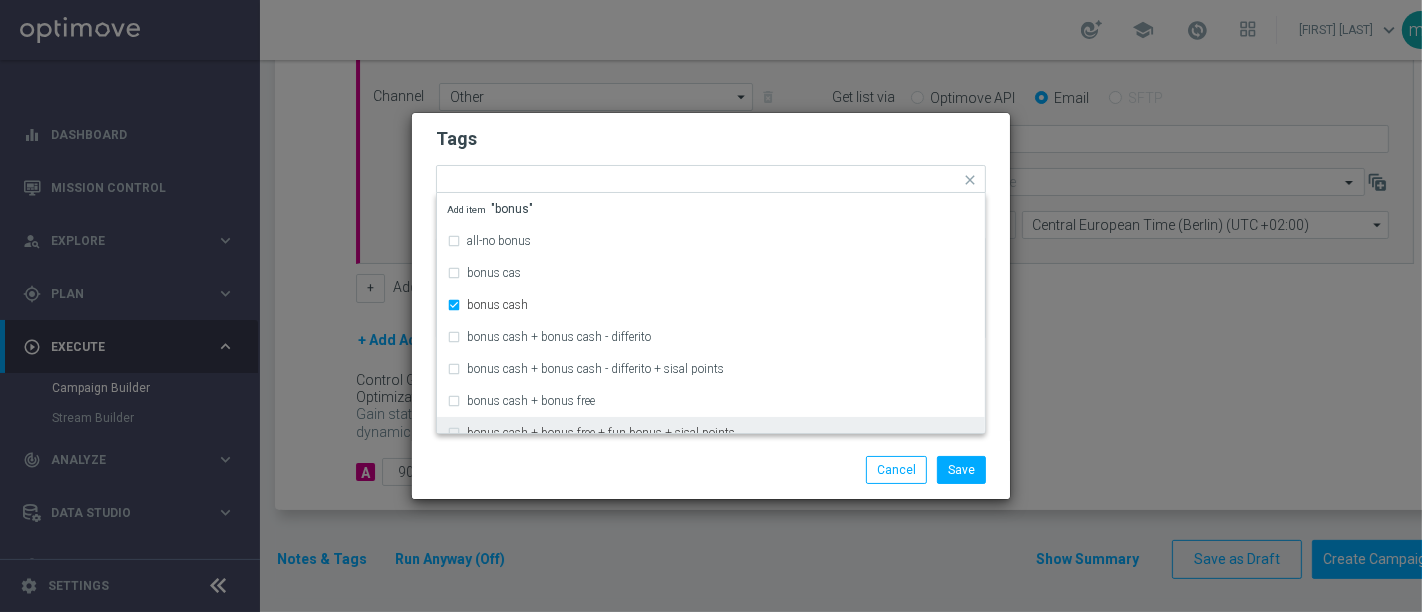 click on "Save
Cancel" 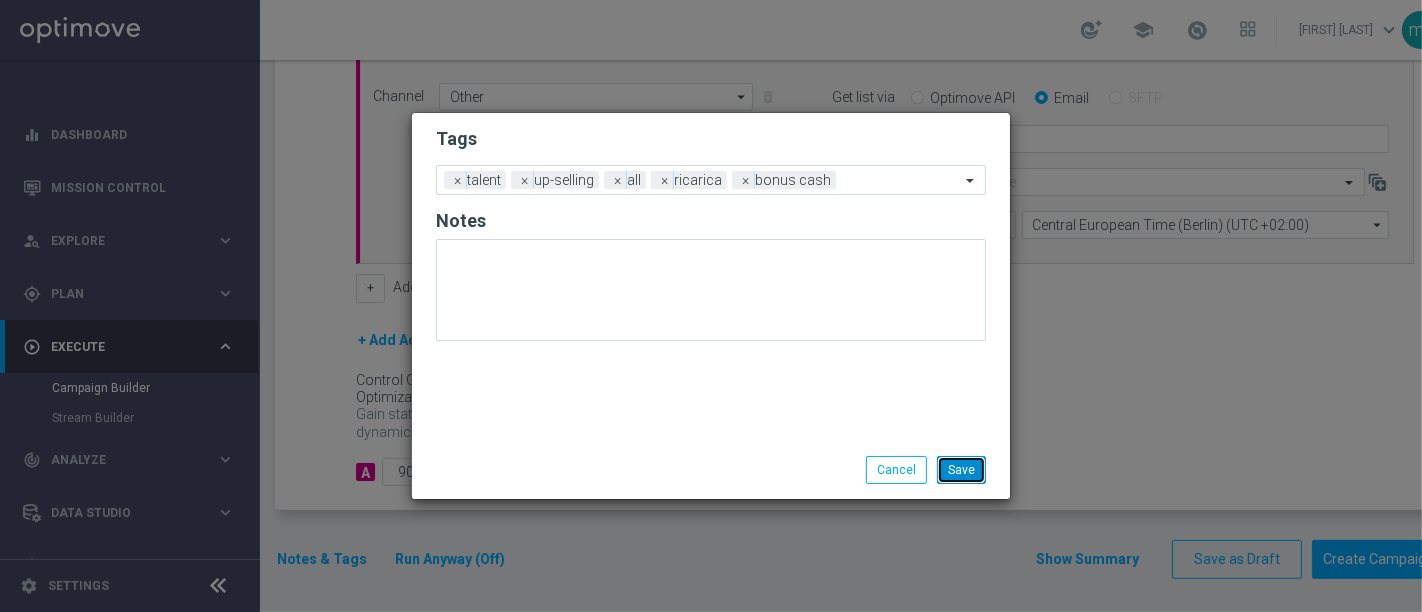 click on "Save" 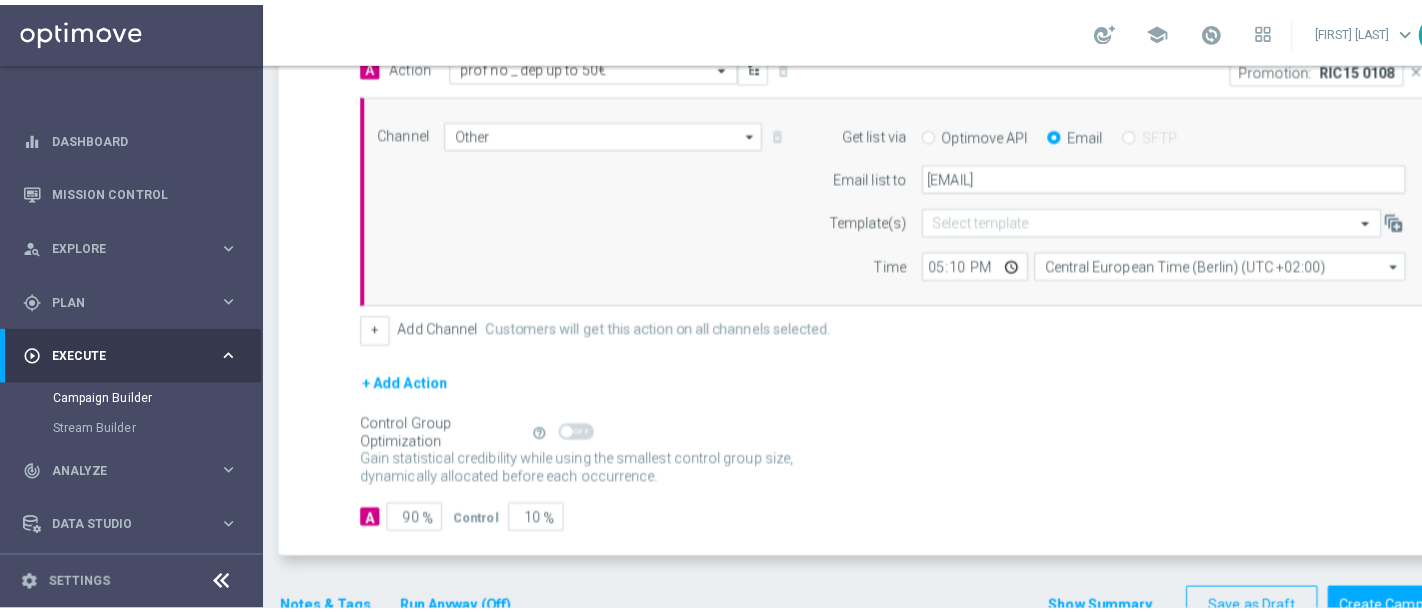 scroll, scrollTop: 545, scrollLeft: 0, axis: vertical 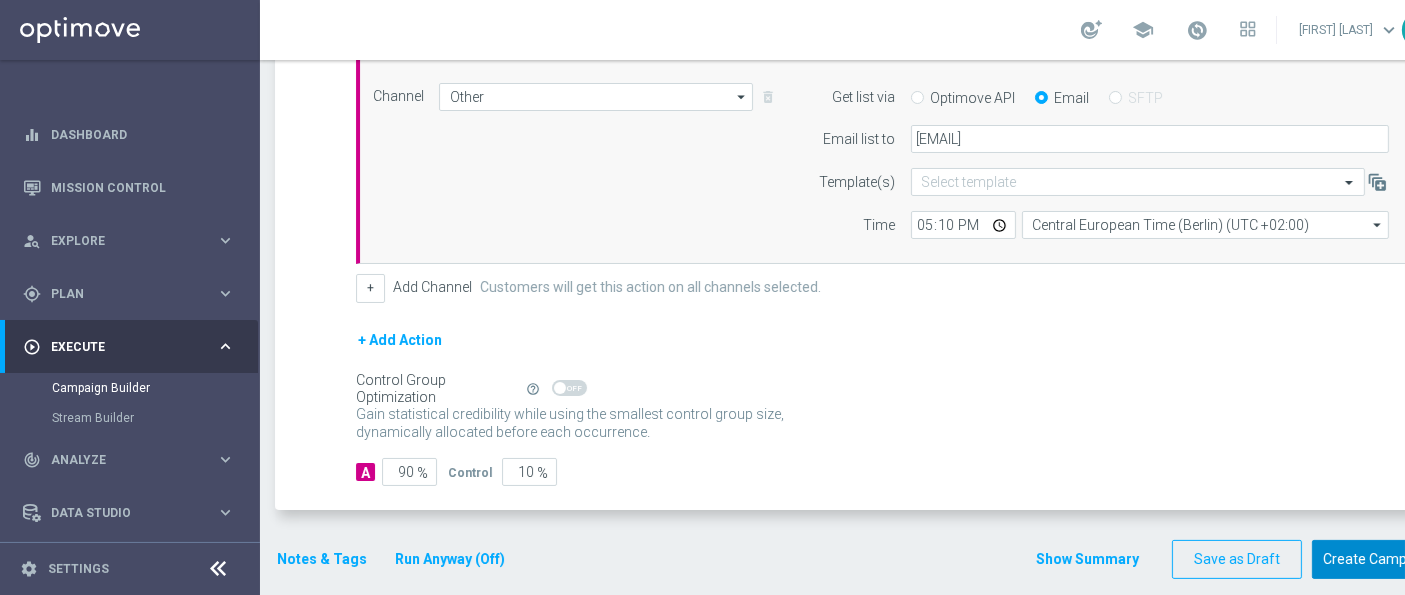 click on "Create Campaign" 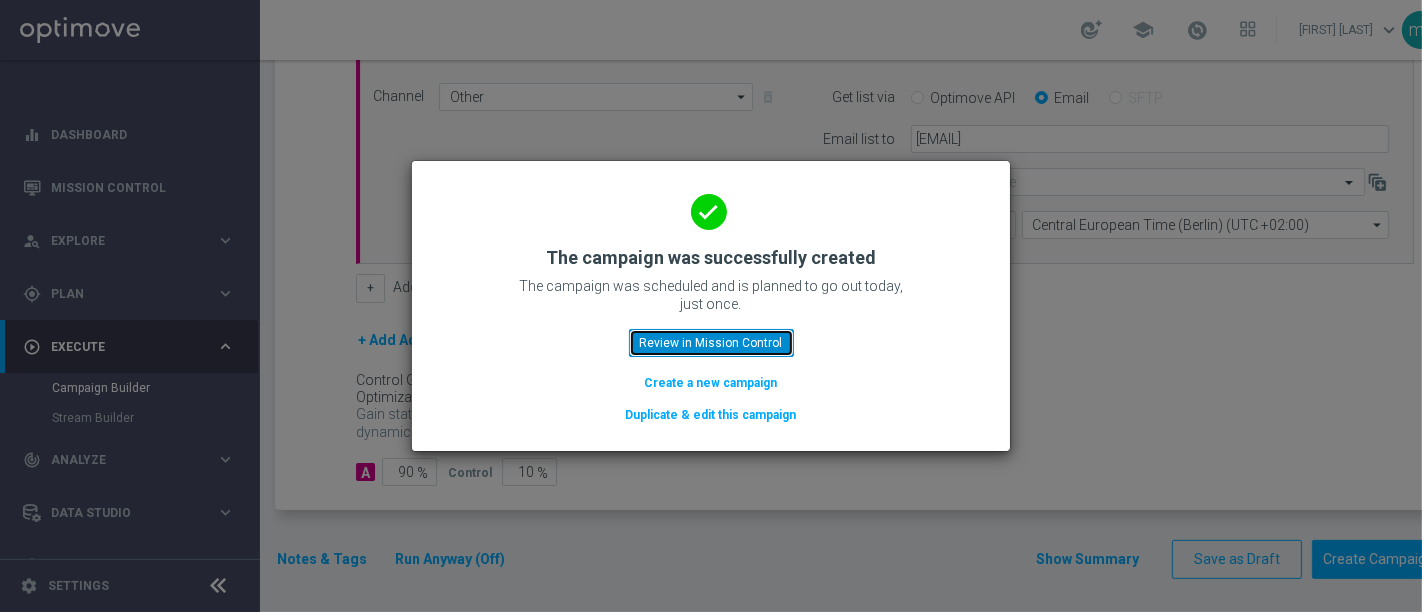 click on "Review in Mission Control" 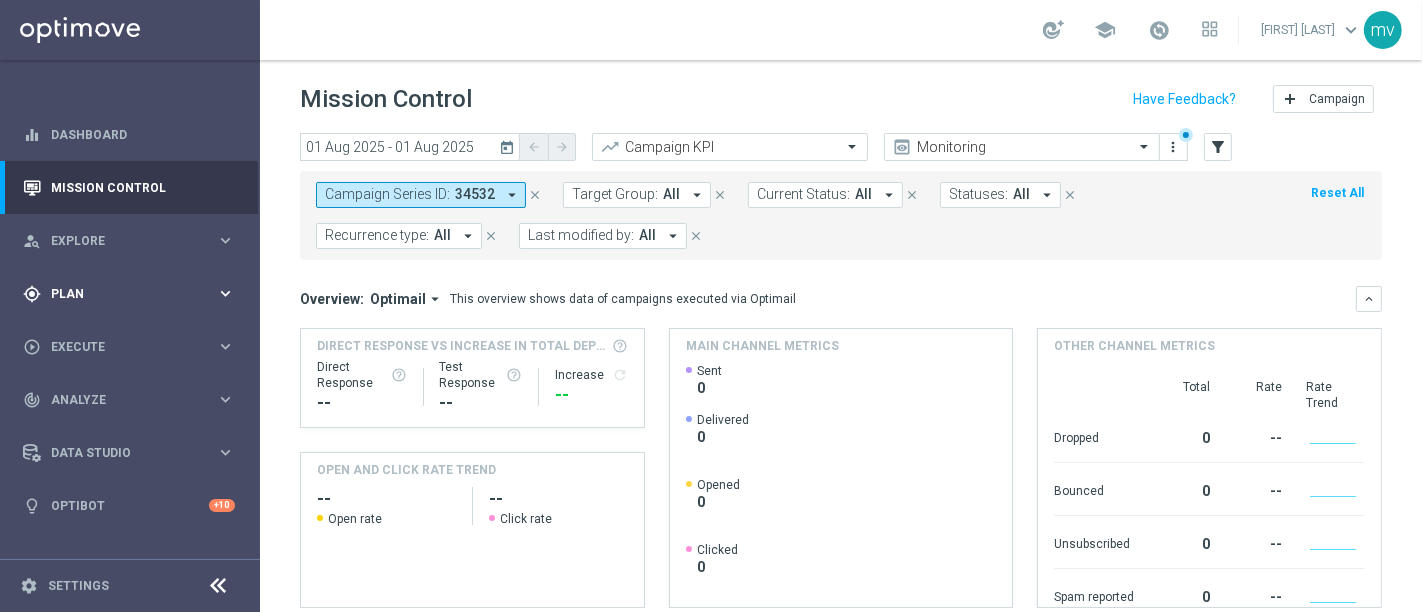 click on "gps_fixed
Plan" at bounding box center (119, 294) 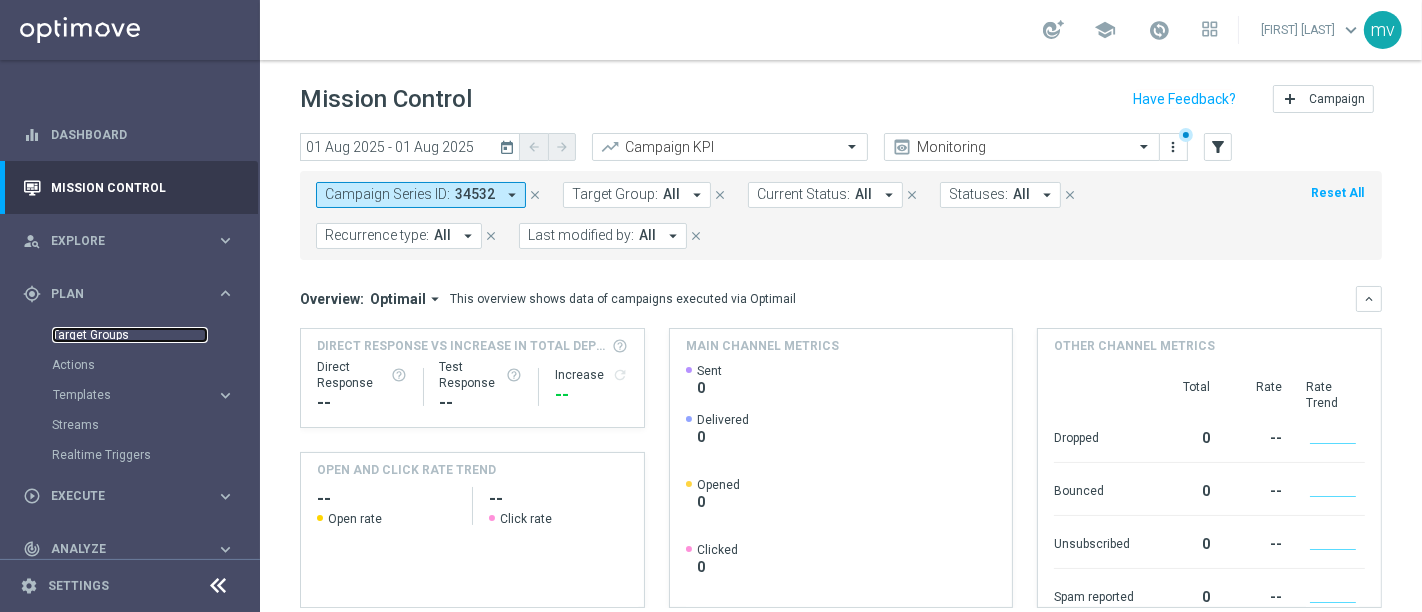 click on "Target Groups" at bounding box center (130, 335) 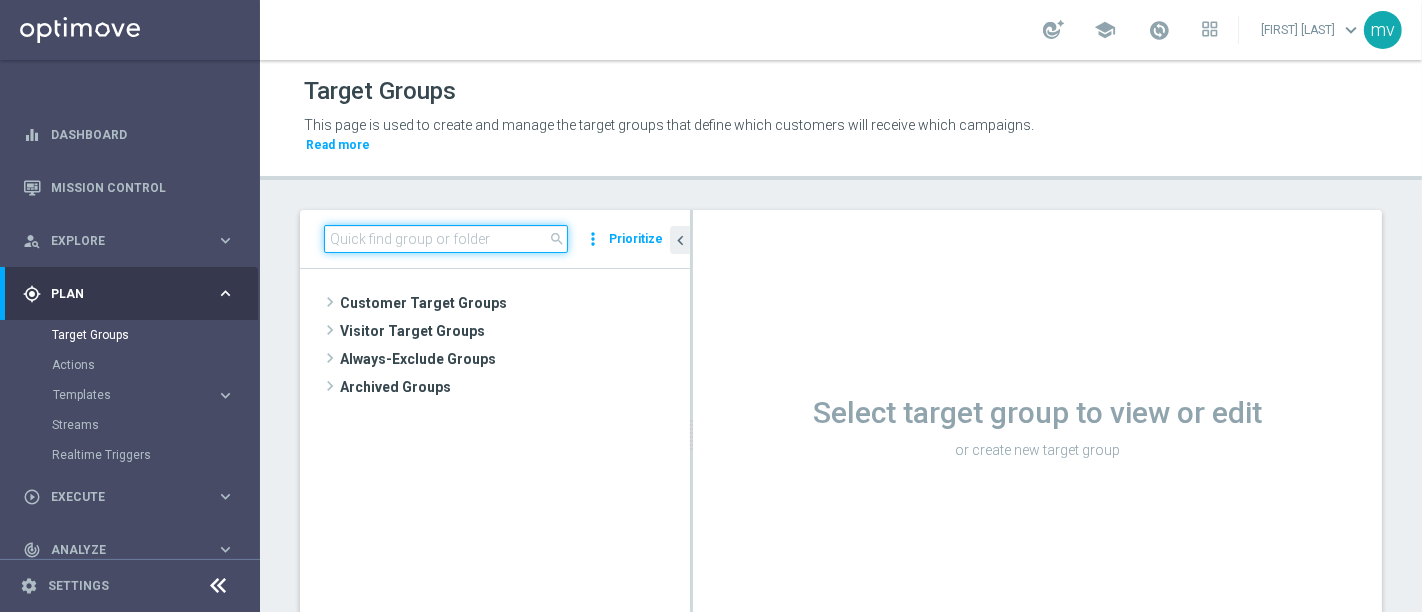 click at bounding box center (446, 239) 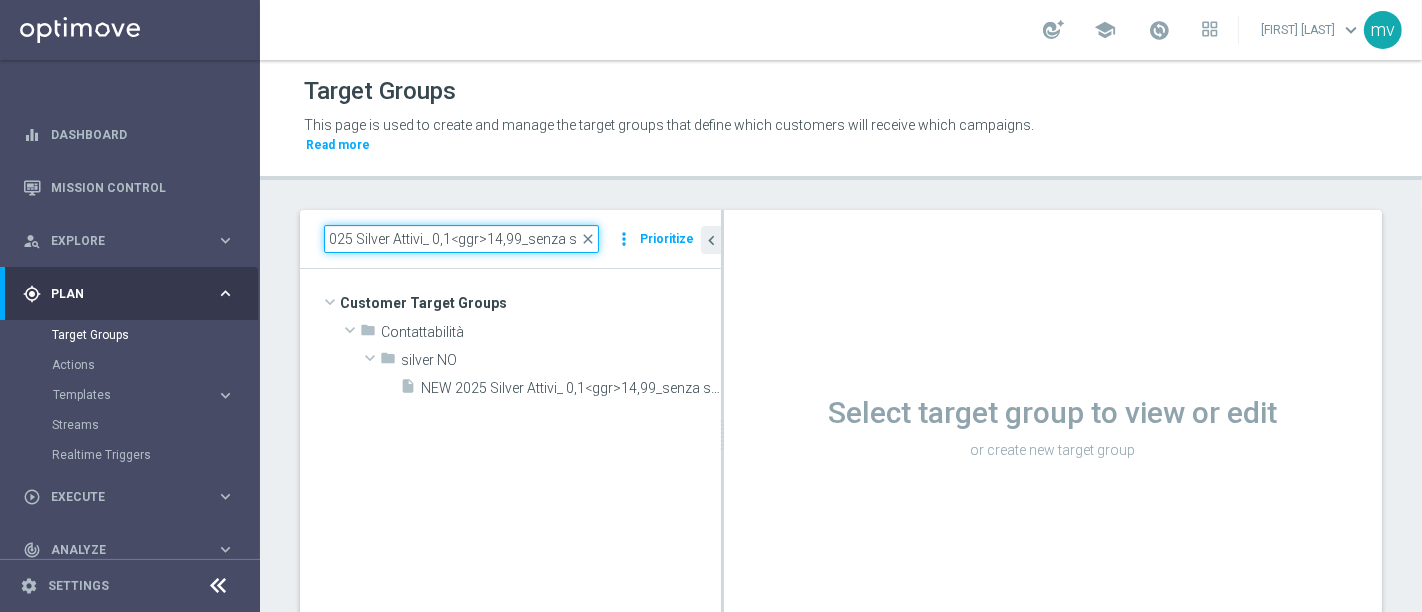 scroll, scrollTop: 0, scrollLeft: 31, axis: horizontal 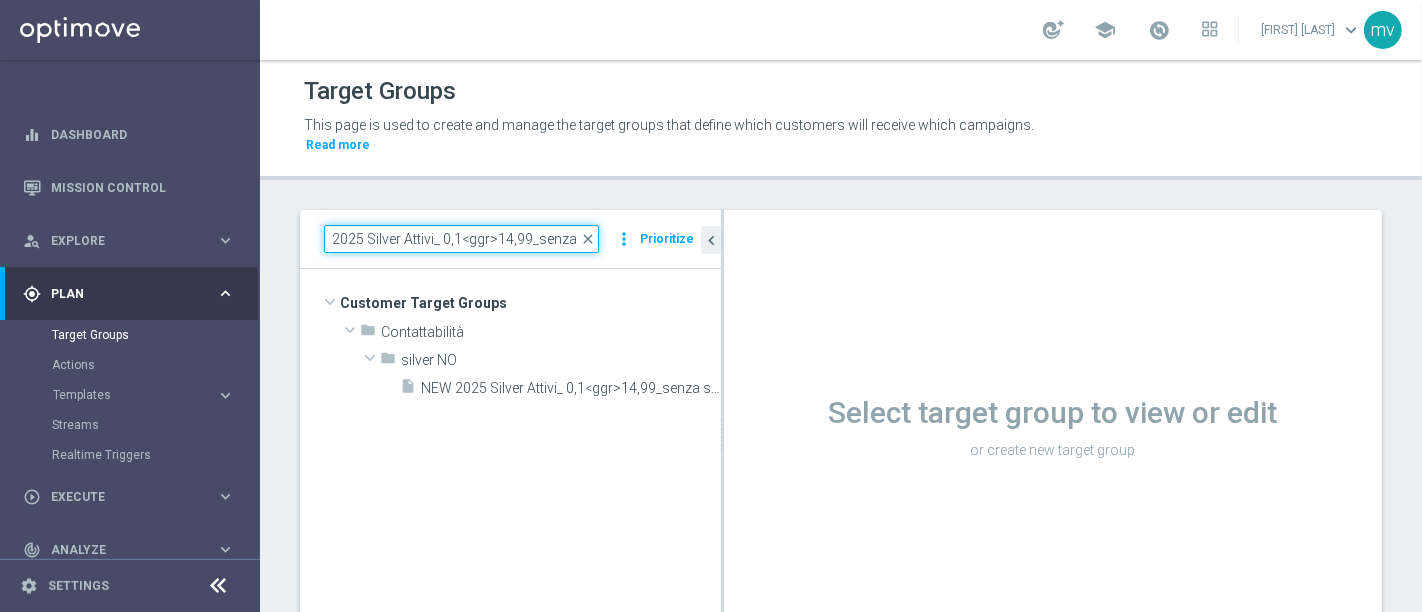 drag, startPoint x: 691, startPoint y: 408, endPoint x: 759, endPoint y: 408, distance: 68 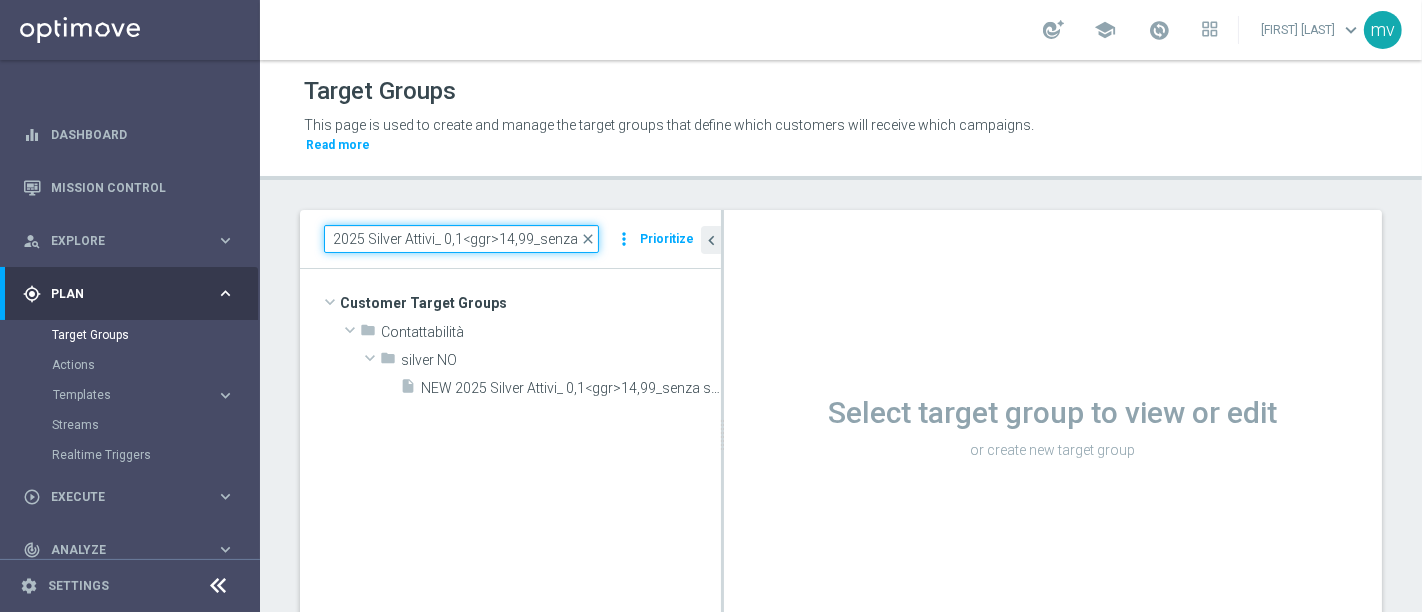 click 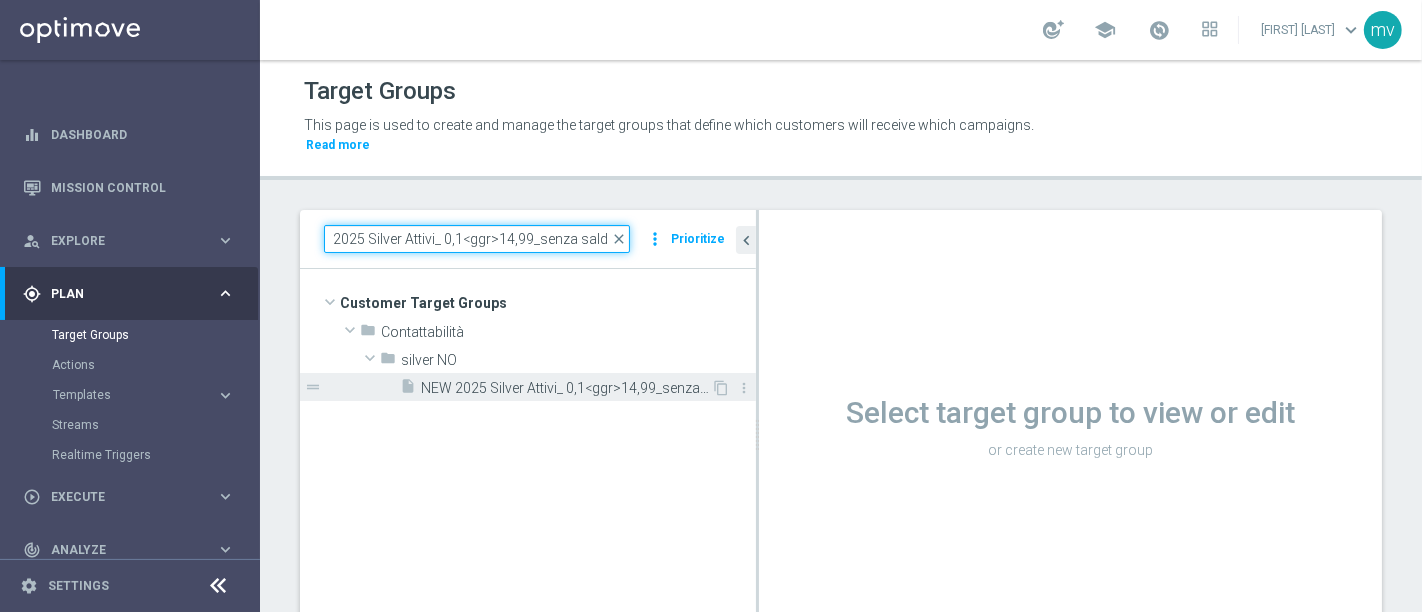 type on "NEW 2025 Silver Attivi_ 0,1<ggr>14,99_senza saldo" 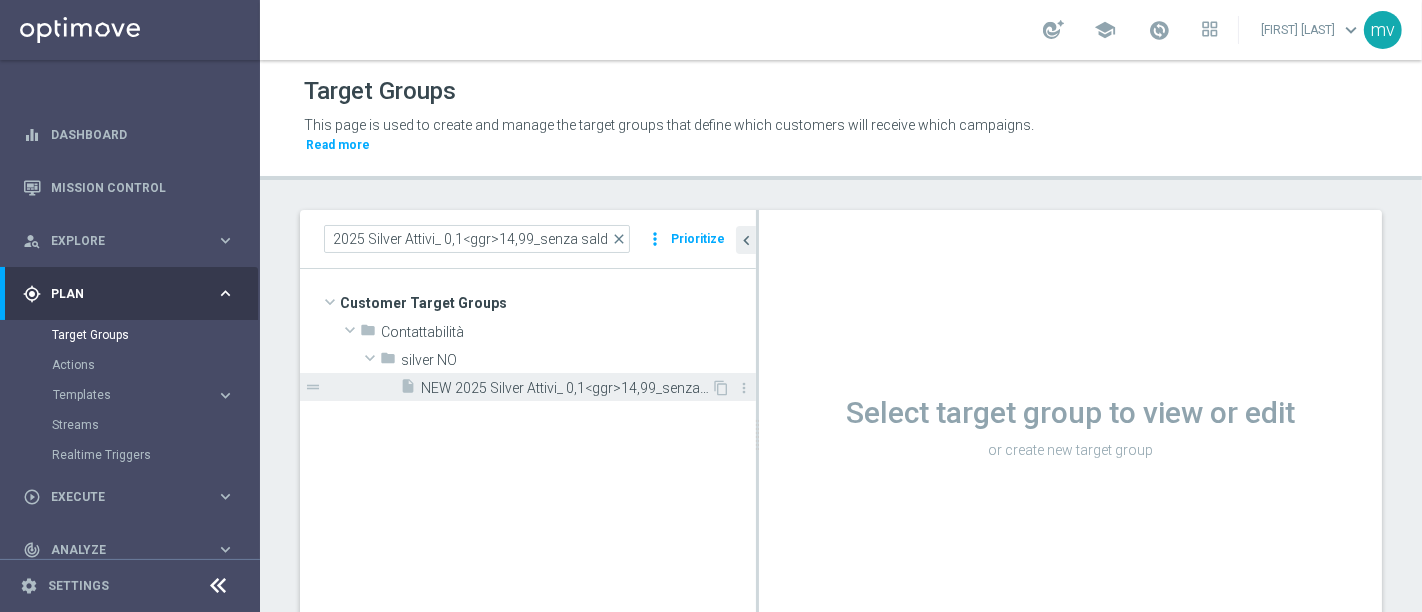 click on "NEW 2025 Silver Attivi_ 0,1<ggr>14,99_senza saldo" at bounding box center [566, 388] 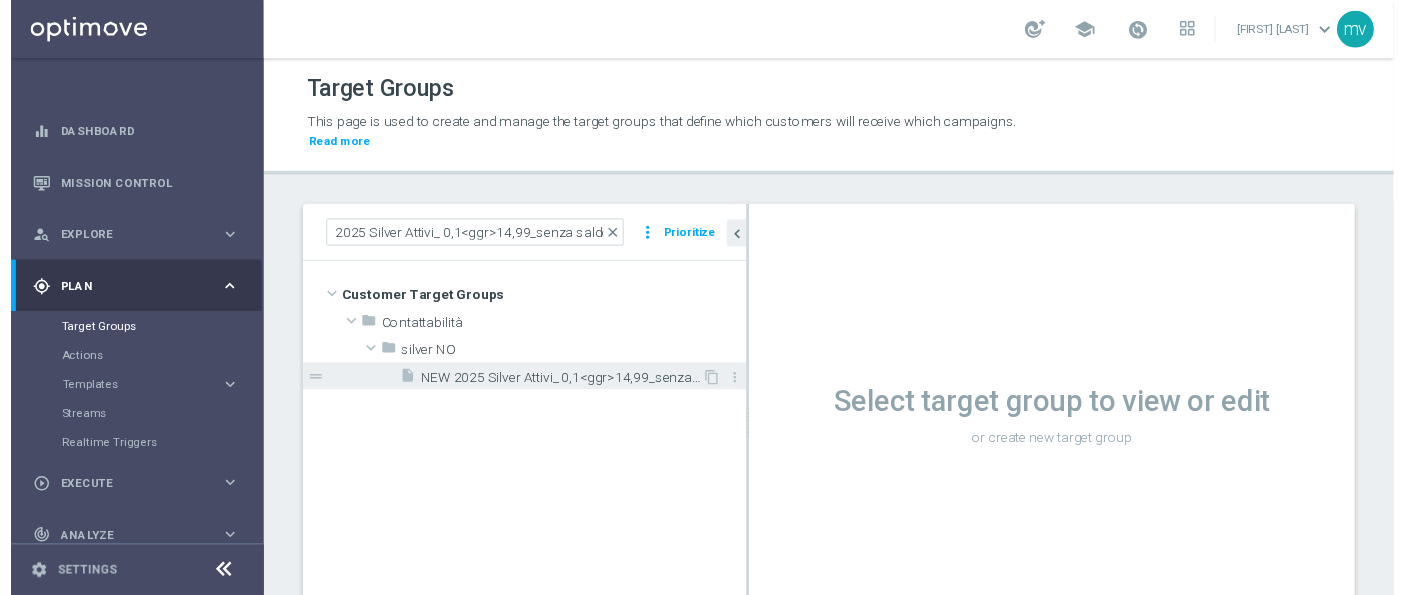 scroll, scrollTop: 0, scrollLeft: 0, axis: both 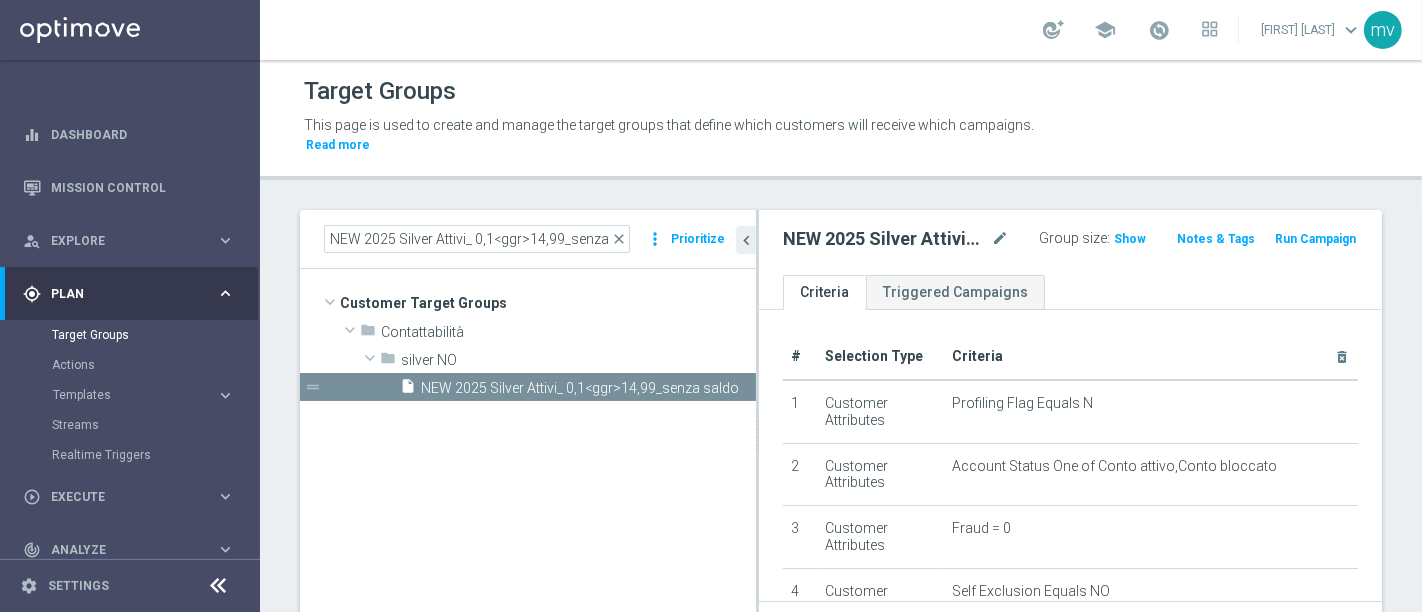 click on "Run Campaign" 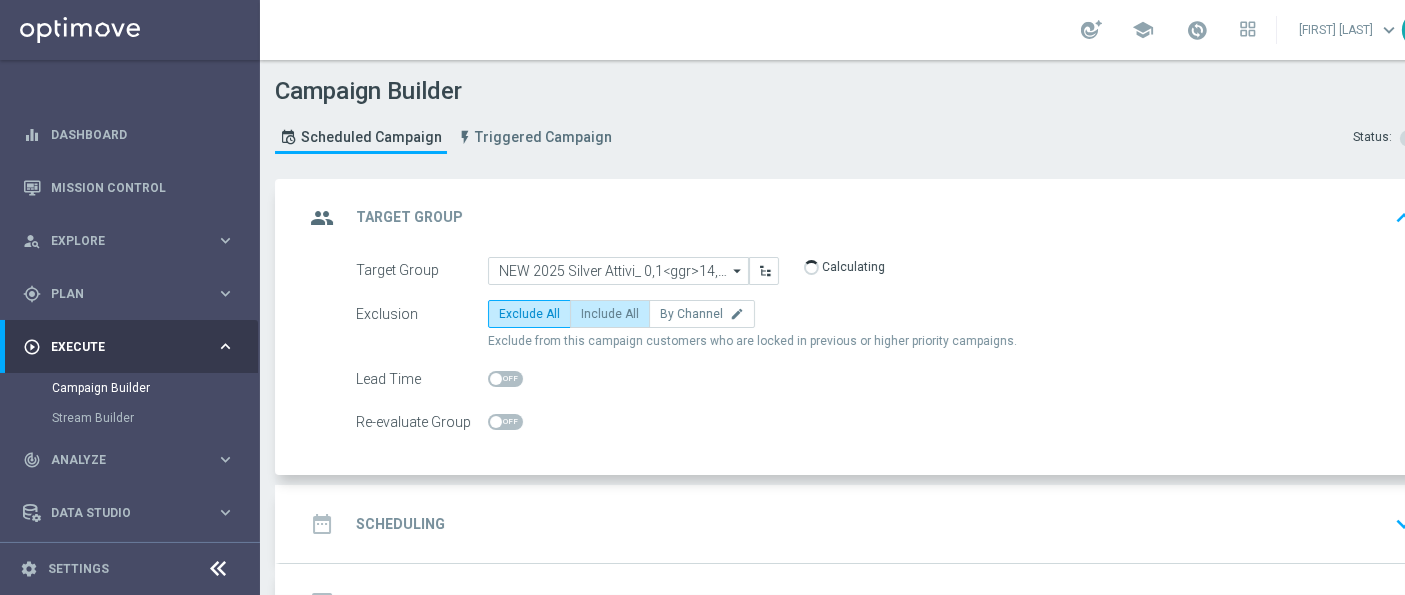 click on "Include All" 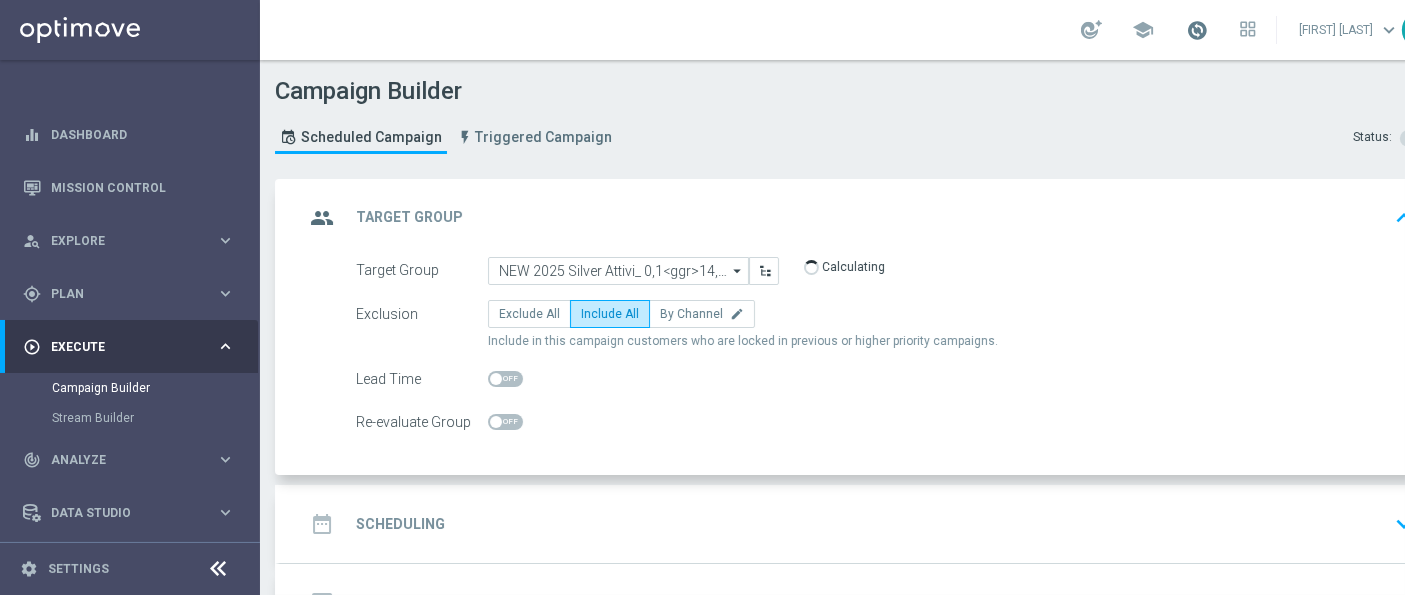 click at bounding box center (1197, 30) 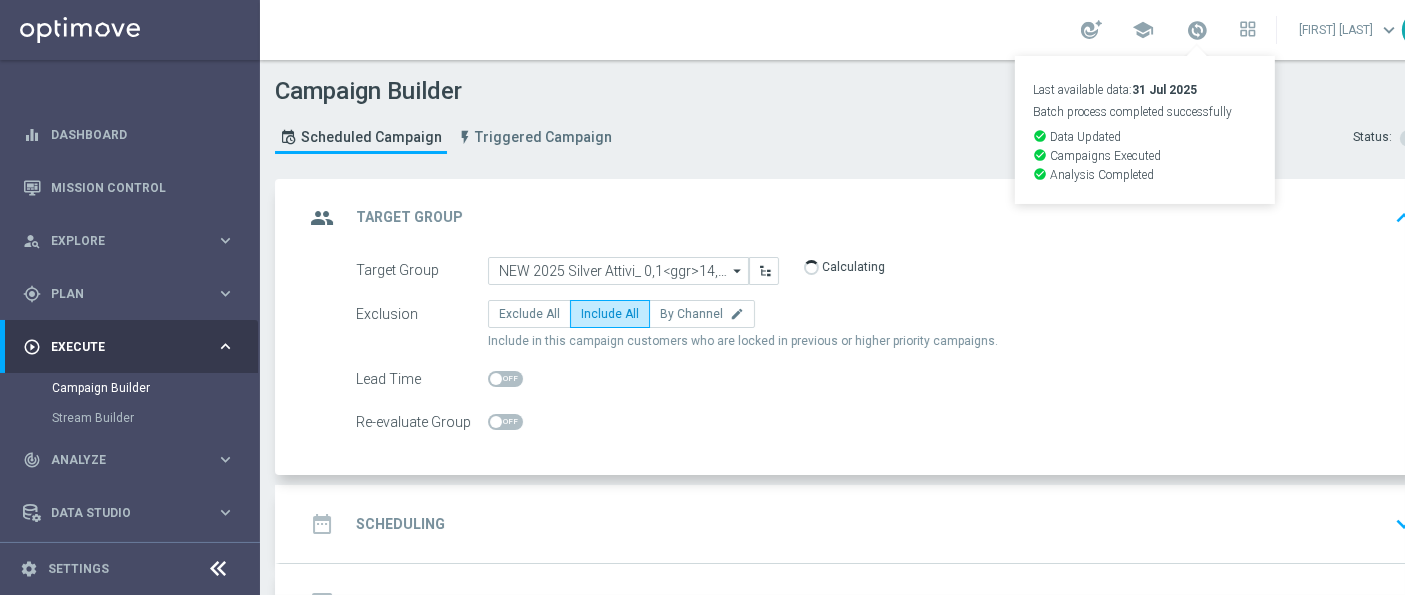 click on "Campaign Builder
Scheduled Campaign
Triggered Campaign
Status:
Draft" 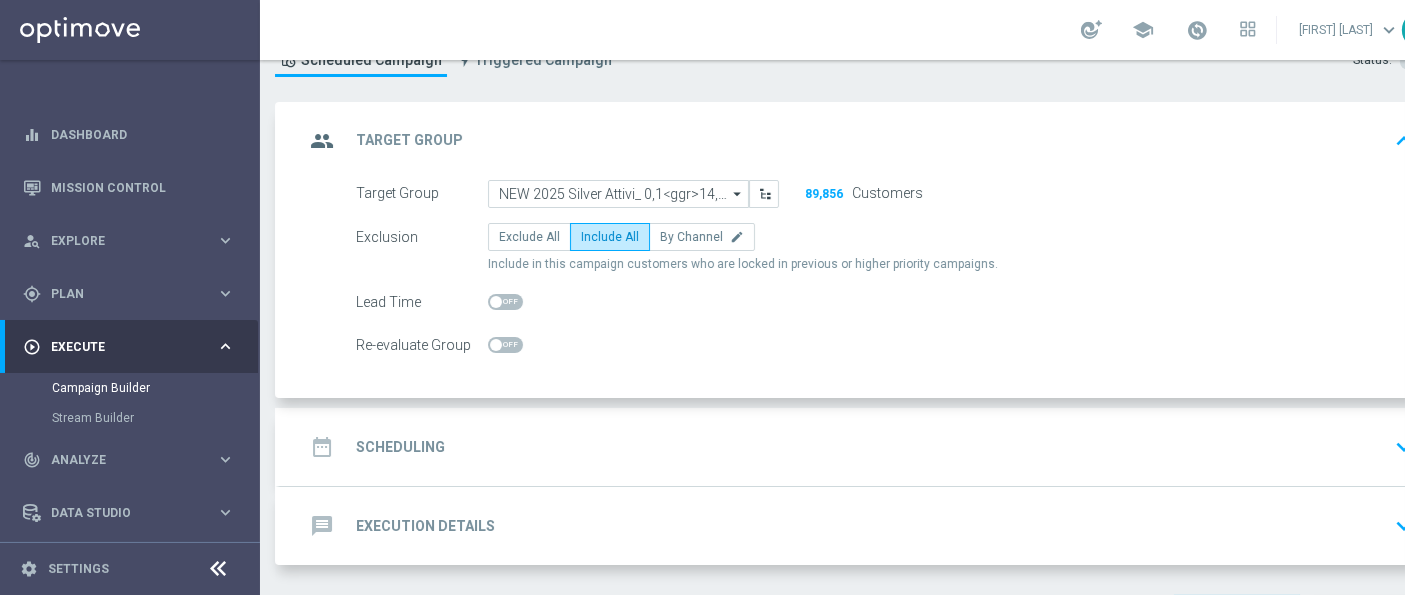 scroll, scrollTop: 111, scrollLeft: 0, axis: vertical 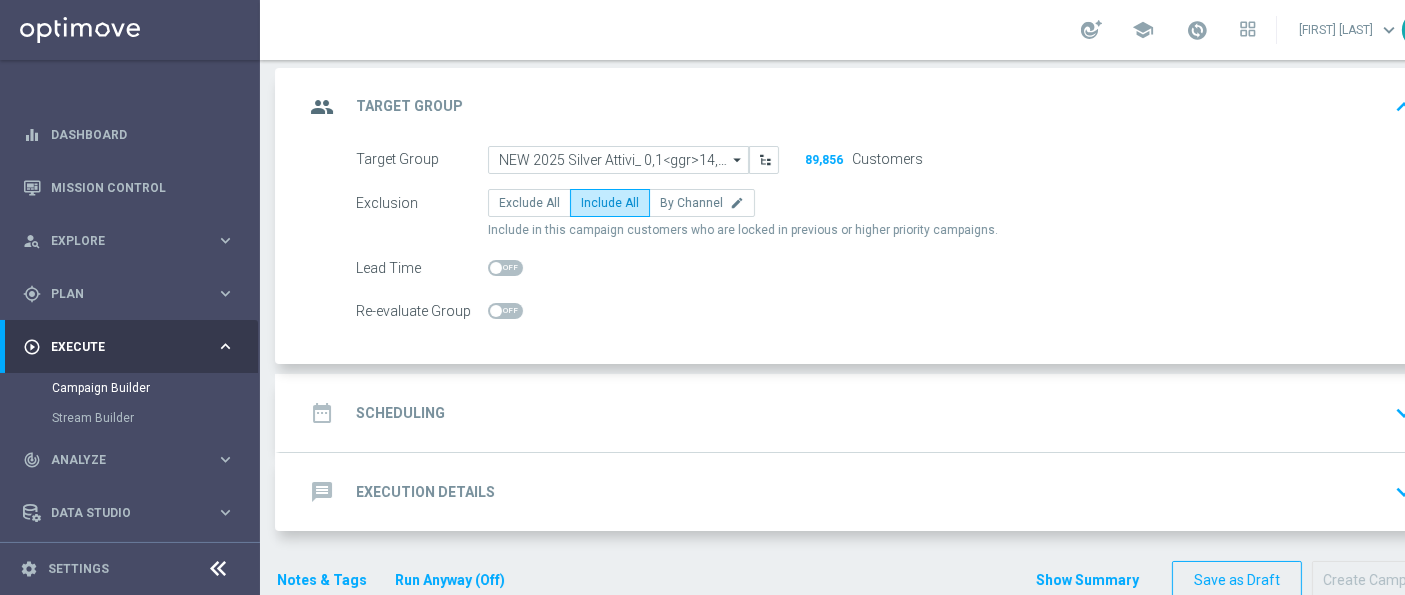 click on "date_range
Scheduling" 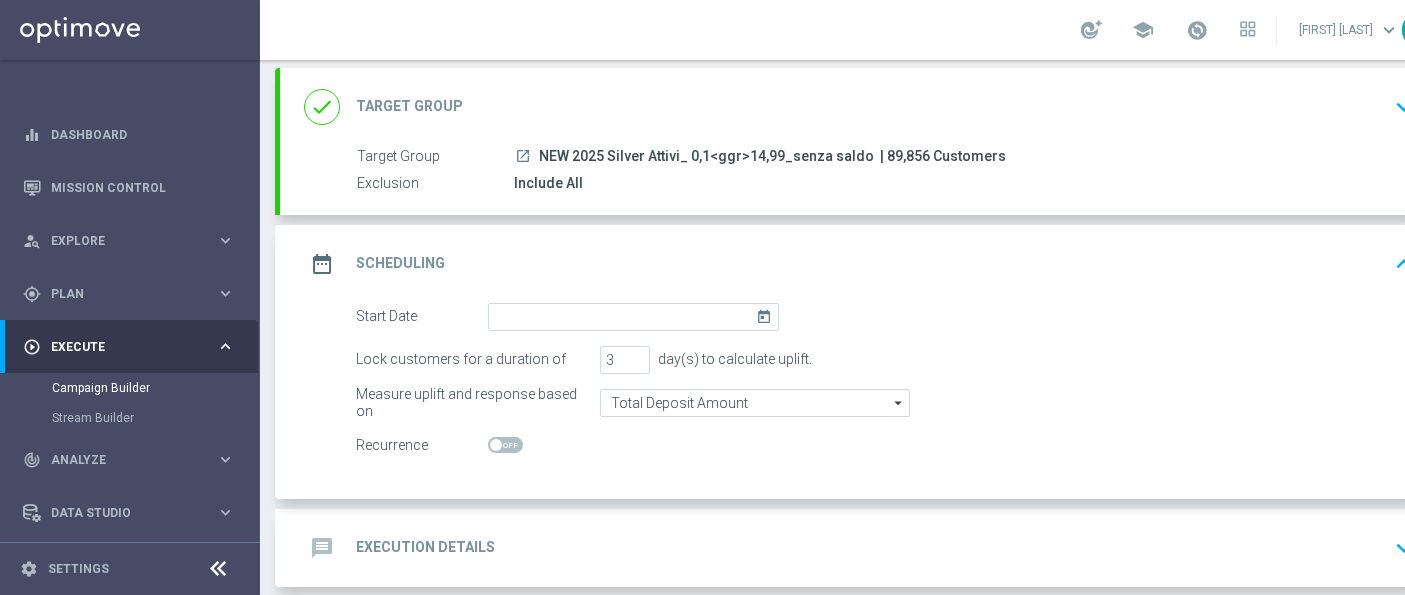 click on "today" 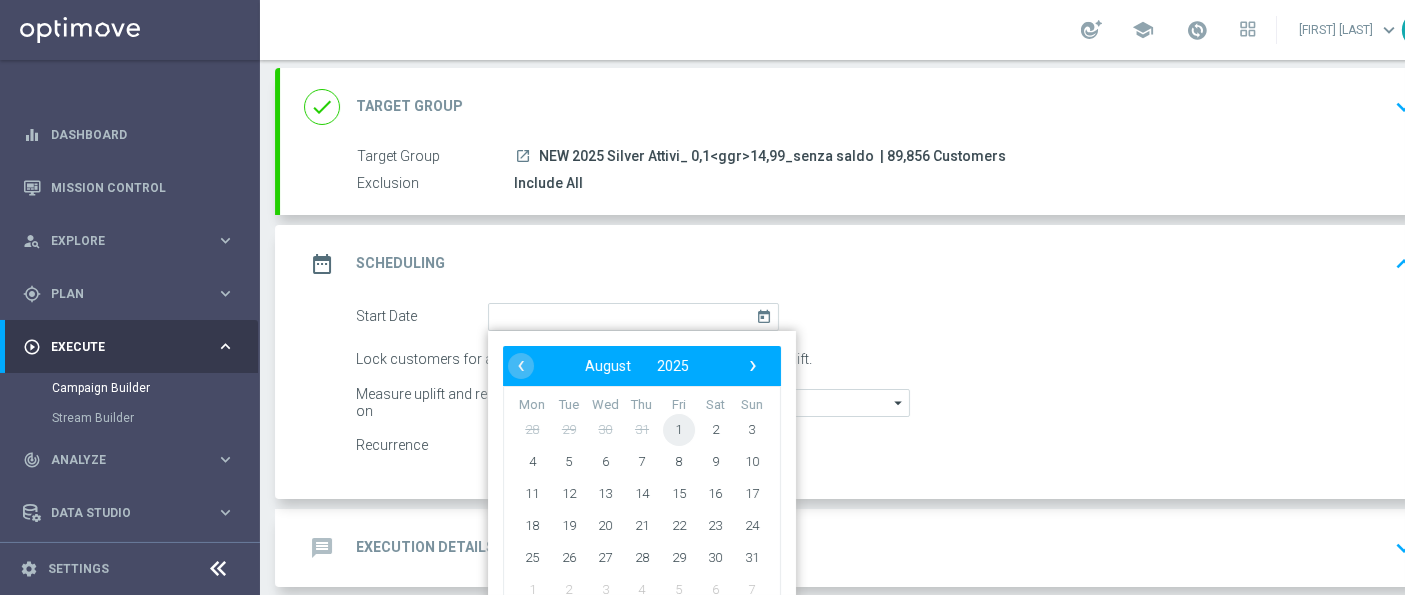 click on "1" 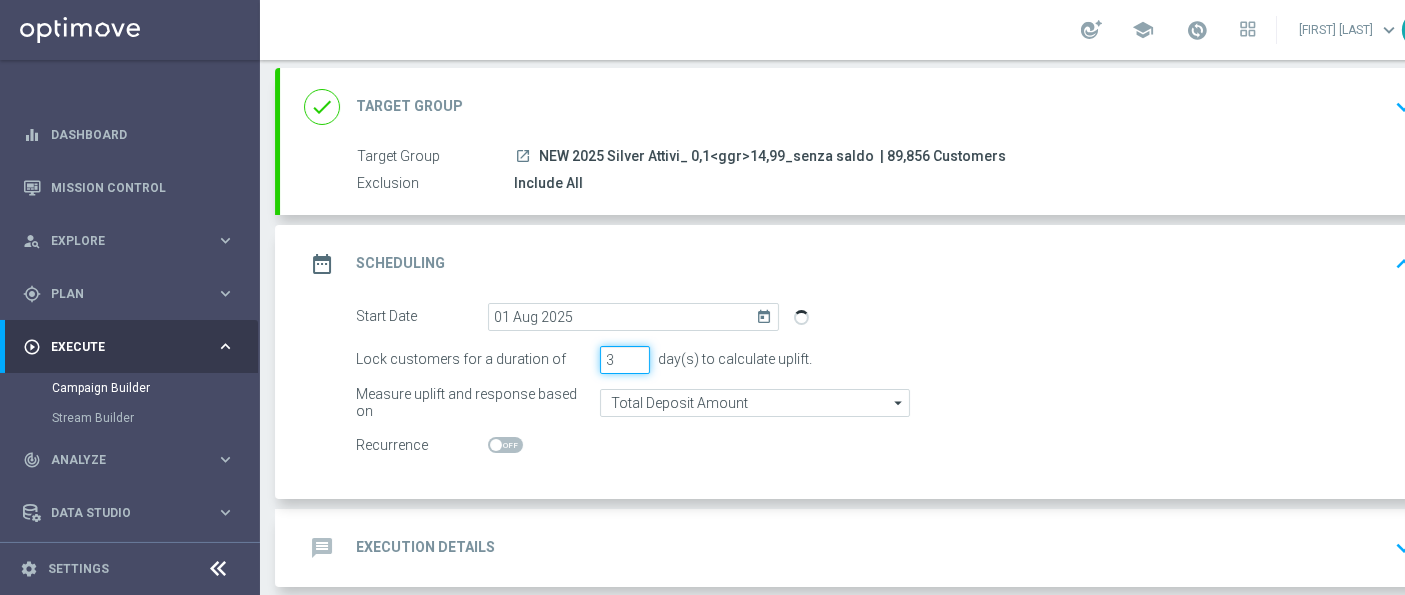 click on "3" 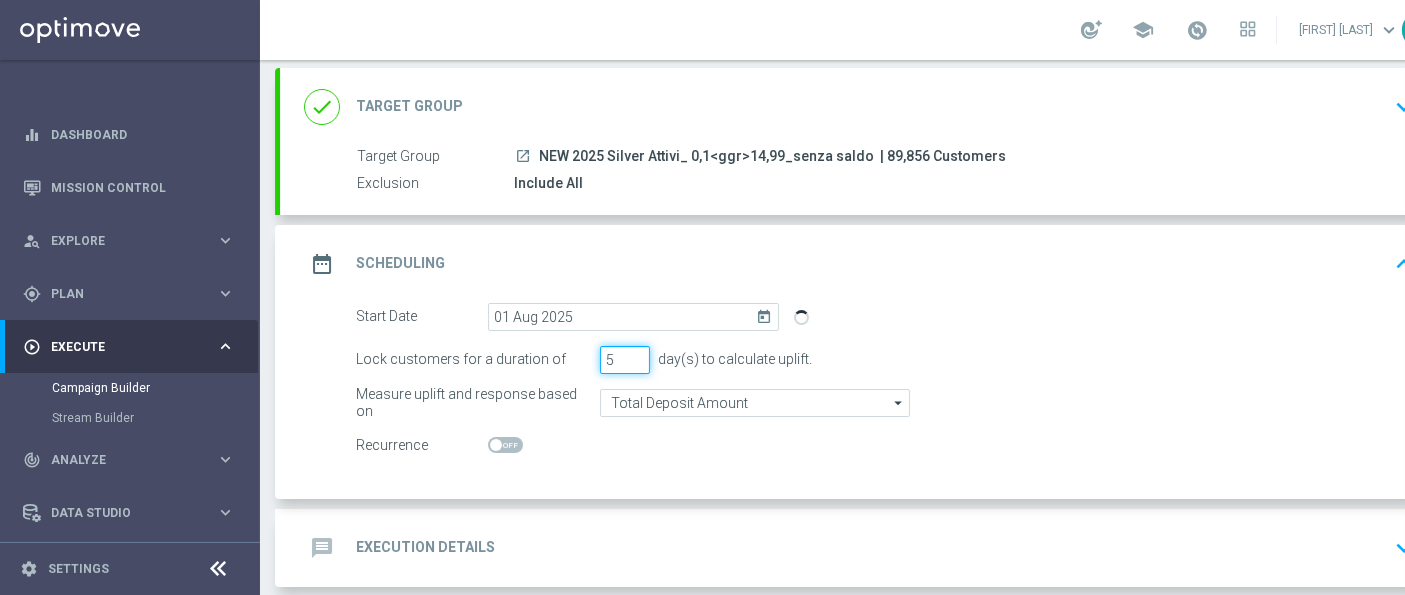 type on "5" 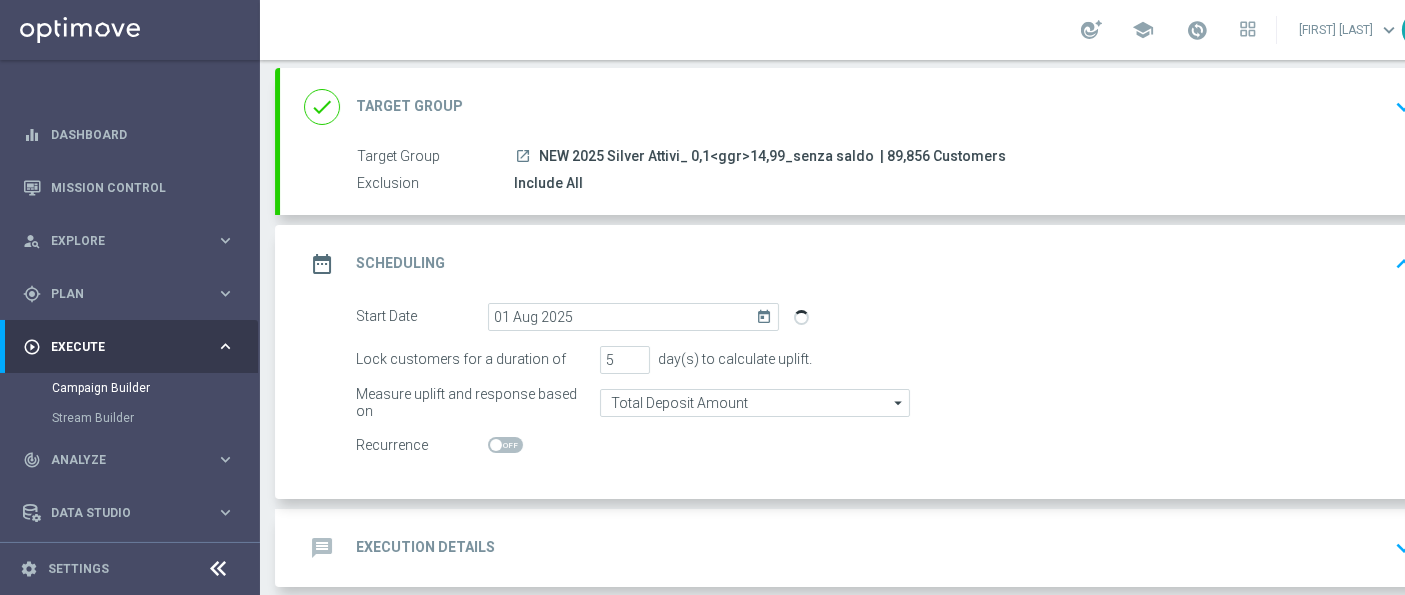 click 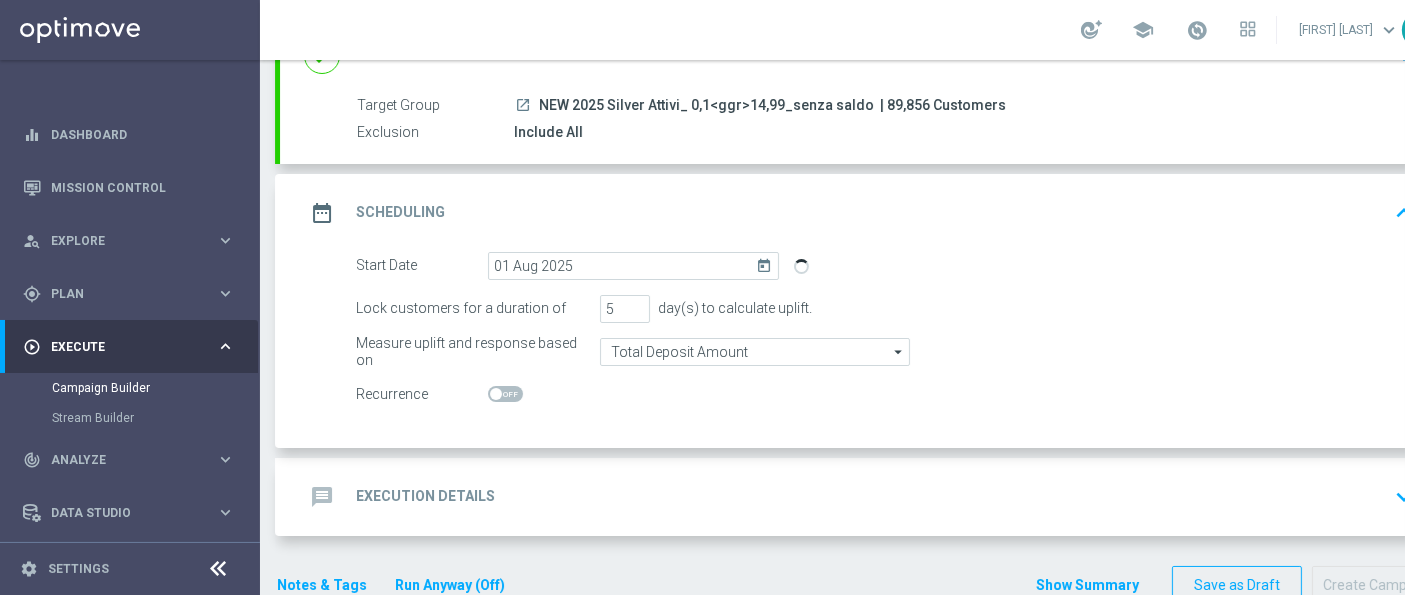 scroll, scrollTop: 191, scrollLeft: 0, axis: vertical 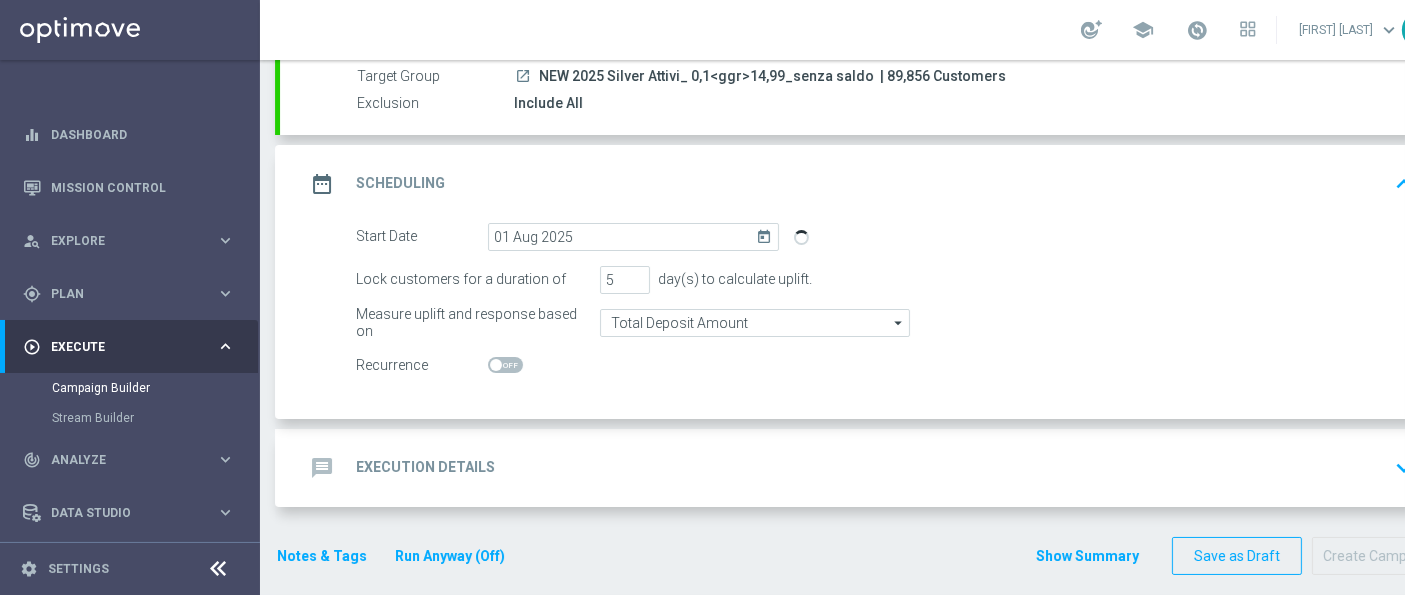 click on "message
Execution Details
keyboard_arrow_down" 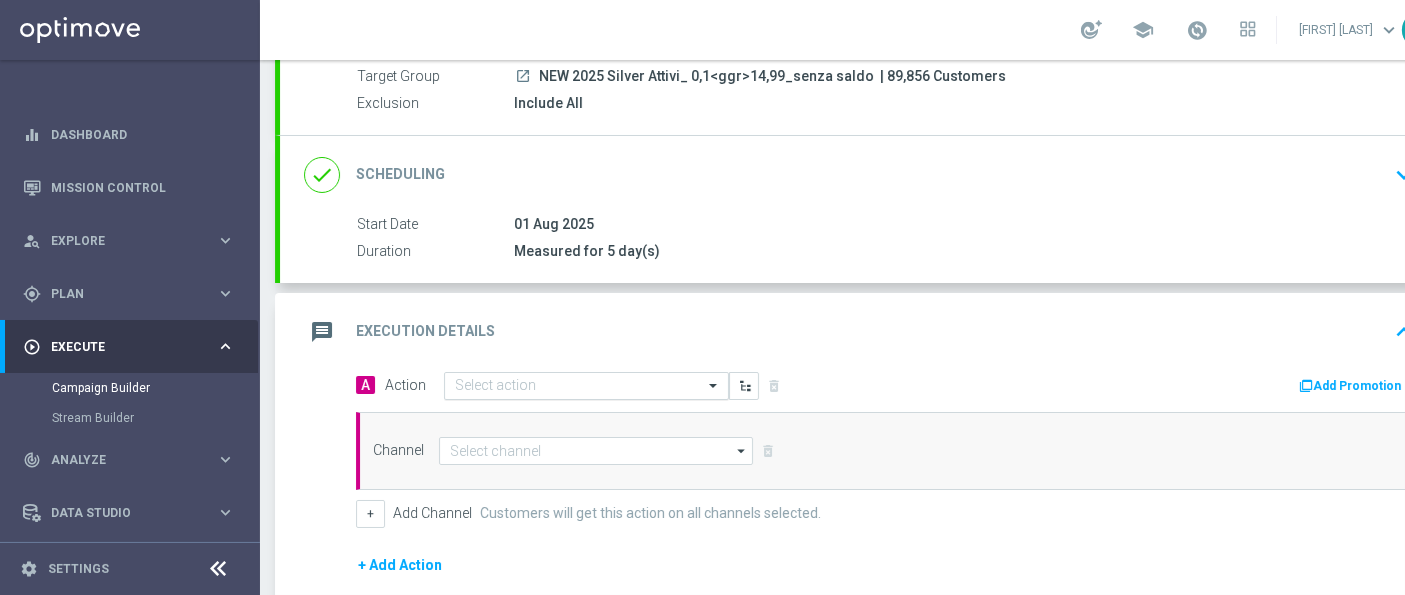 click 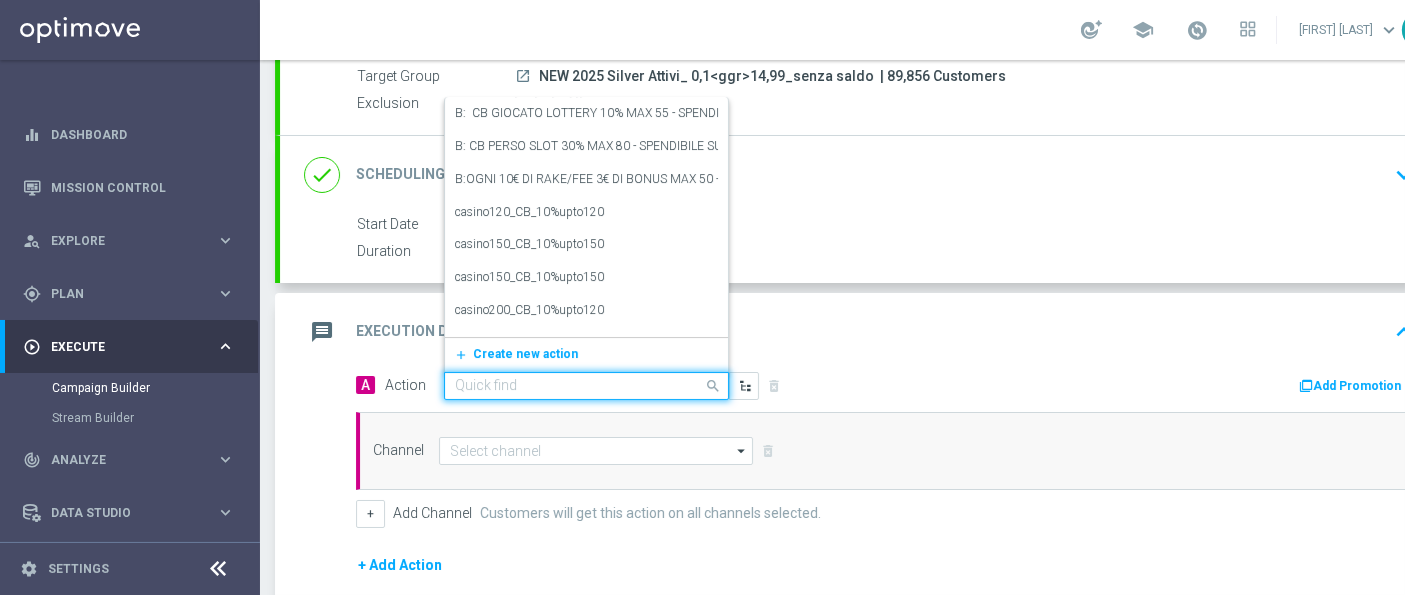 paste on "prof no _ dep up to 20€" 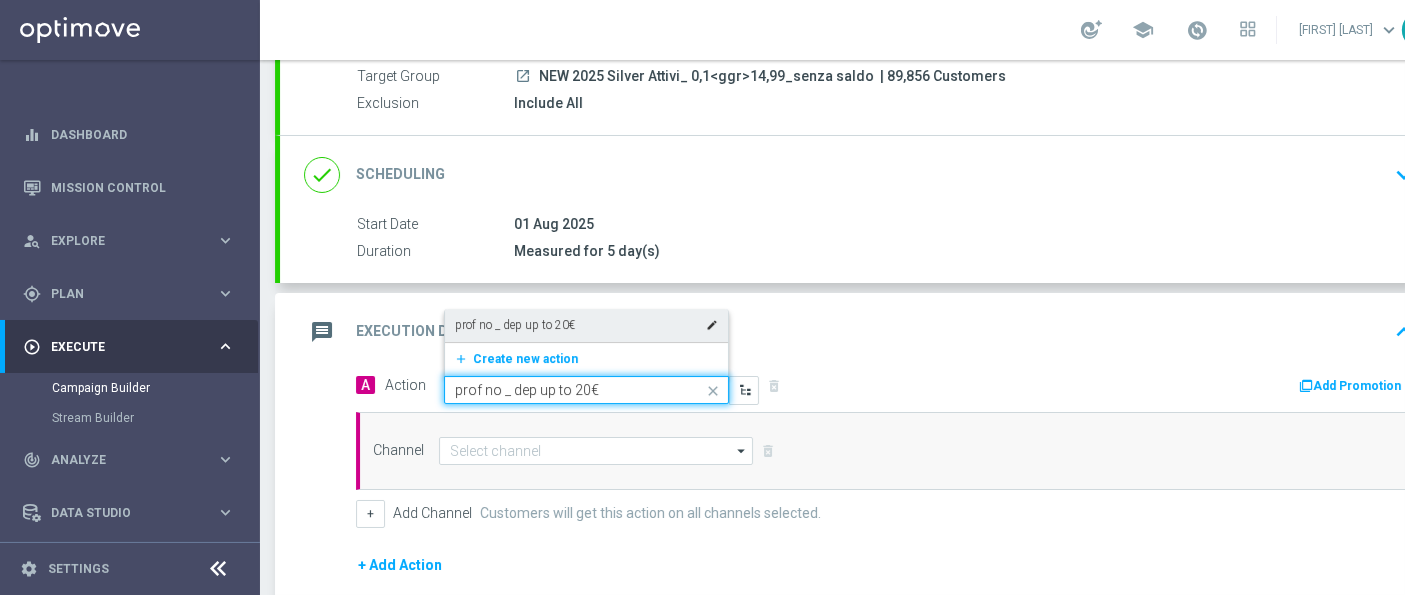 click on "prof no _ dep up to 20€" at bounding box center [515, 325] 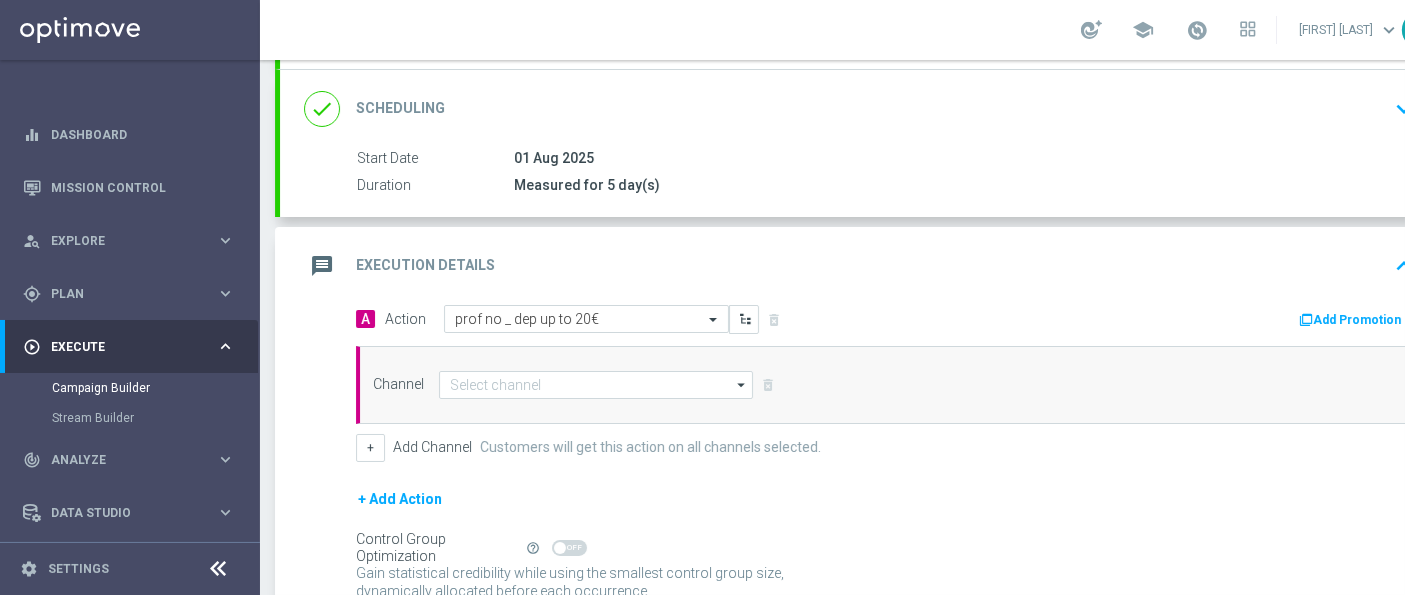 scroll, scrollTop: 302, scrollLeft: 0, axis: vertical 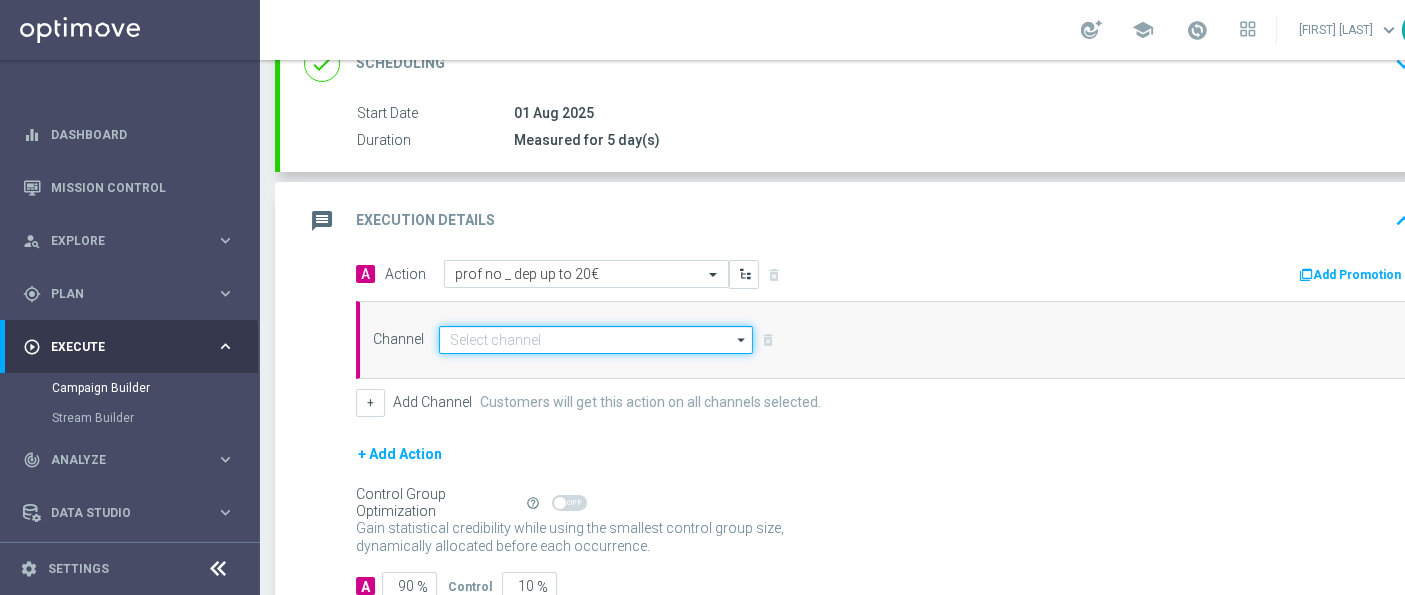 click 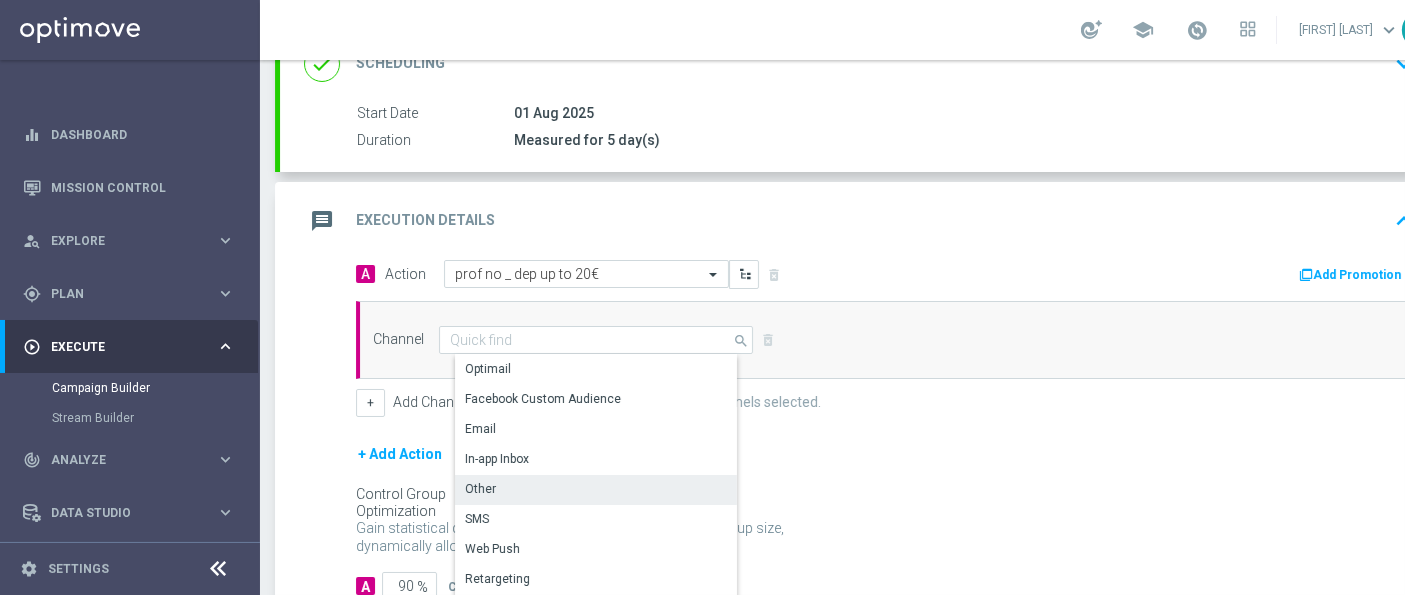 click on "Other" 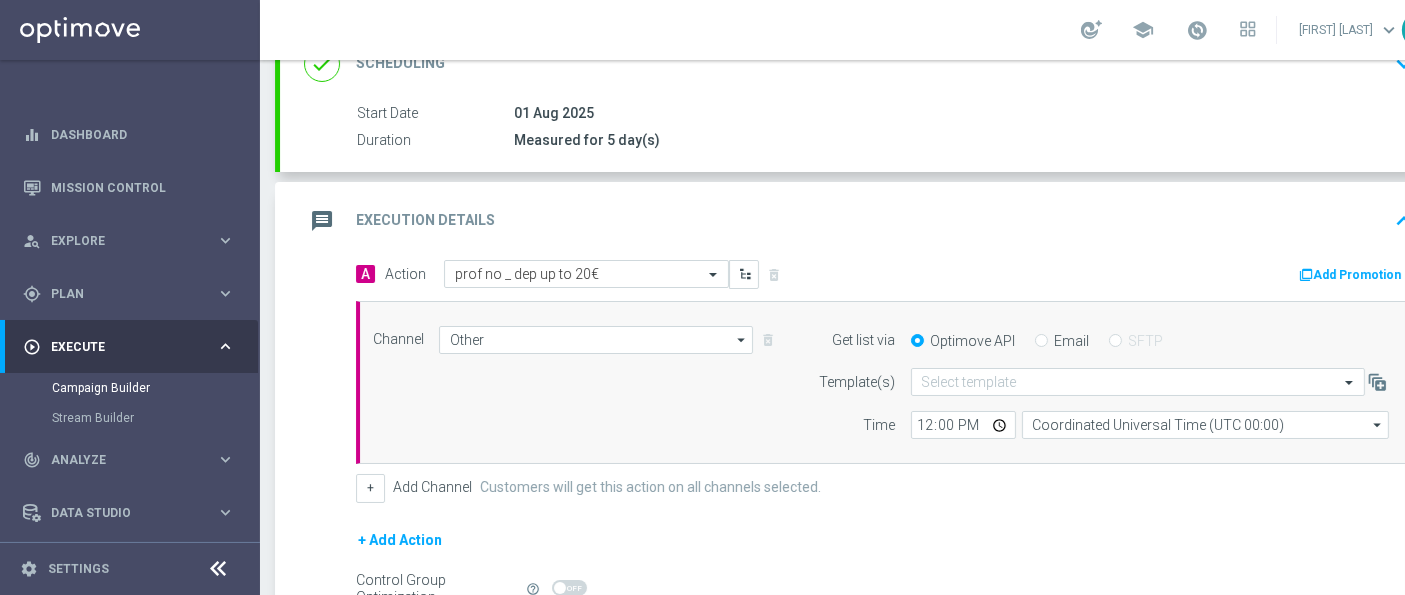 click on "Add Promotion" 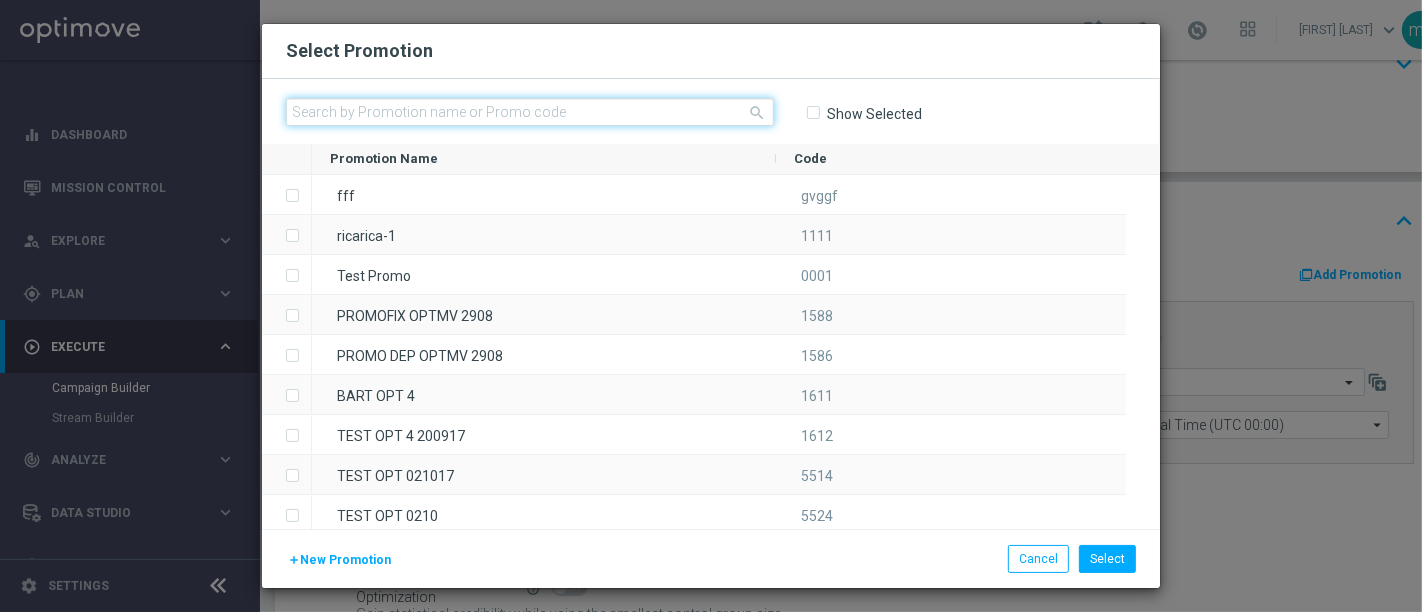 click 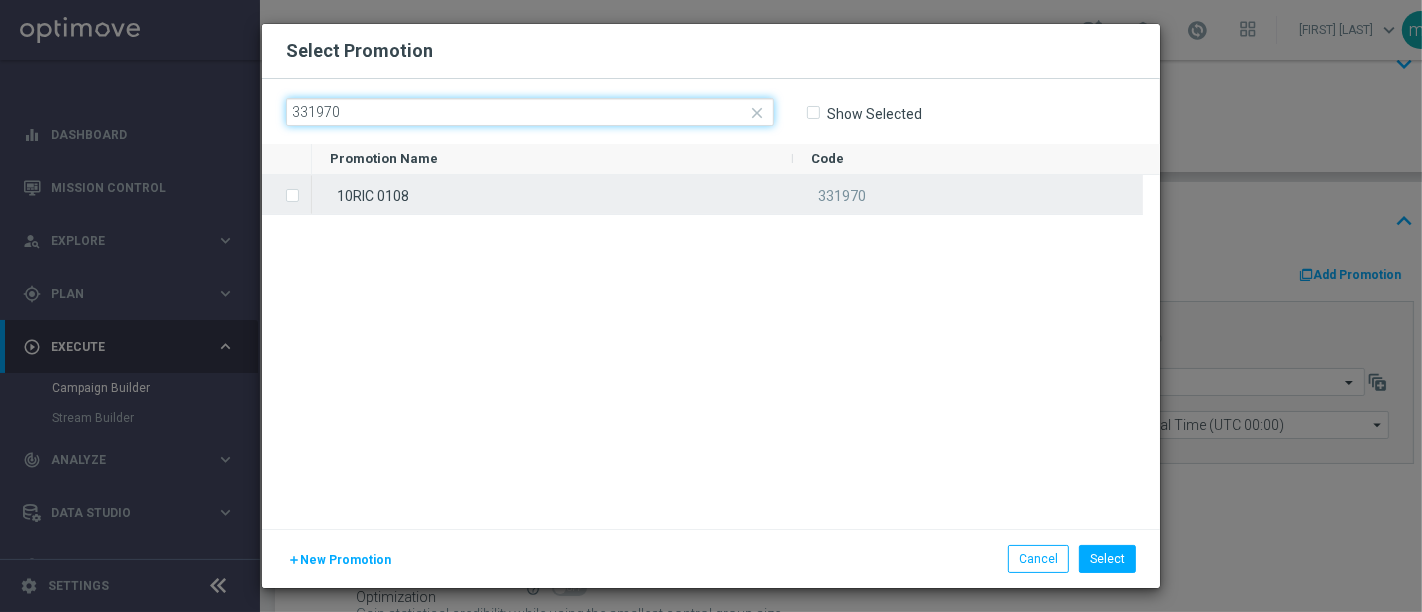 type on "331970" 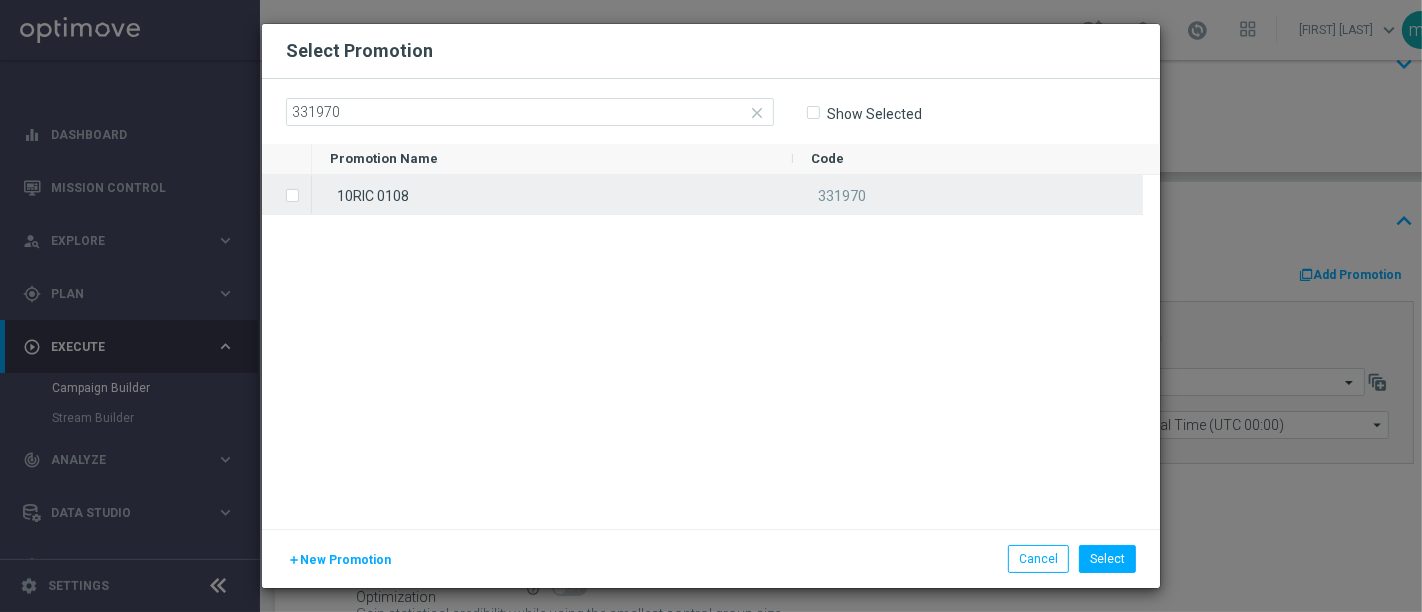 click 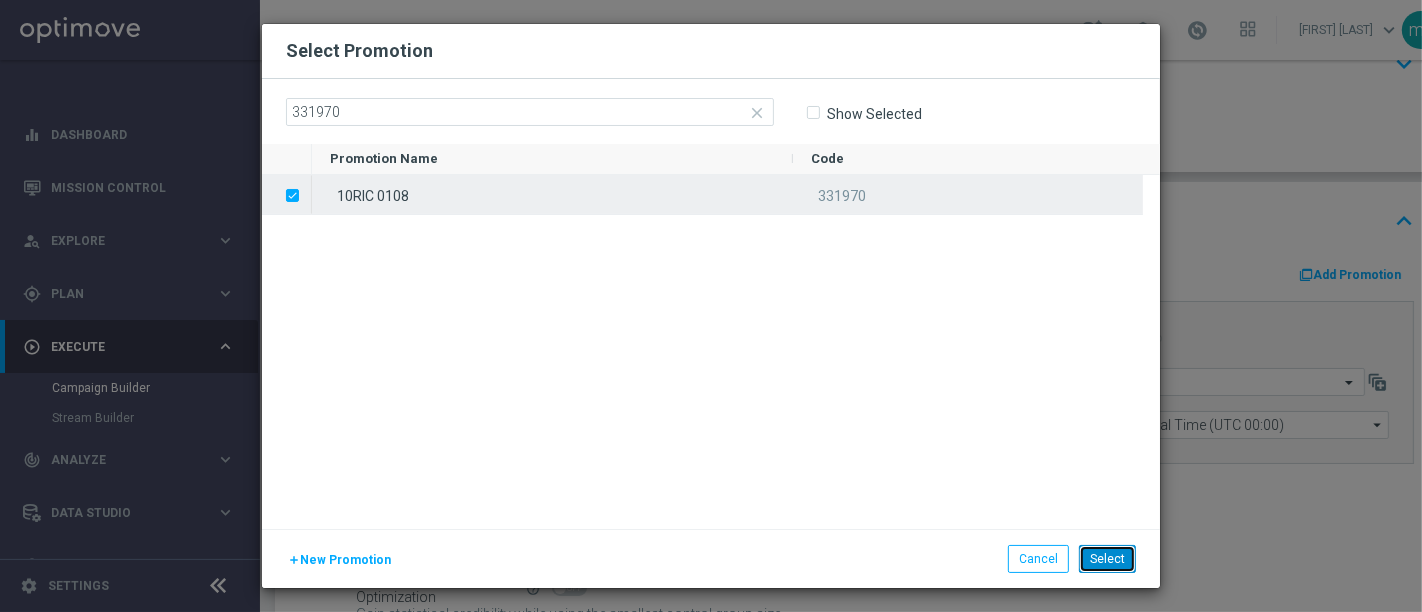 click on "Select" 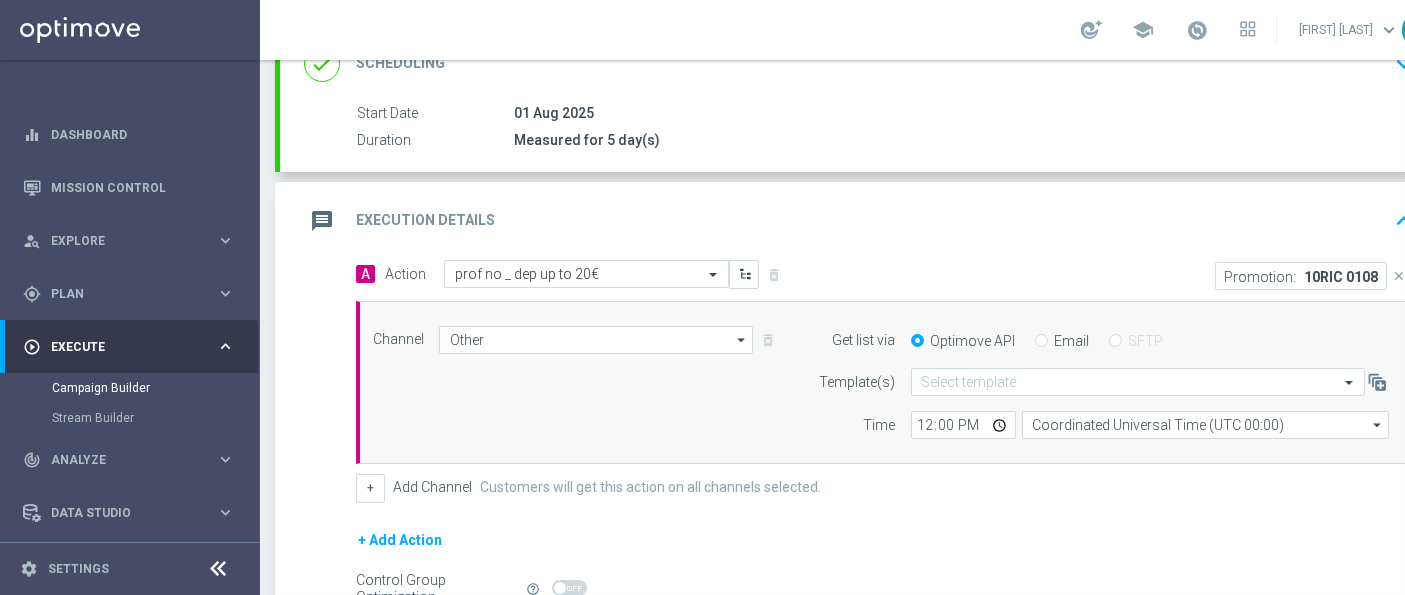 click on "Email" at bounding box center (1041, 342) 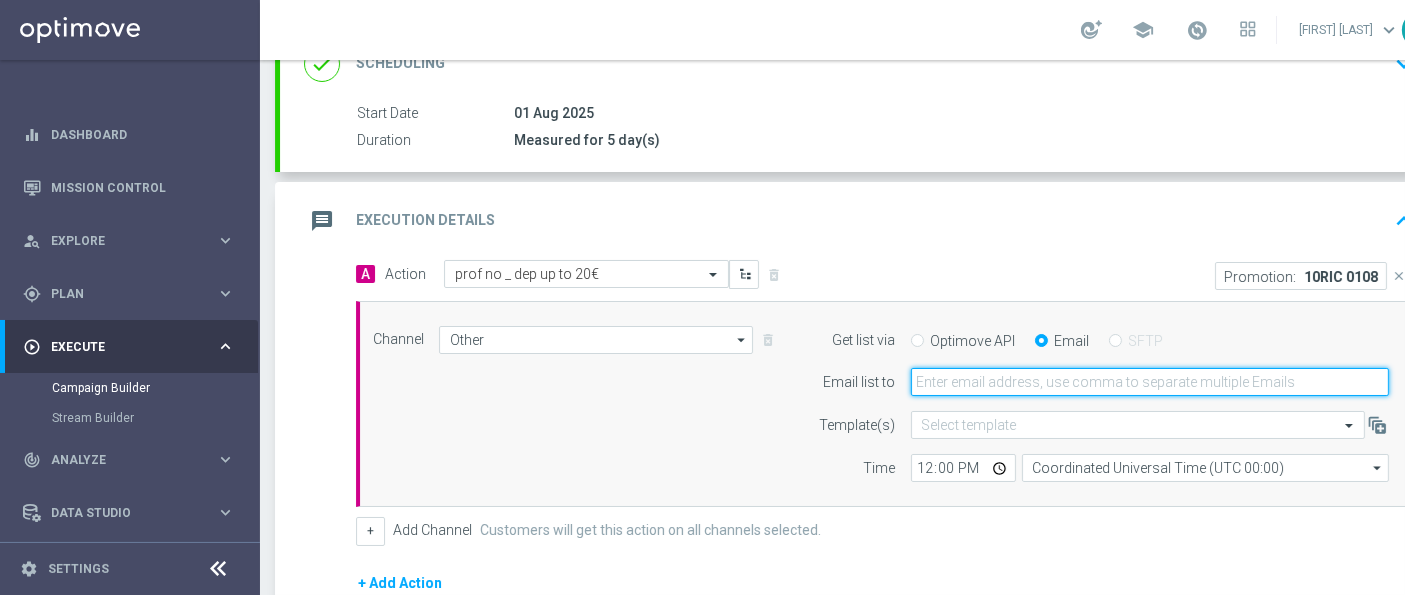 click 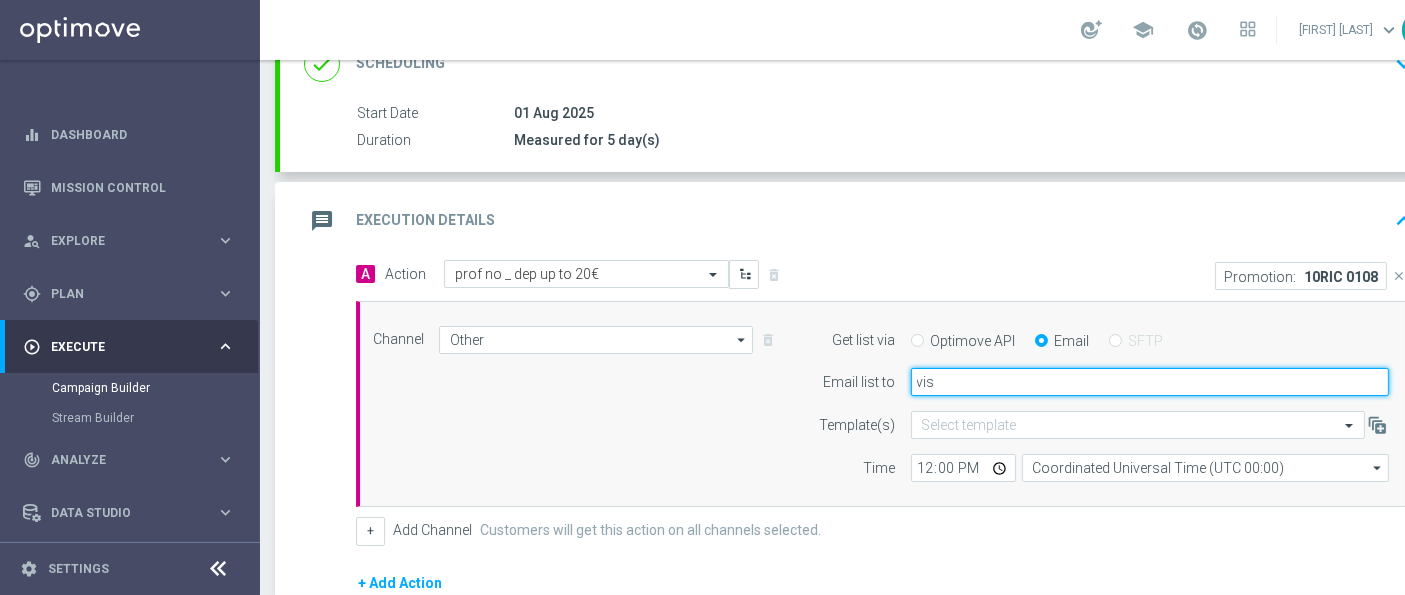 type on "[EMAIL]" 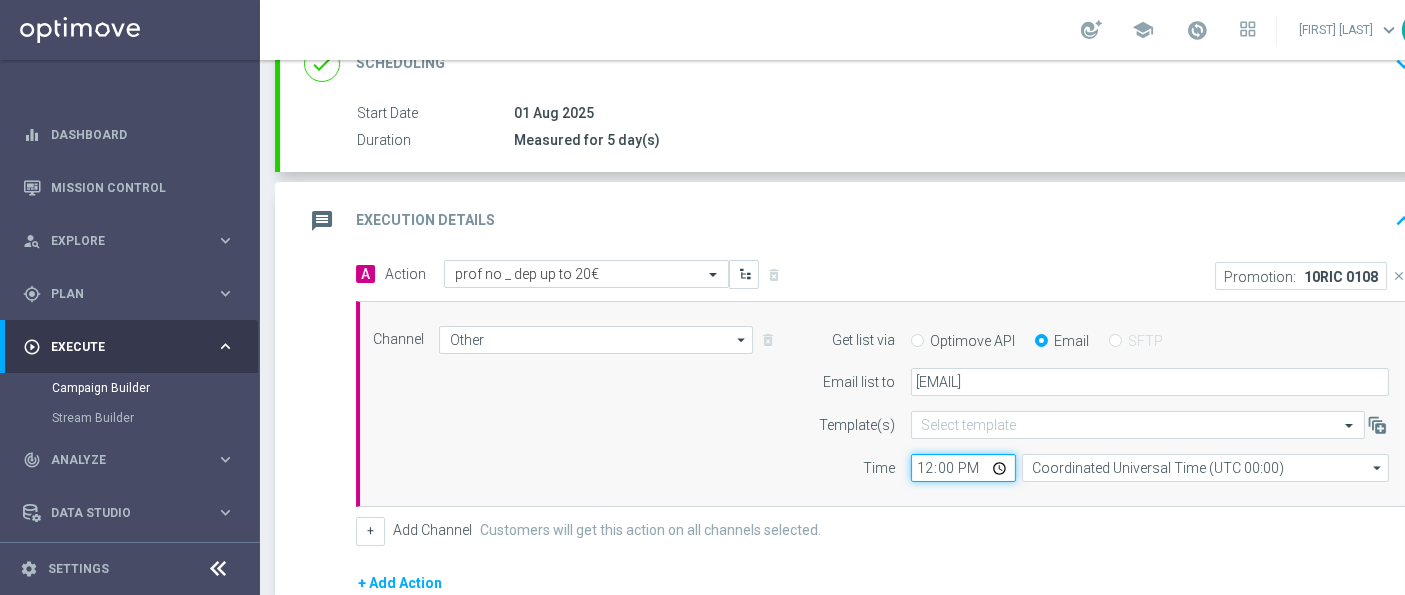 click on "12:00" 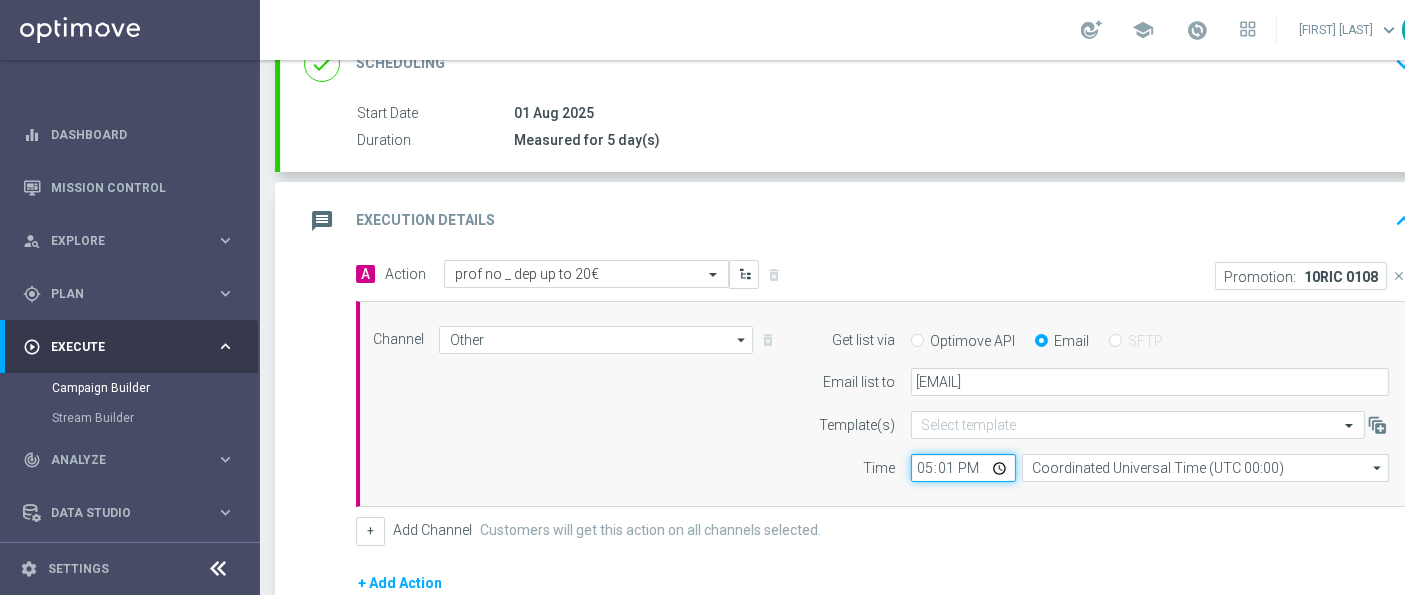type on "17:10" 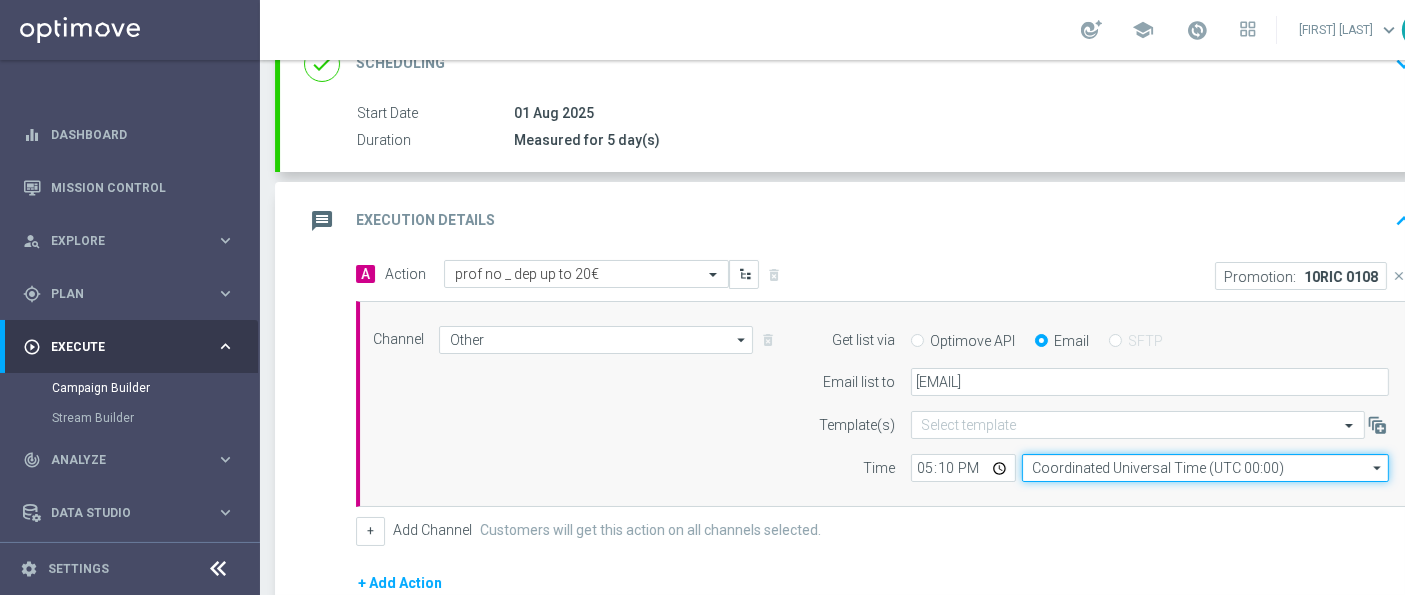 click on "Coordinated Universal Time (UTC 00:00)" 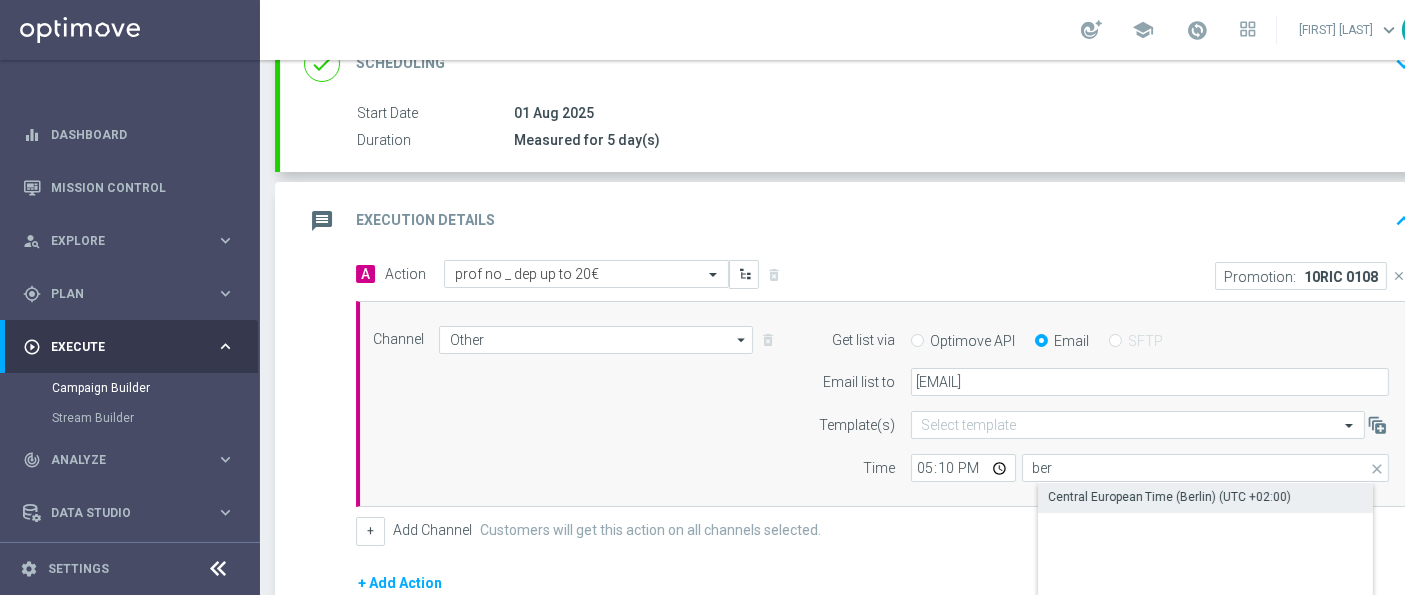 click on "Central European Time (Berlin) (UTC +02:00)" 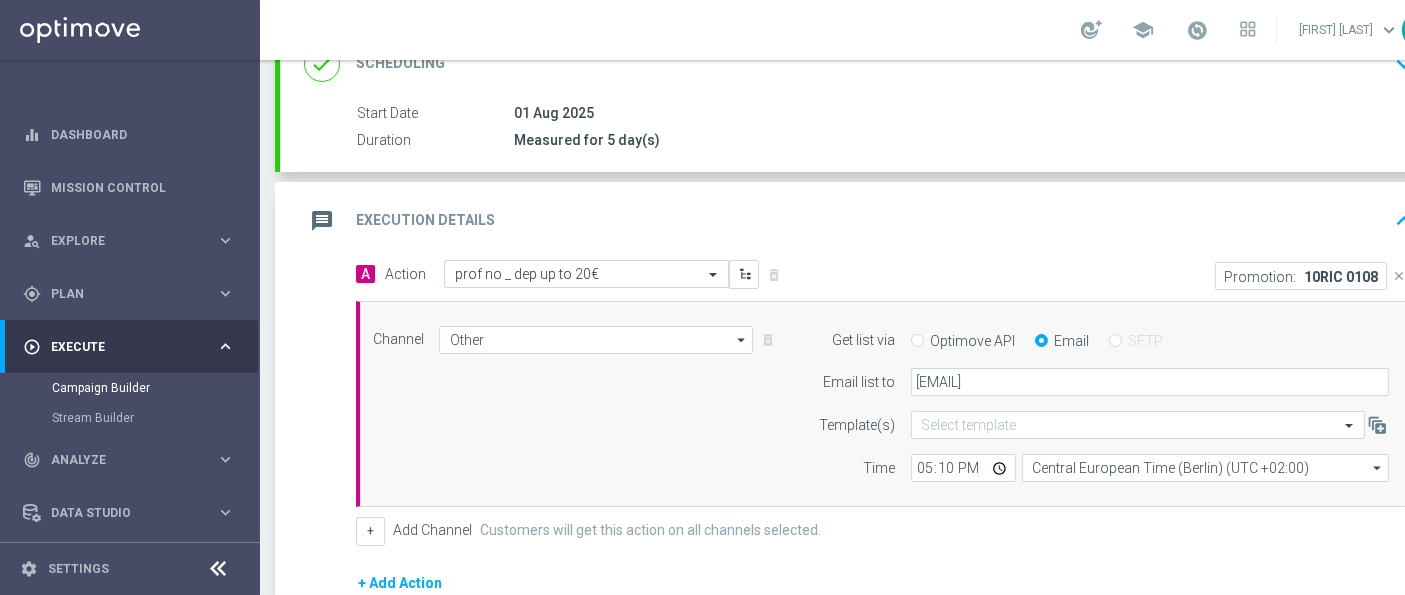 click on "+ Add Action" 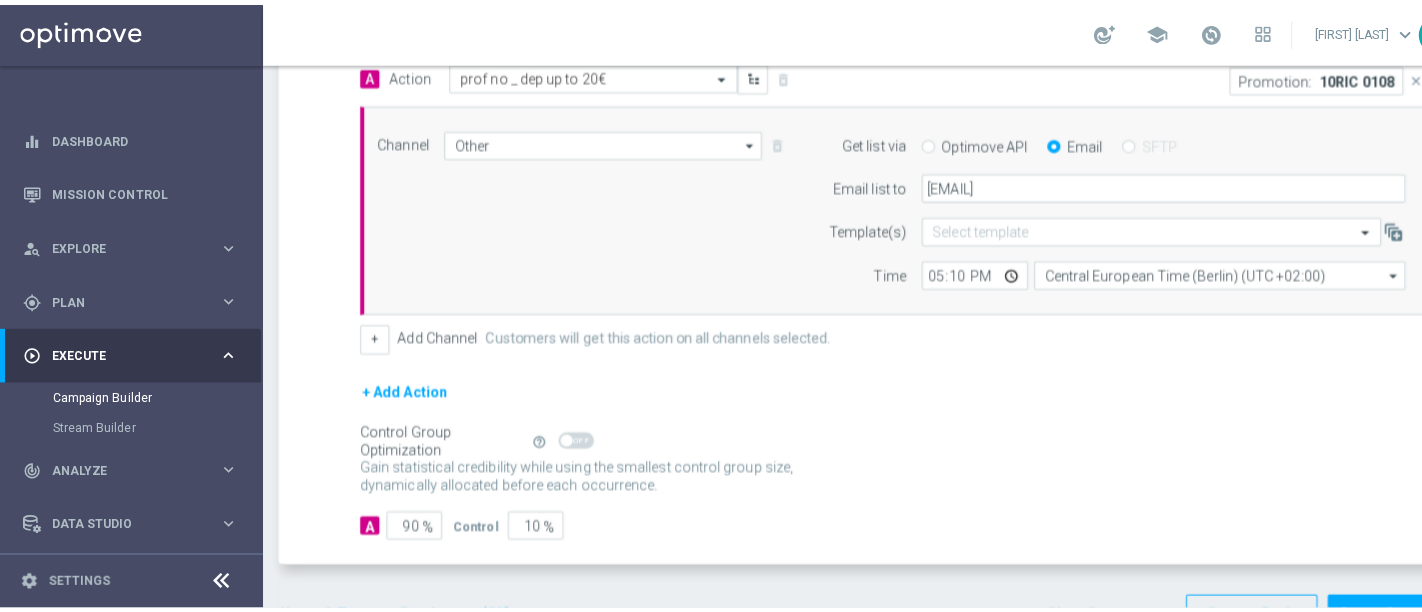 scroll, scrollTop: 524, scrollLeft: 0, axis: vertical 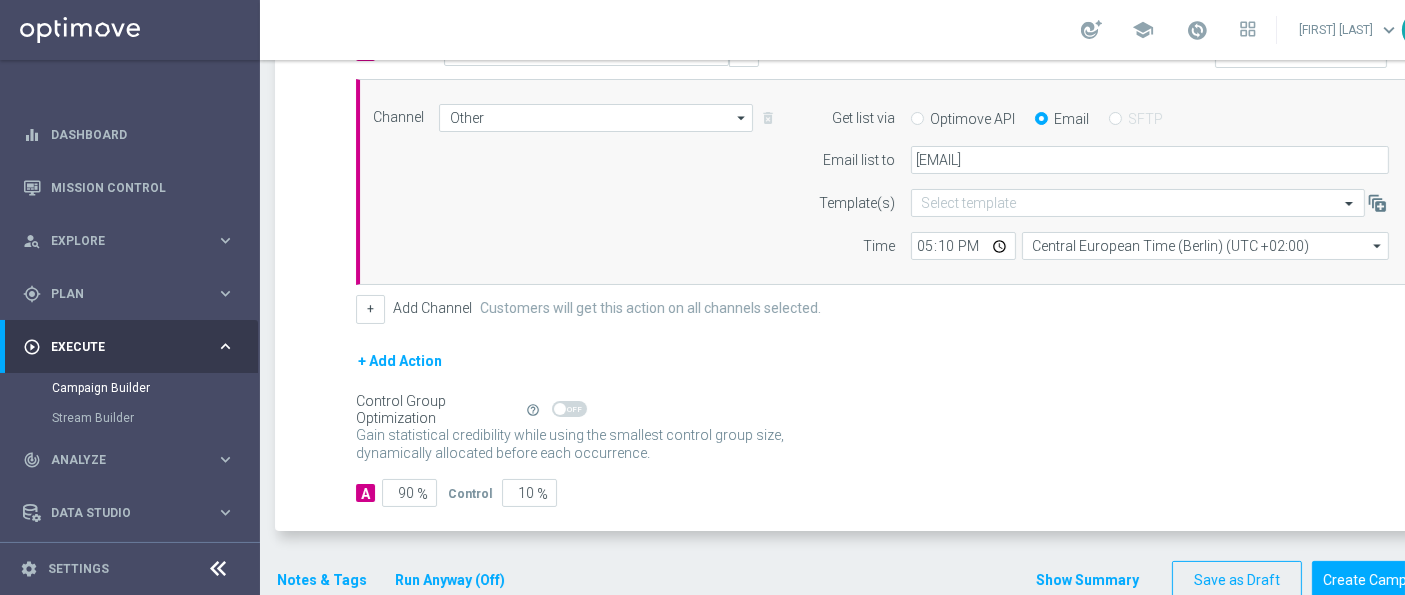 click on "Notes & Tags" 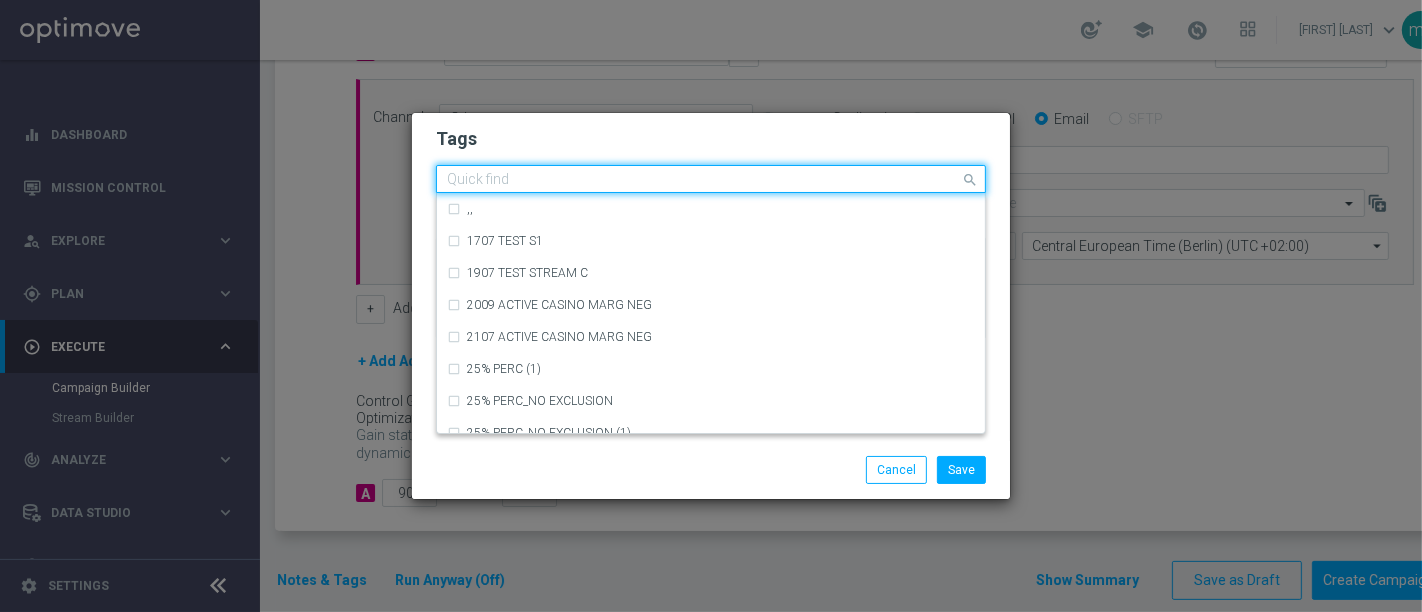 click 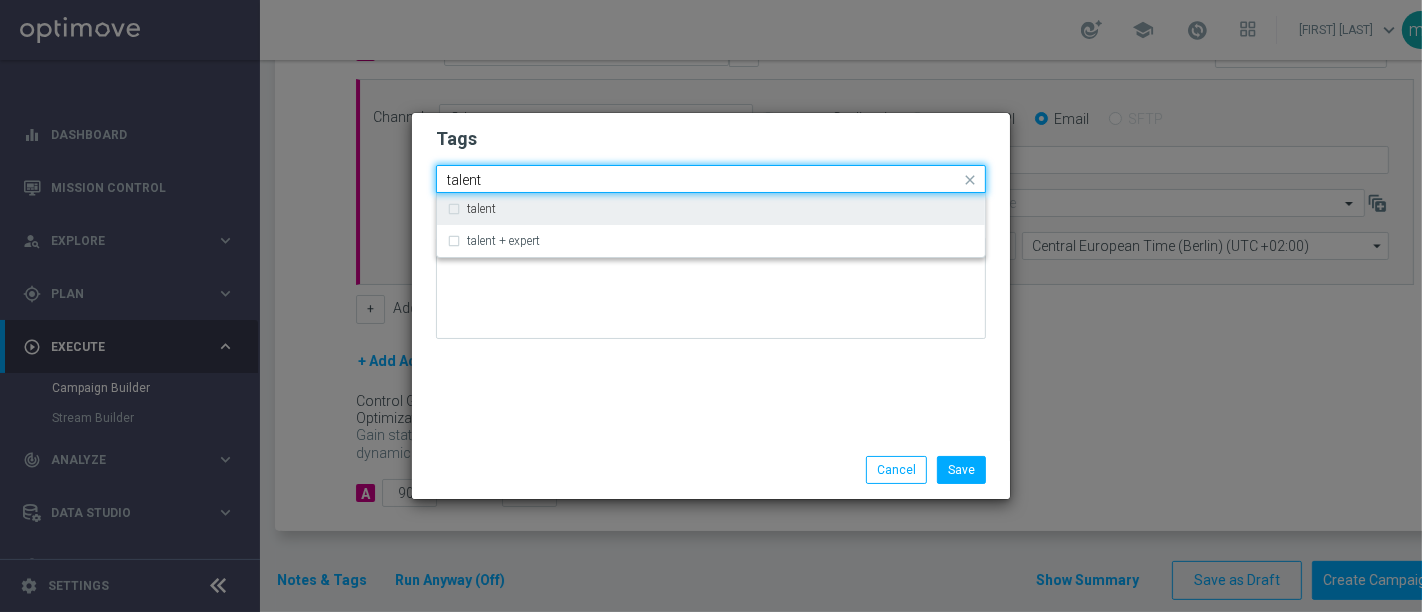 click on "talent" at bounding box center (711, 209) 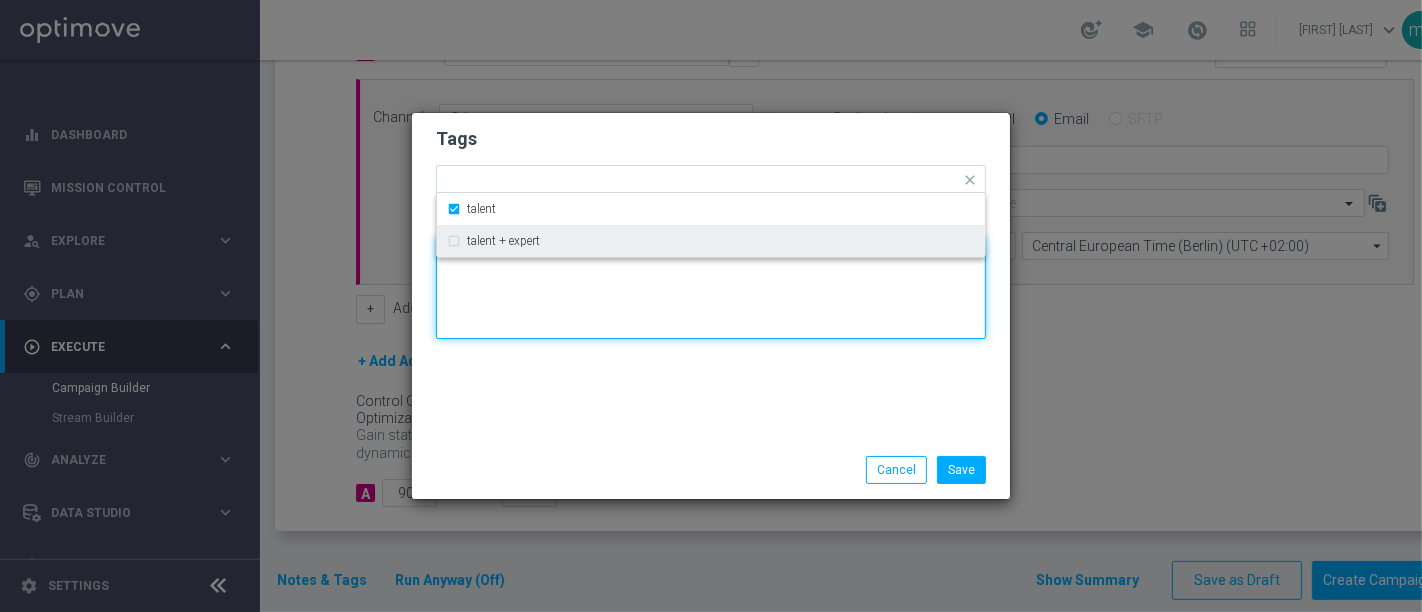 click 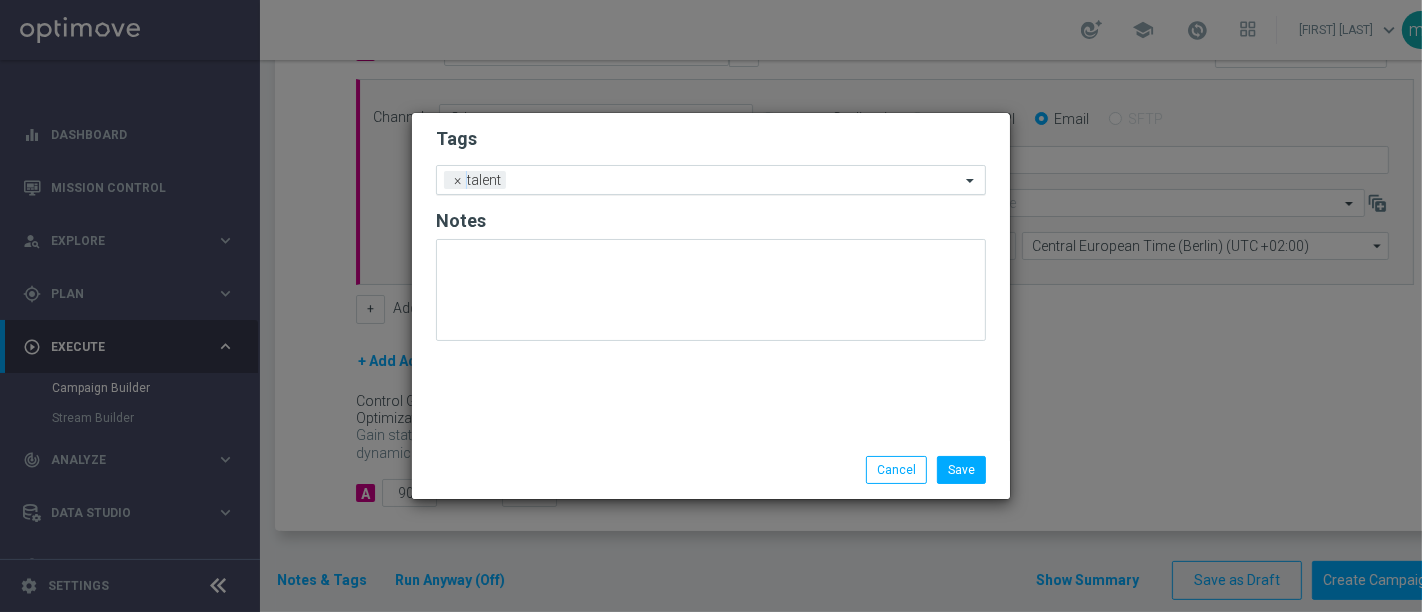 click on "Add a new tag × talent" 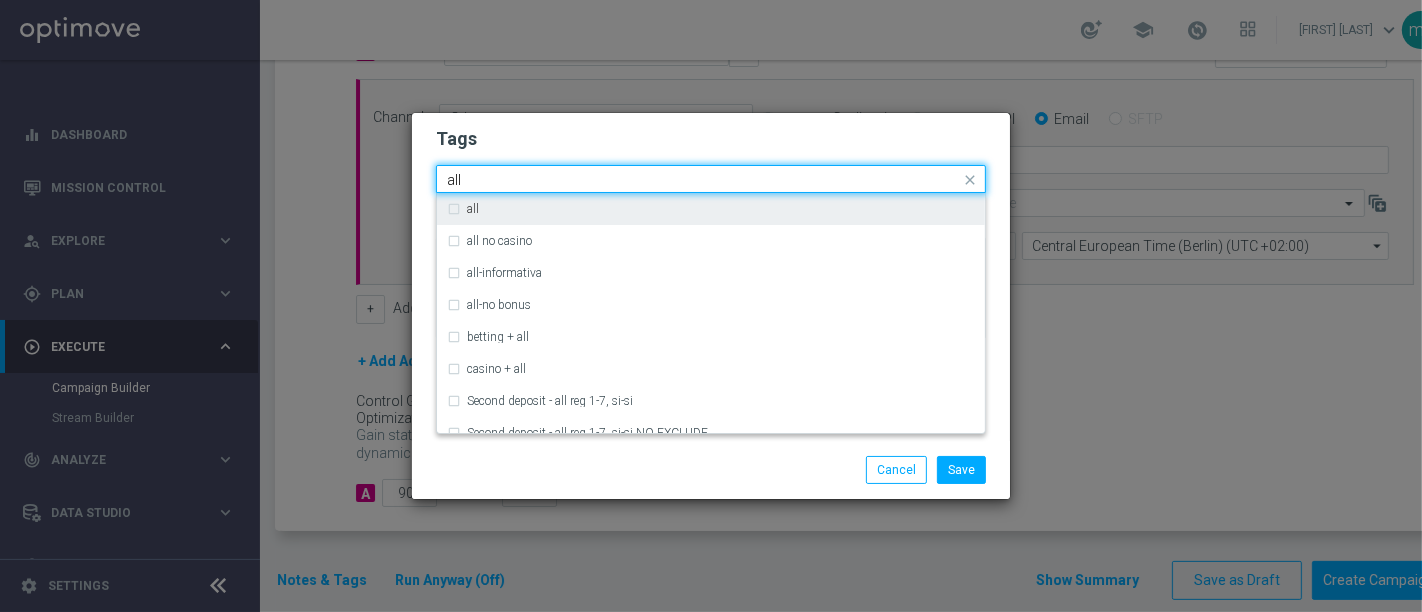 click on "all" at bounding box center (711, 209) 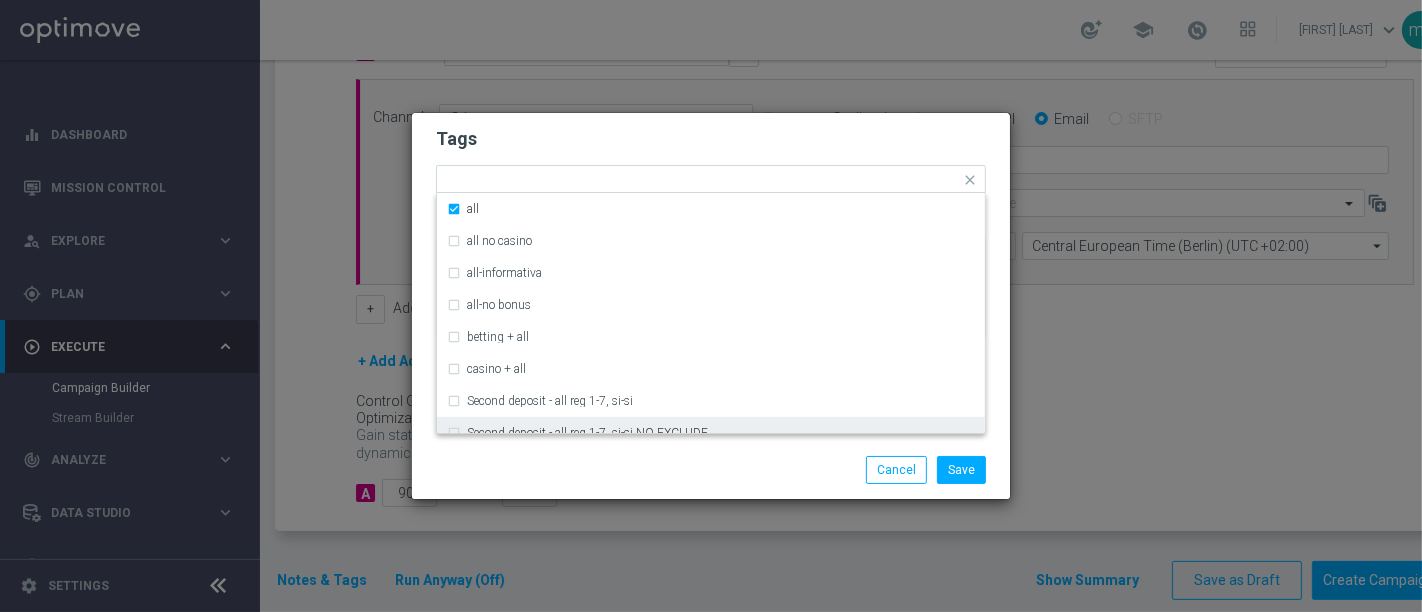 click on "Save
Cancel" 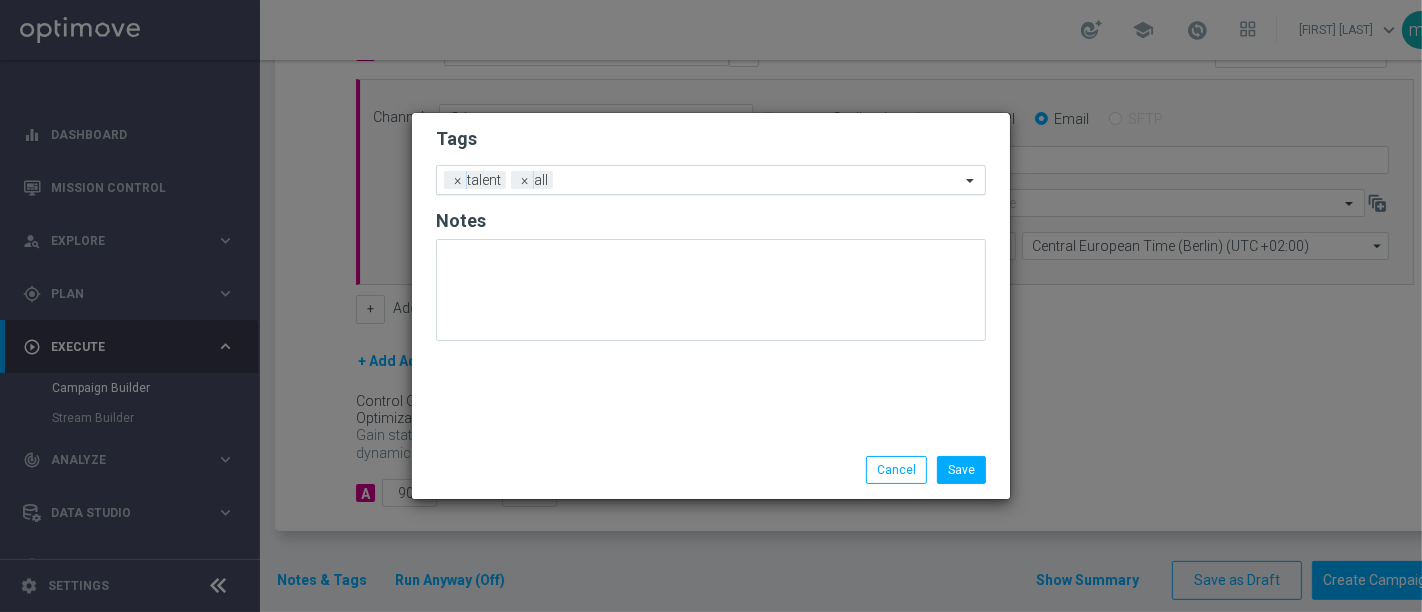 click 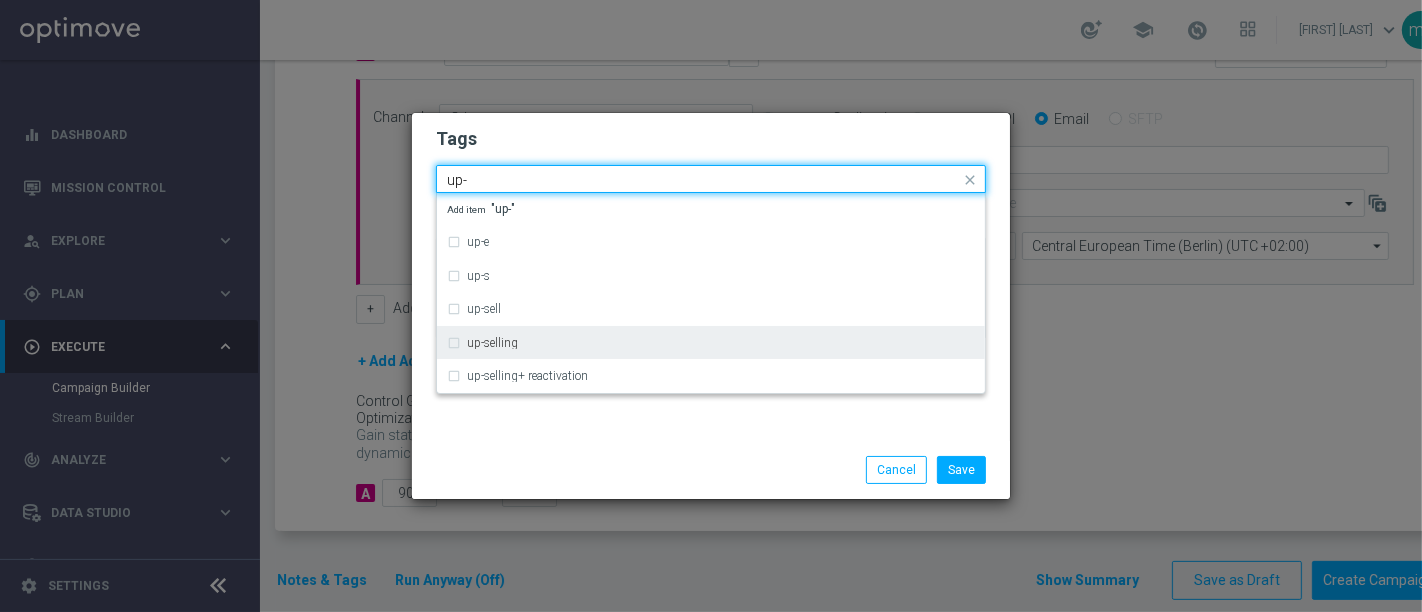 click on "up-selling" at bounding box center (711, 343) 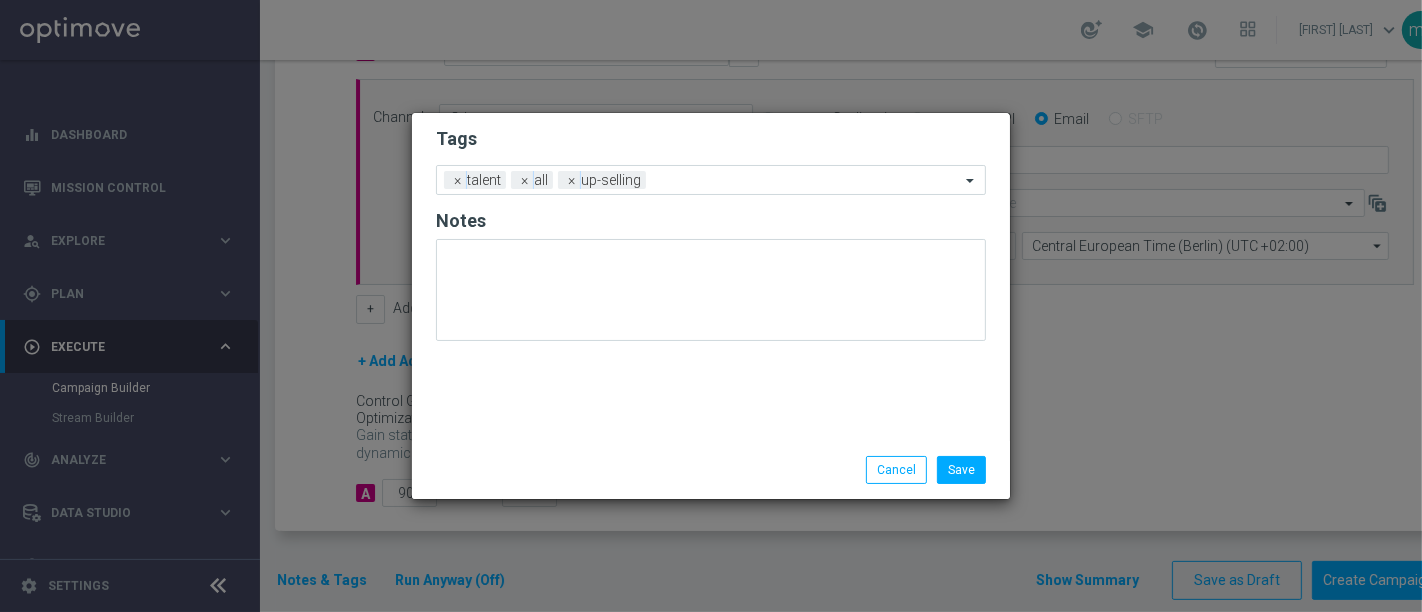 click on "Save
Cancel" 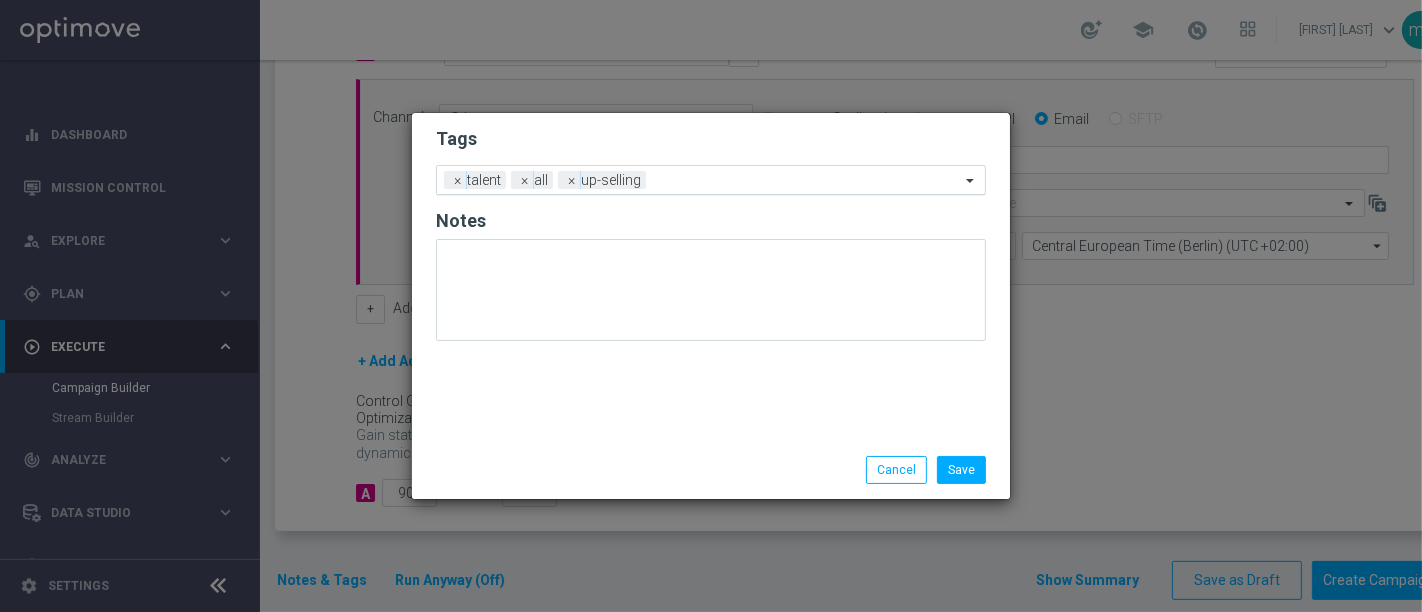 click 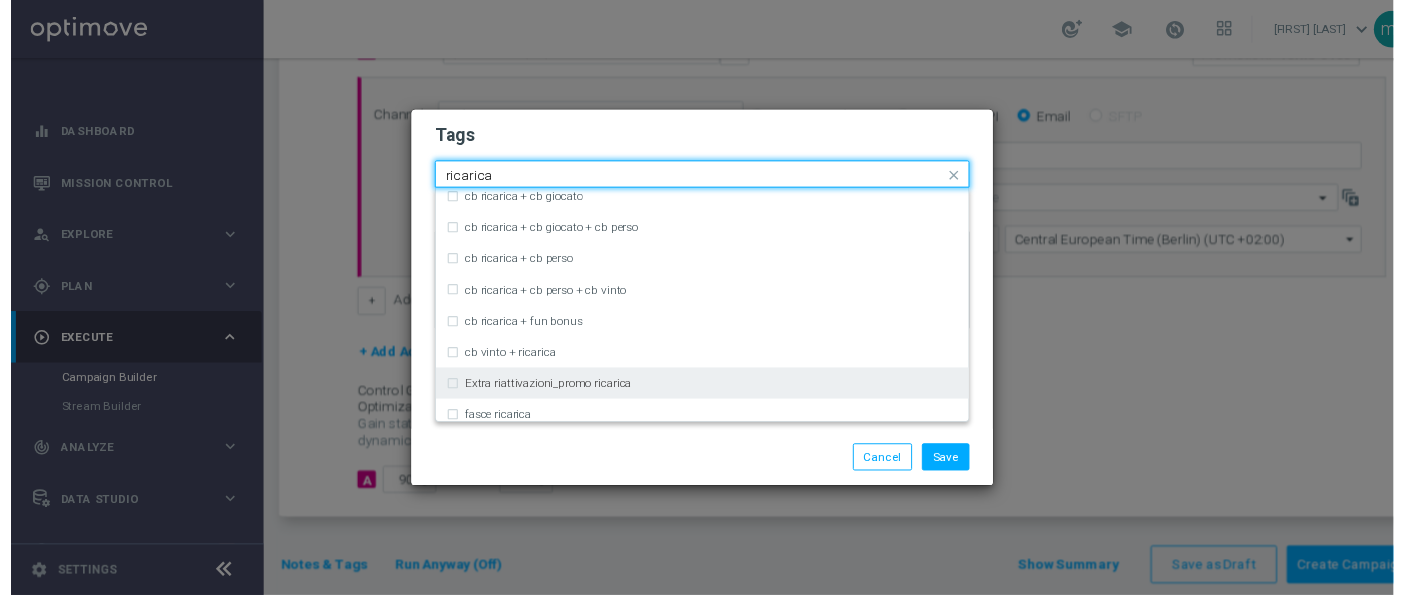 scroll, scrollTop: 444, scrollLeft: 0, axis: vertical 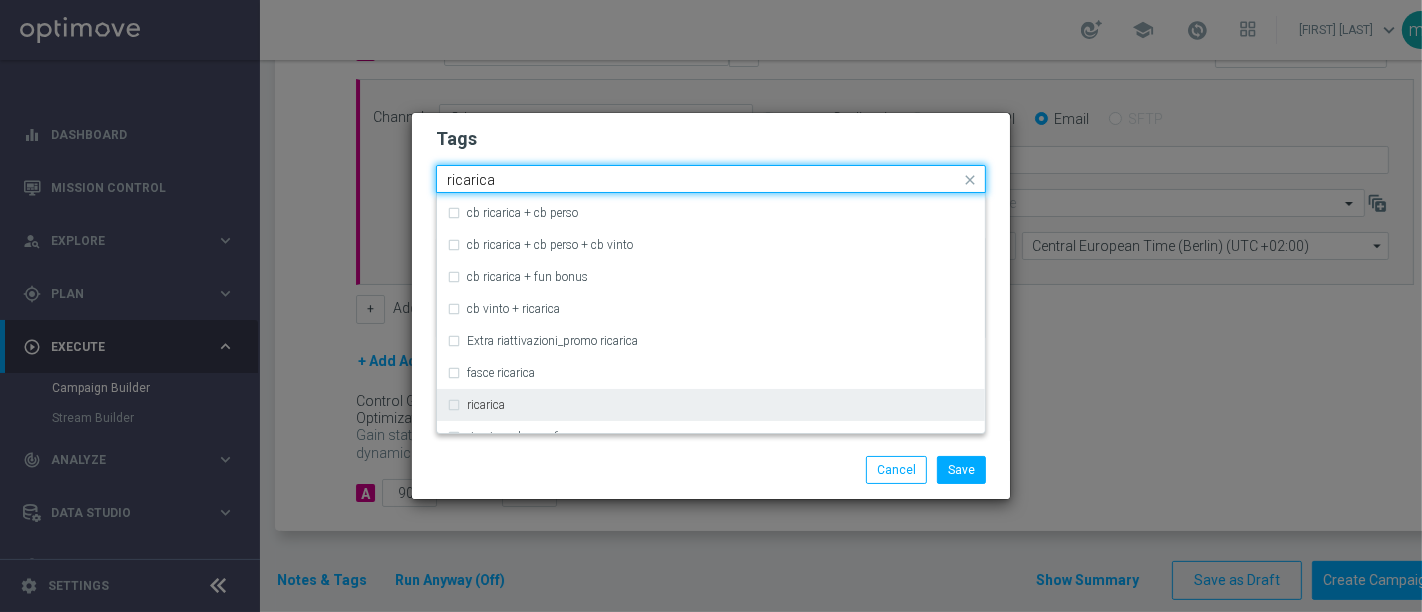 click on "ricarica" at bounding box center (711, 405) 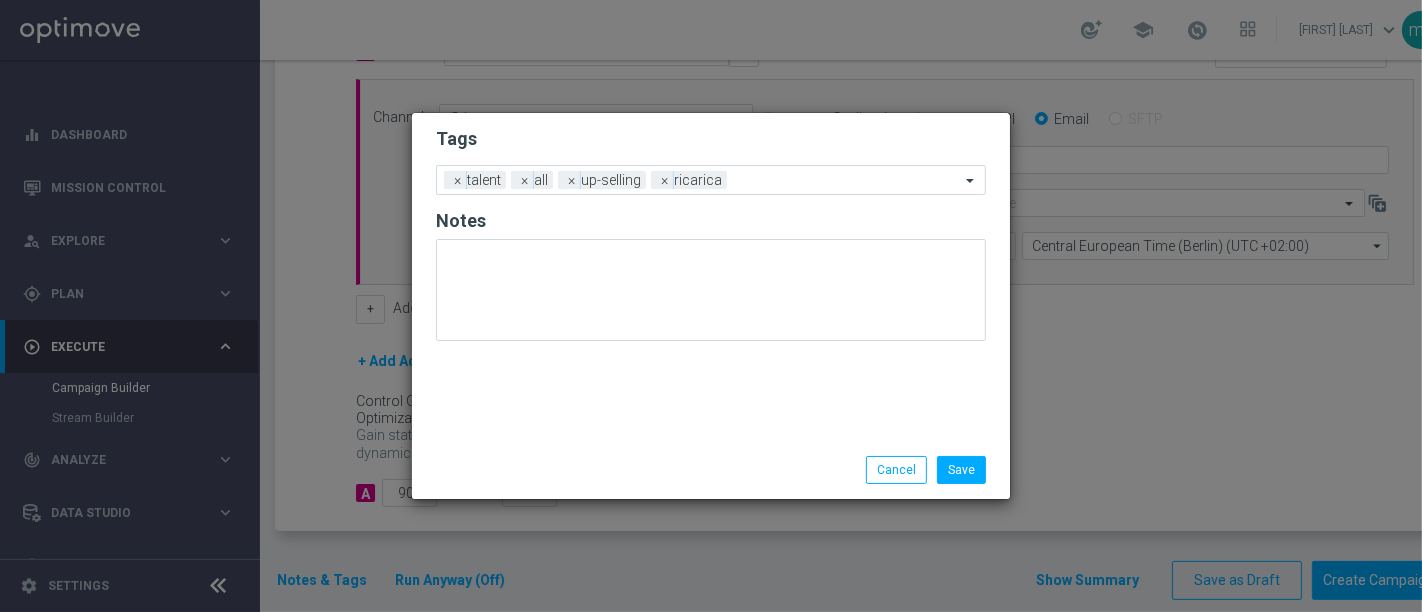 click on "Save
Cancel" 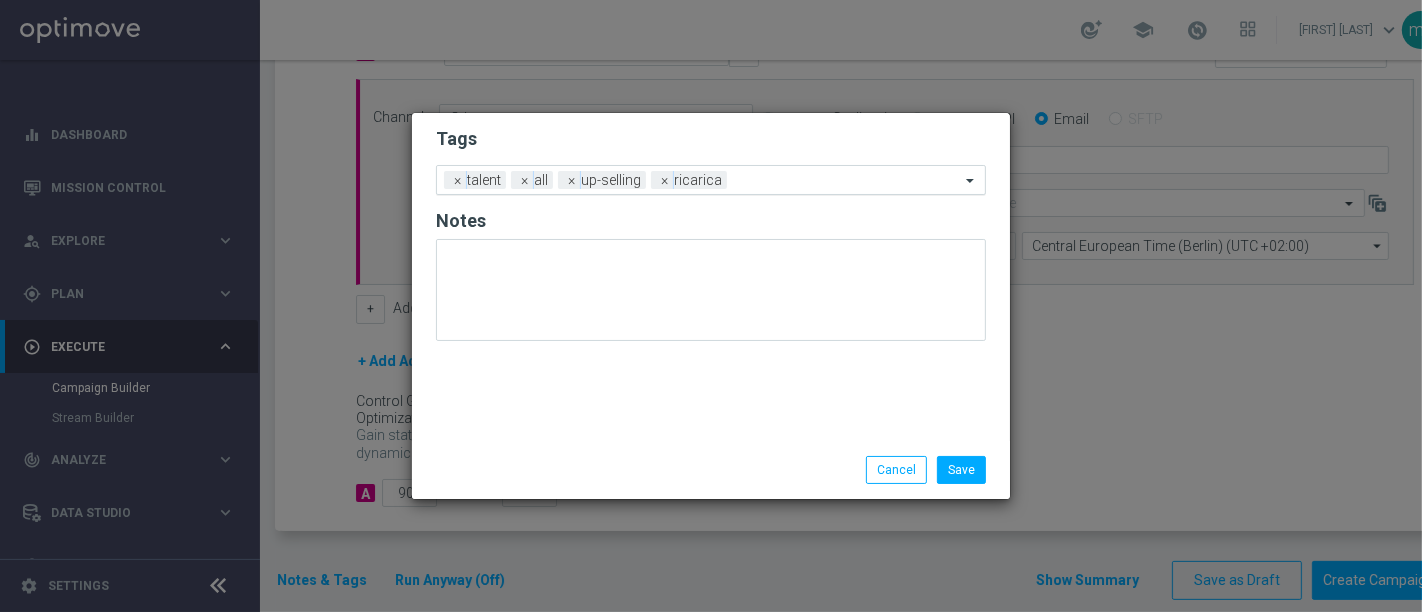 click 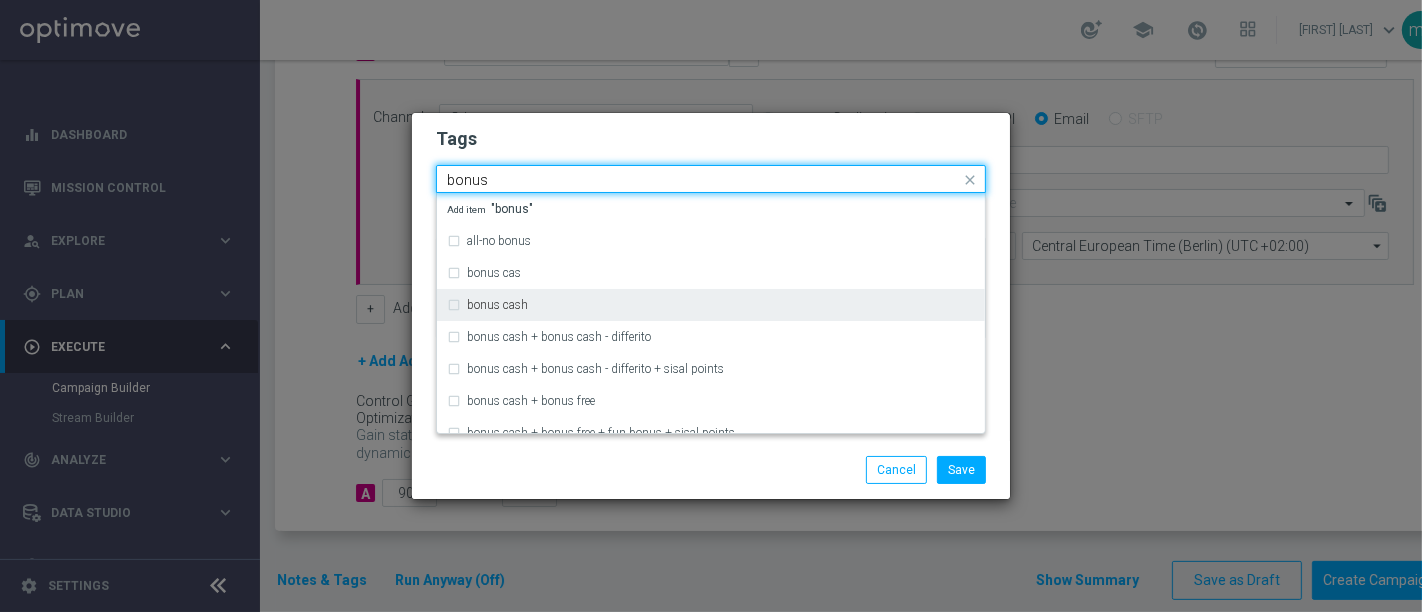 click on "bonus cash" at bounding box center [711, 305] 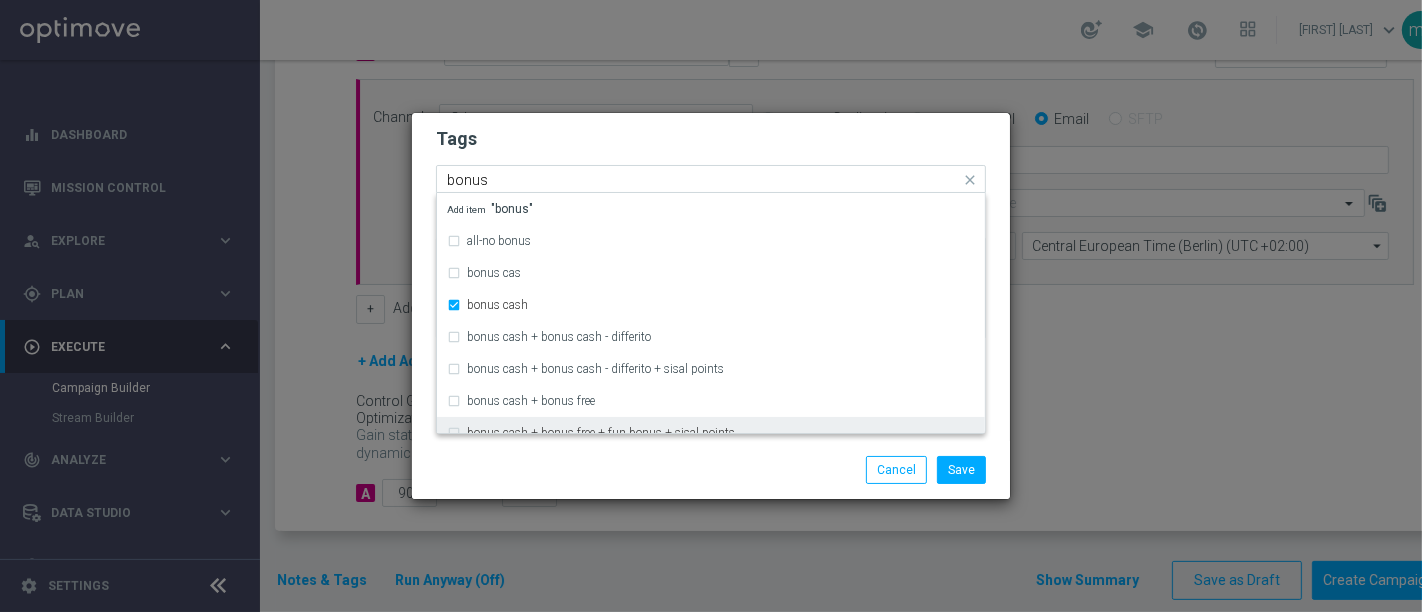 type 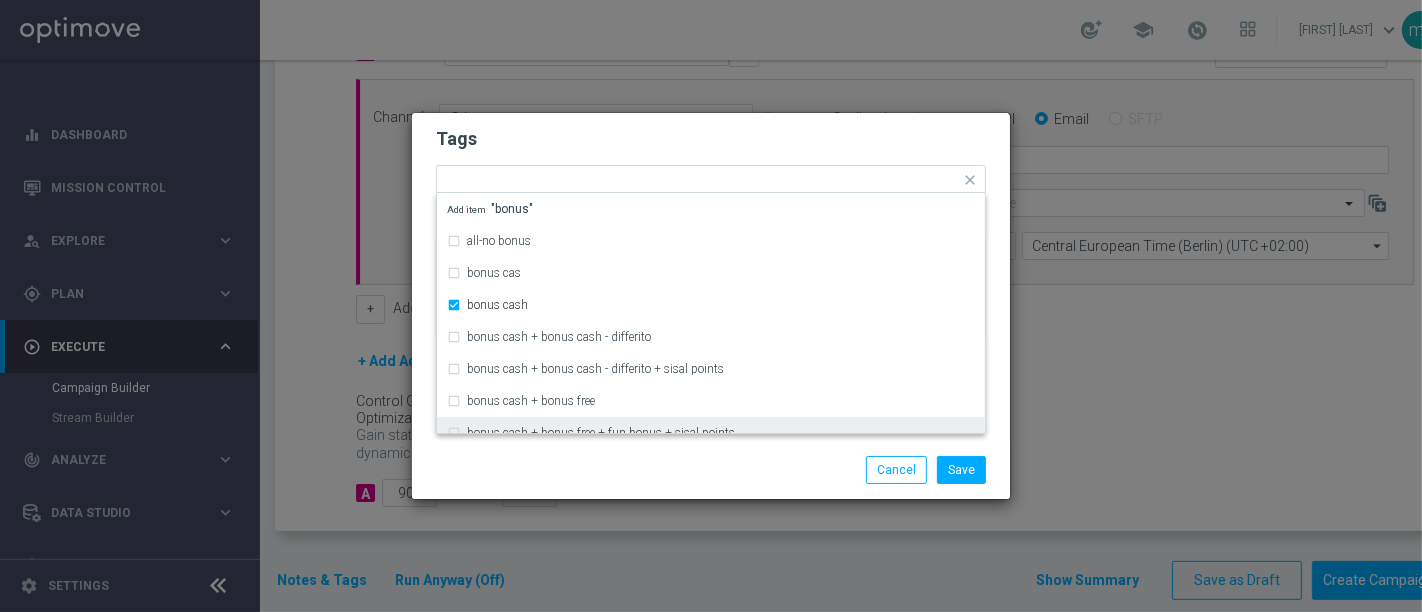 click on "Save
Cancel" 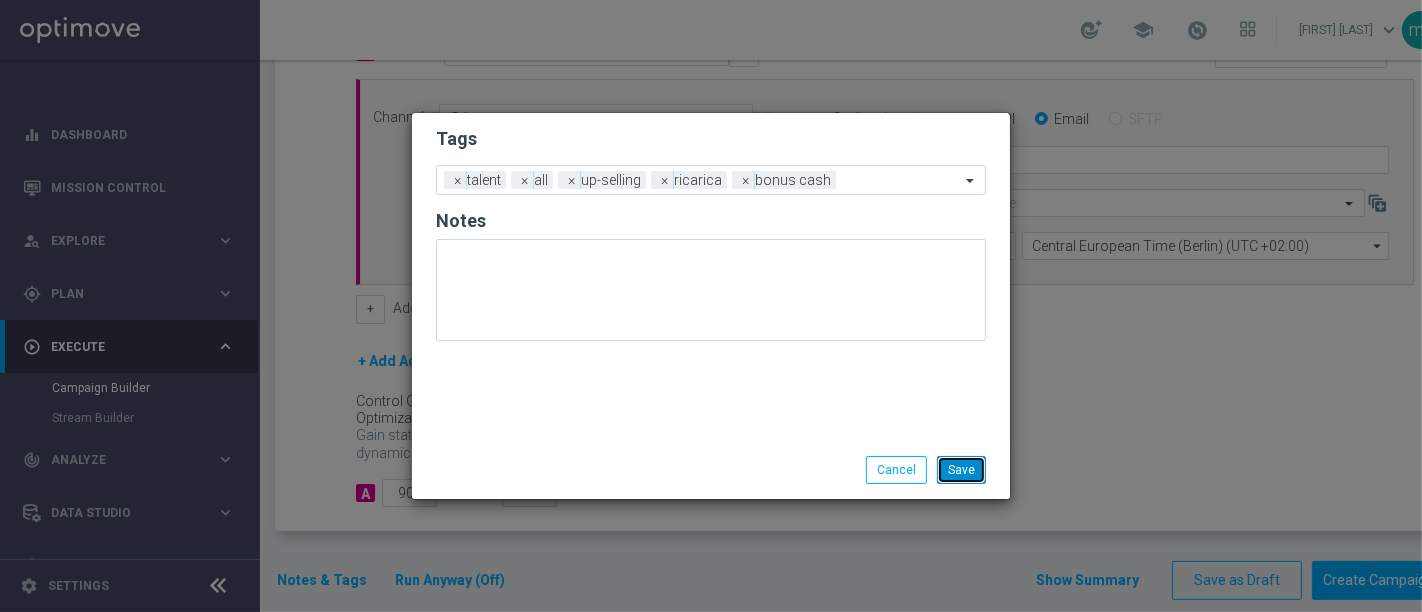 click on "Save" 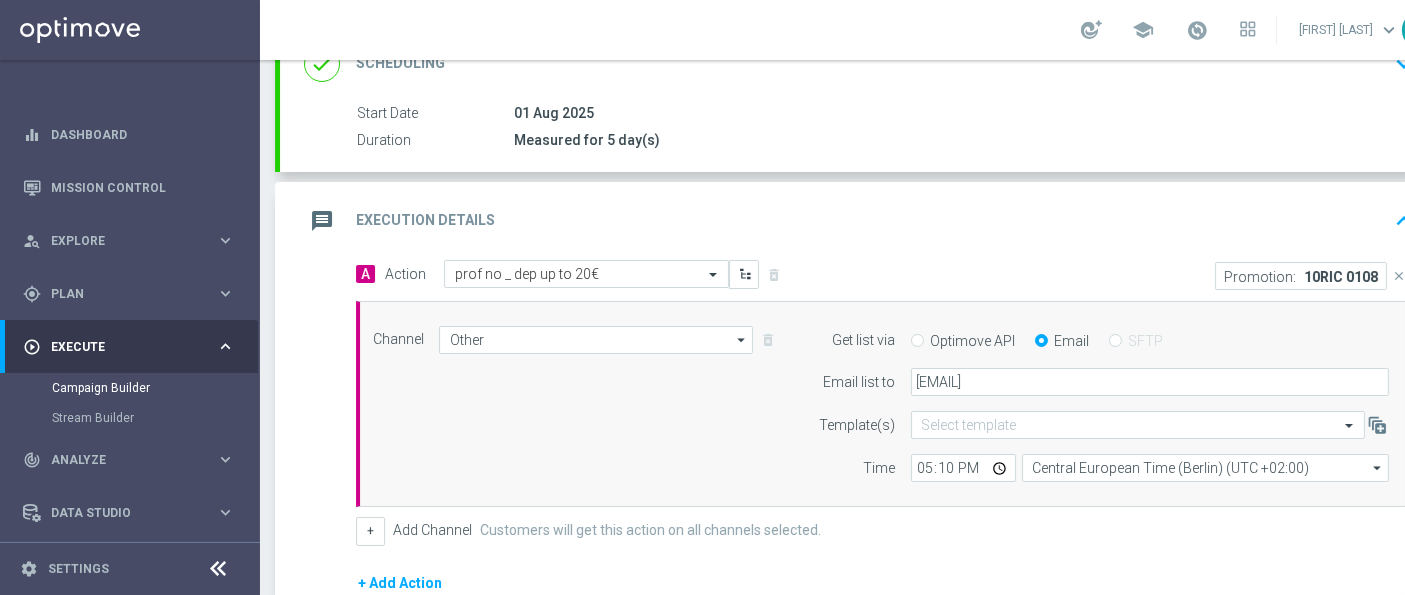 scroll, scrollTop: 524, scrollLeft: 0, axis: vertical 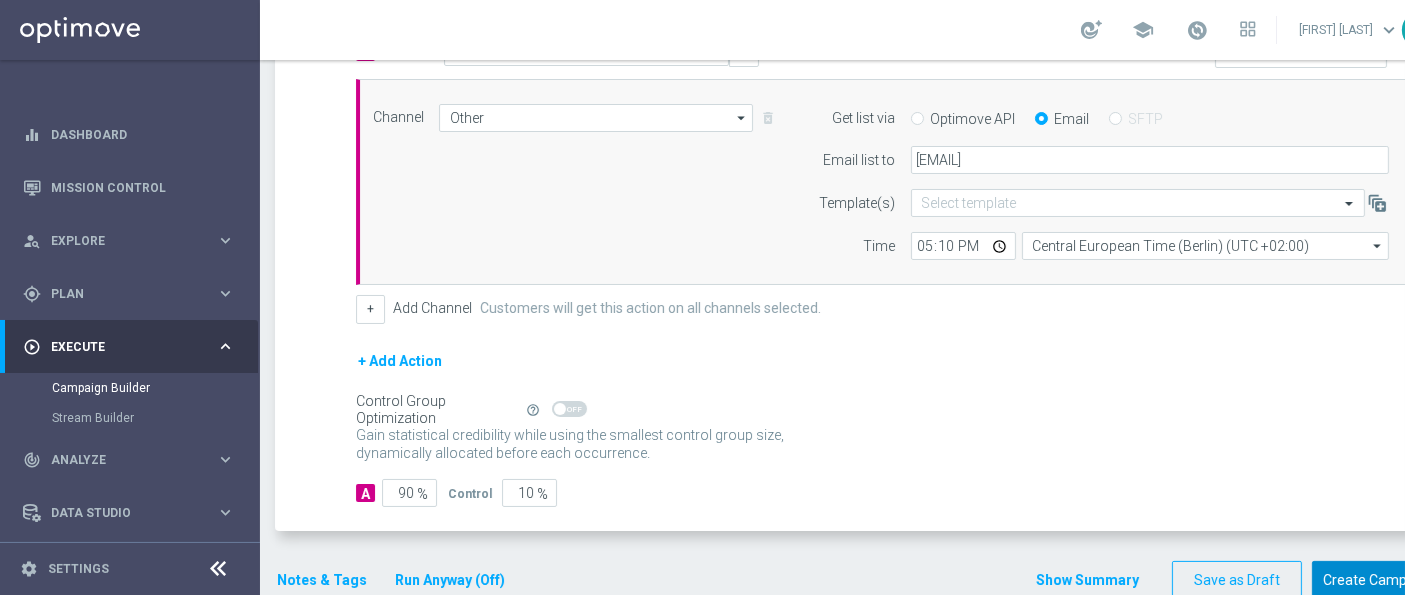 click on "Create Campaign" 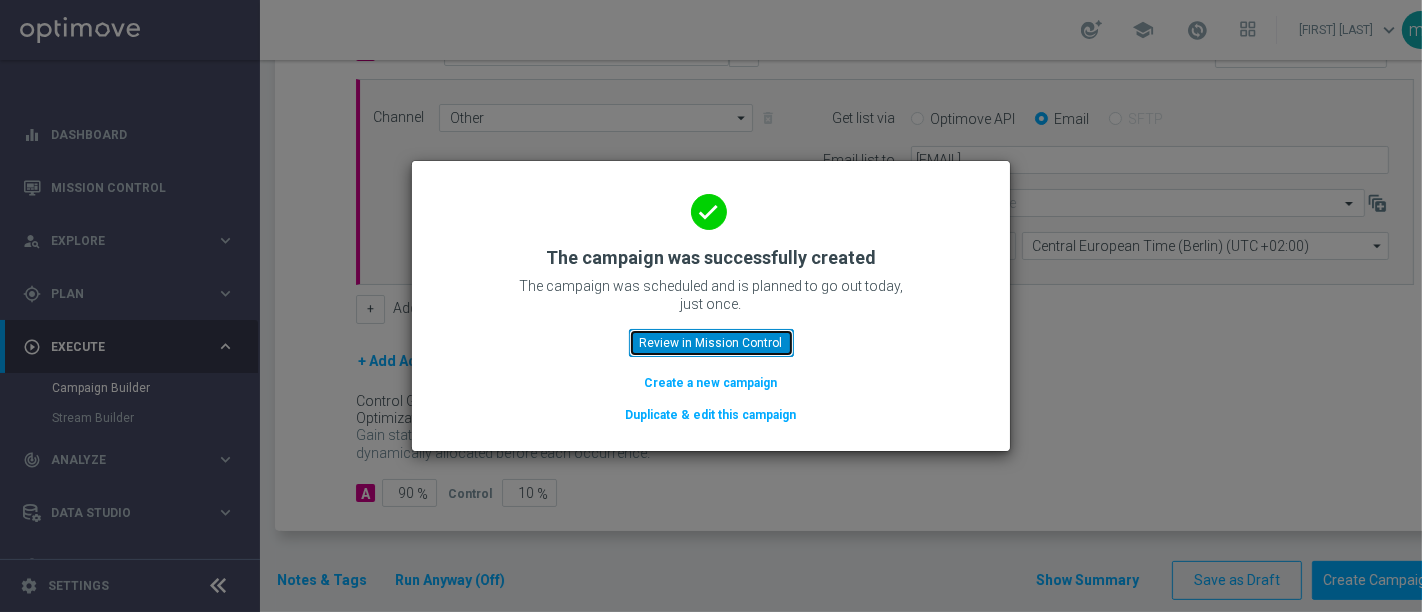 click on "Review in Mission Control" 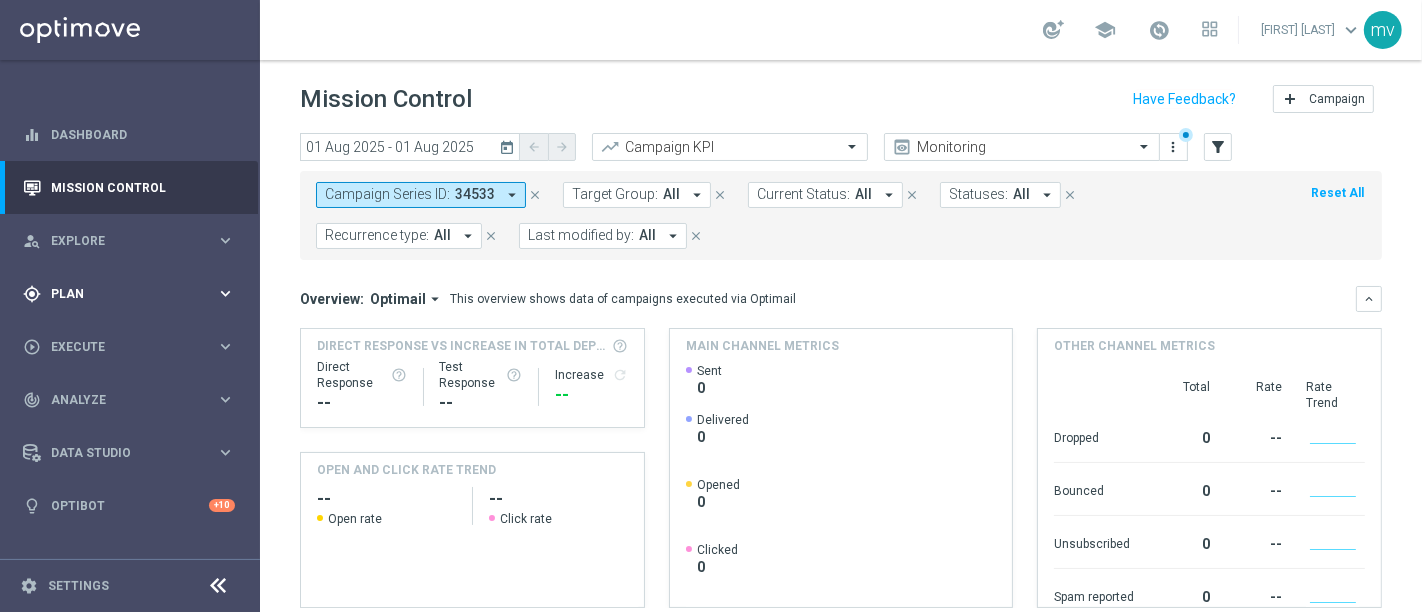 click on "Plan" at bounding box center [133, 294] 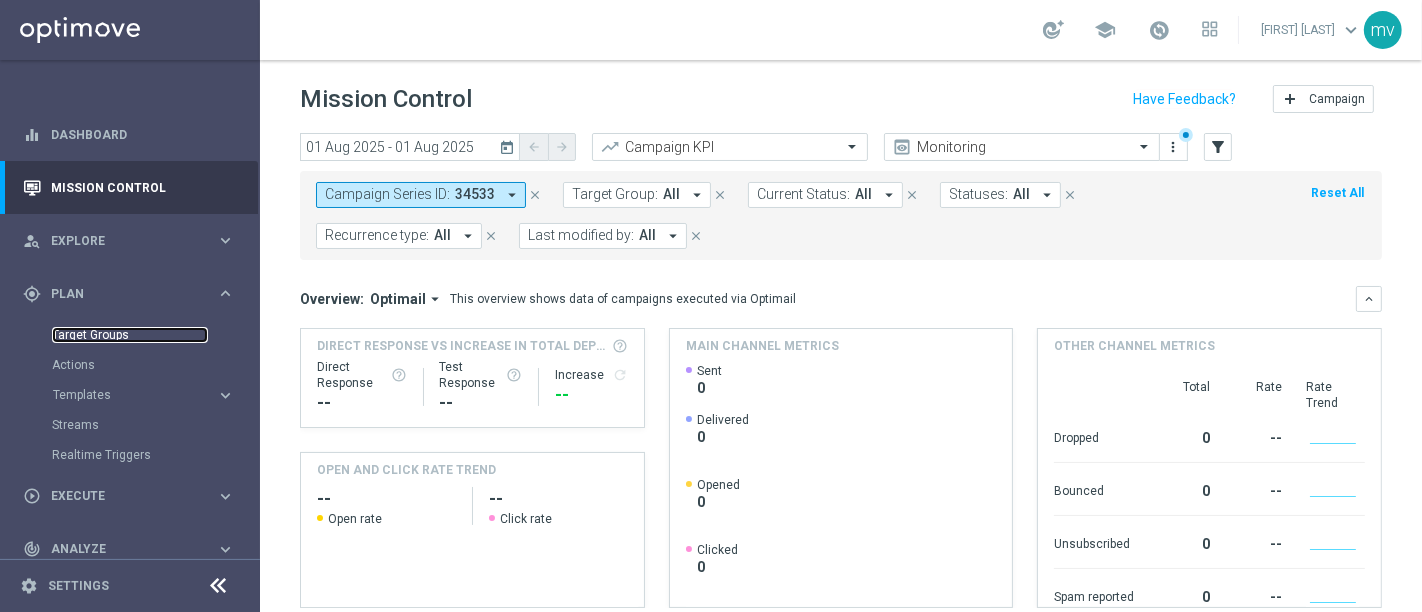click on "Target Groups" at bounding box center [130, 335] 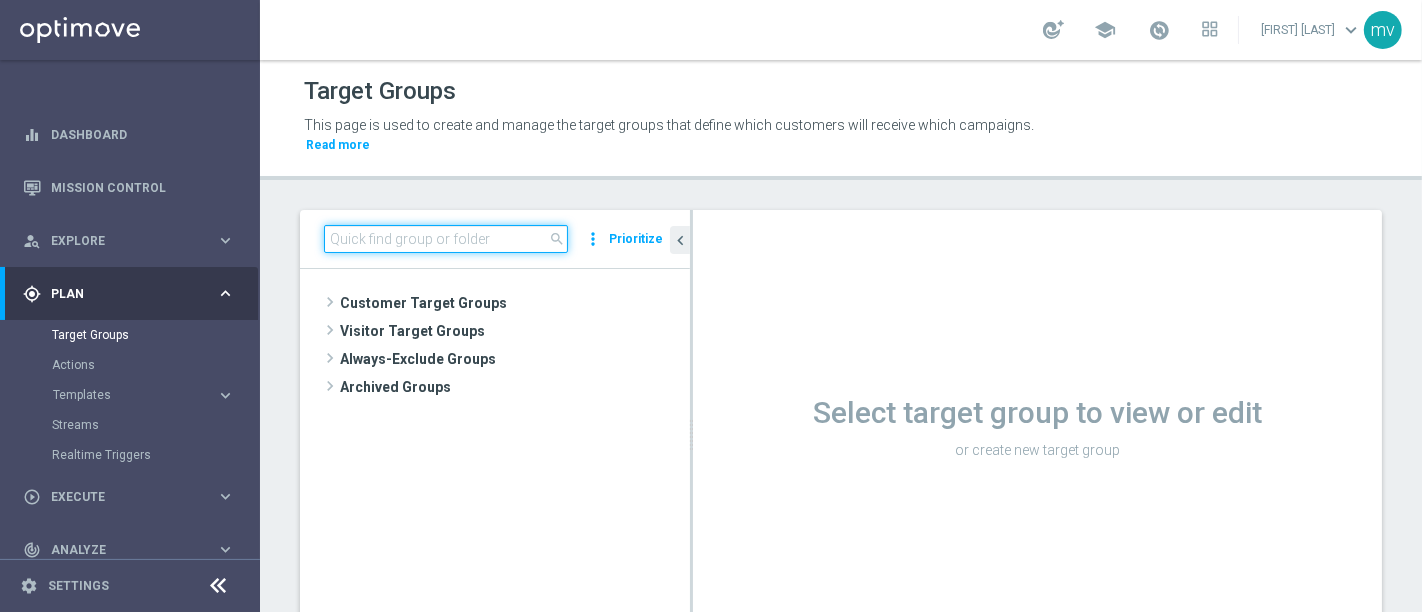 click at bounding box center [446, 239] 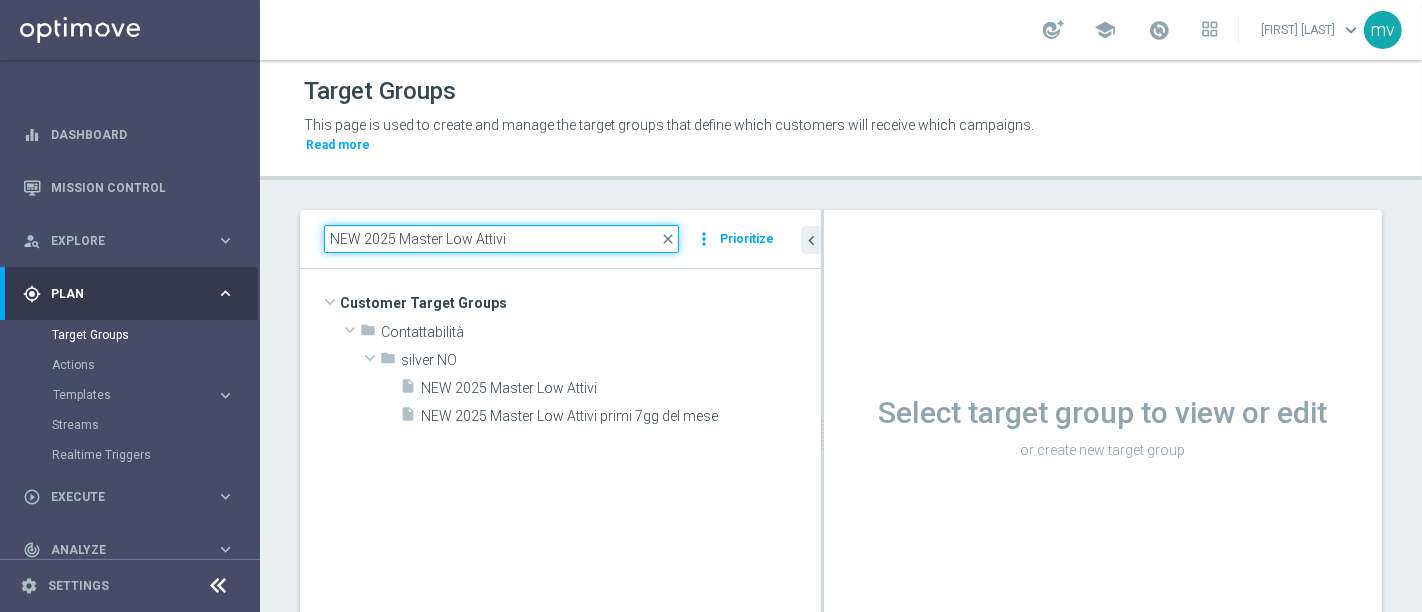 drag, startPoint x: 690, startPoint y: 438, endPoint x: 822, endPoint y: 441, distance: 132.03409 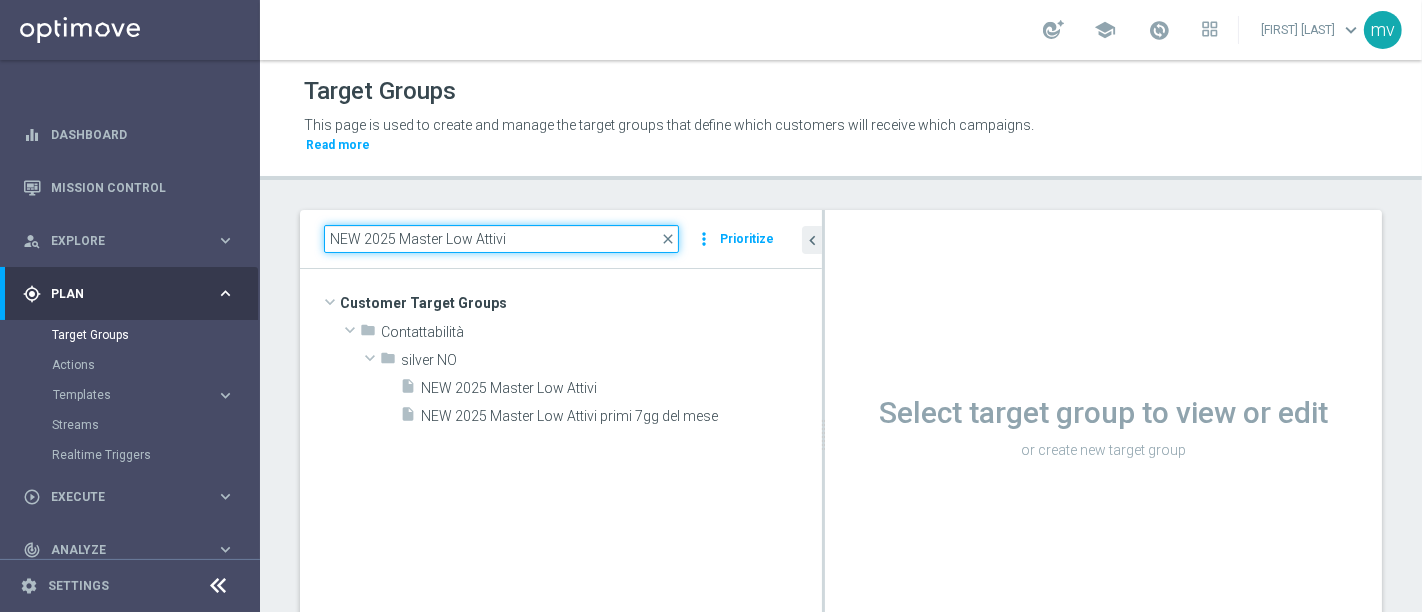 type on "NEW 2025 Master Low Attivi" 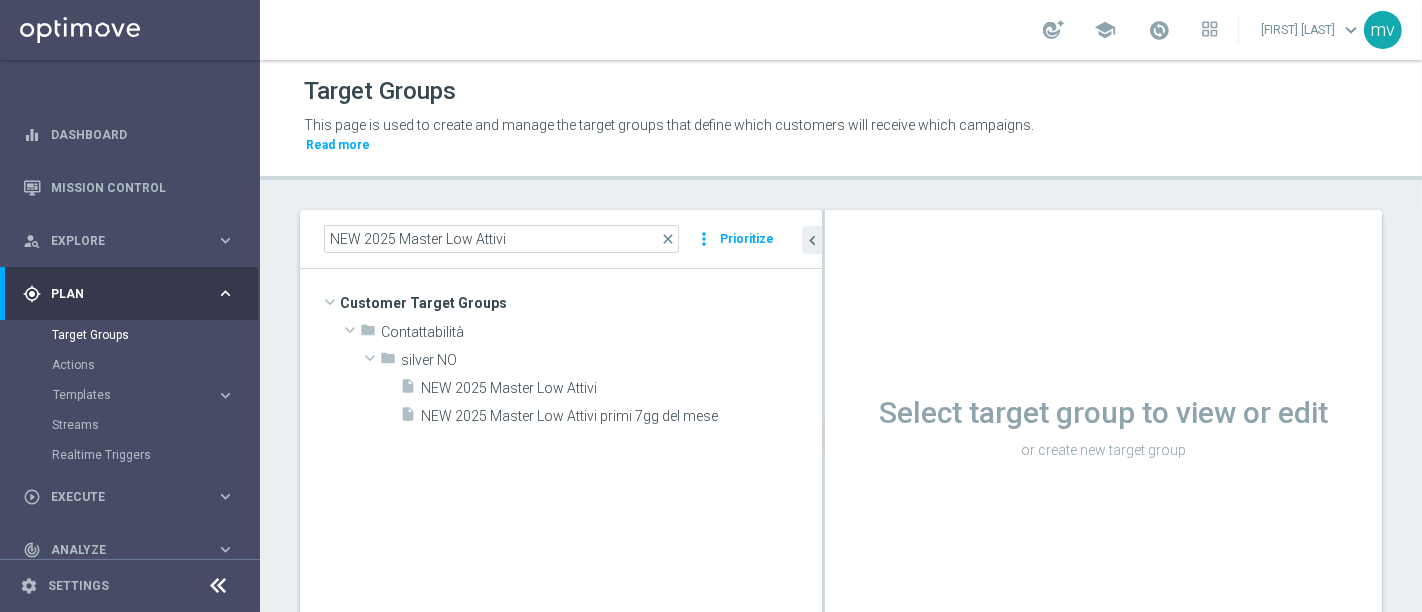 click on "Customer Target Groups
library_add
create_new_folder
folder" 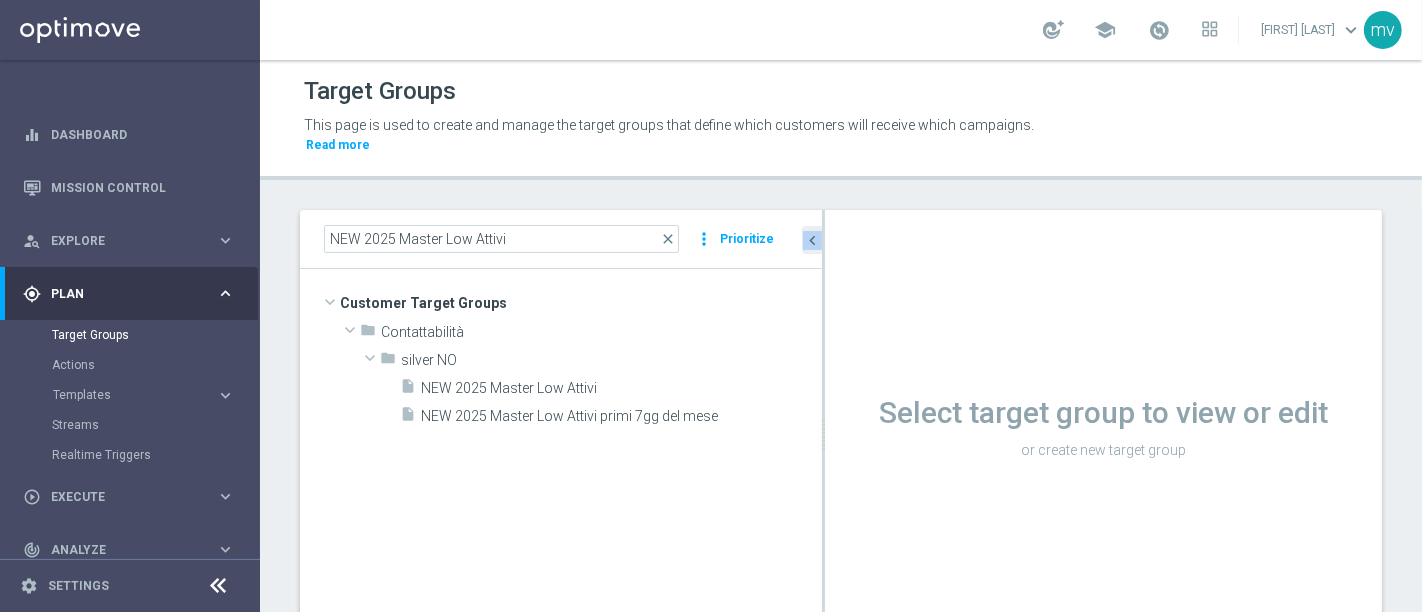 click on "NEW 2025 Master Low Attivi
close
more_vert
Prioritize
Customer Target Groups
library_add
create_new_folder" 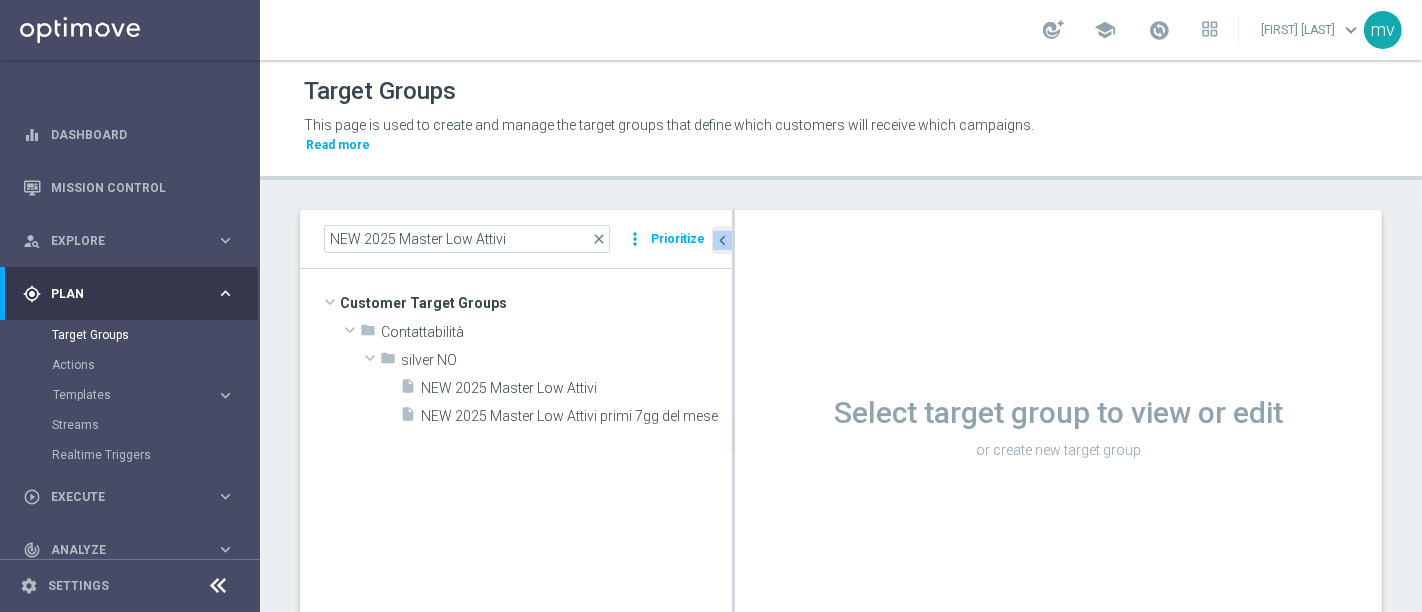 drag, startPoint x: 822, startPoint y: 455, endPoint x: 550, endPoint y: 561, distance: 291.92465 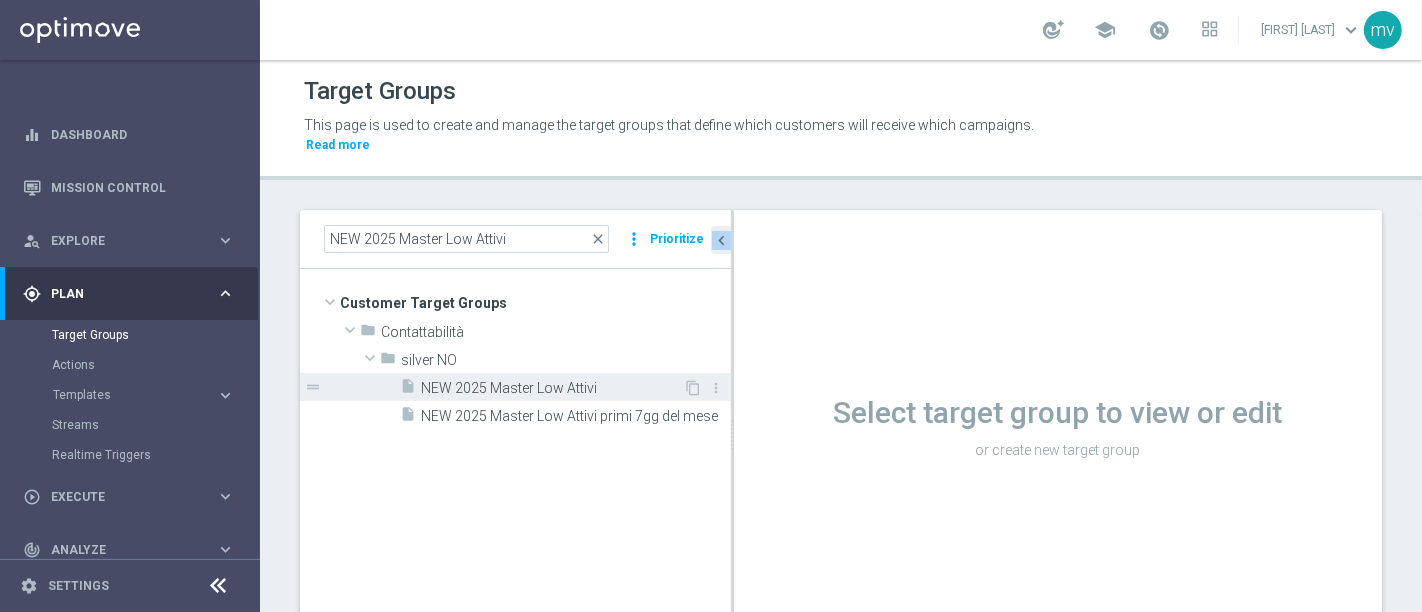 click on "NEW 2025 Master Low Attivi" at bounding box center [552, 388] 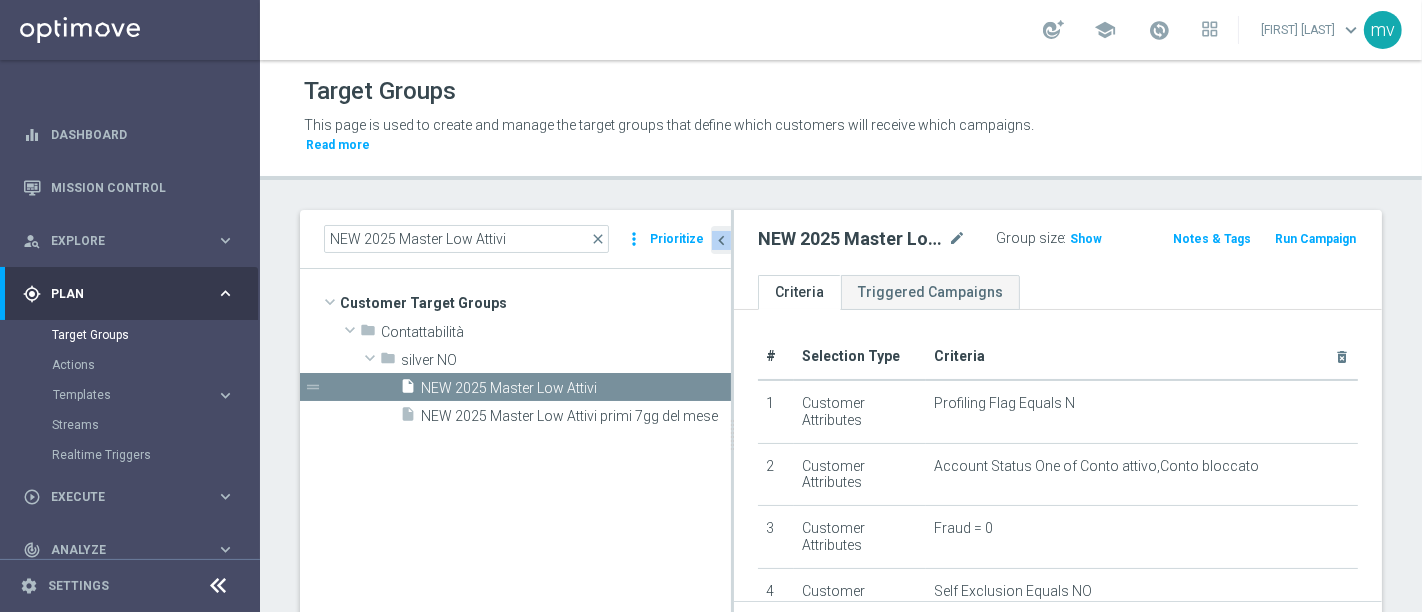 click on "Run Campaign" 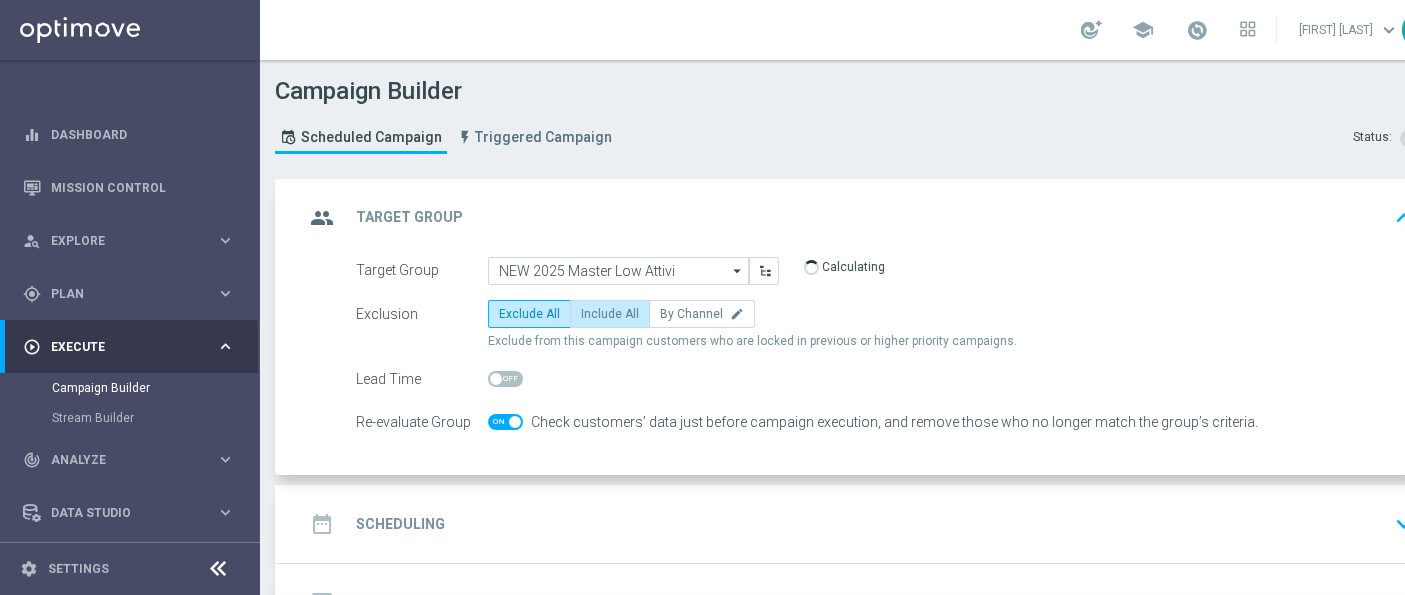 click on "Include All" 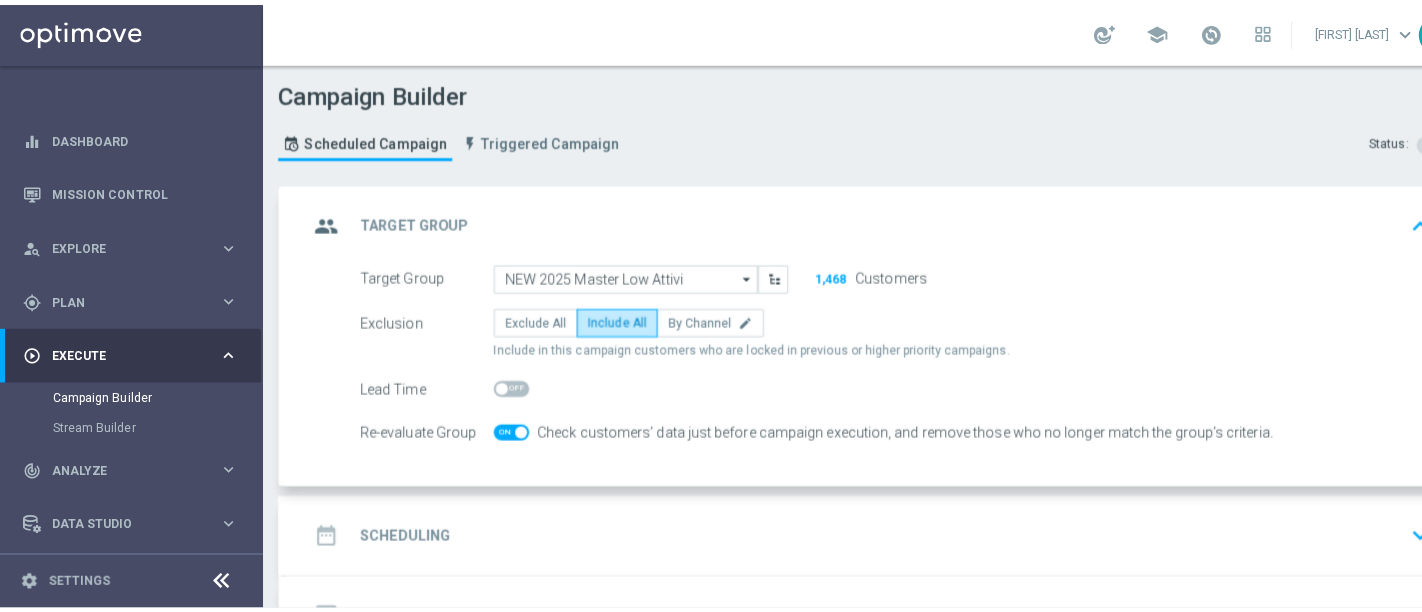 scroll, scrollTop: 111, scrollLeft: 0, axis: vertical 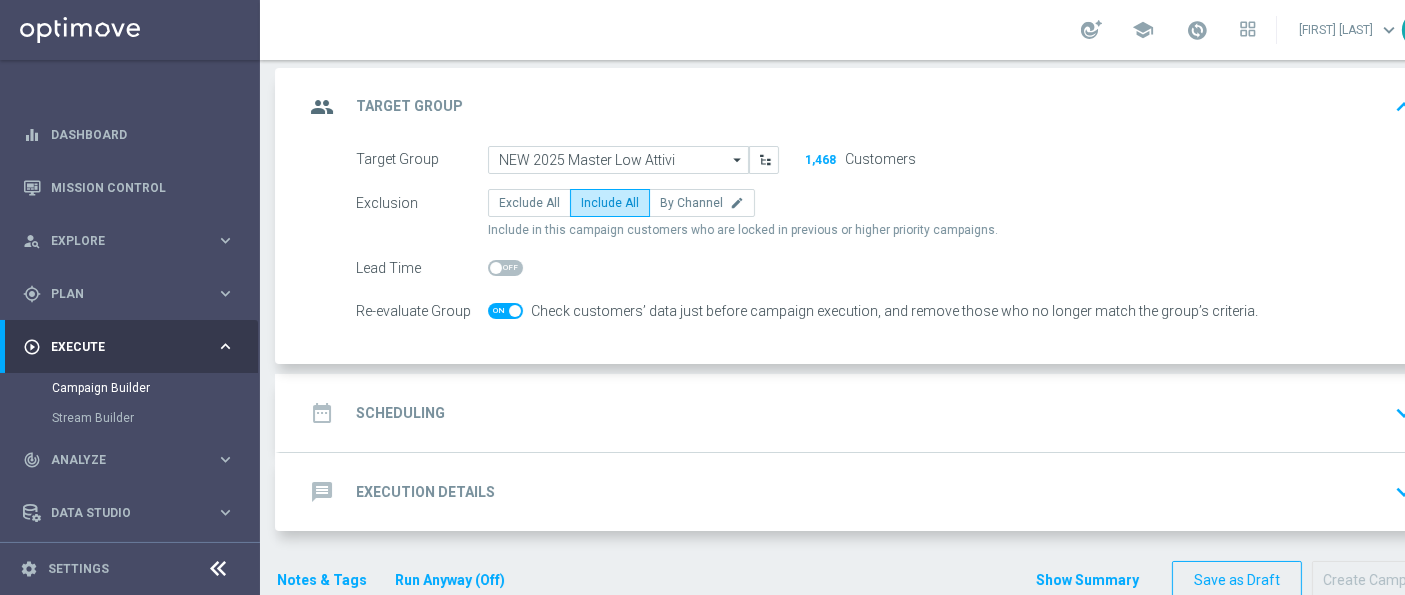 click on "date_range
Scheduling
keyboard_arrow_down" 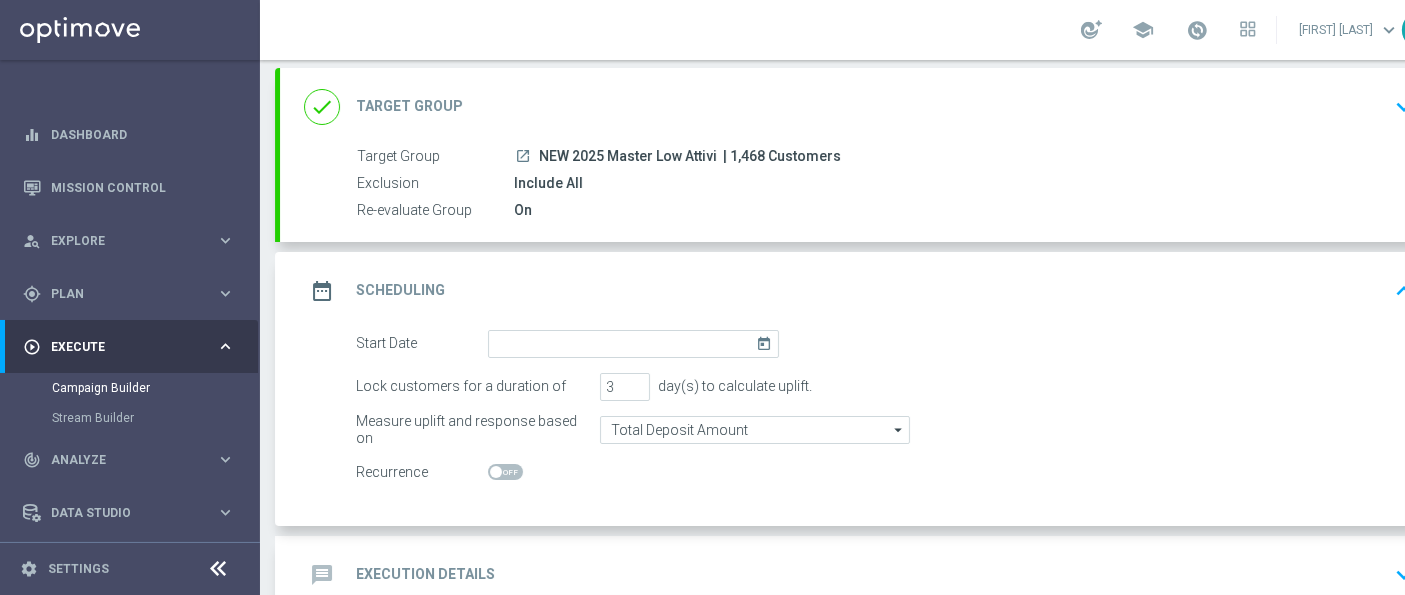 click on "launch
NEW 2025 Master Low Attivi
| 1,468 Customers" 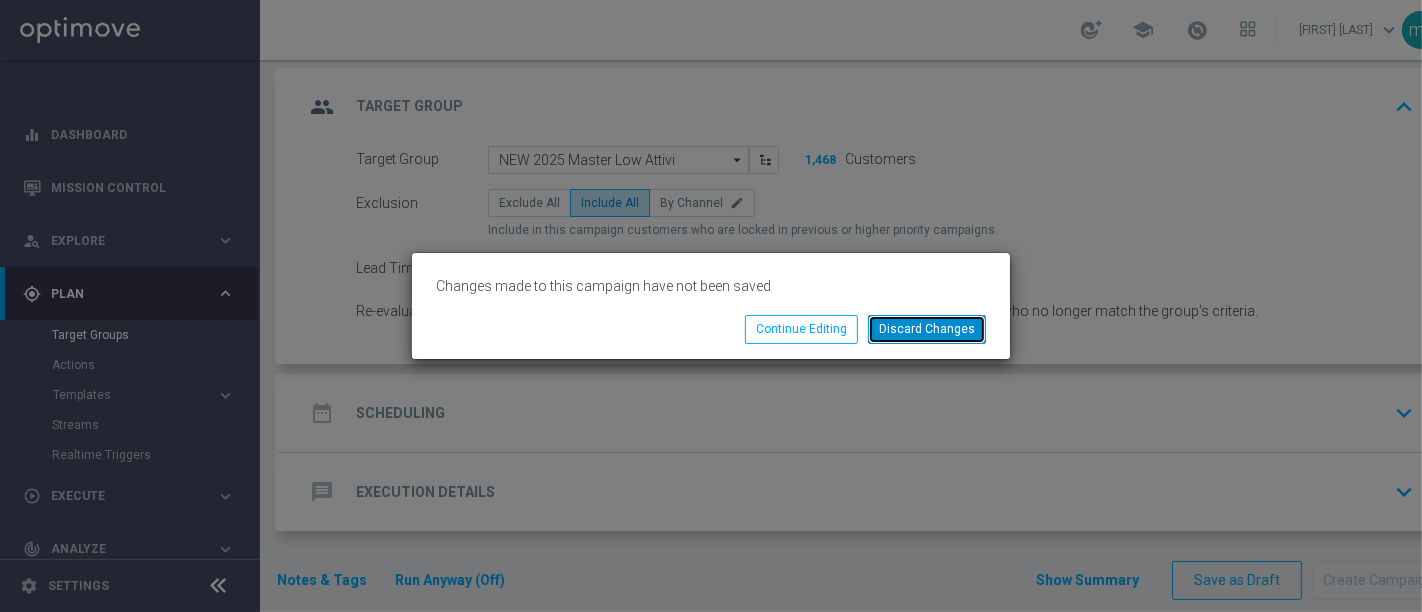 click on "Discard Changes" 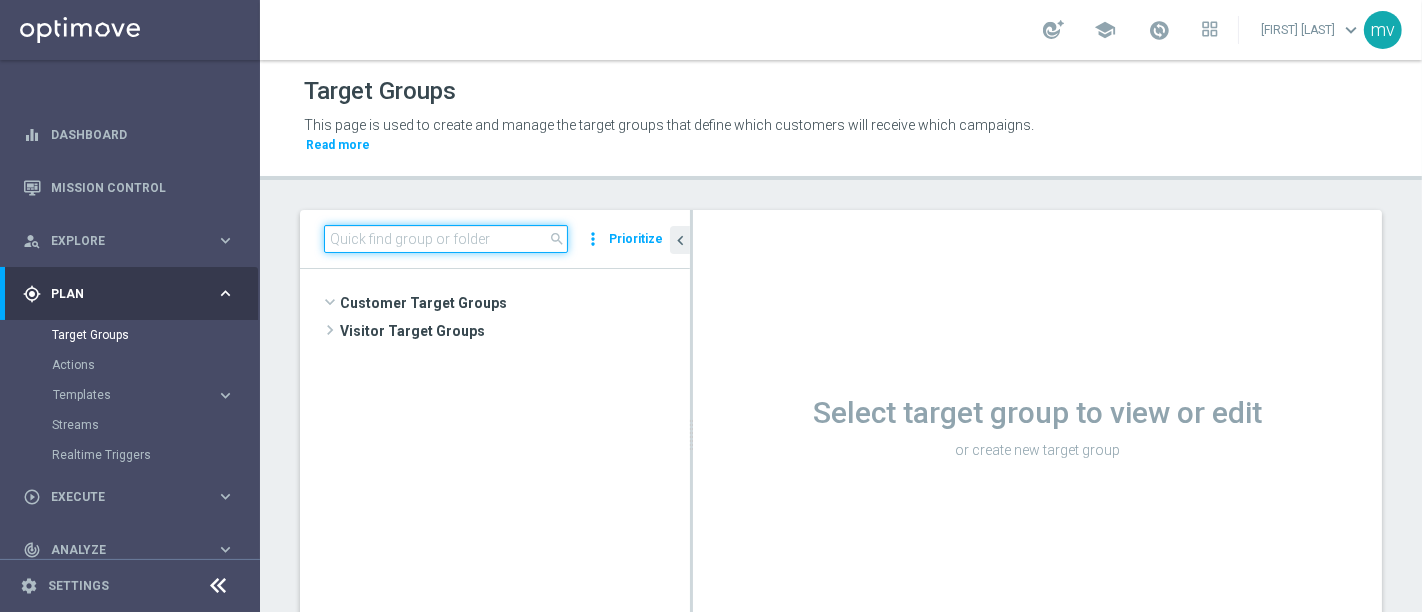 click at bounding box center [446, 239] 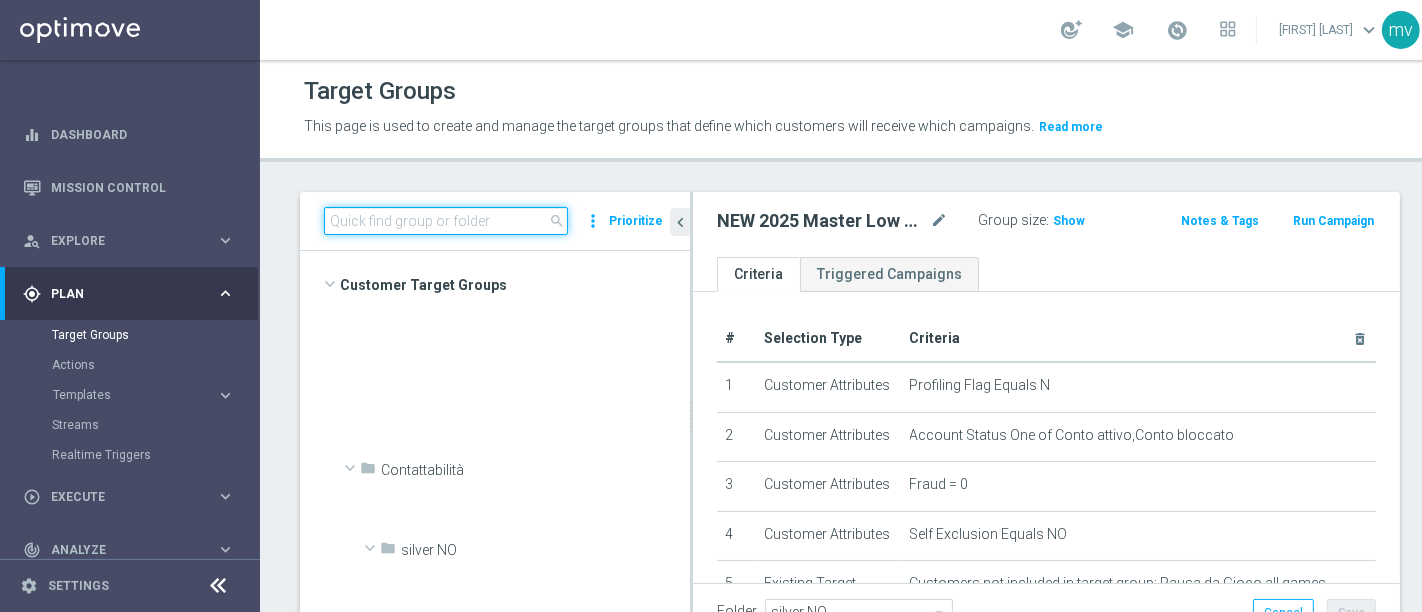 scroll, scrollTop: 1000, scrollLeft: 0, axis: vertical 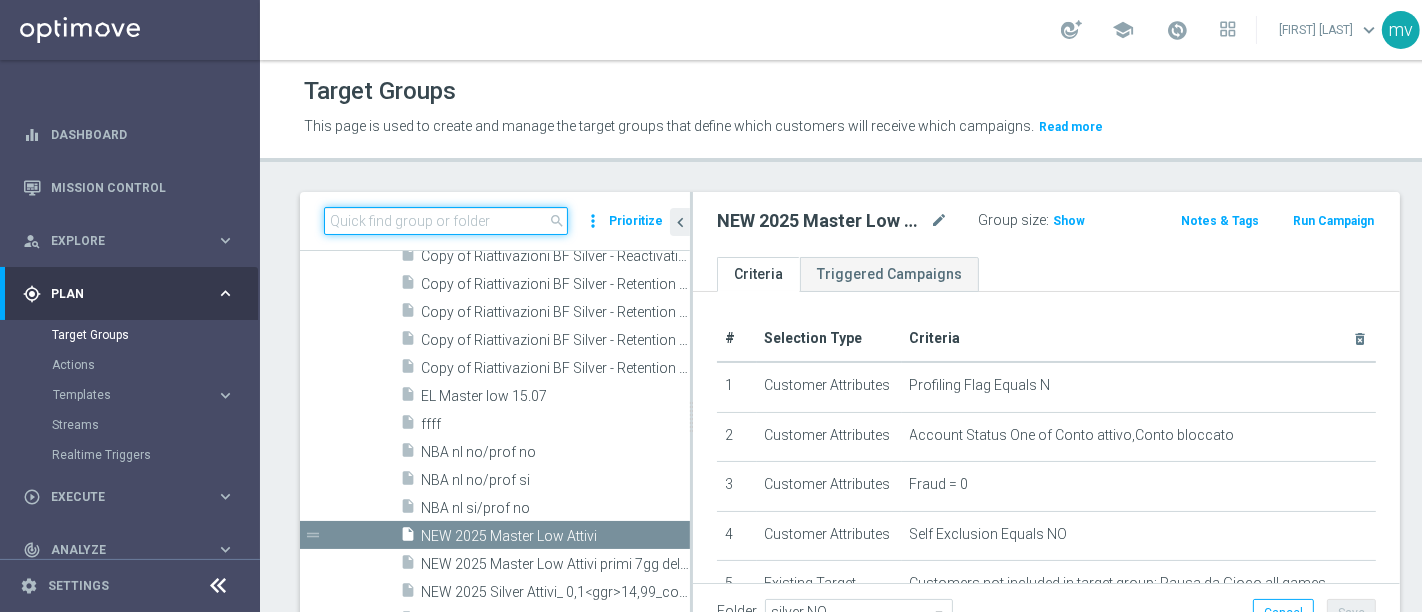 paste on "NEW 2025 Master Low Attivi" 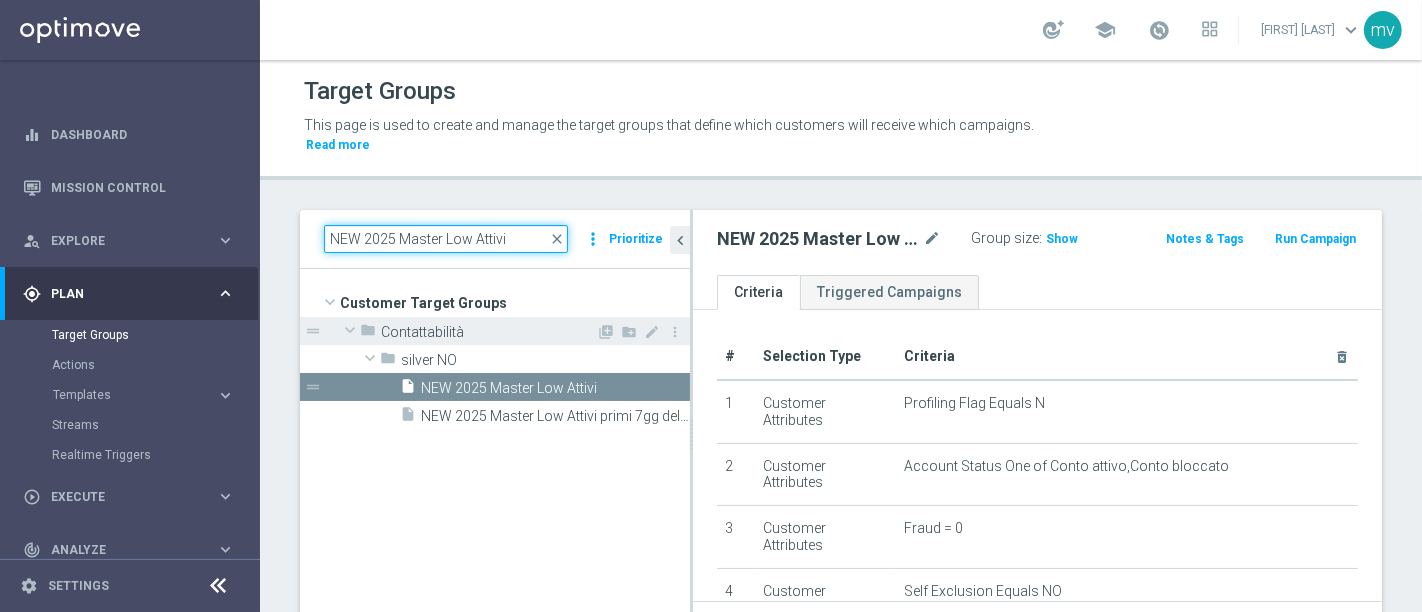 scroll, scrollTop: 0, scrollLeft: 0, axis: both 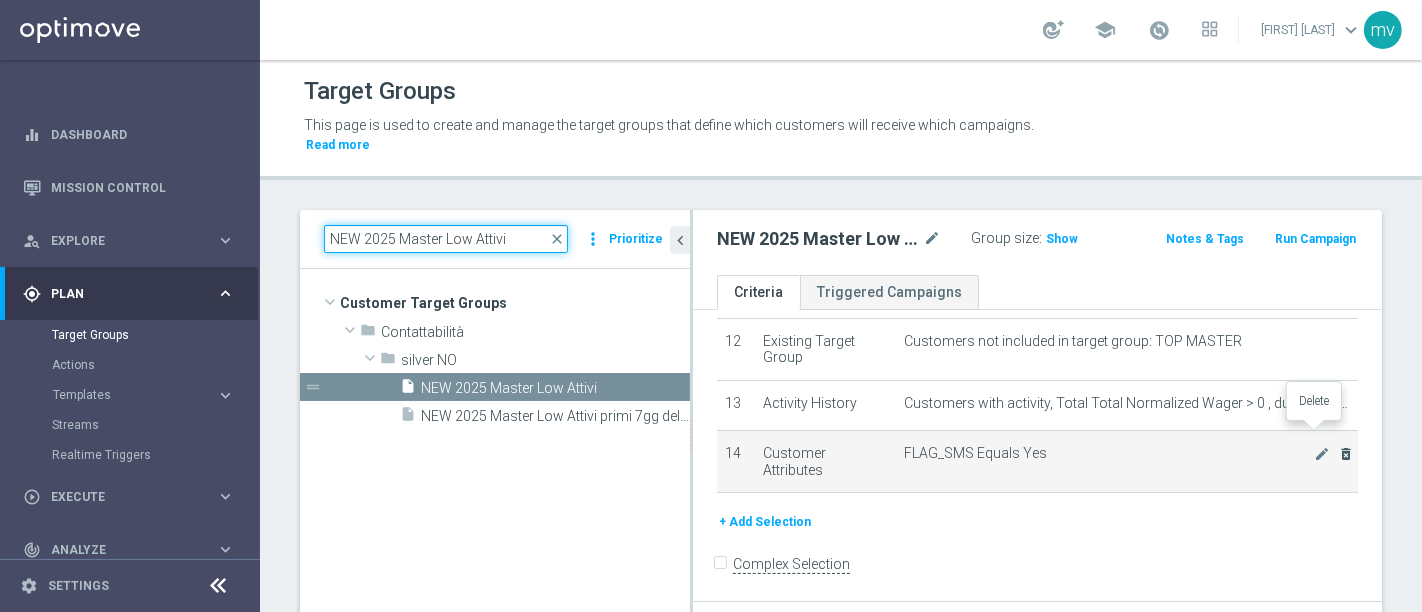 type on "NEW 2025 Master Low Attivi" 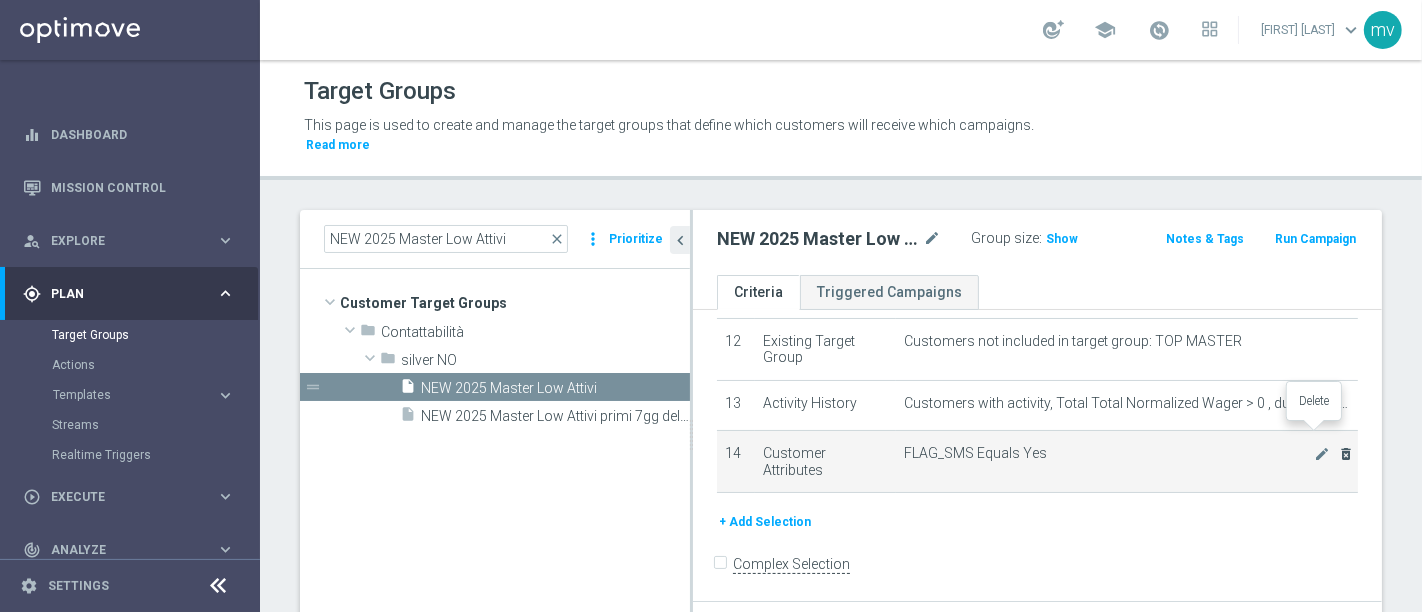 click on "delete_forever" 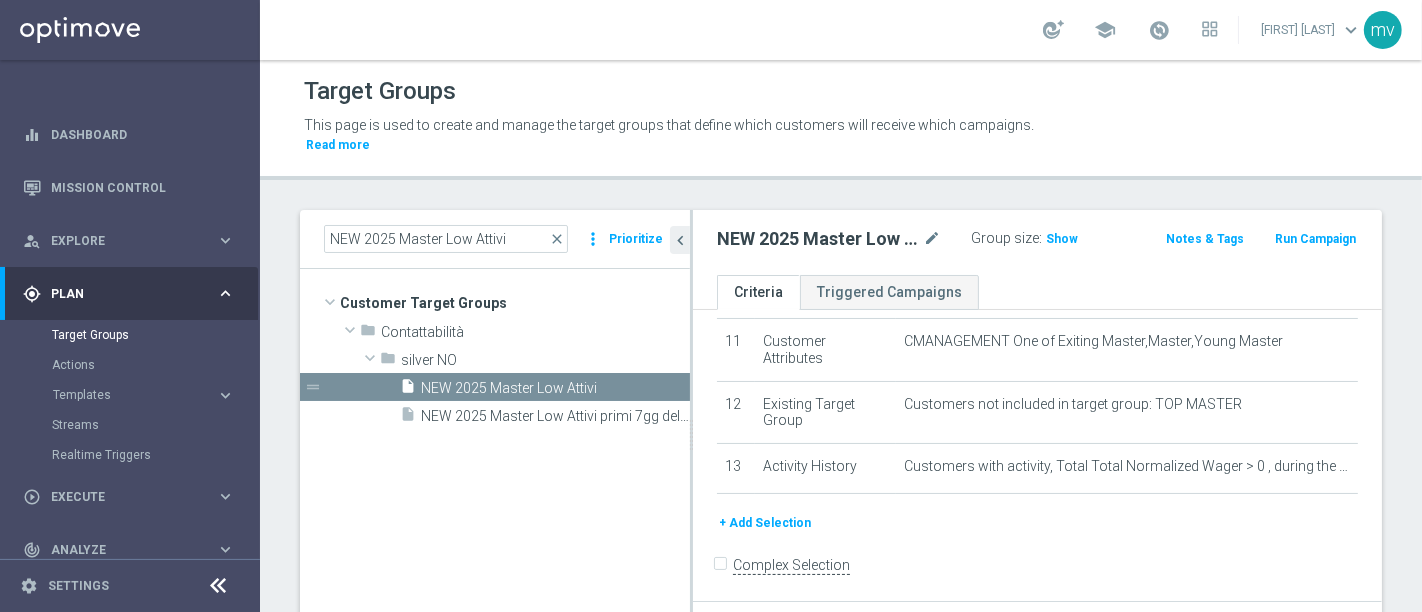 scroll, scrollTop: 688, scrollLeft: 0, axis: vertical 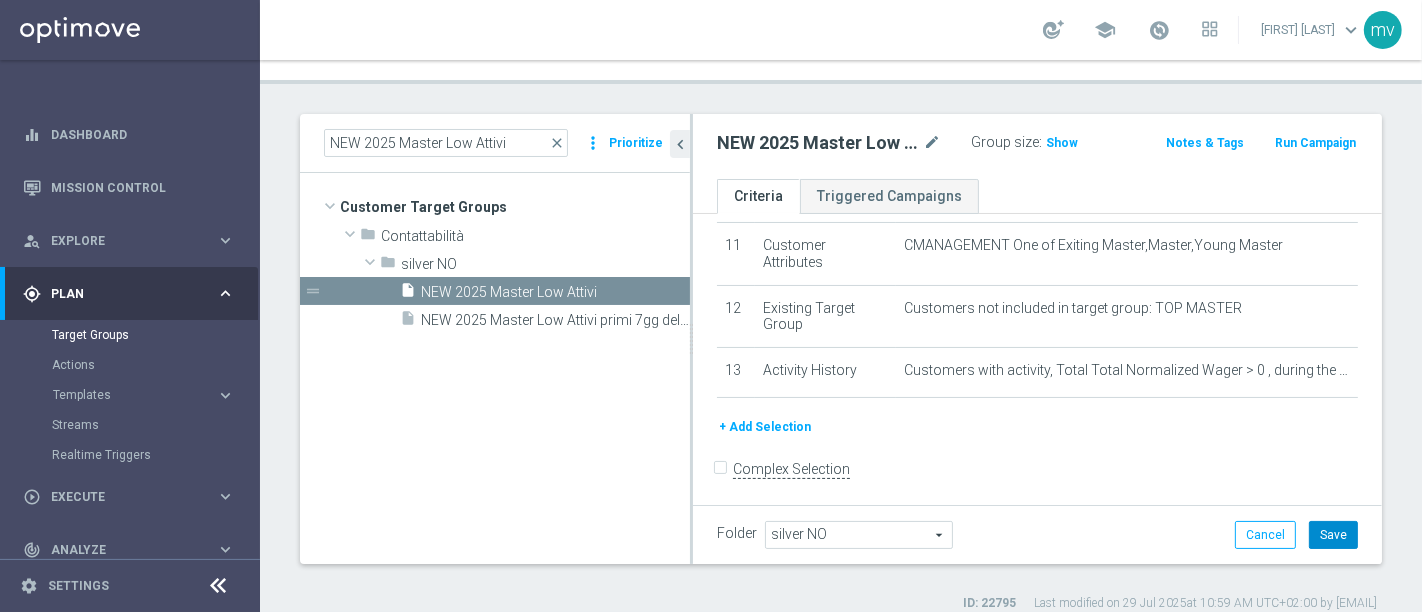 click on "Save" 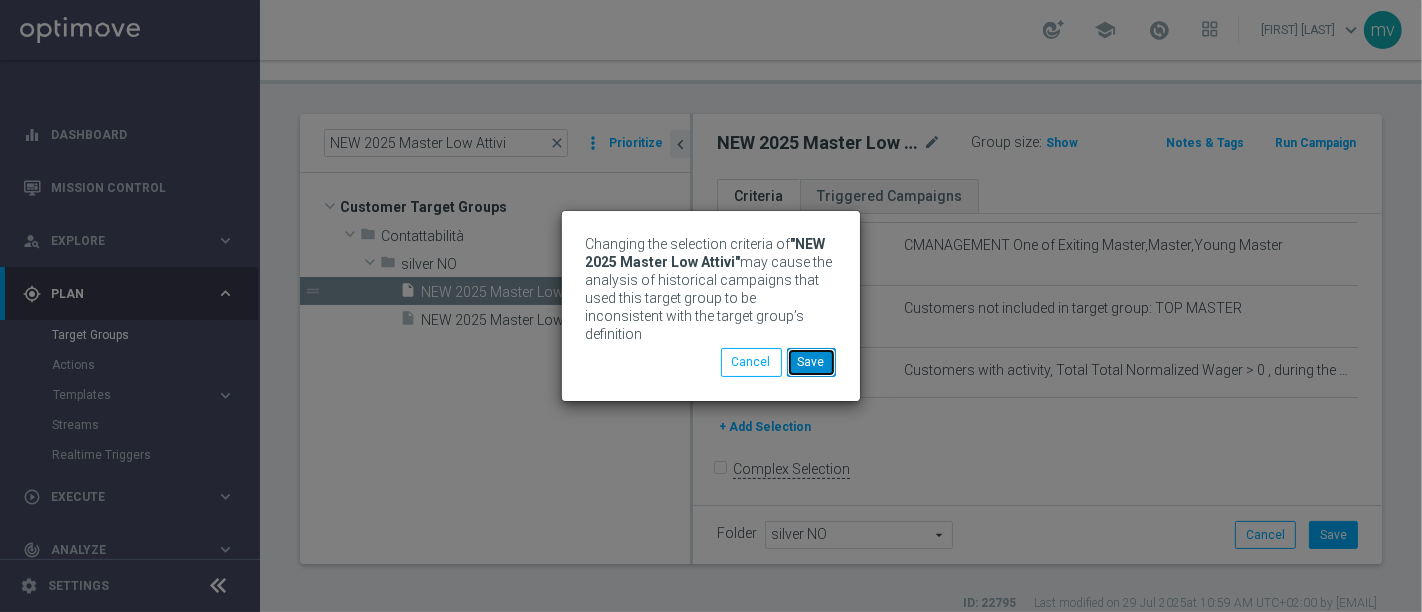 click on "Save" at bounding box center [811, 362] 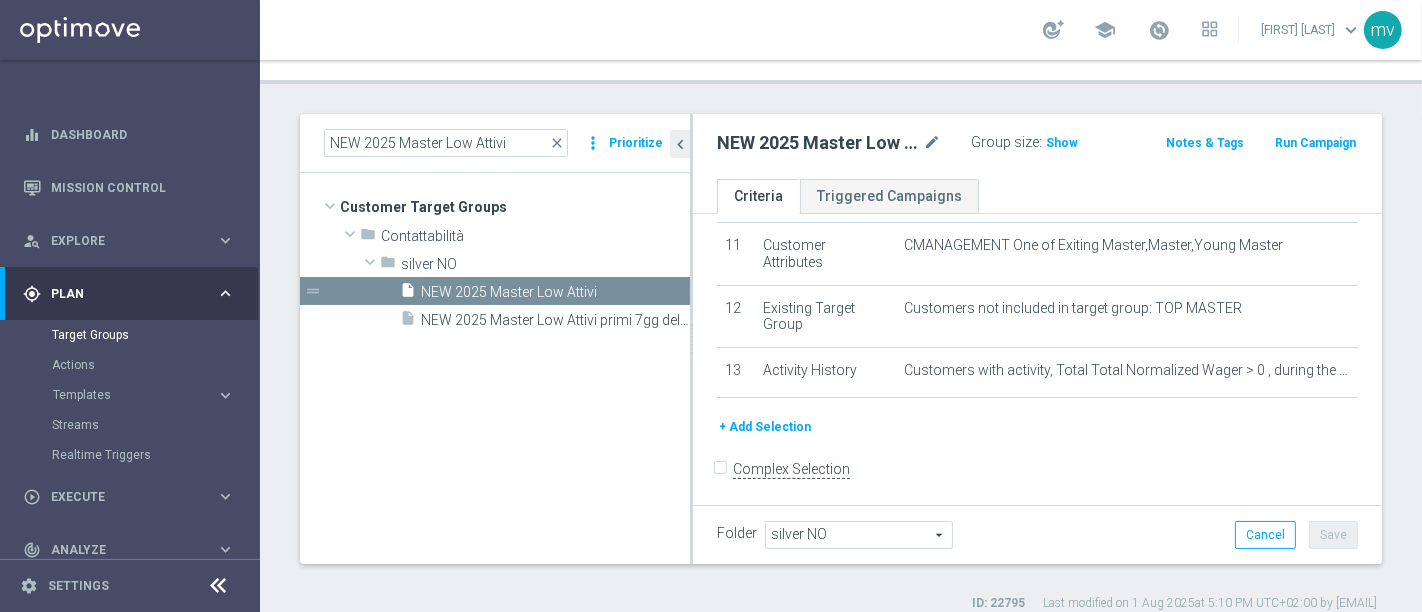 click on "Run Campaign" 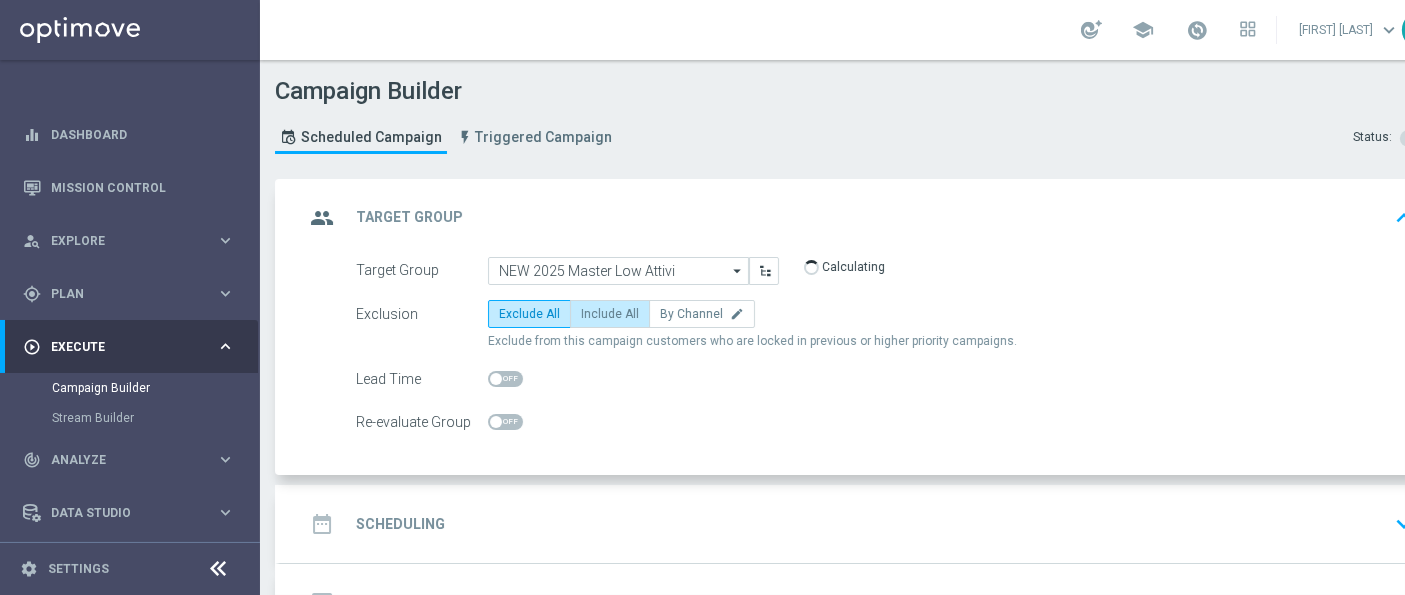 click on "Include All" 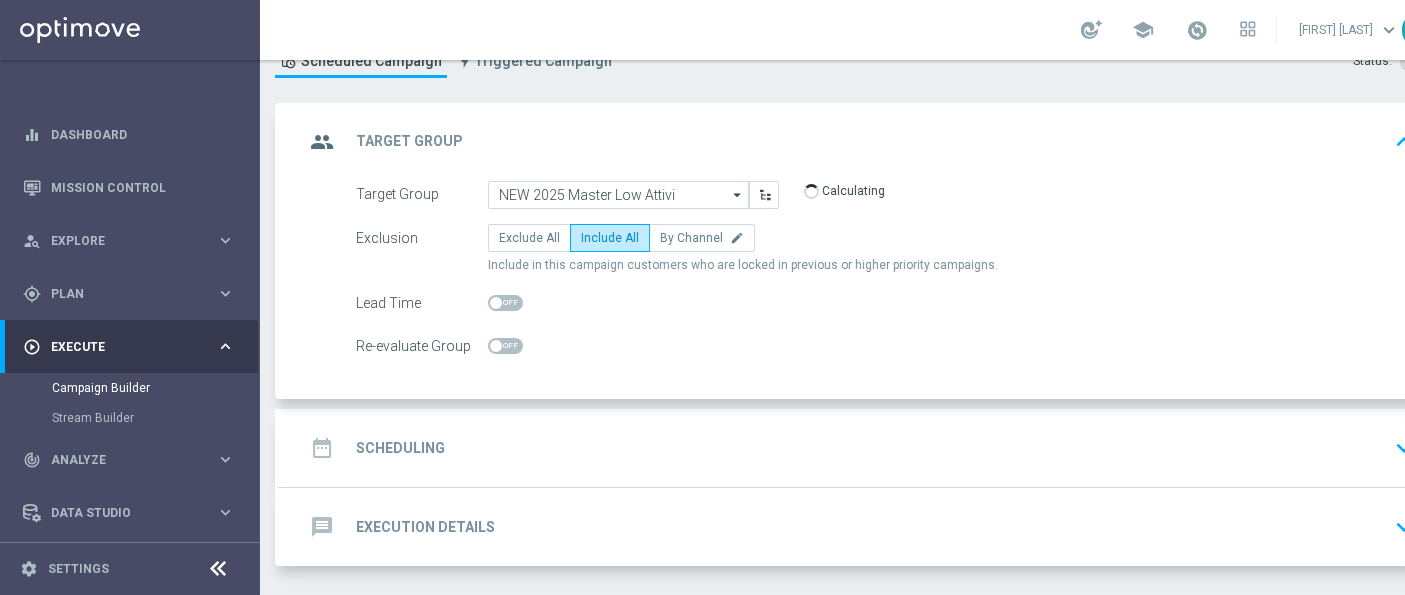 scroll, scrollTop: 111, scrollLeft: 0, axis: vertical 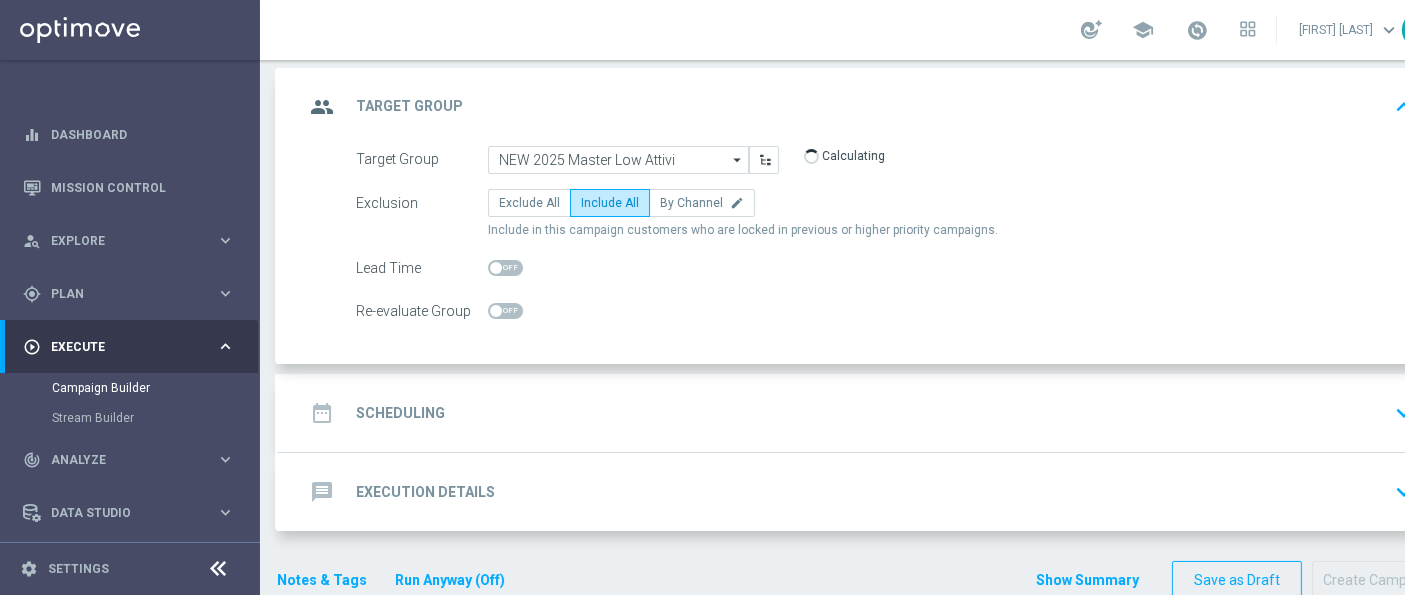 click on "date_range
Scheduling
keyboard_arrow_down" 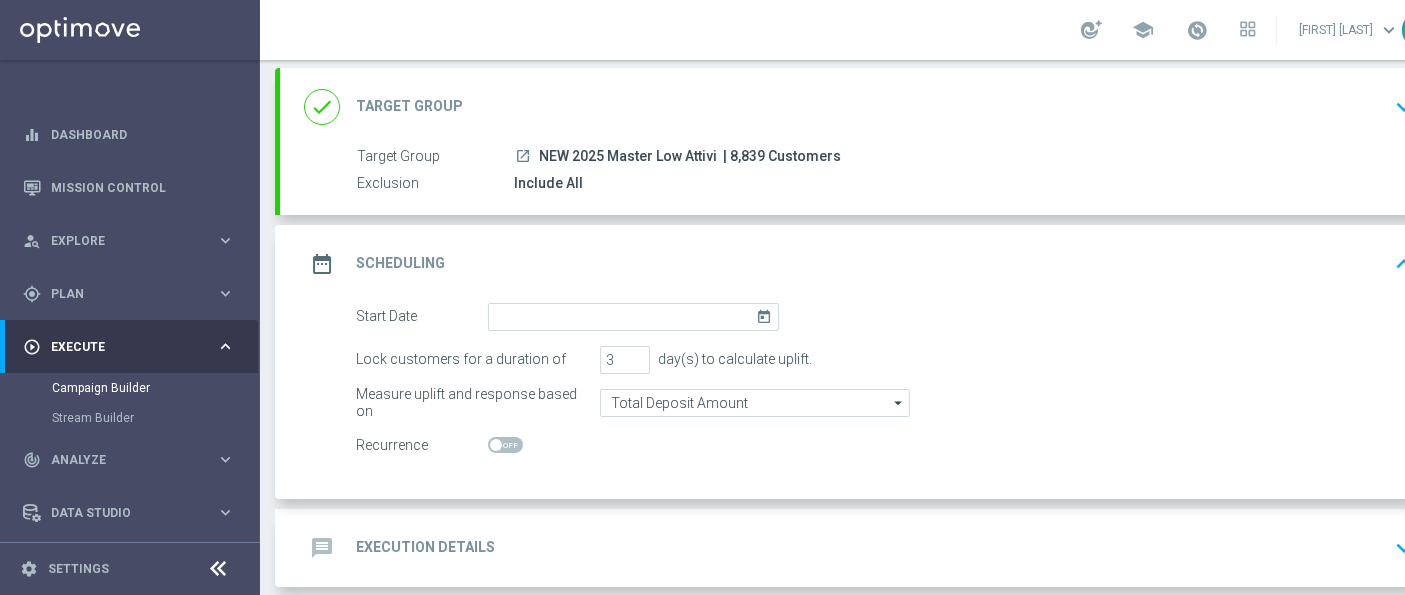 click on "keyboard_arrow_down" 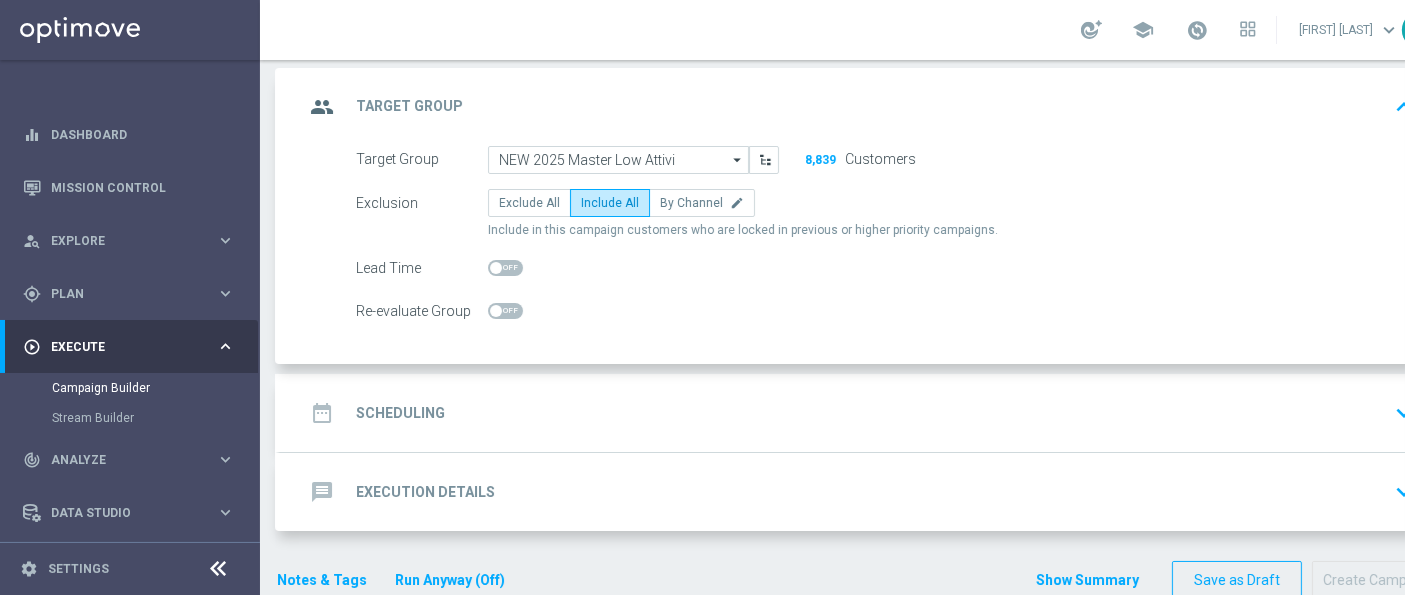 click on "date_range
Scheduling
keyboard_arrow_down" 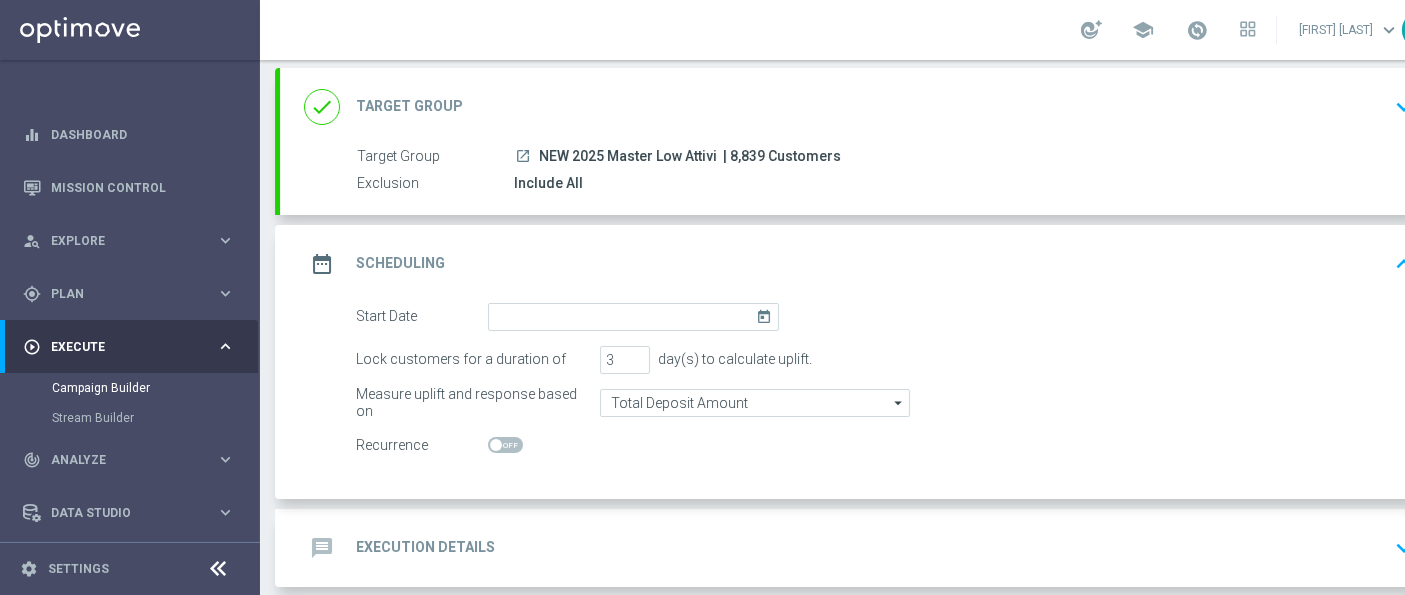 click on "Include All" 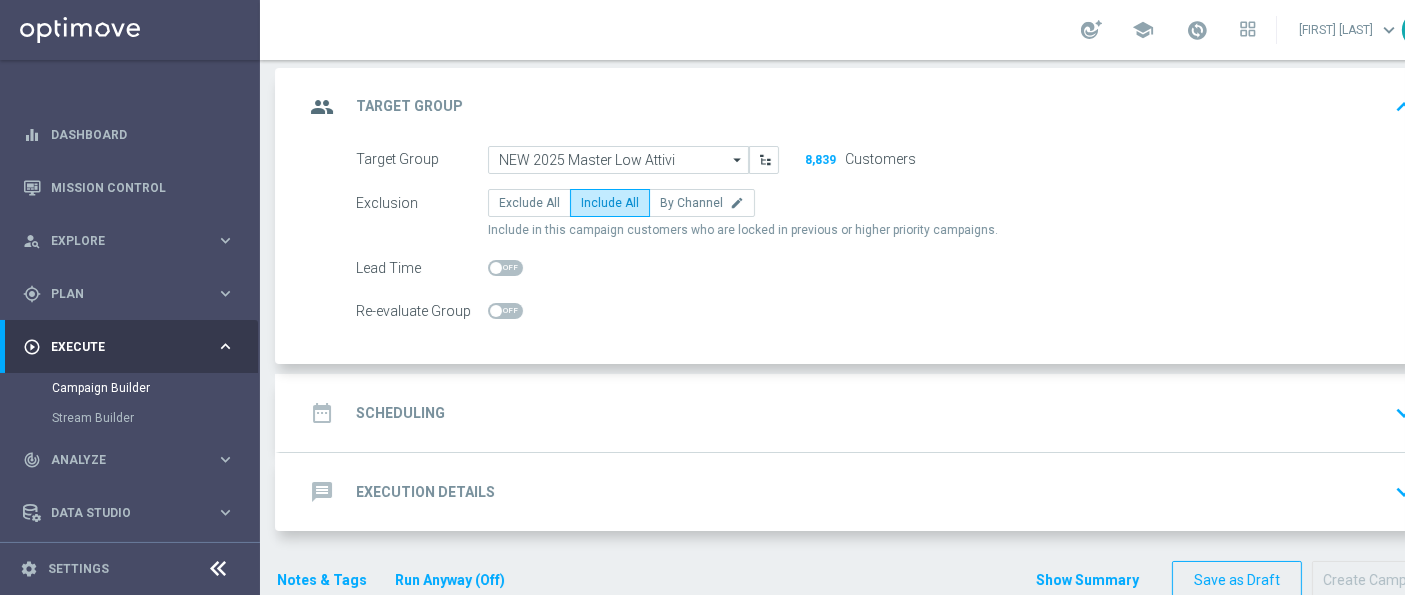 click on "date_range
Scheduling
keyboard_arrow_down" 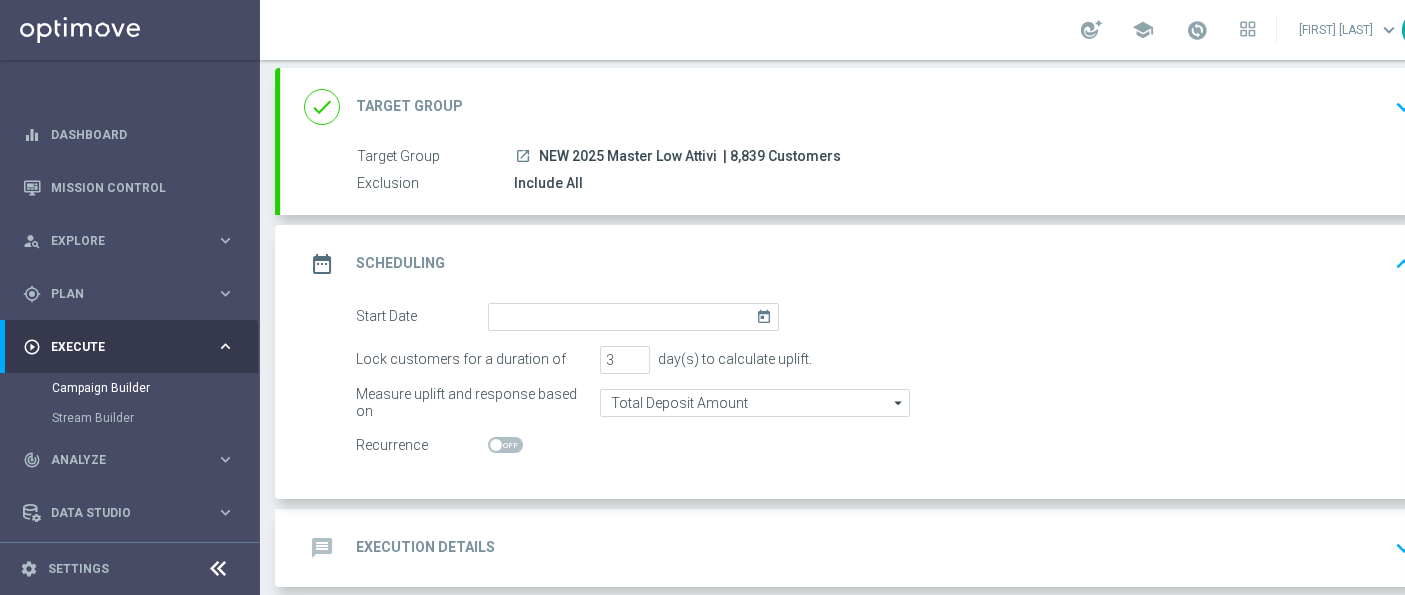 click on "today" 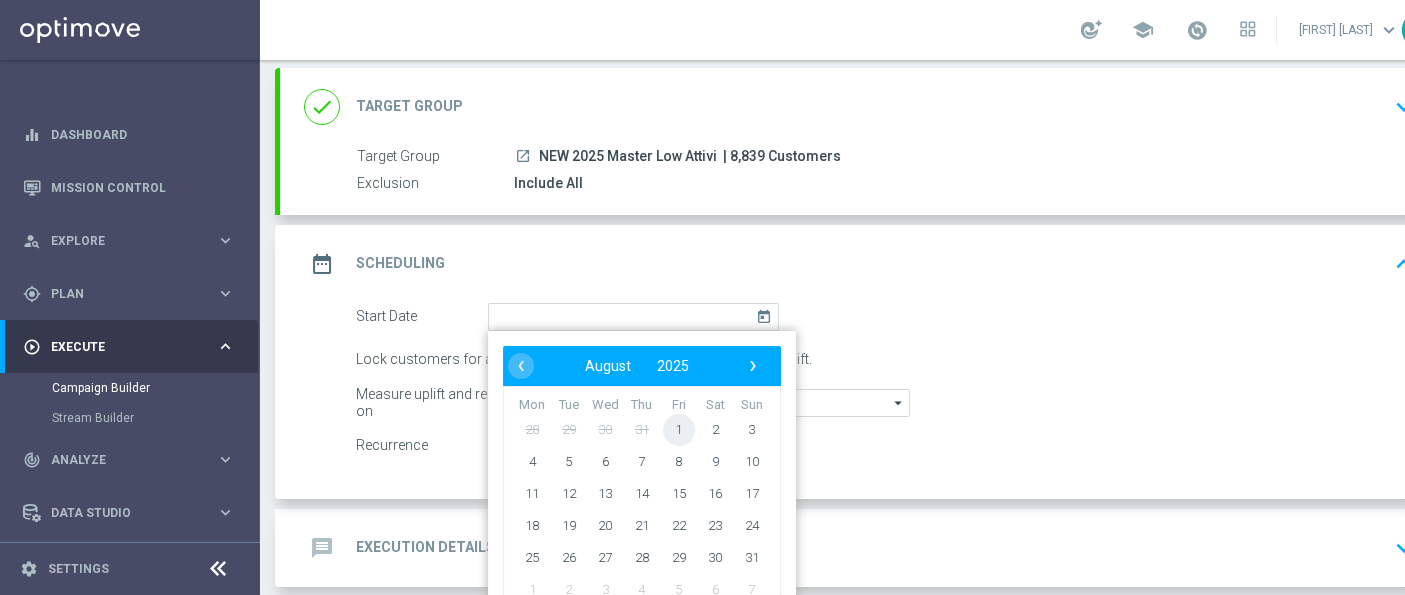 click on "1" 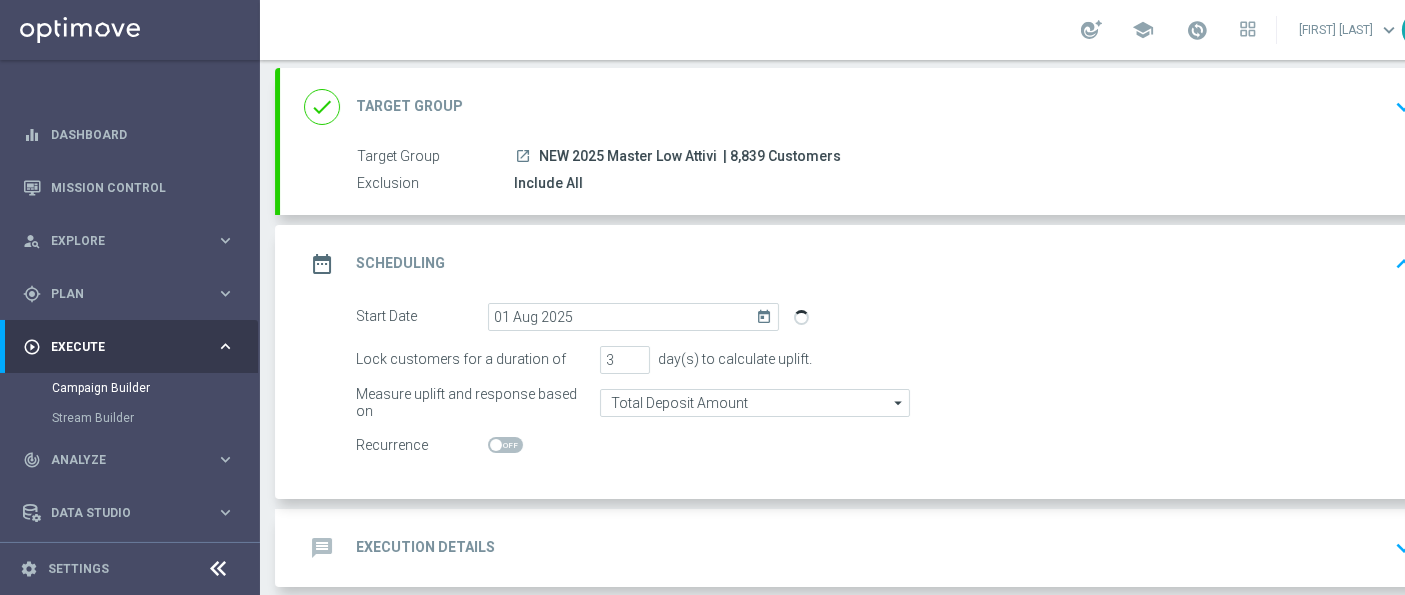 click 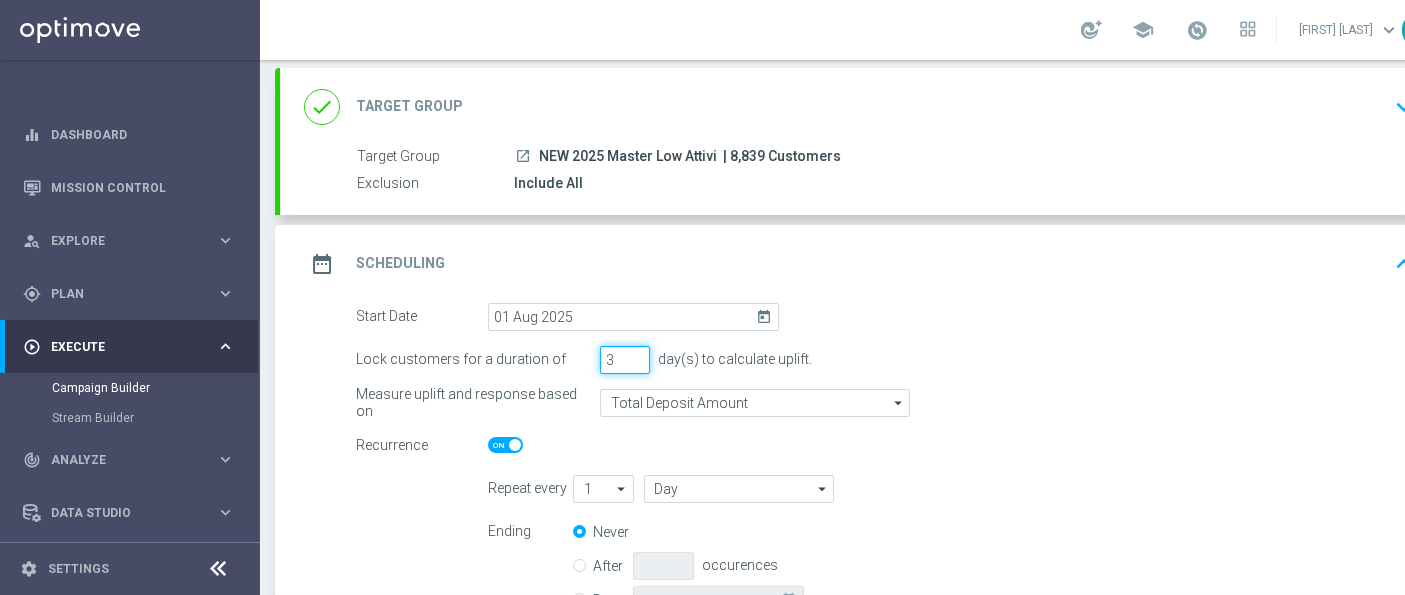 click on "3" 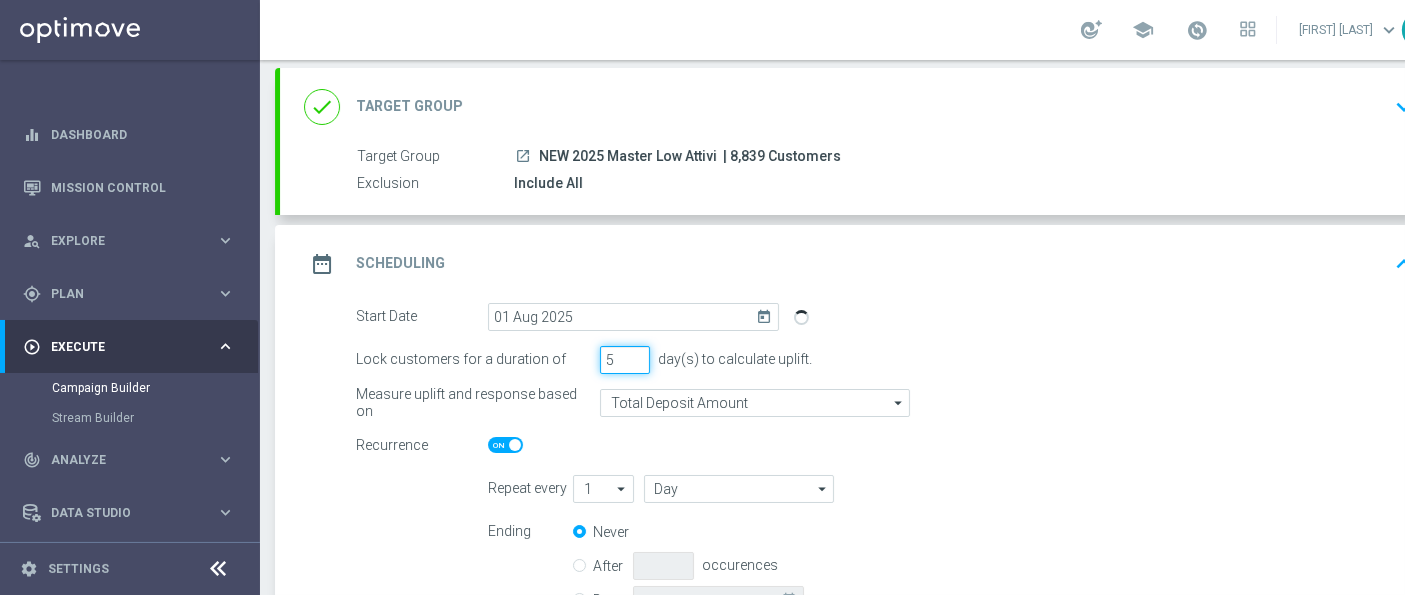 type on "5" 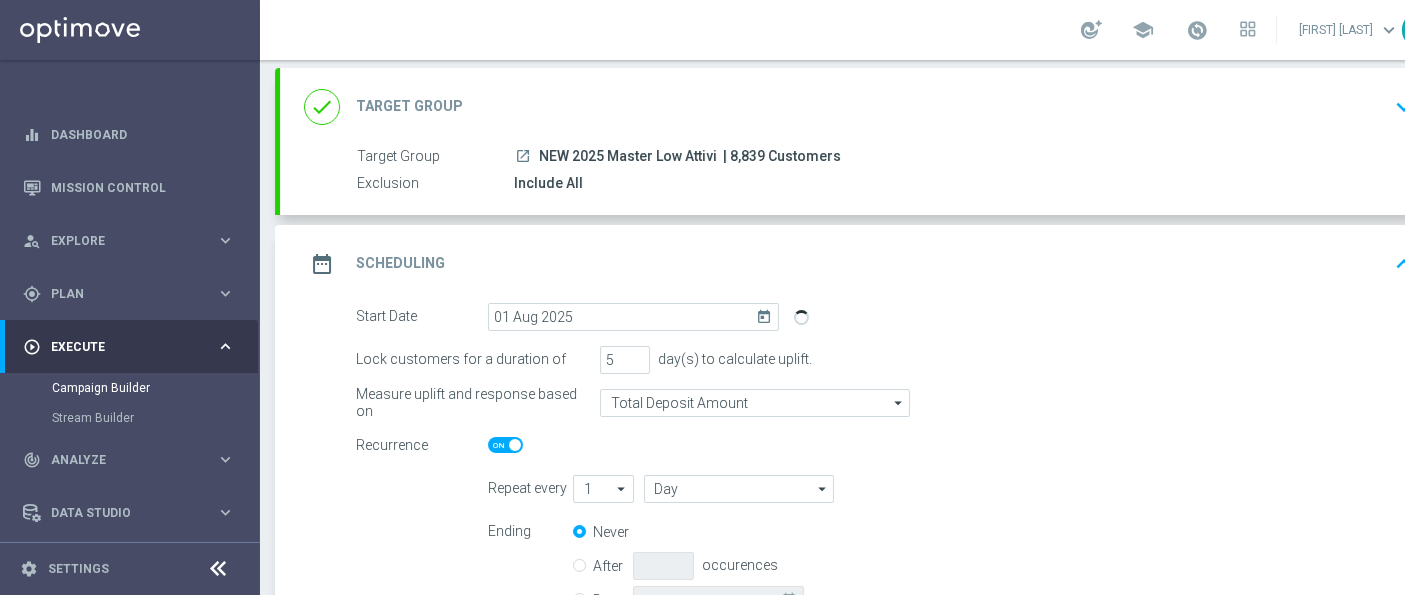 click on "Start Date
[DATE]
today
Lock customers for a duration of
5
day(s) to calculate uplift.
Measure uplift and response based on
Total Deposit Amount
Total Deposit Amount
arrow_drop_down
Drag here to set row groups Drag here to set column labels" 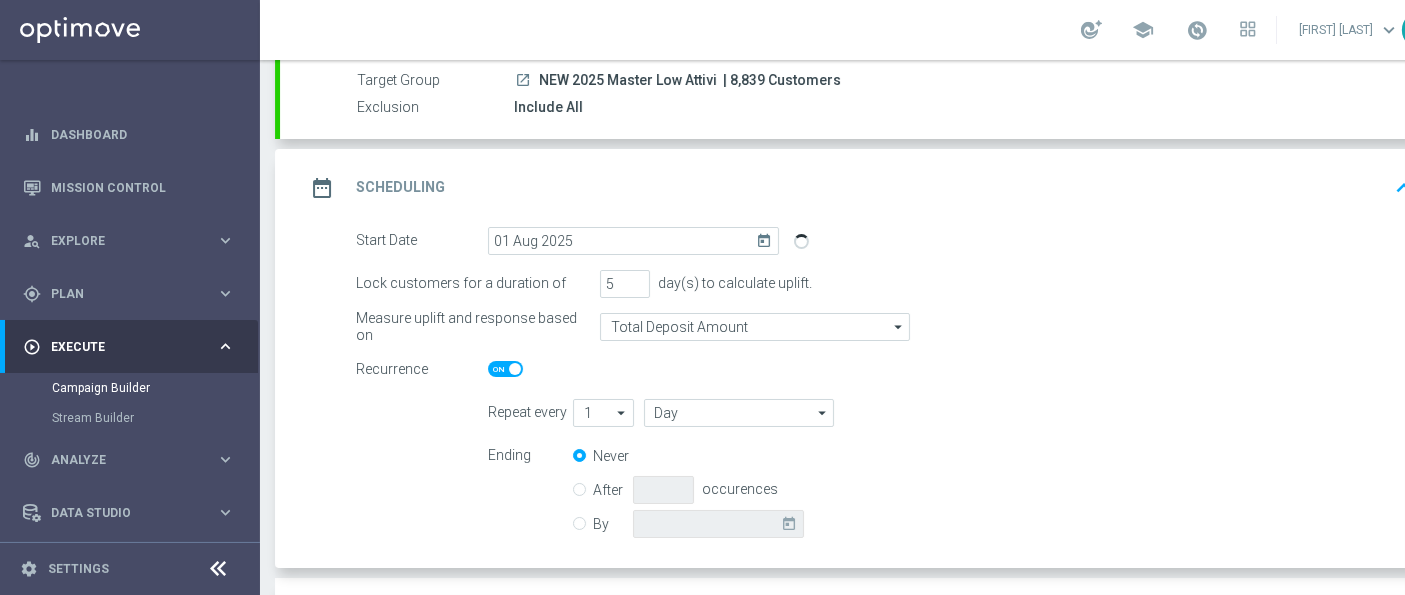 scroll, scrollTop: 222, scrollLeft: 0, axis: vertical 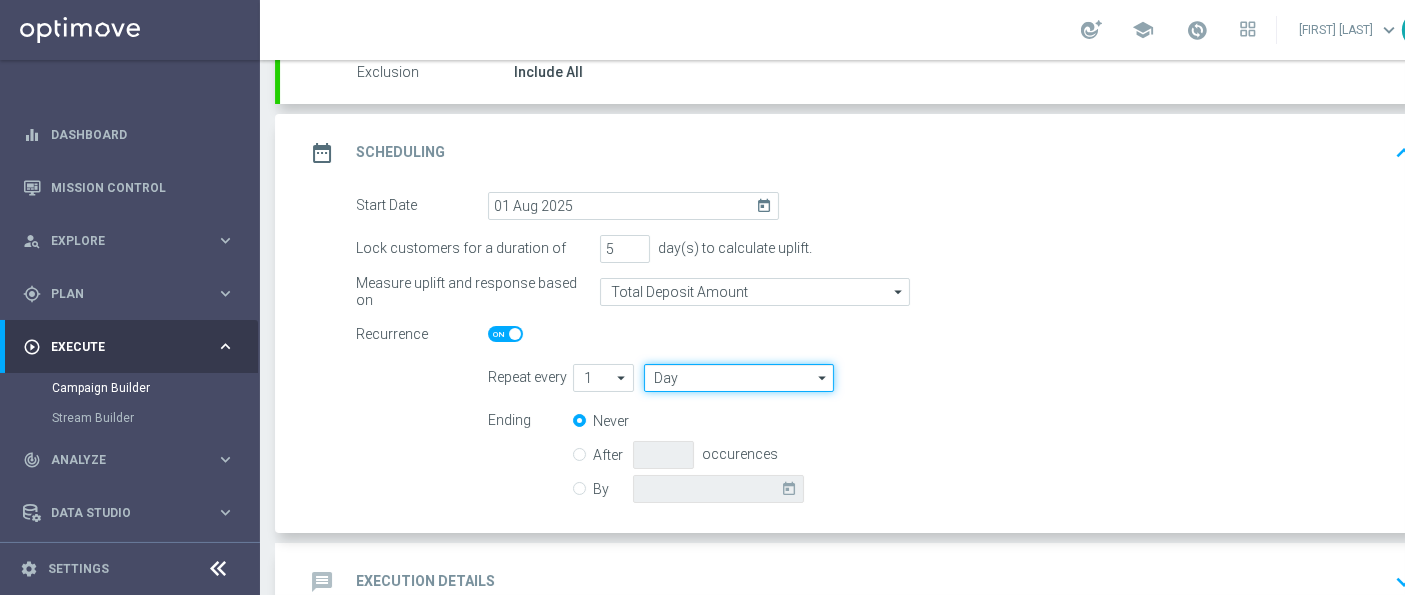 click on "Day" 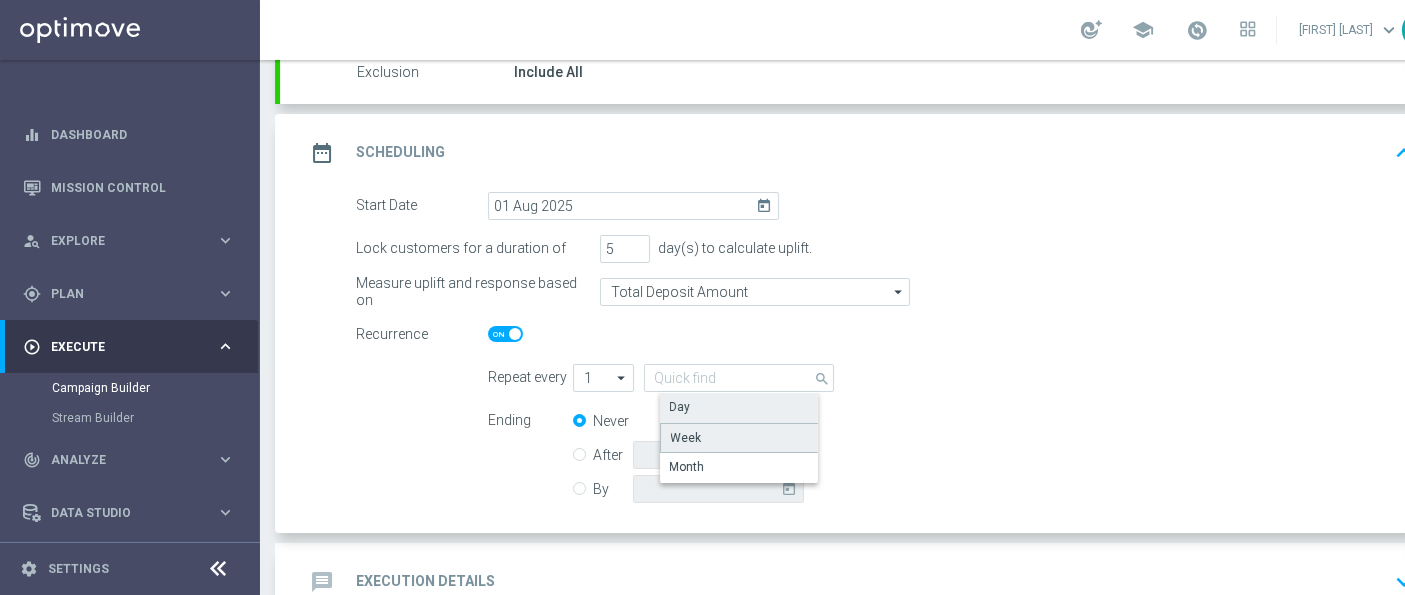click on "Week" 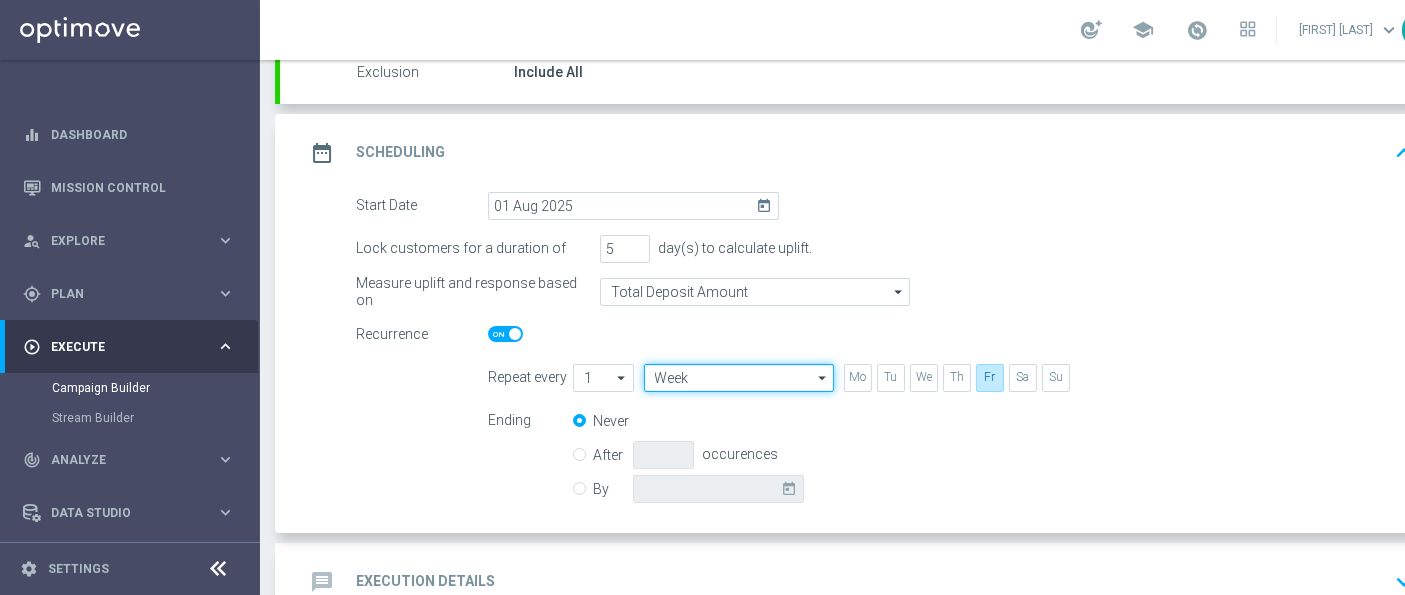 click on "Week" 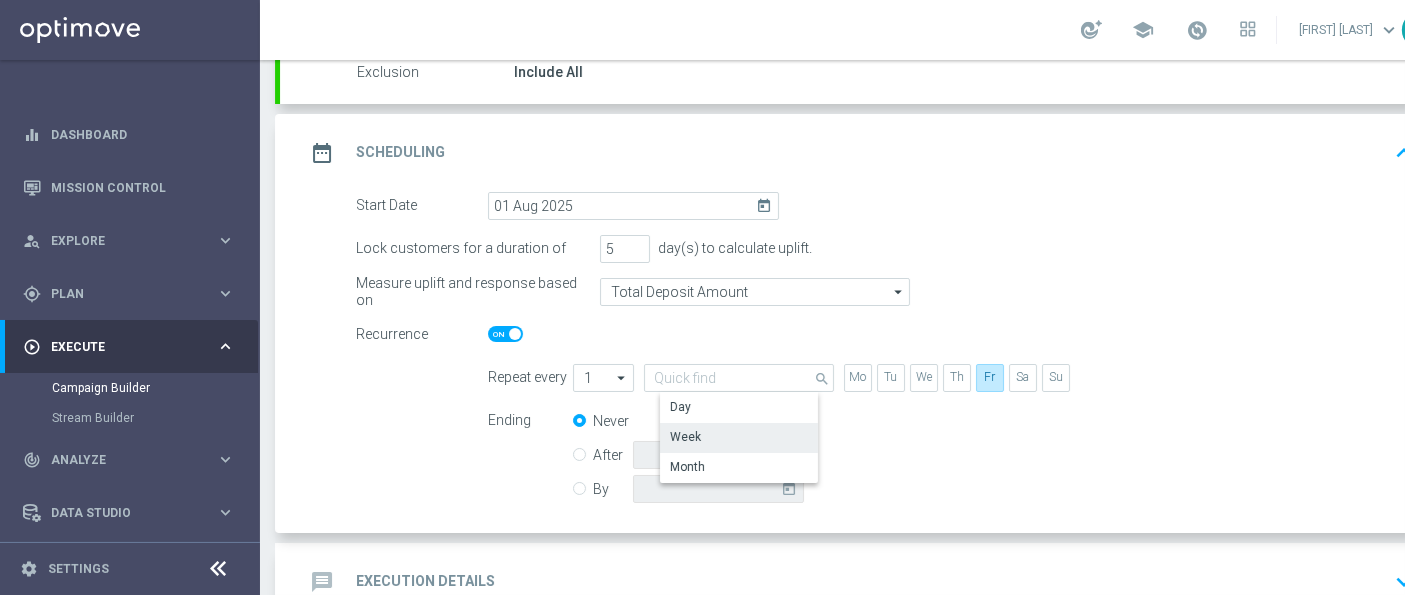 click on "Ending
Never
After
occurences
By
today" 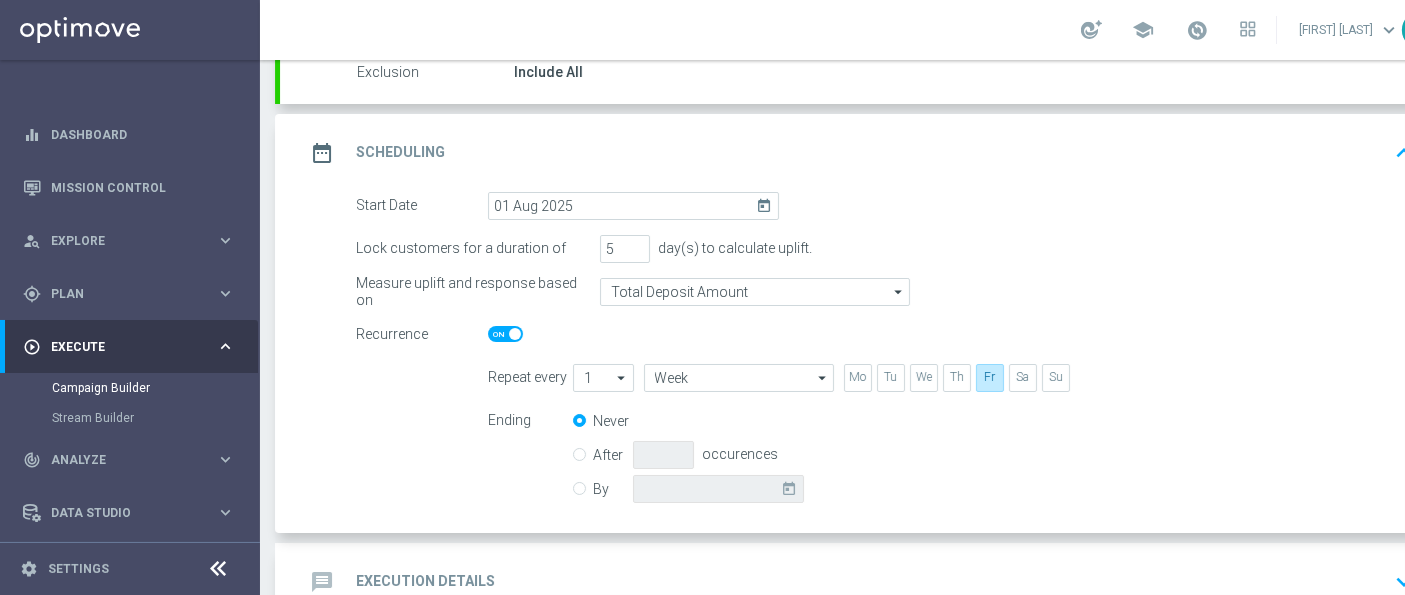 click on "By
today" 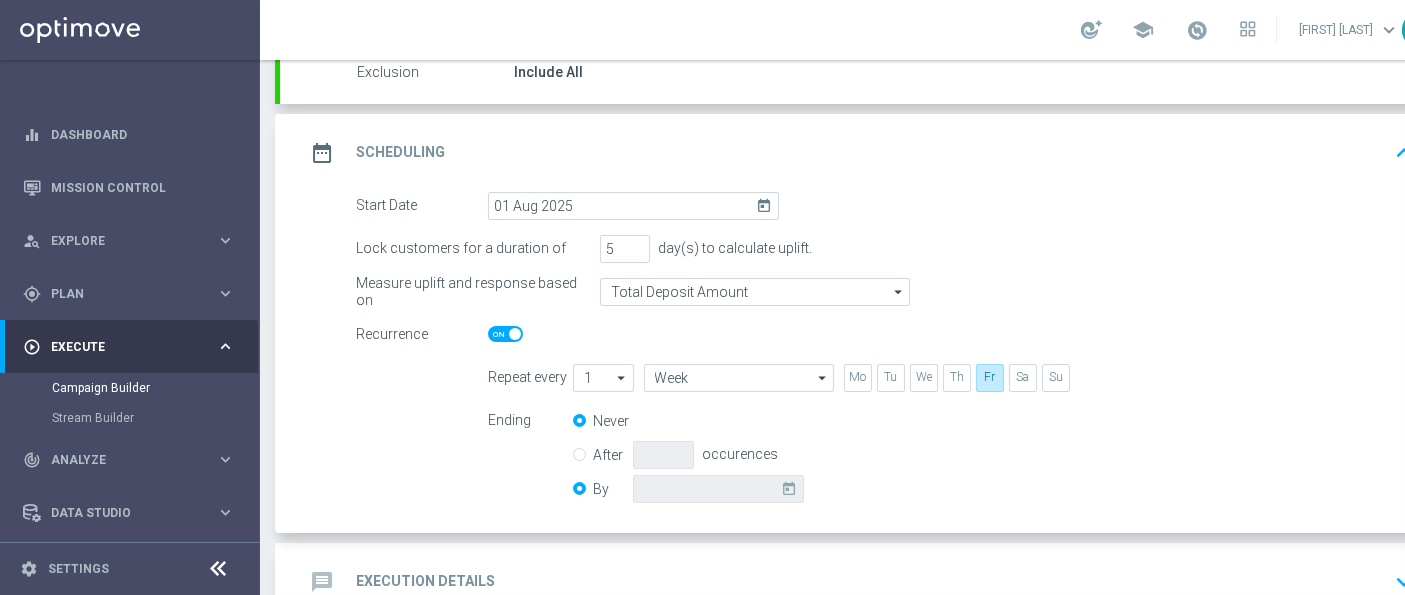 radio on "false" 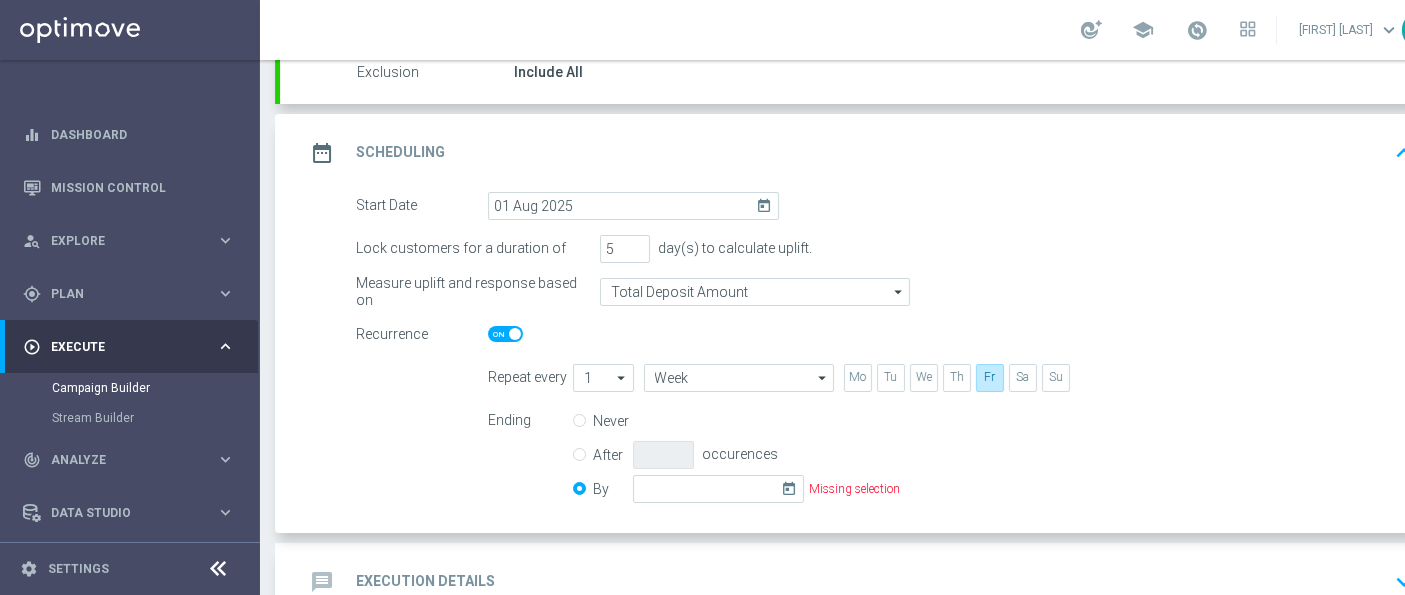 click on "today" 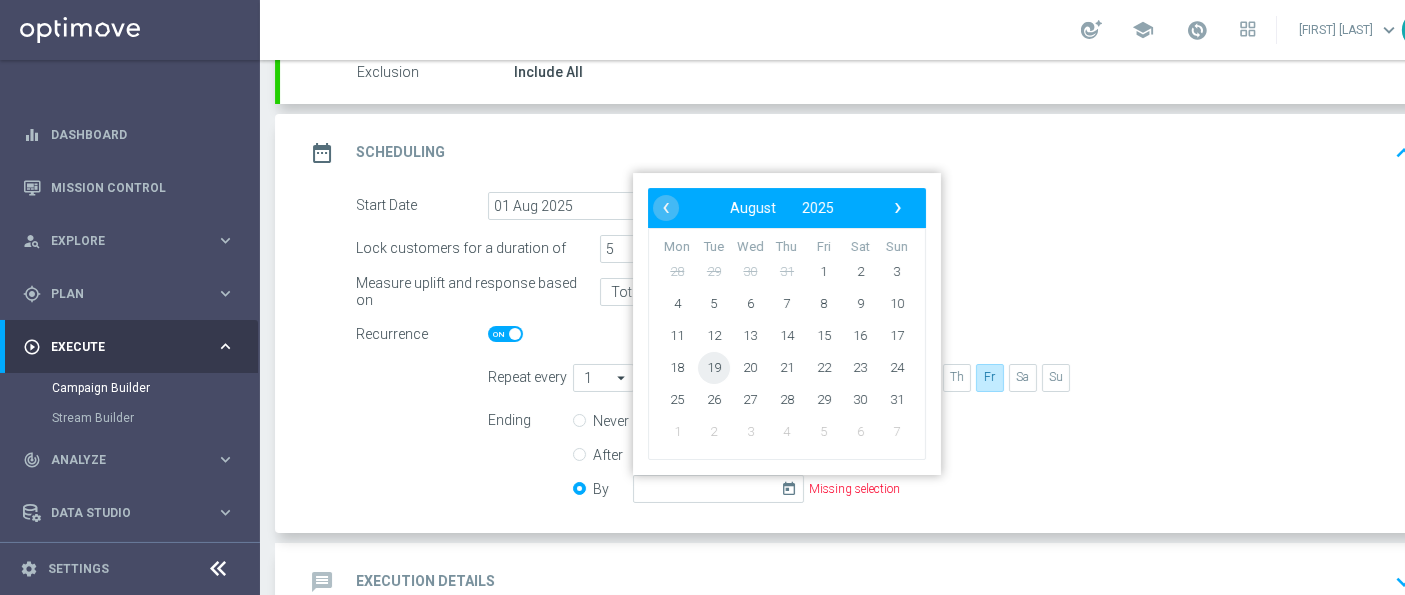 click on "19" 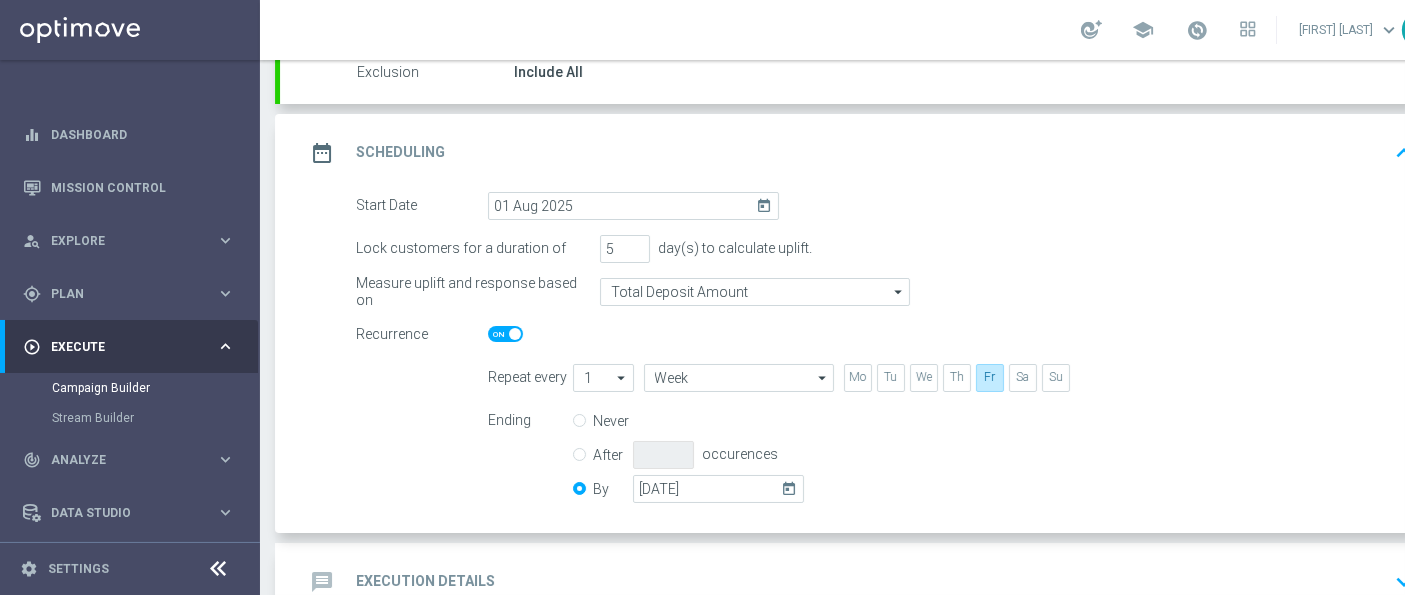 click on "Ending
Never
After
occurences
By
[DATE]
today" 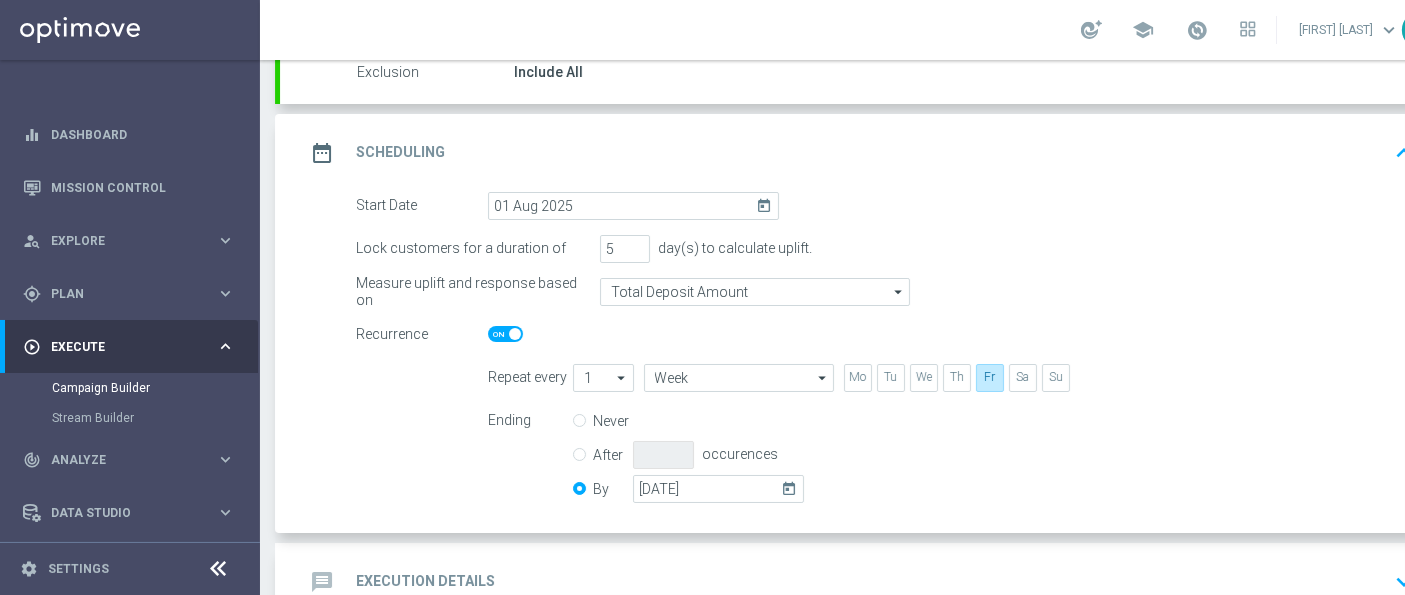 click on "today" 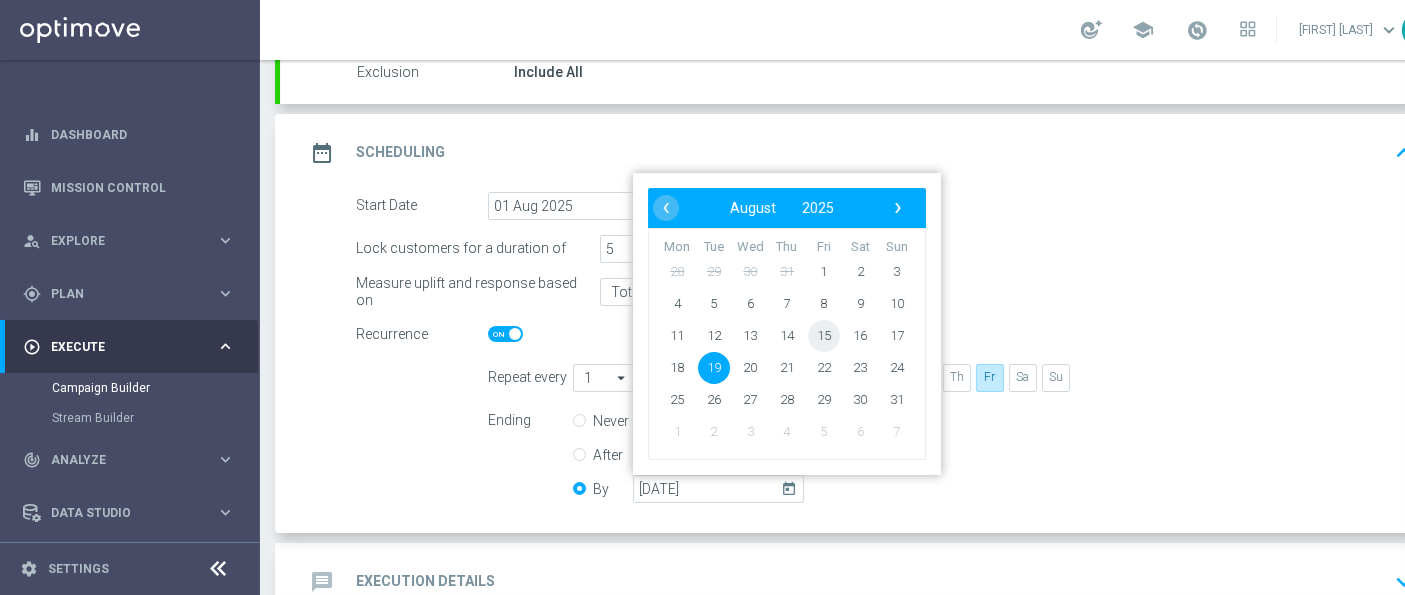 click on "15" 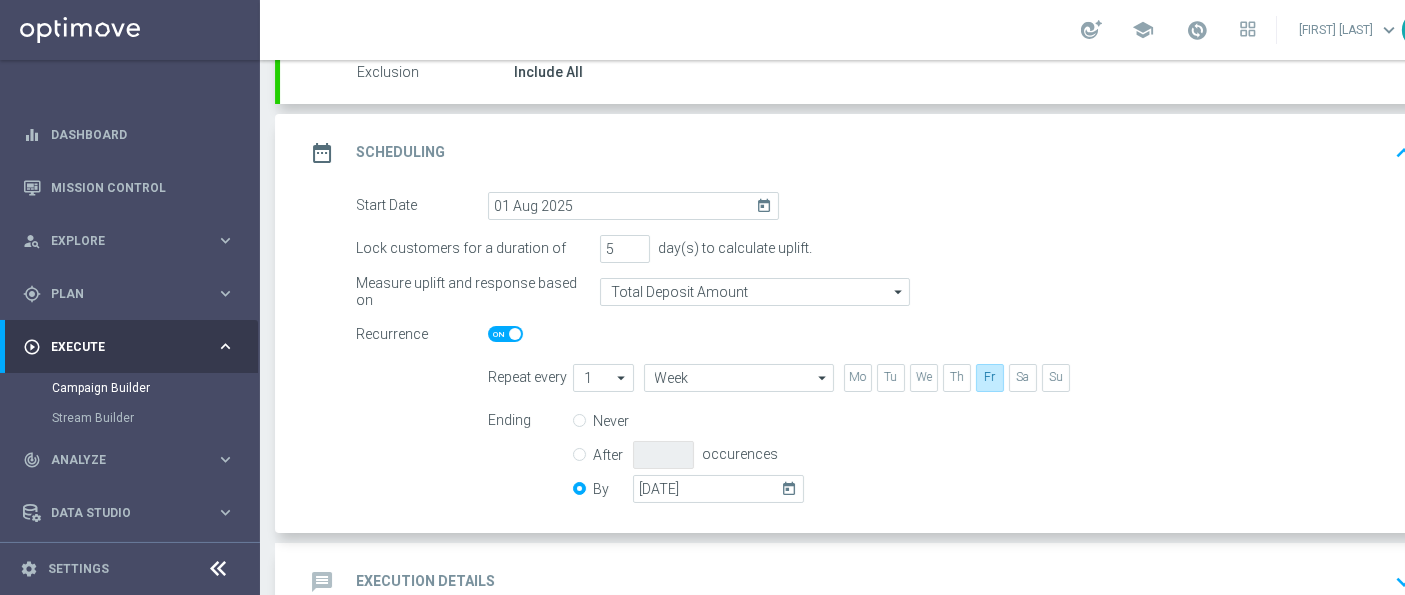 click on "Ending
Never
After
occurences
By
[DATE]
today" 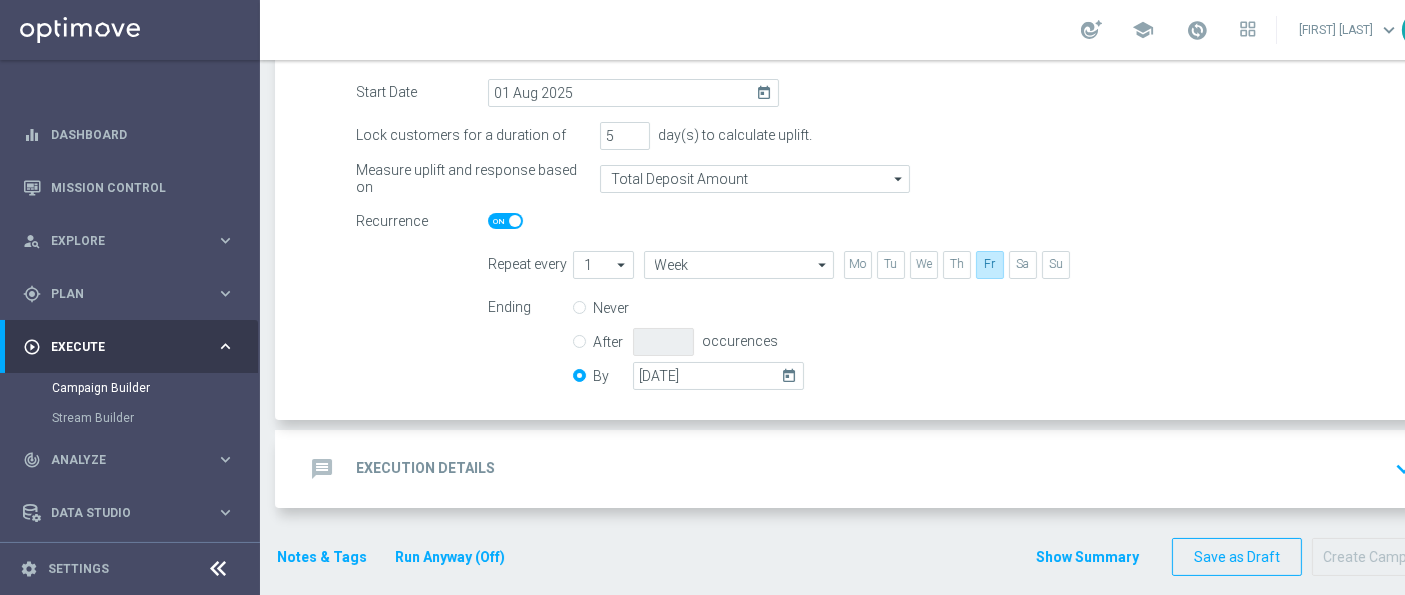 scroll, scrollTop: 336, scrollLeft: 0, axis: vertical 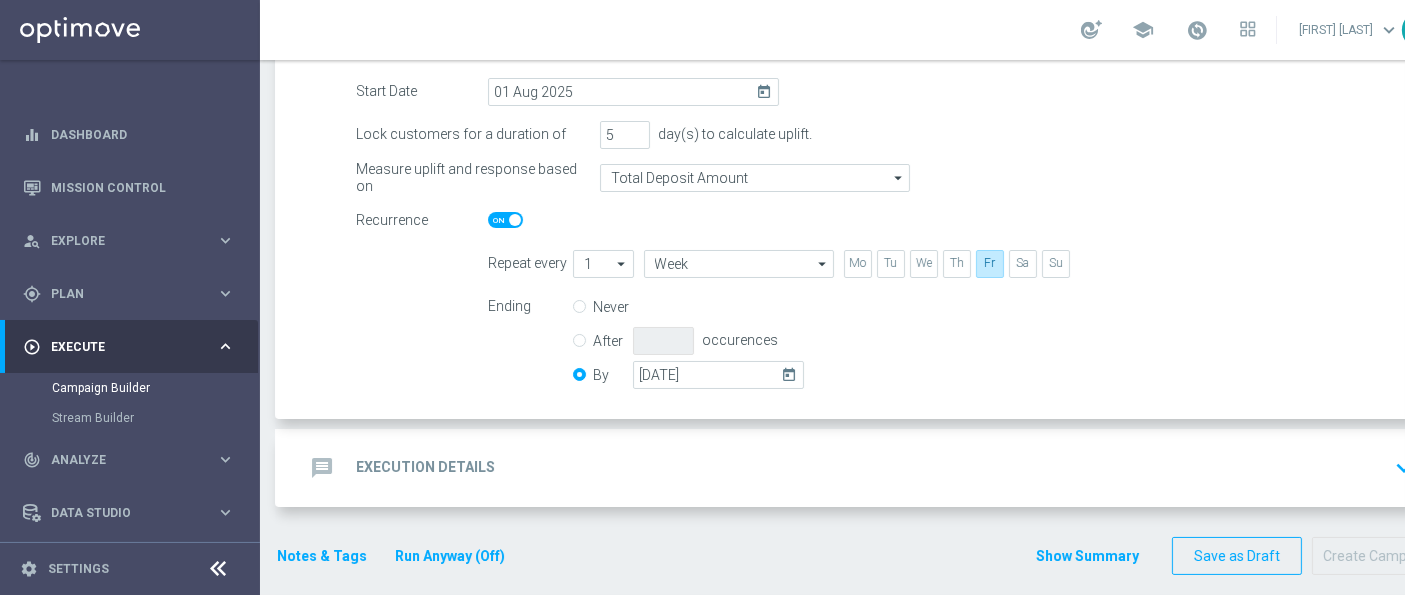 click on "message
Execution Details
keyboard_arrow_down" 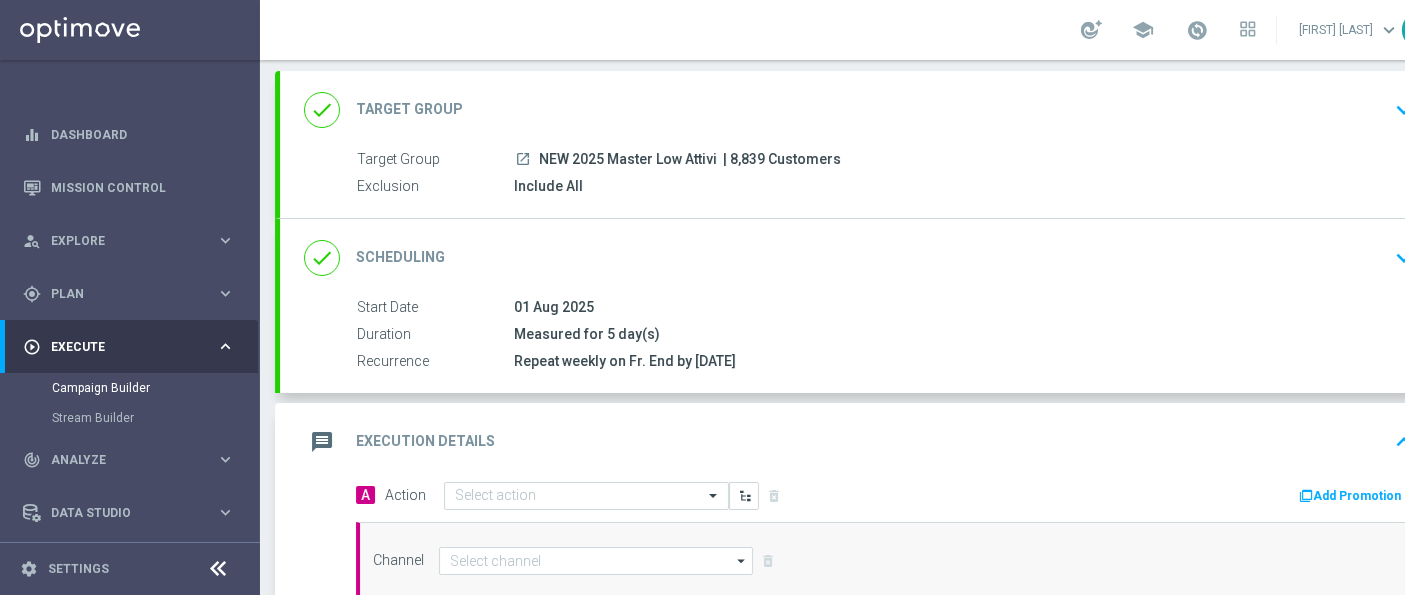 scroll, scrollTop: 444, scrollLeft: 0, axis: vertical 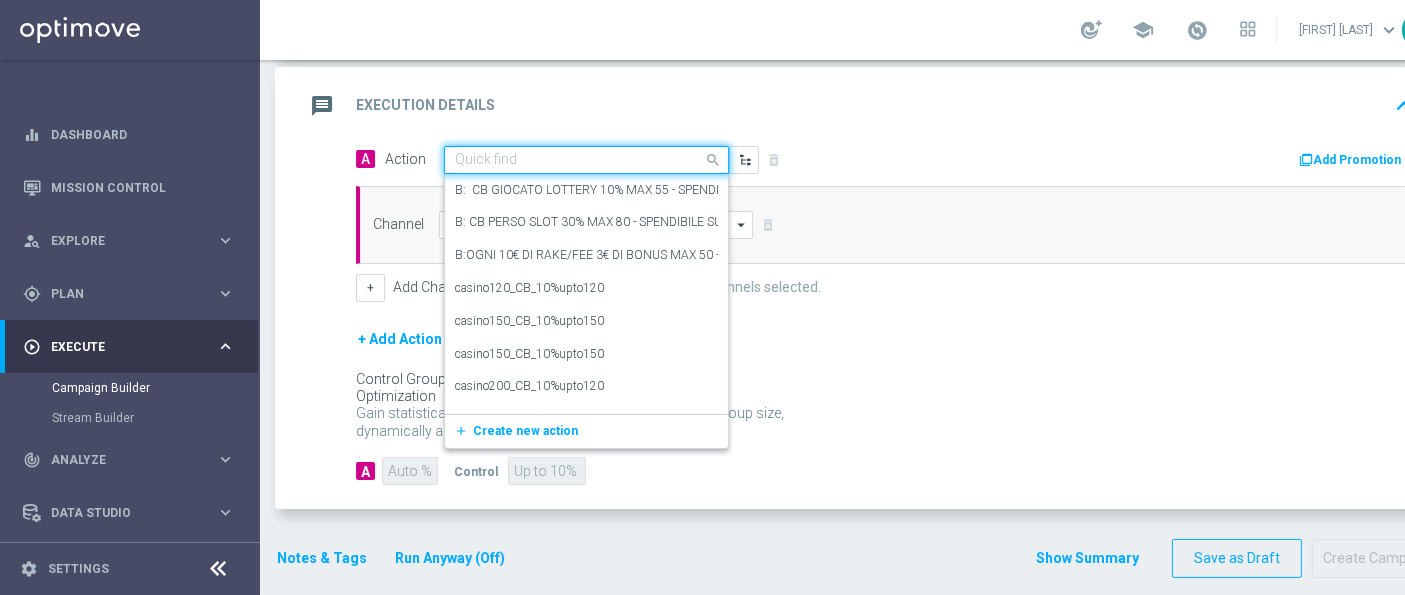 click 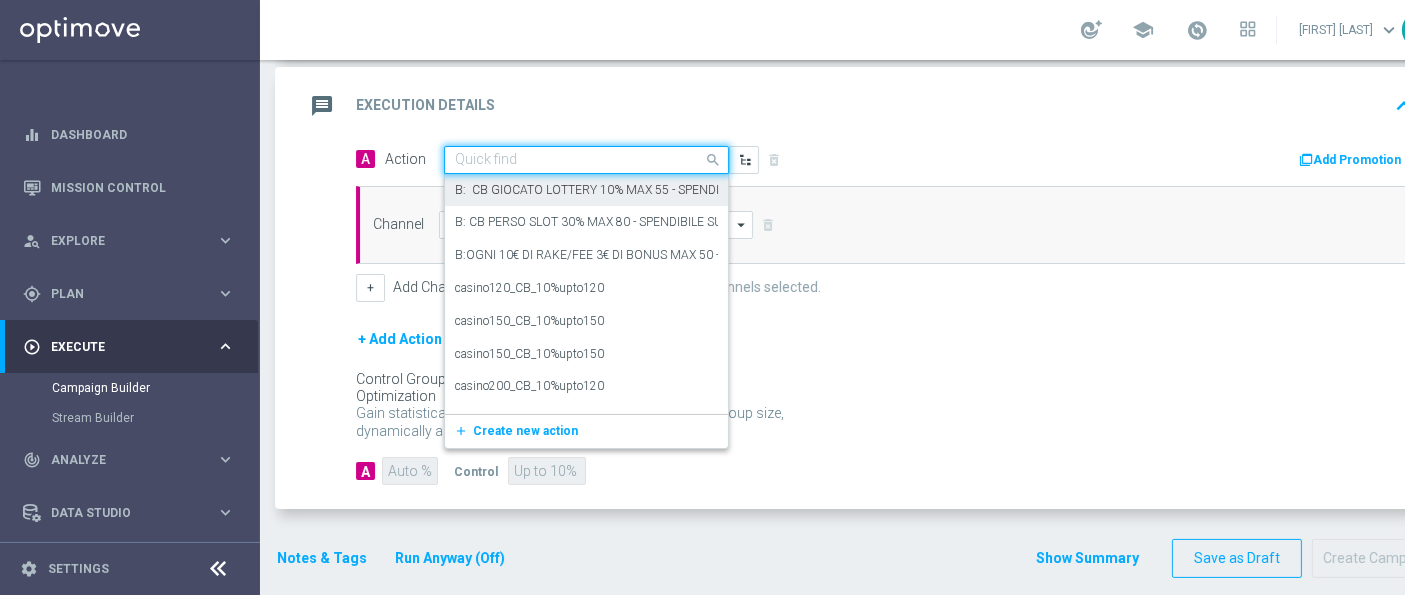 paste on "prof no _ dep up to 50€" 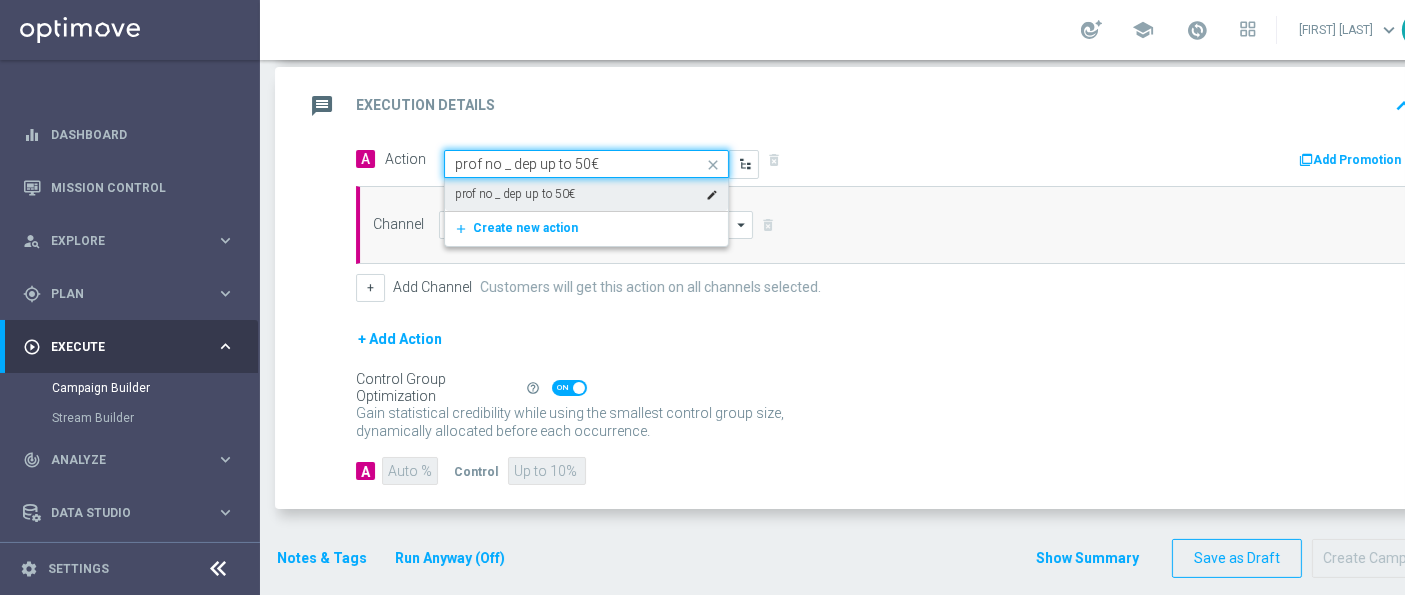 click on "prof no _ dep up to 50€" at bounding box center (515, 194) 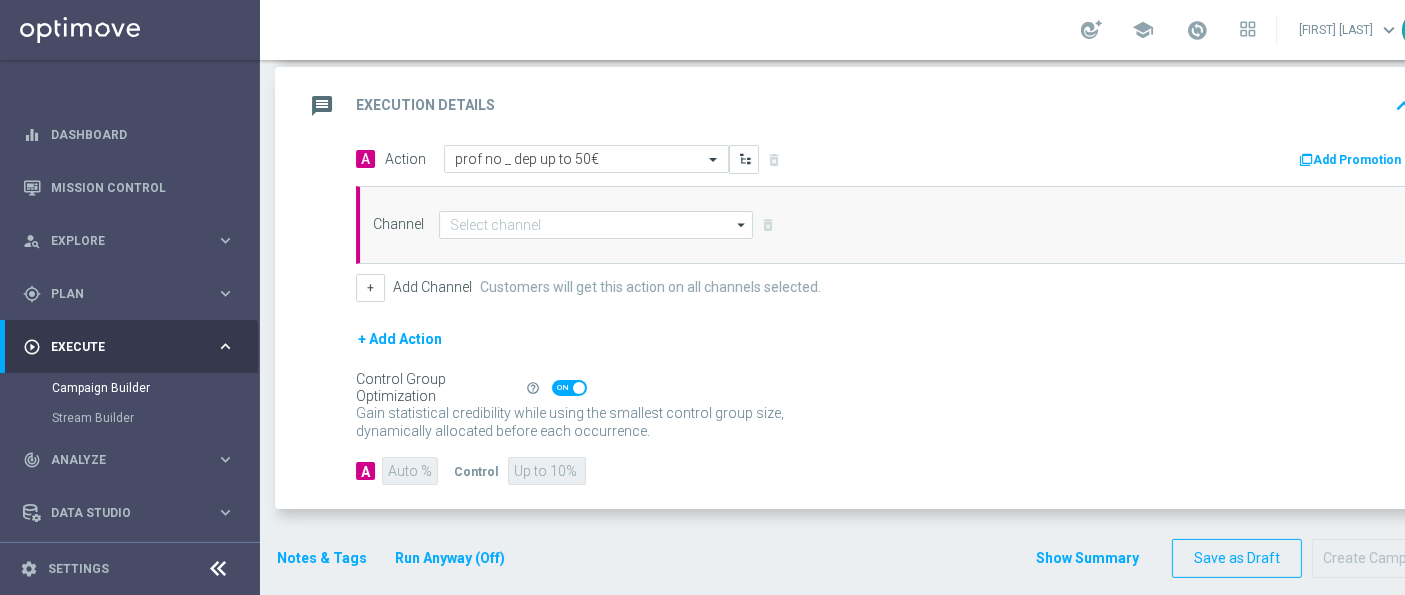 click 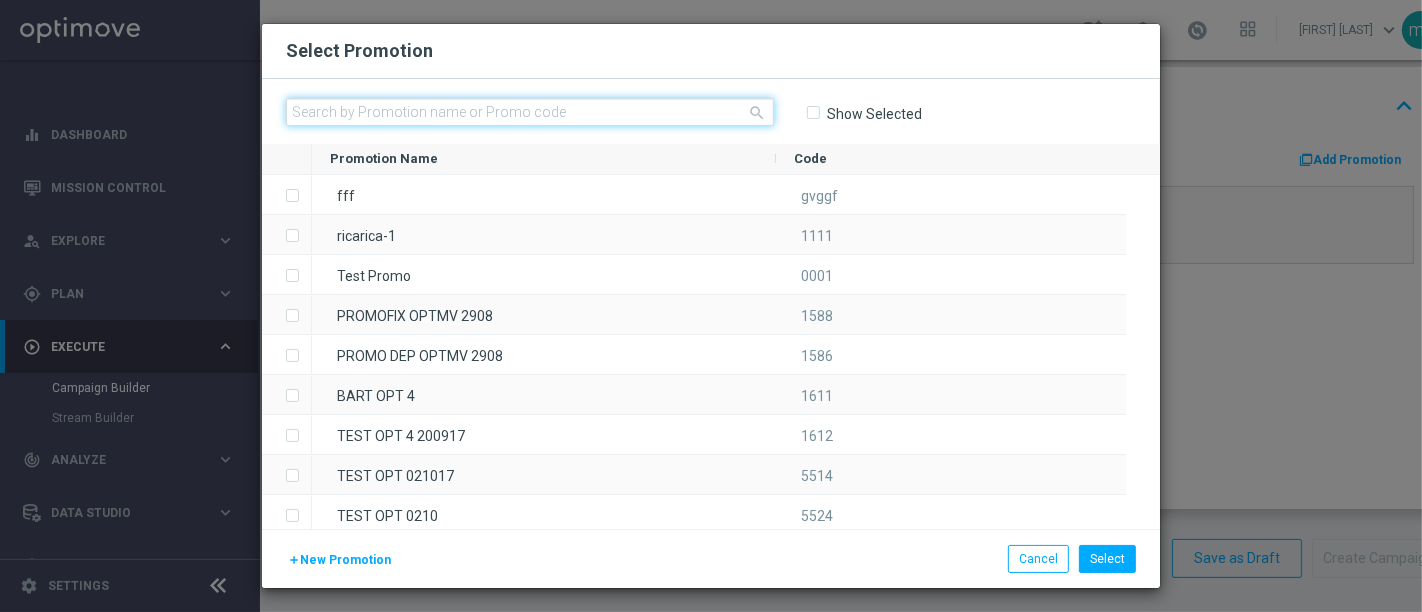 click 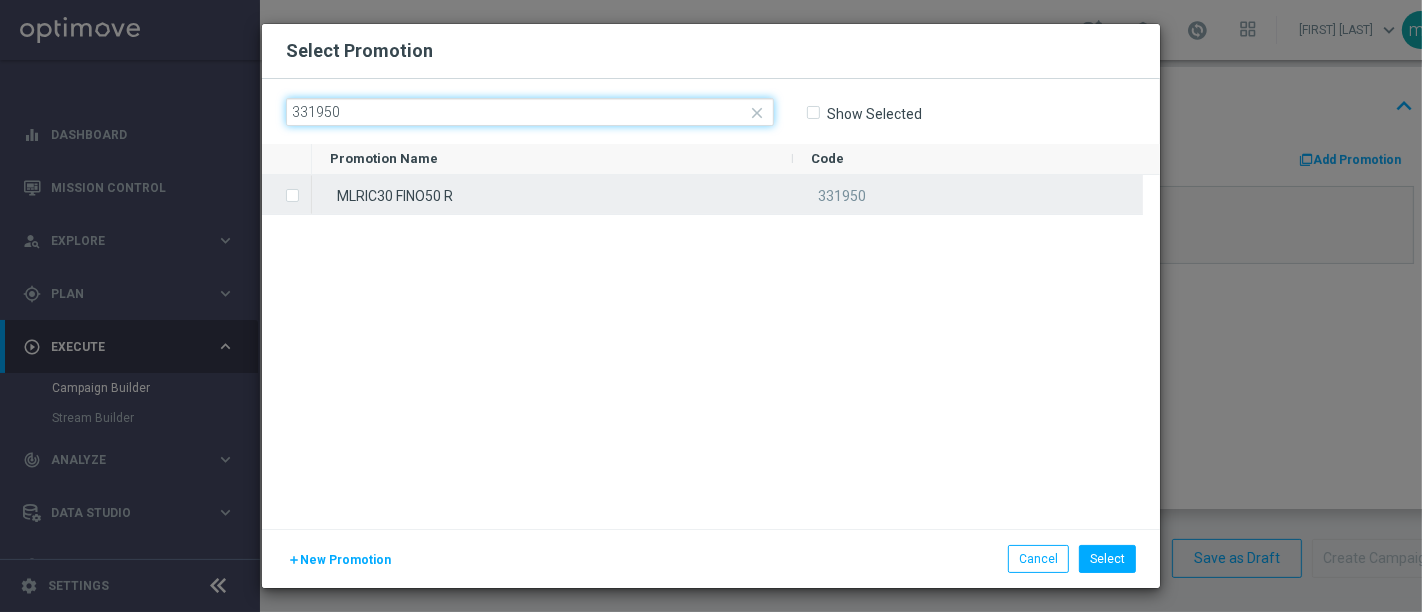 type on "331950" 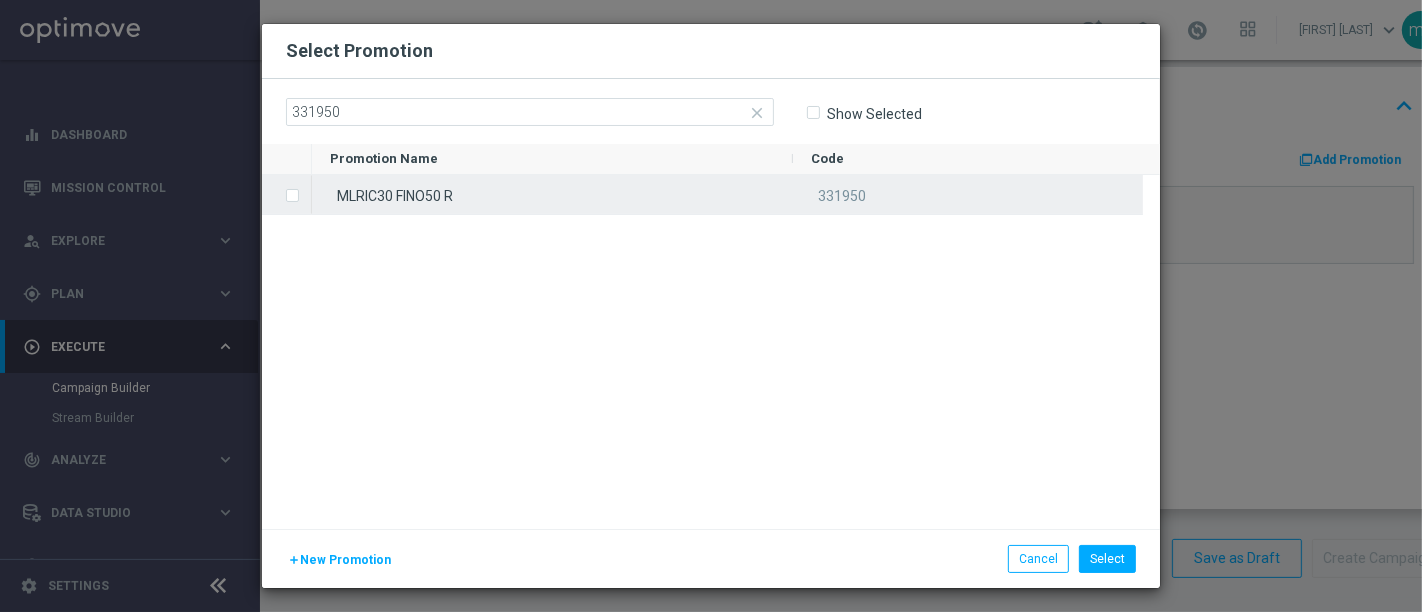 click 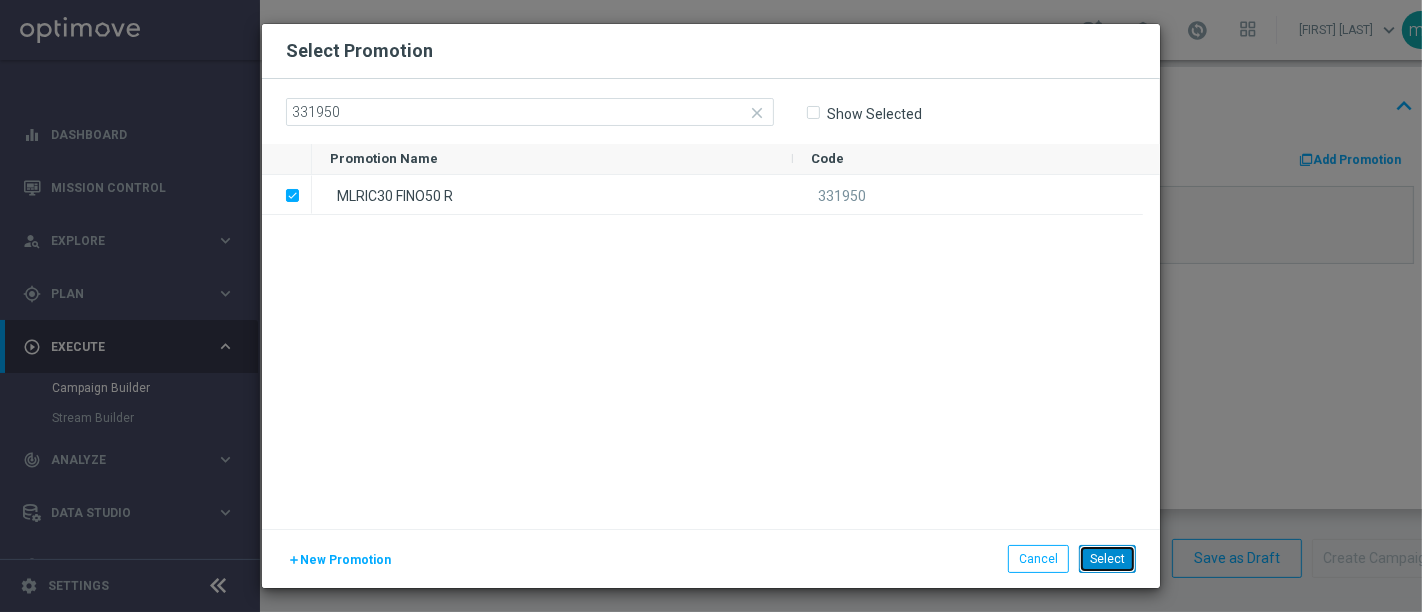 click on "Select" 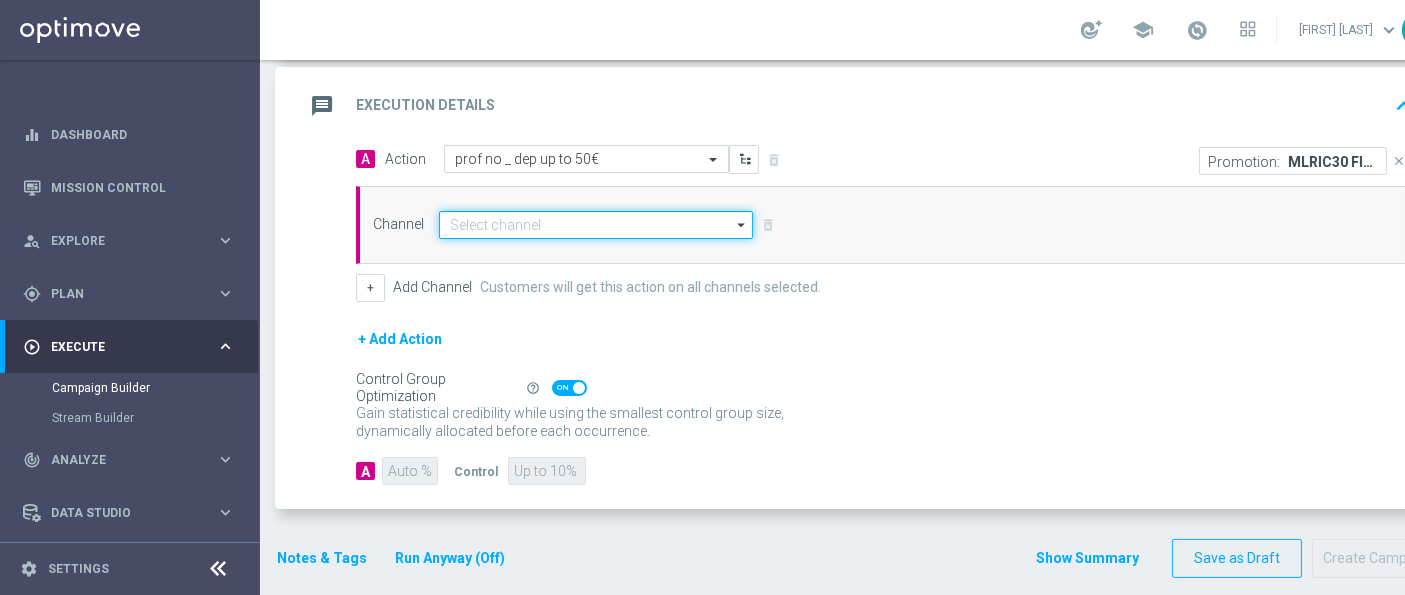 click 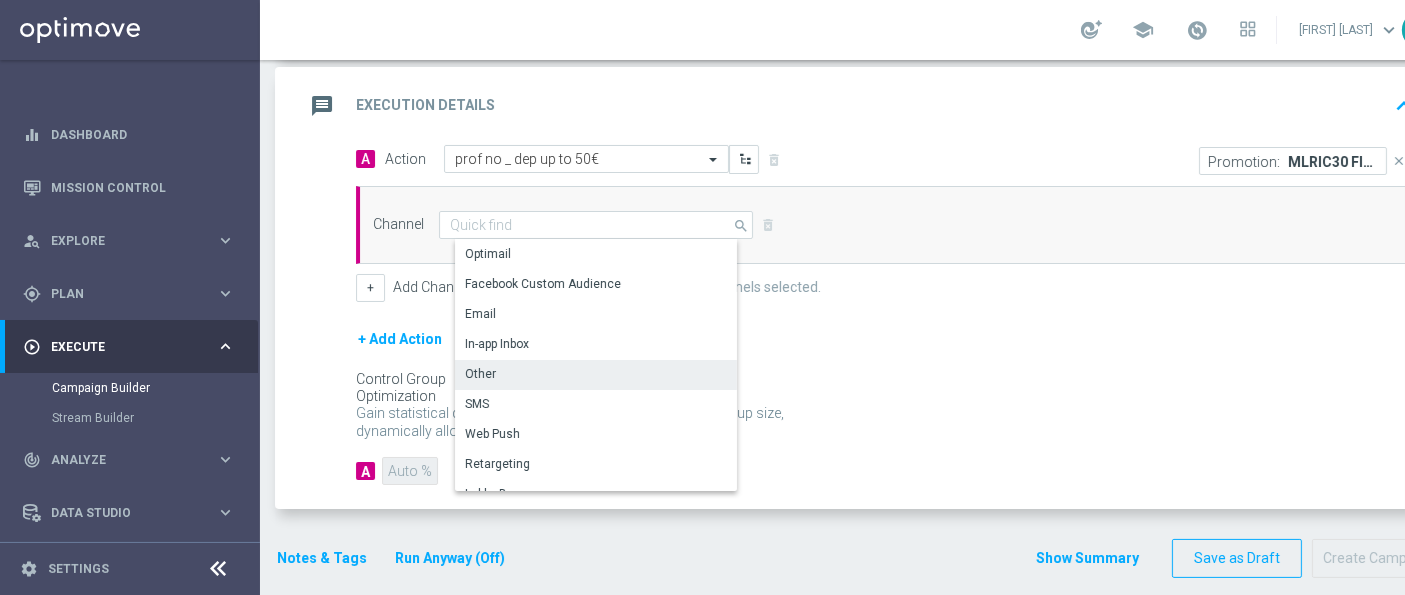click on "Other" 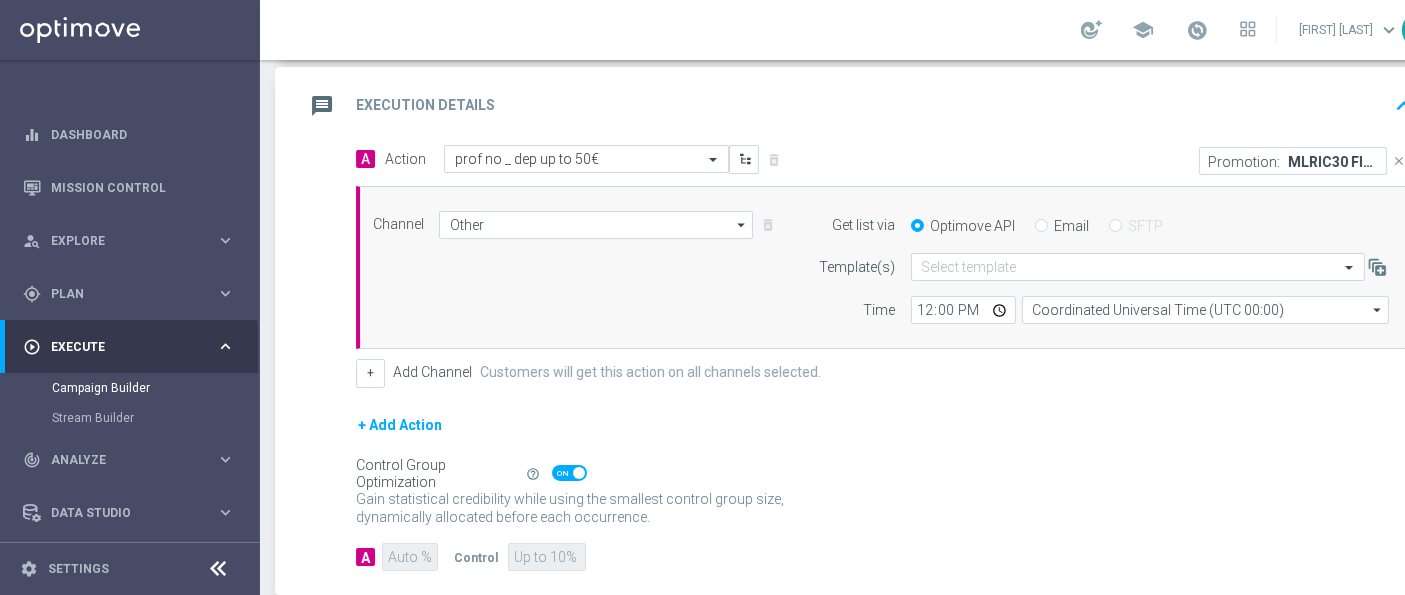 click on "Email" at bounding box center (1041, 227) 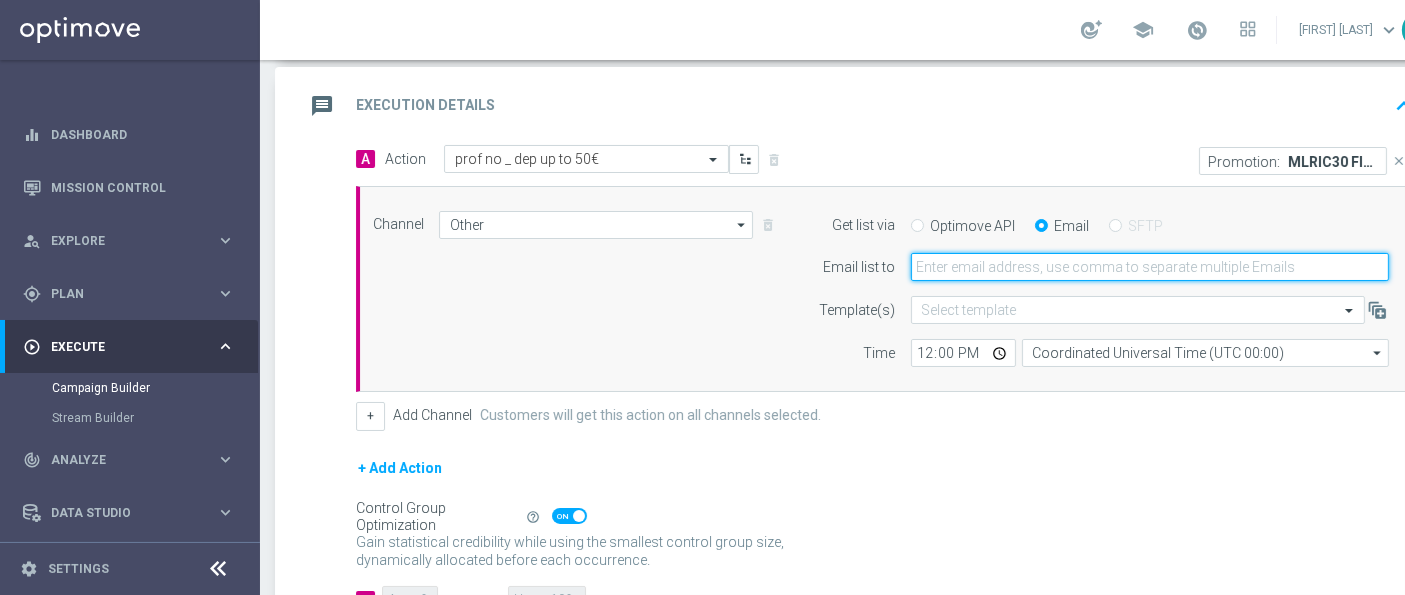 click 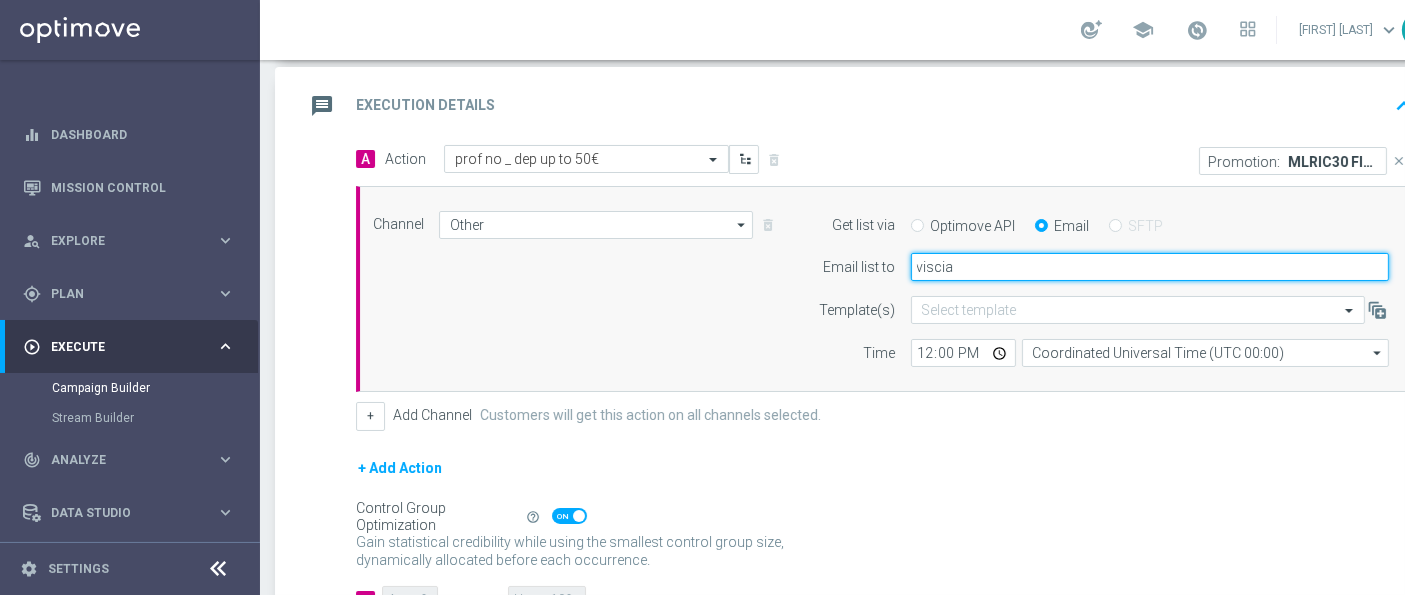 type on "[EMAIL]" 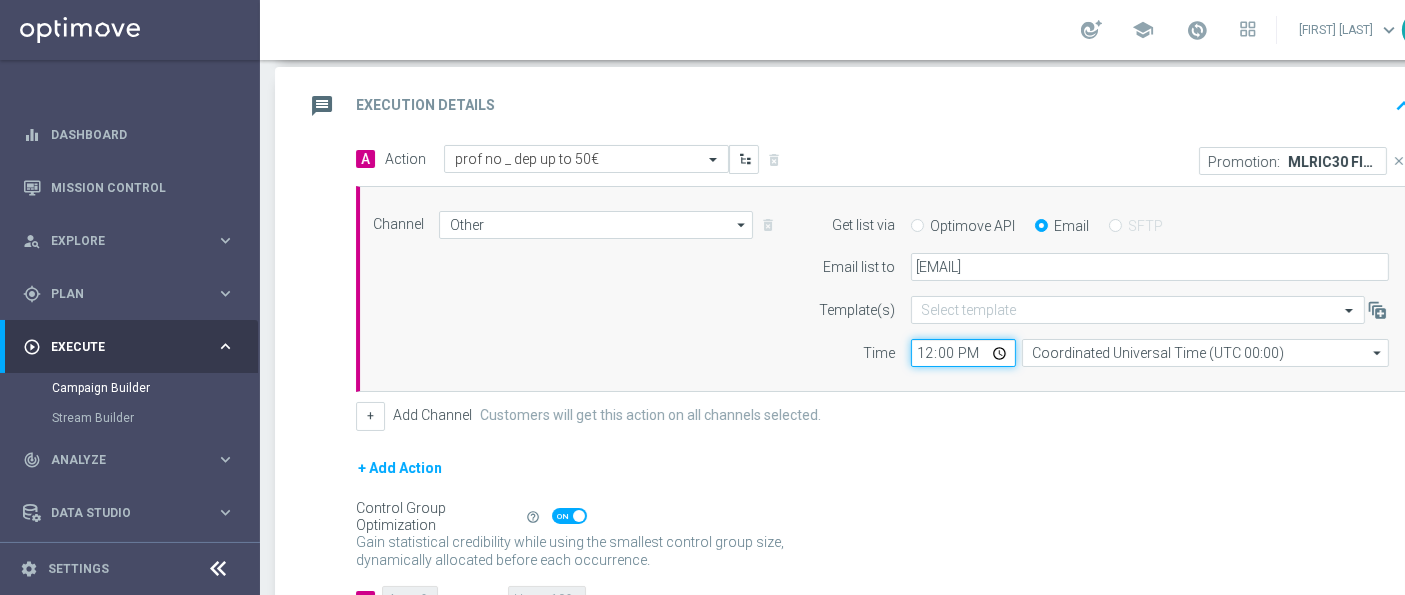 click on "12:00" 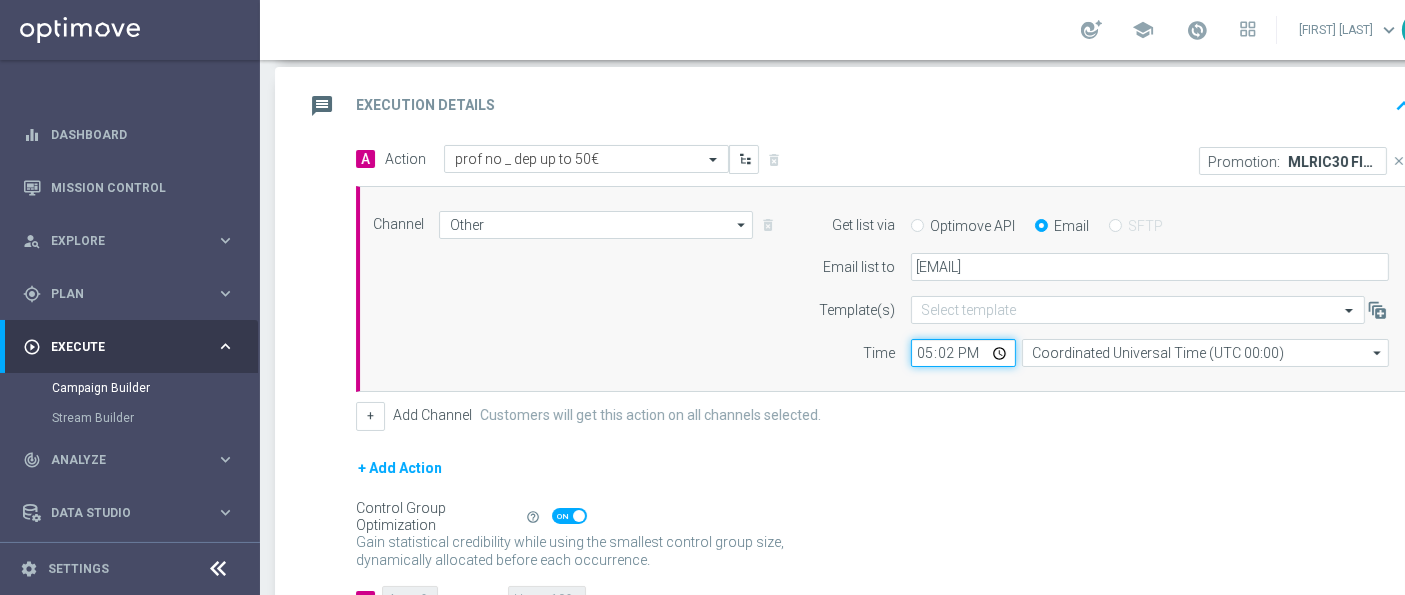 type on "17:20" 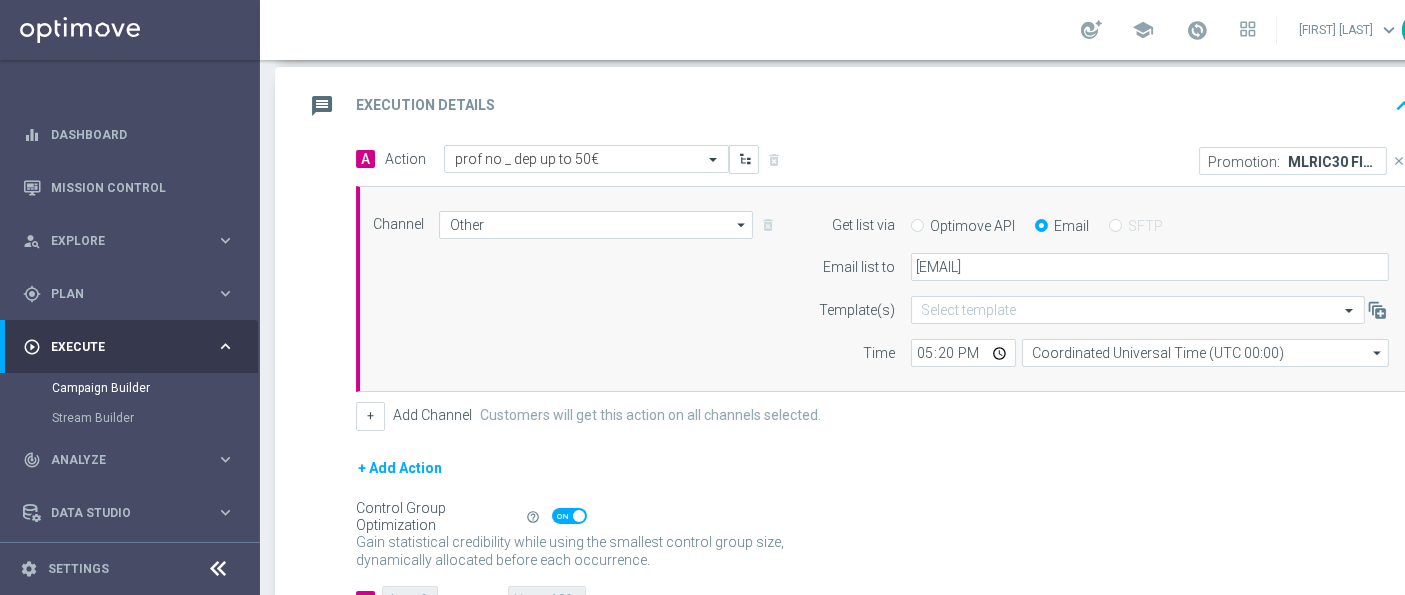 click on "A
Action
Select action  prof no _ dep up to 50€
delete_forever
Promotion:
MLRIC30 FINO50 R
close
Channel
Other
Other
arrow_drop_down
Drag here to set row groups Drag here to set column labels" 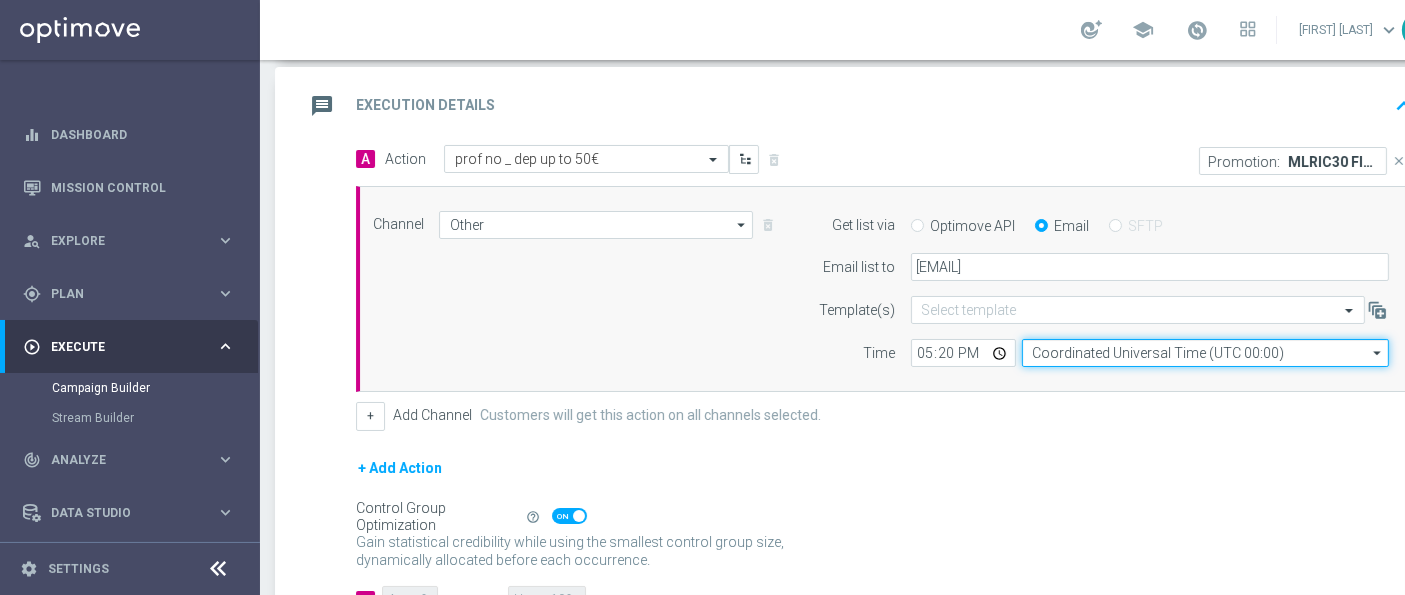 click on "Coordinated Universal Time (UTC 00:00)" 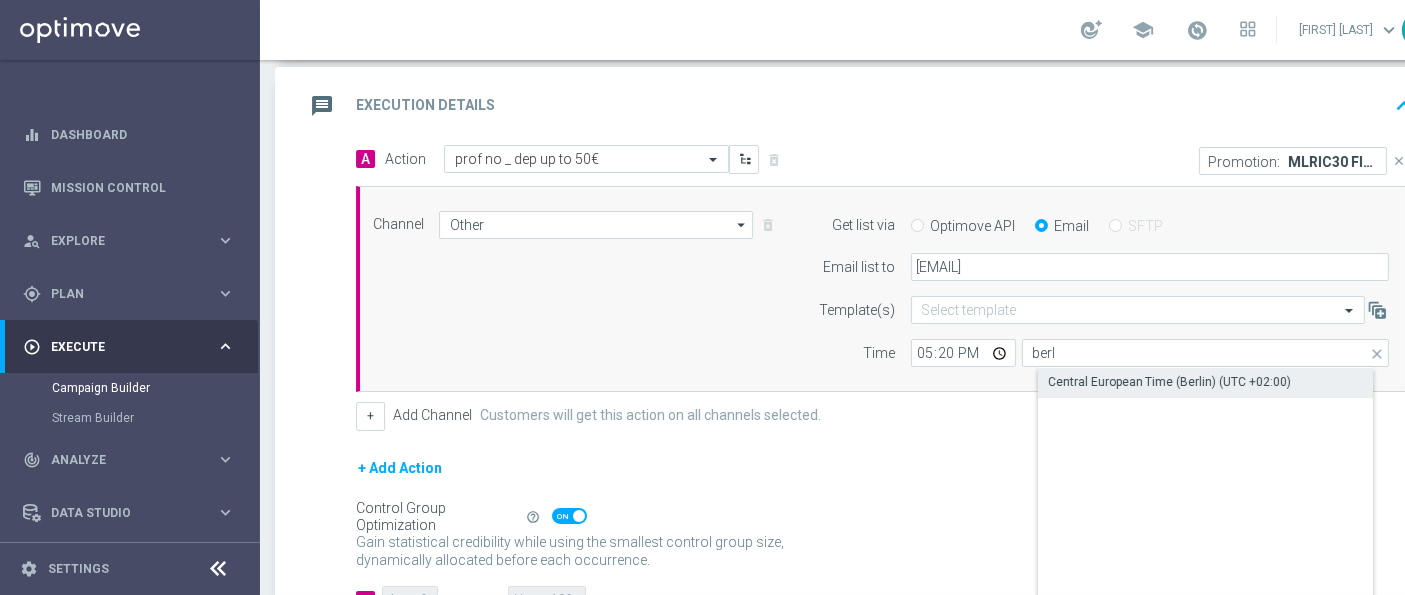 click on "Central European Time (Berlin) (UTC +02:00)" 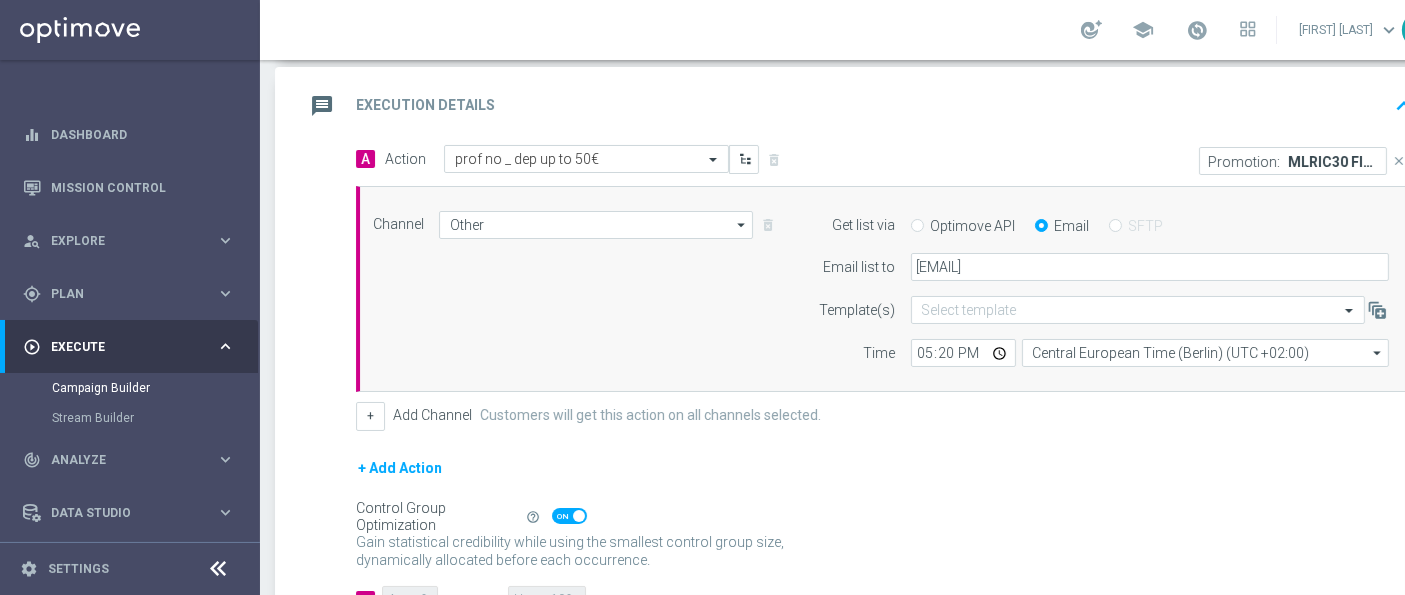 click on "+ Add Action" 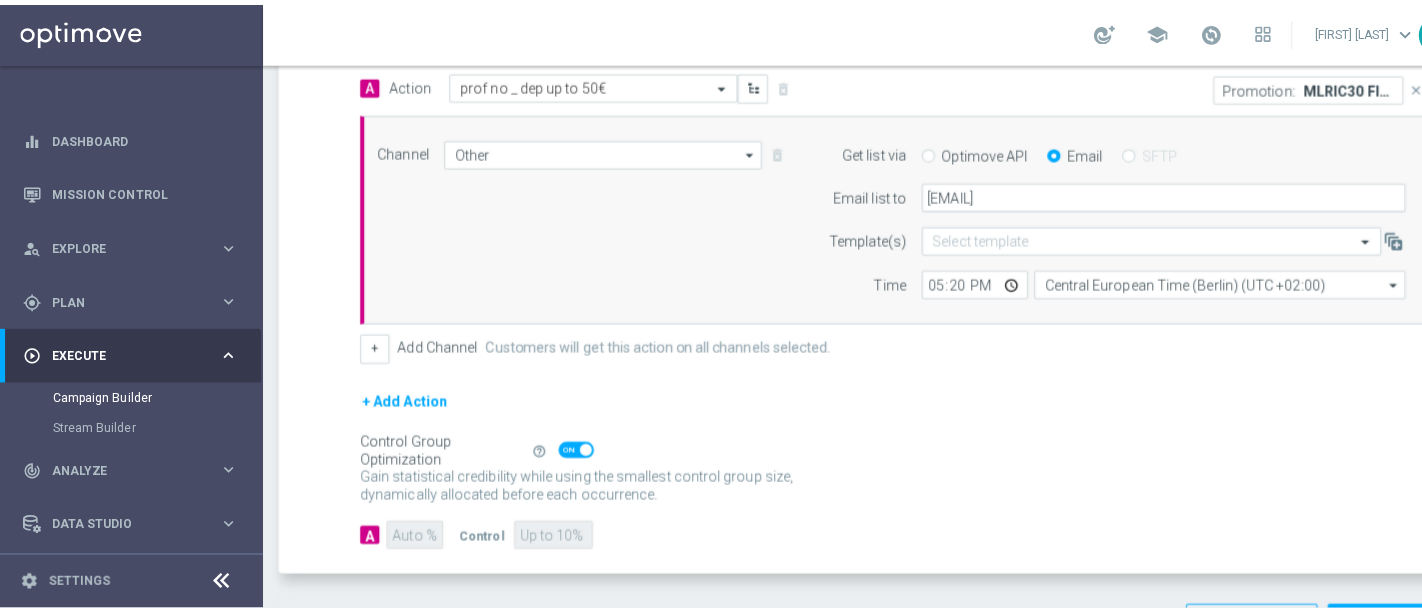 scroll, scrollTop: 555, scrollLeft: 0, axis: vertical 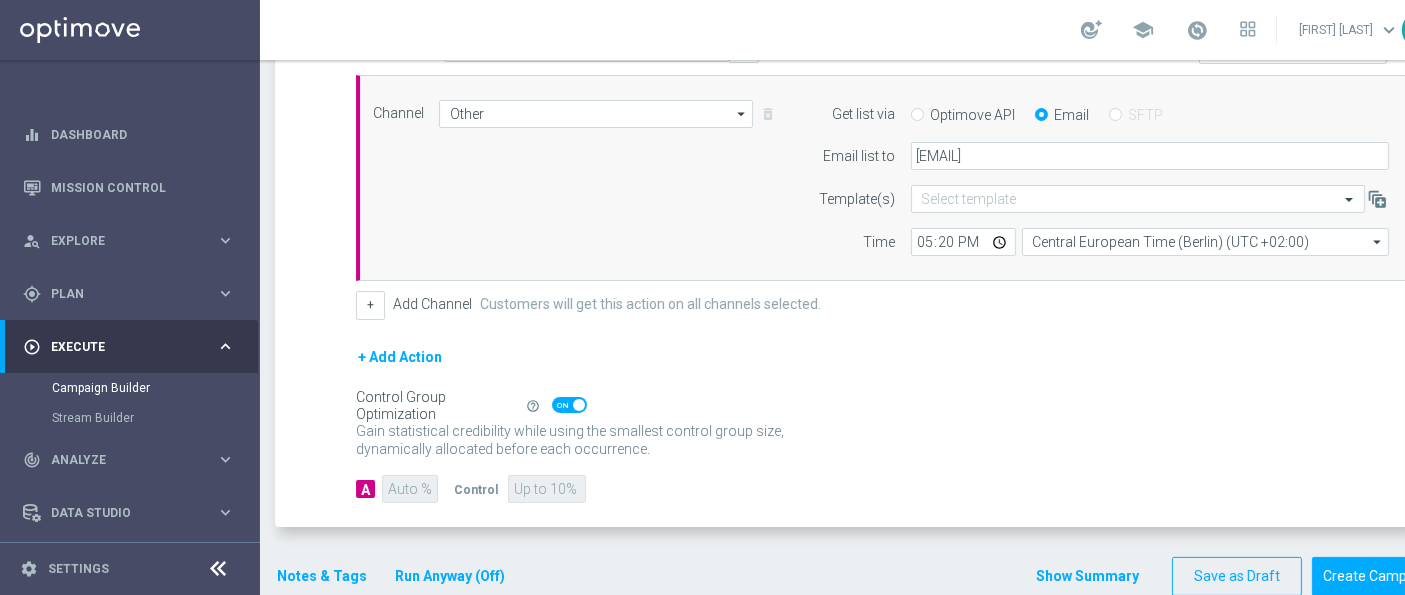 click on "Notes & Tags" 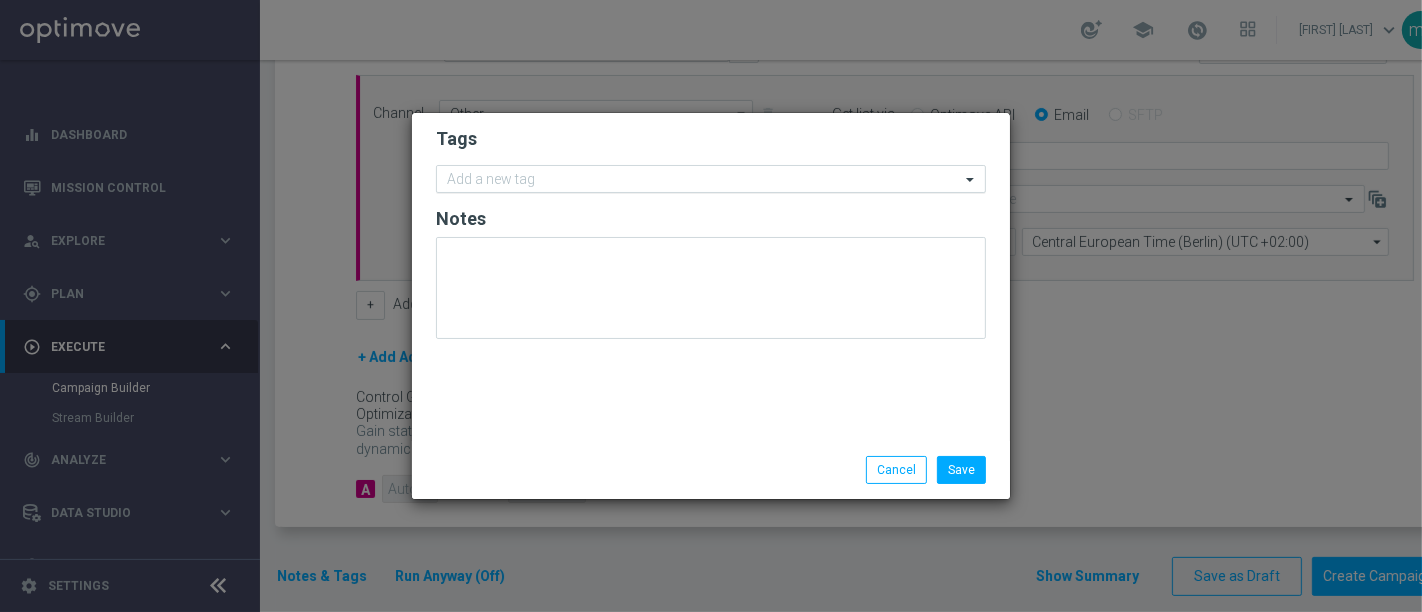 click 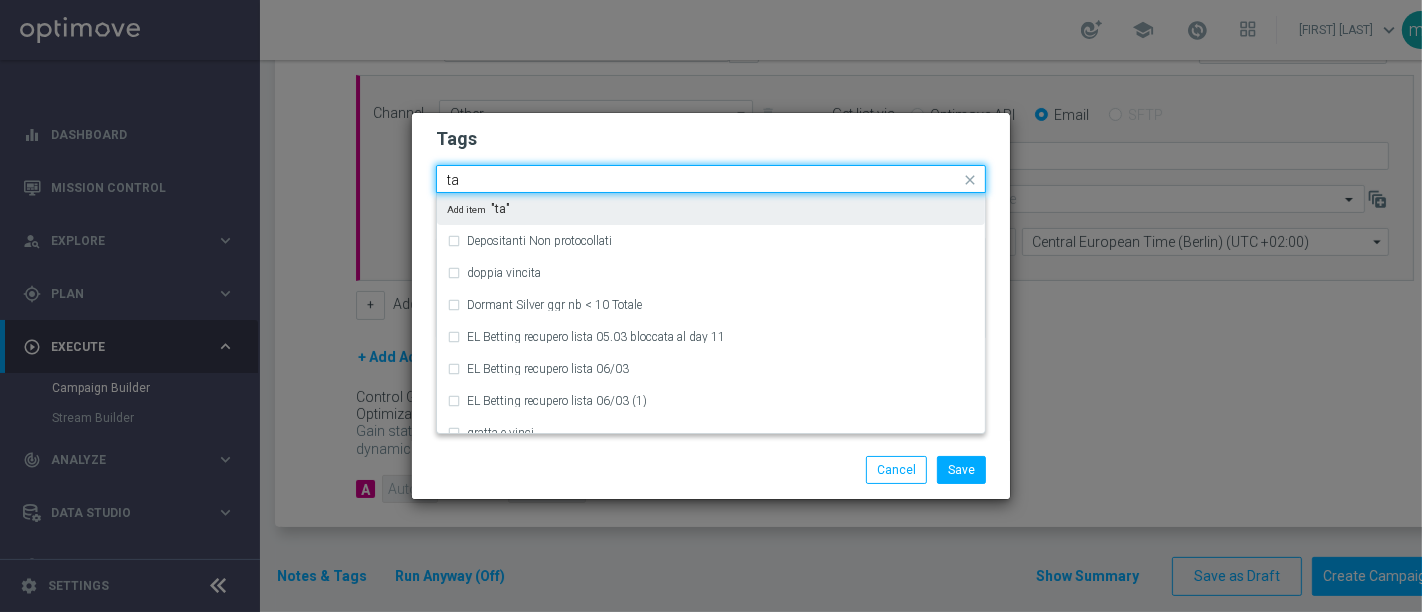 type on "t" 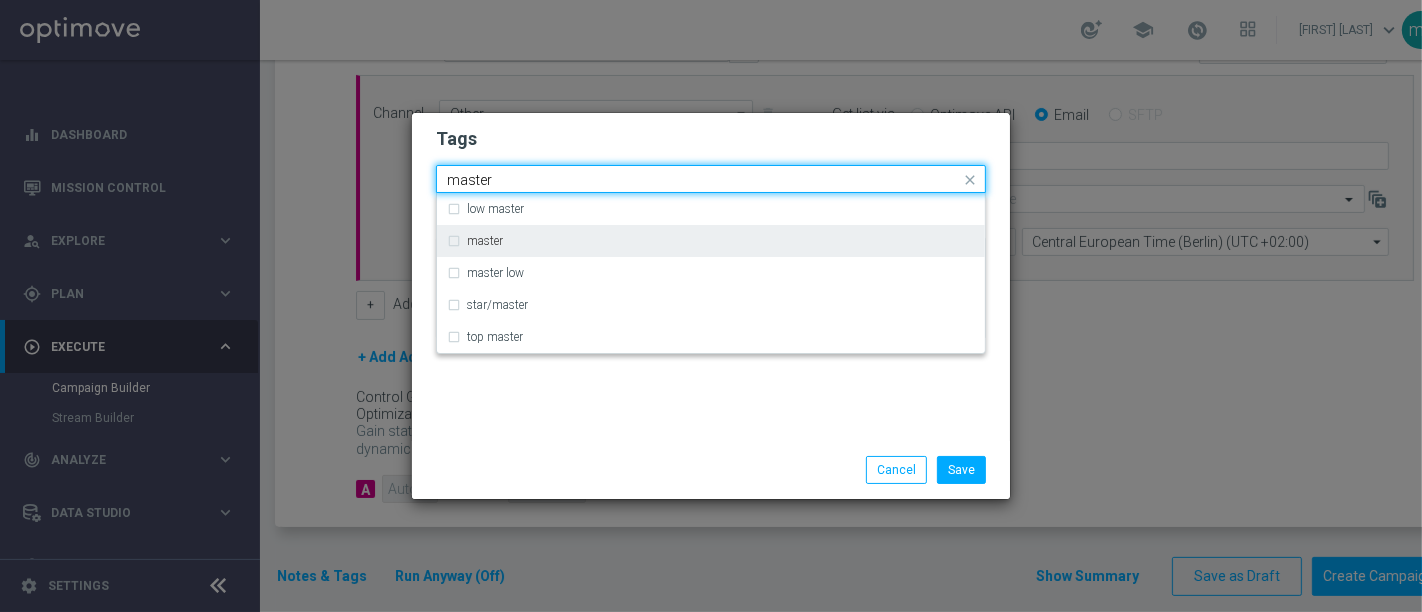click on "master" at bounding box center [711, 241] 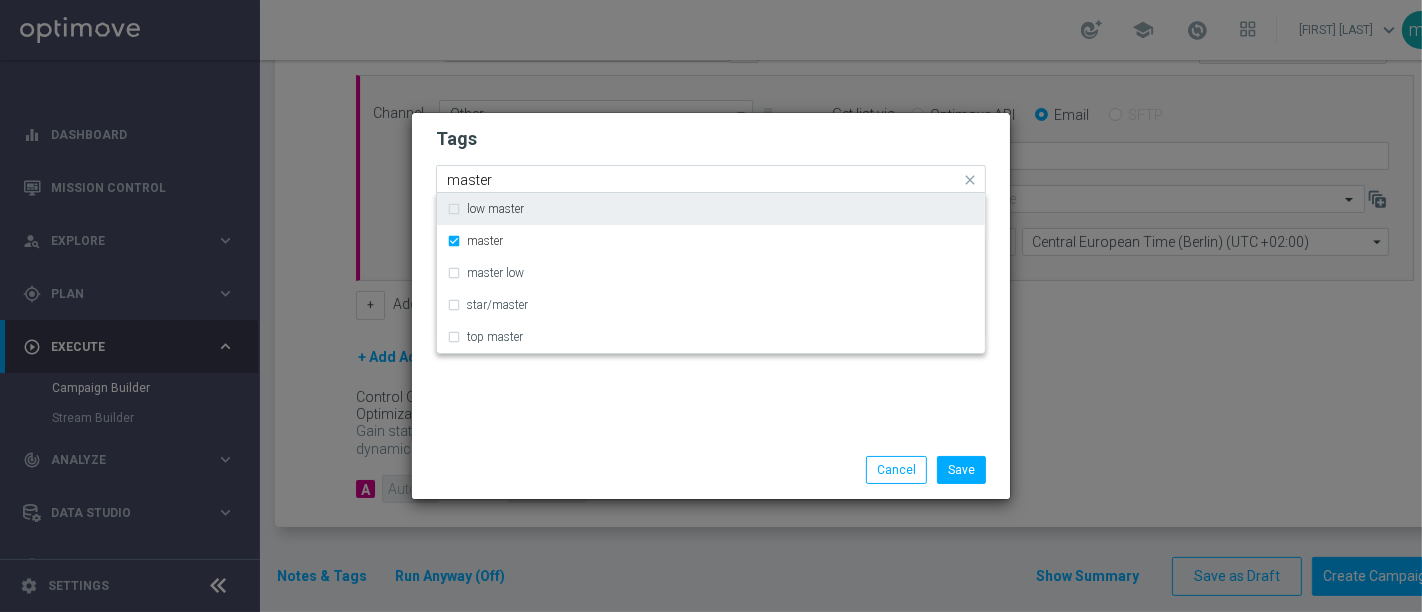click on "master" 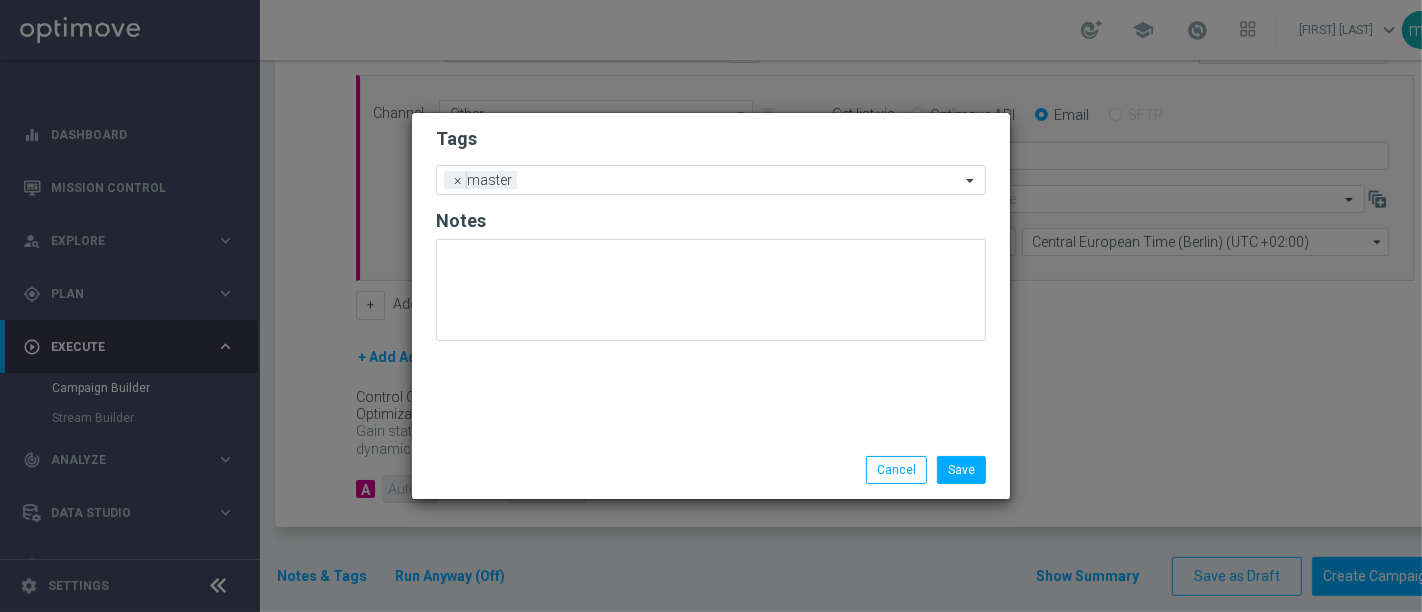 click on "Tags
Add a new tag × master
Notes" 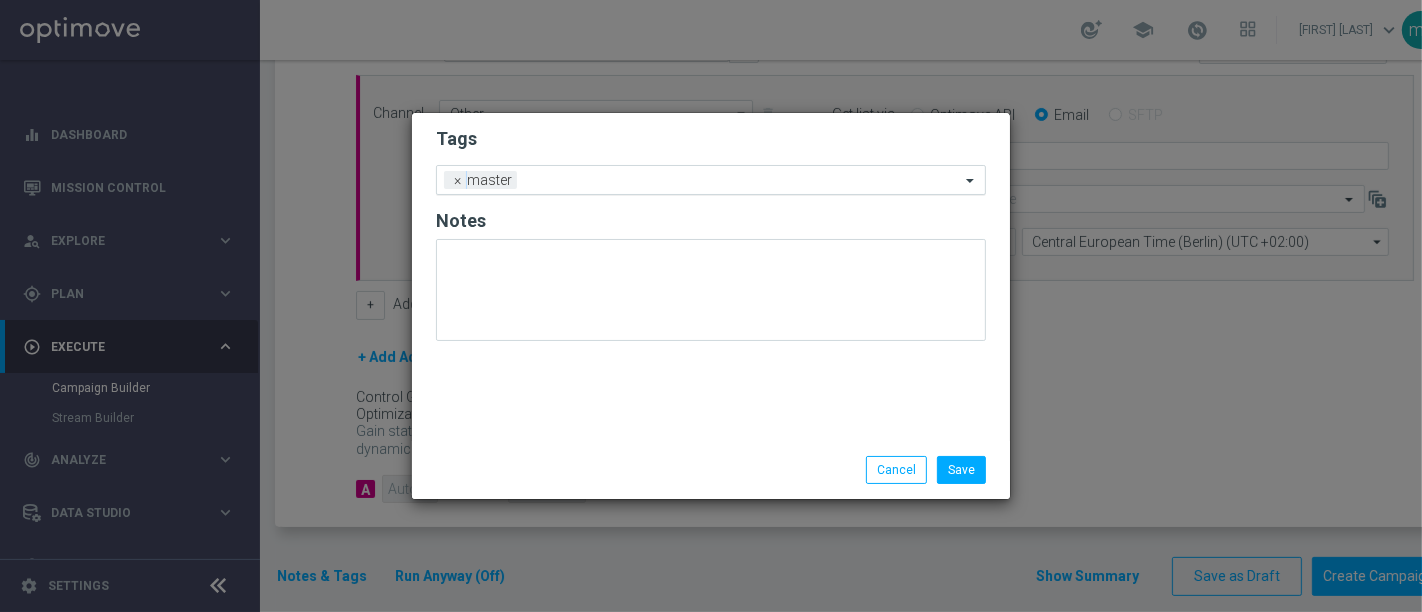 click 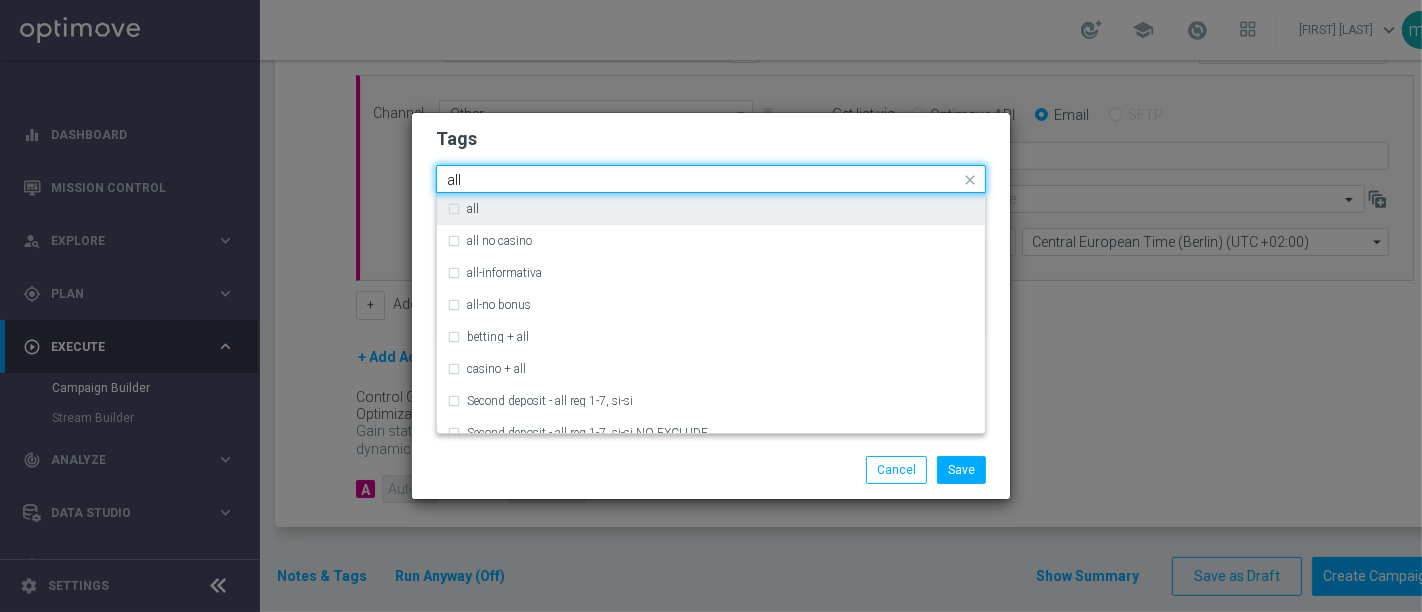 click on "all" at bounding box center [711, 209] 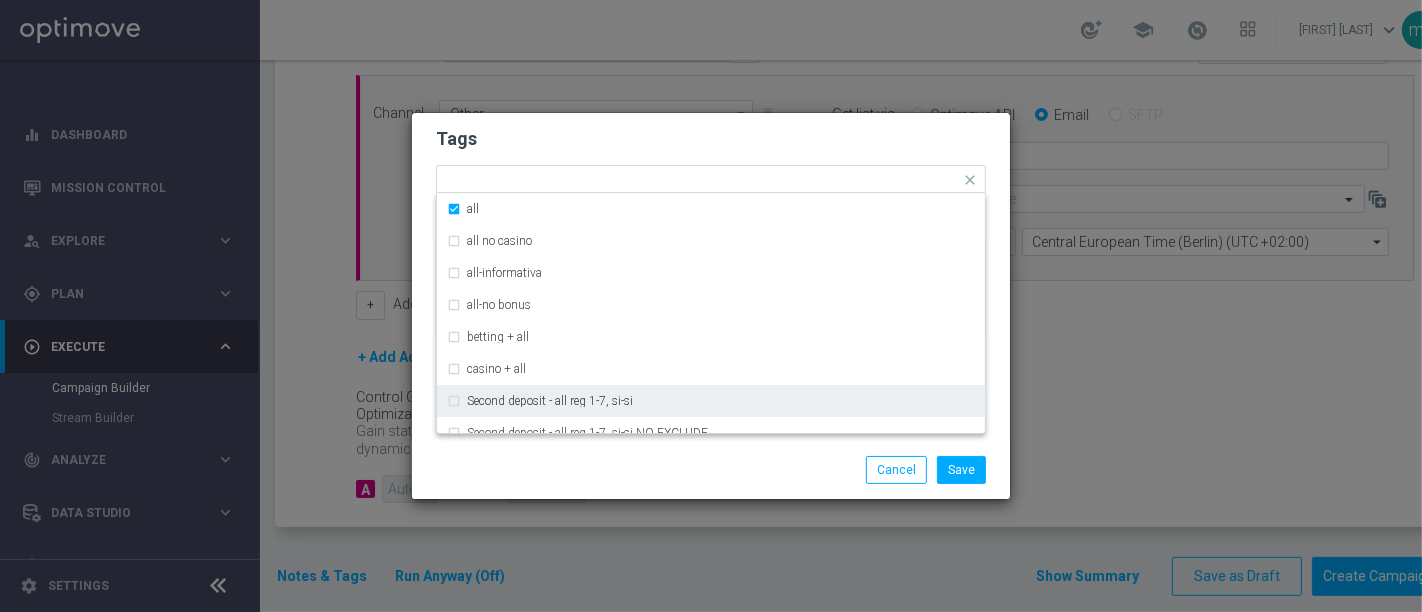 click on "Save
Cancel" 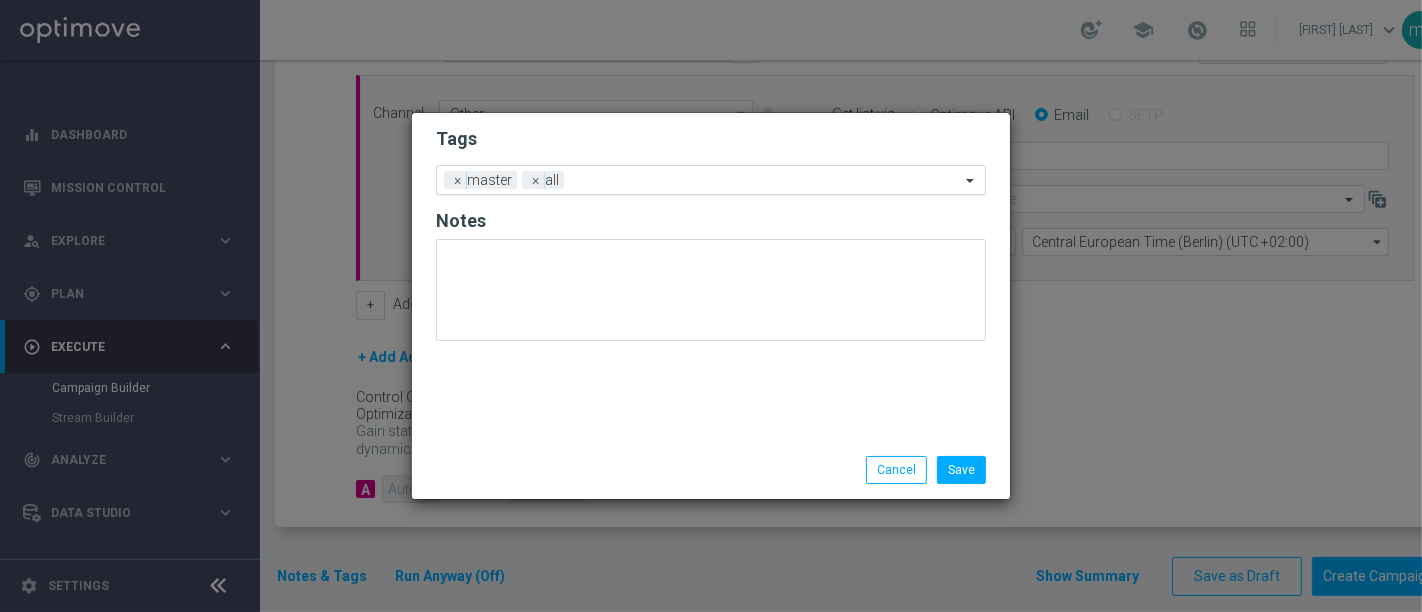 click 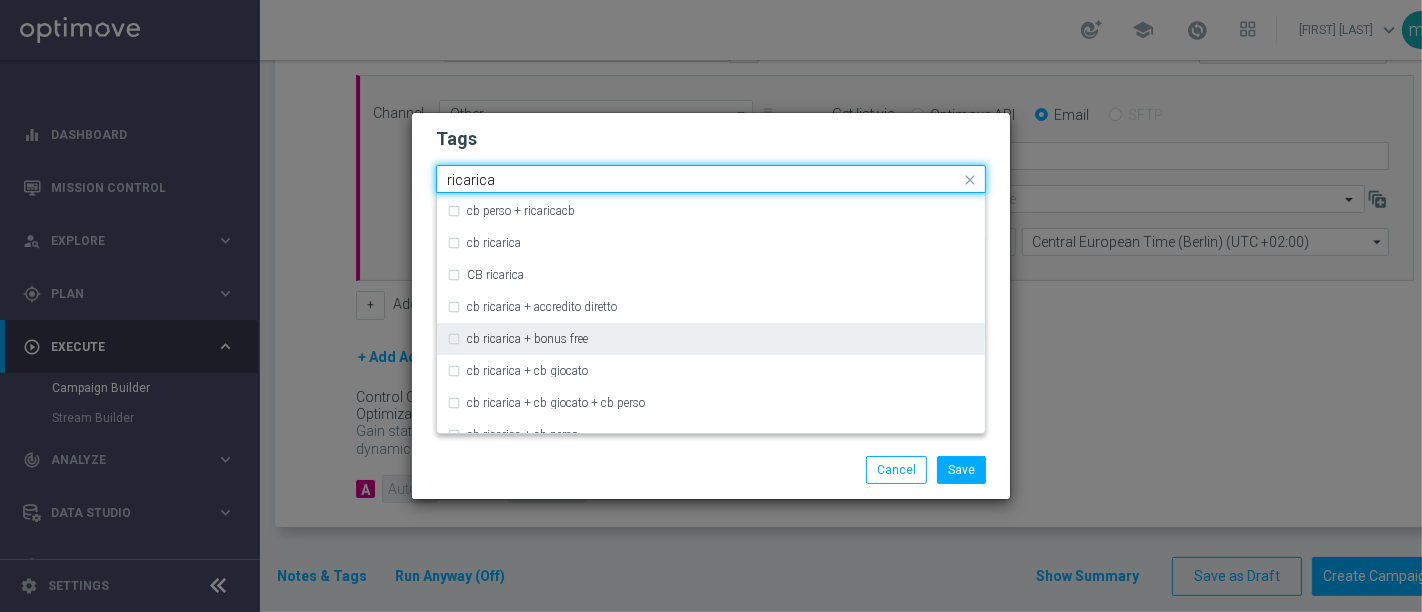 scroll, scrollTop: 444, scrollLeft: 0, axis: vertical 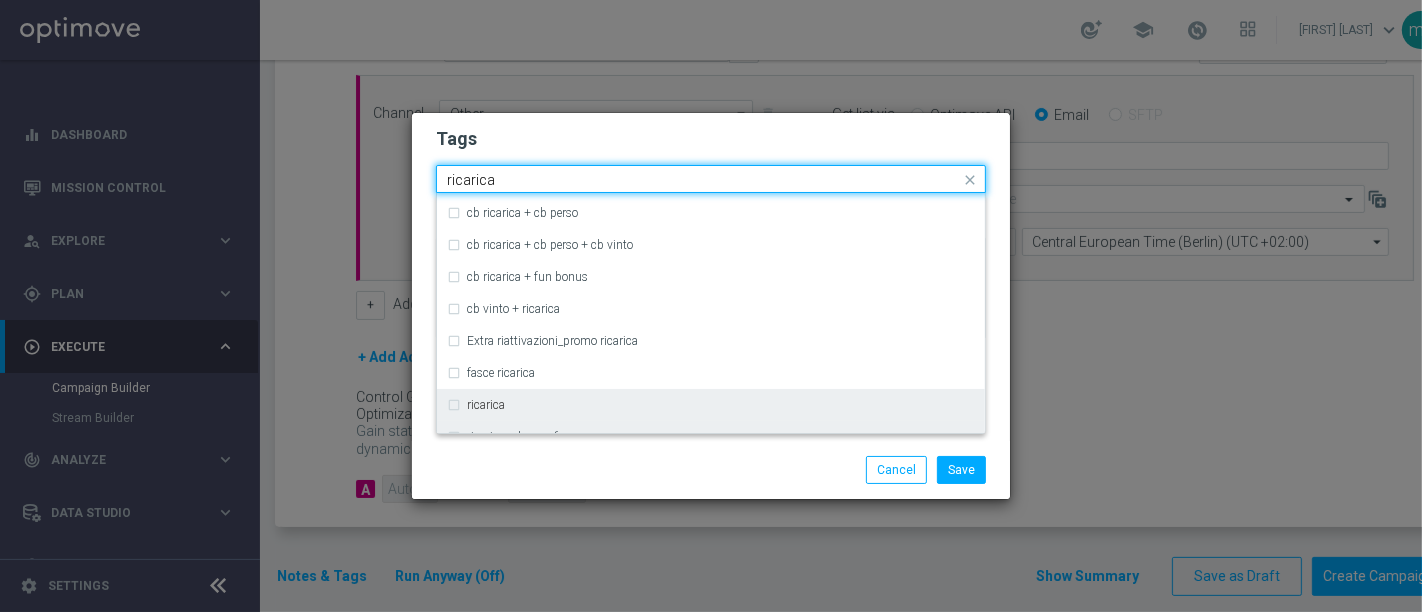 drag, startPoint x: 454, startPoint y: 407, endPoint x: 463, endPoint y: 430, distance: 24.698177 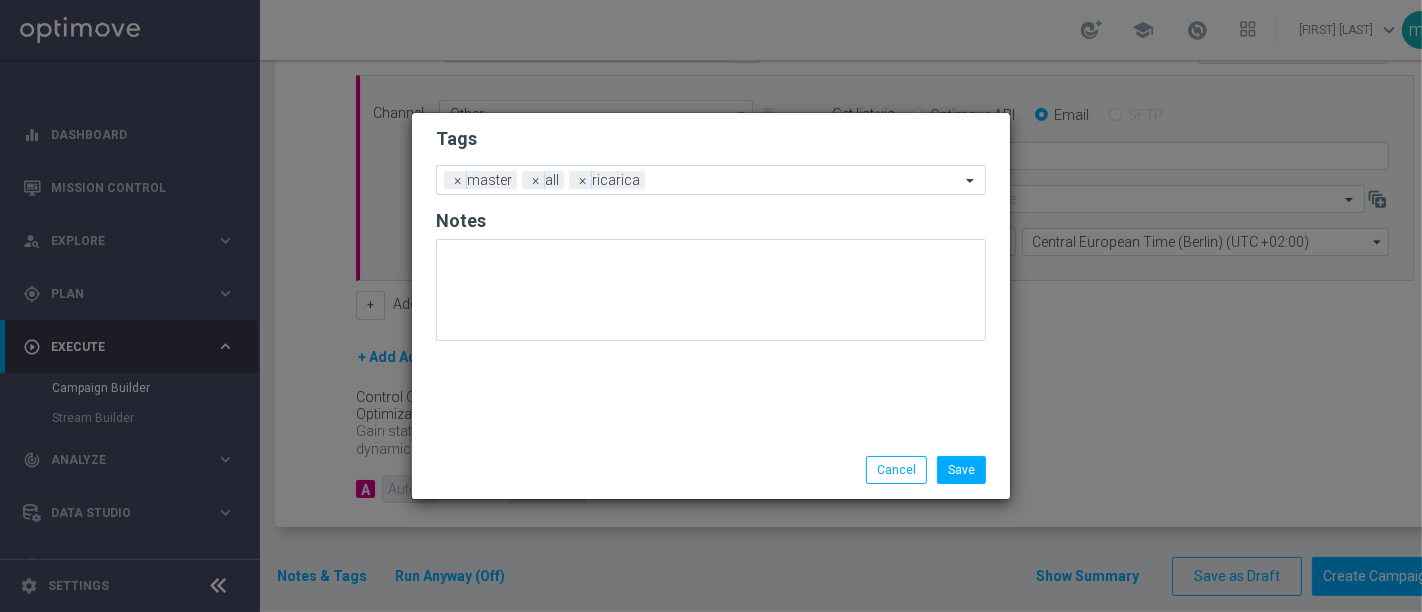click on "Save
Cancel" 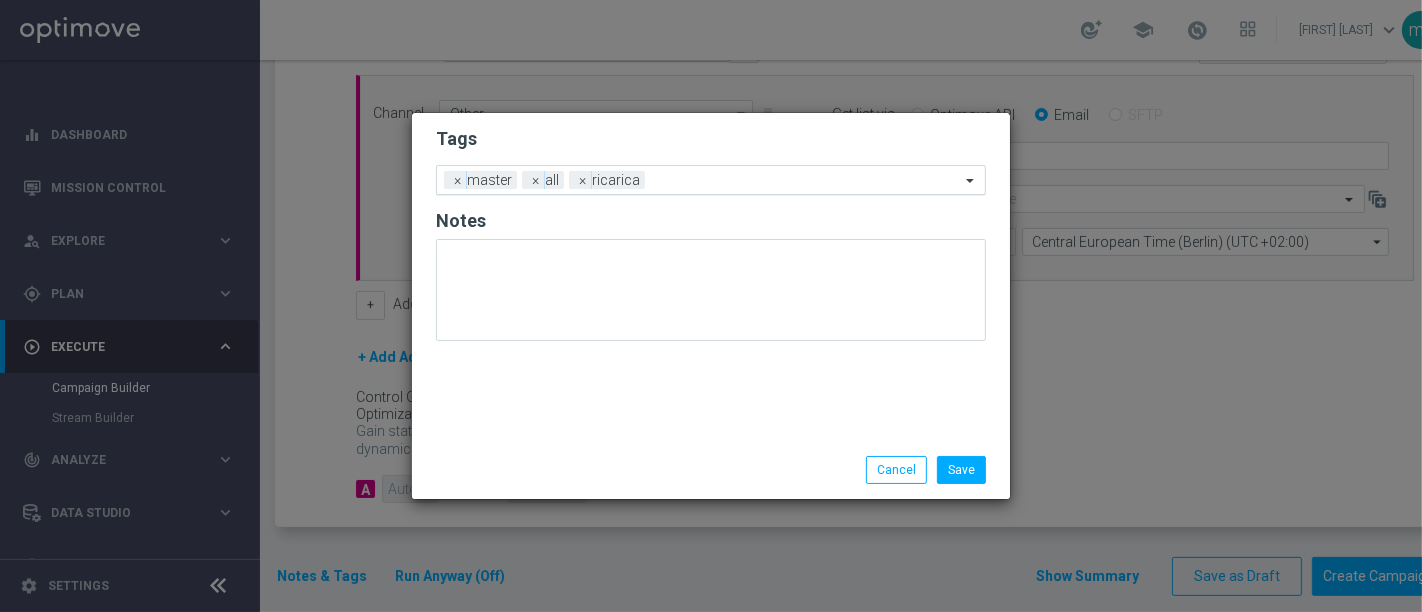 click 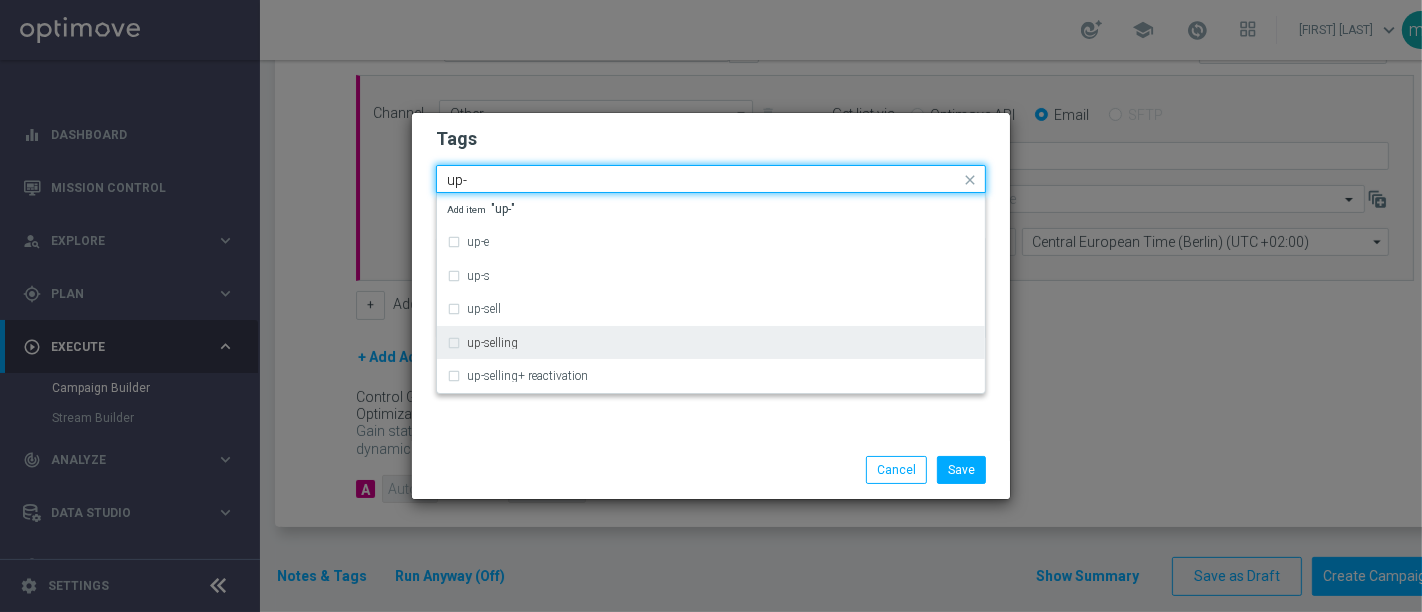 click on "up-selling" at bounding box center [711, 343] 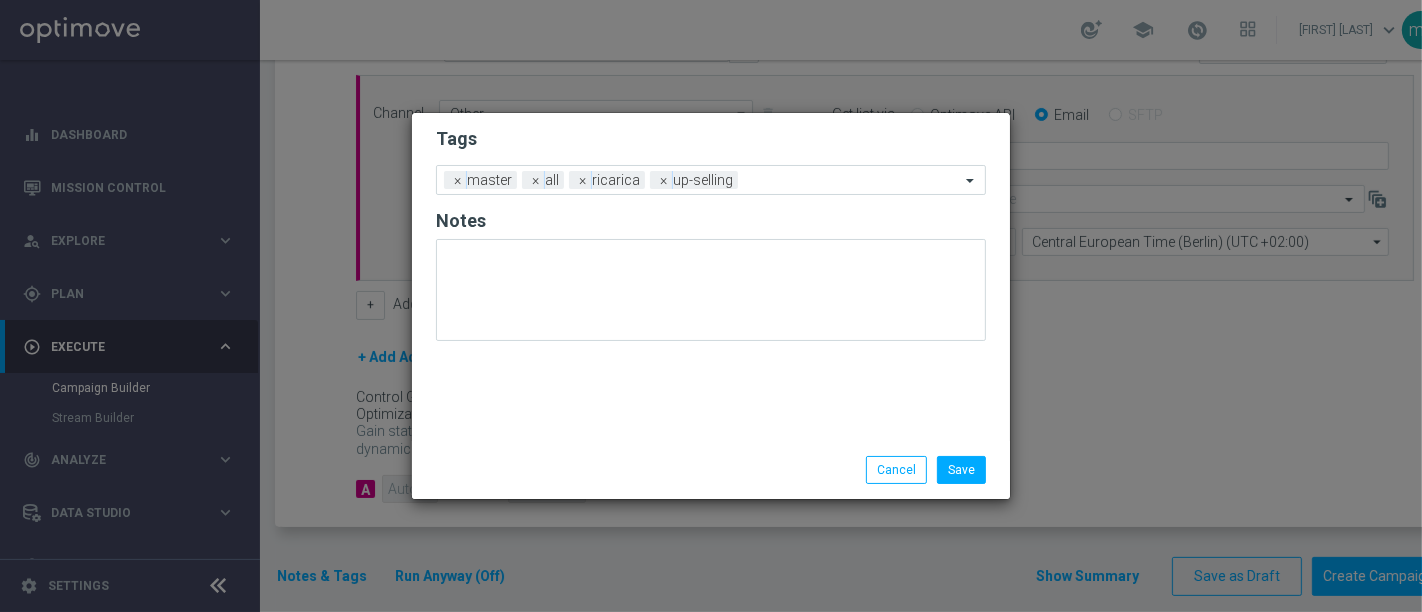 click on "Save
Cancel" 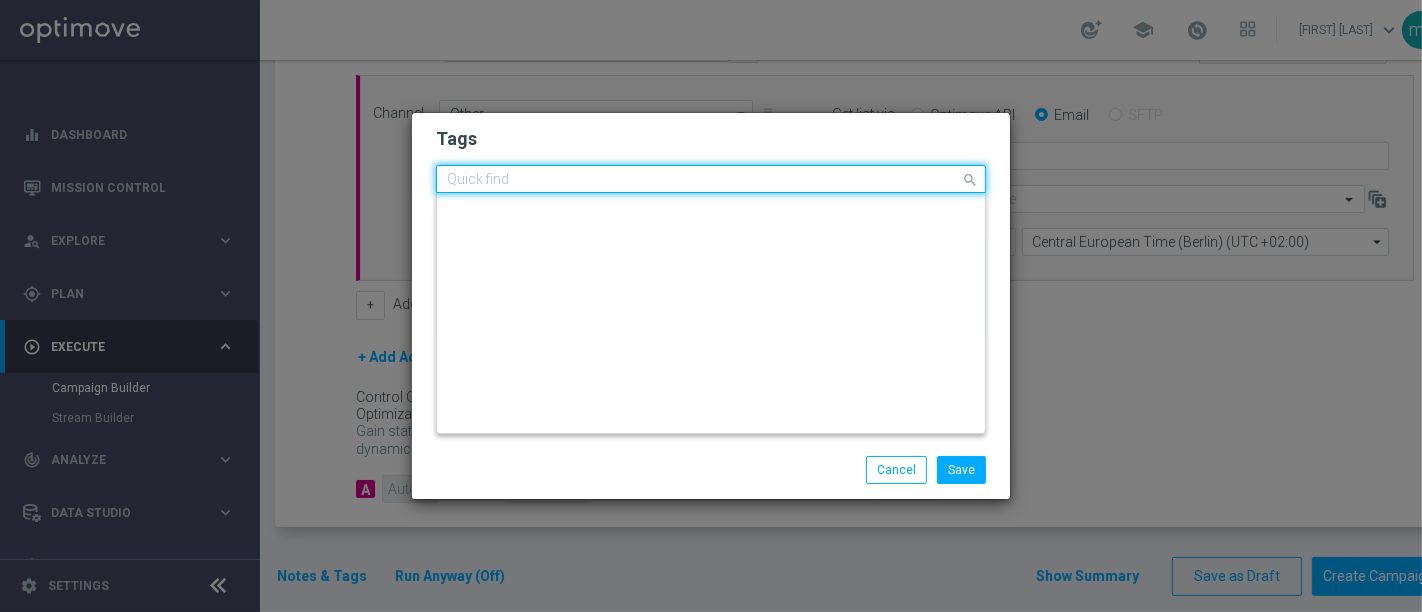 click 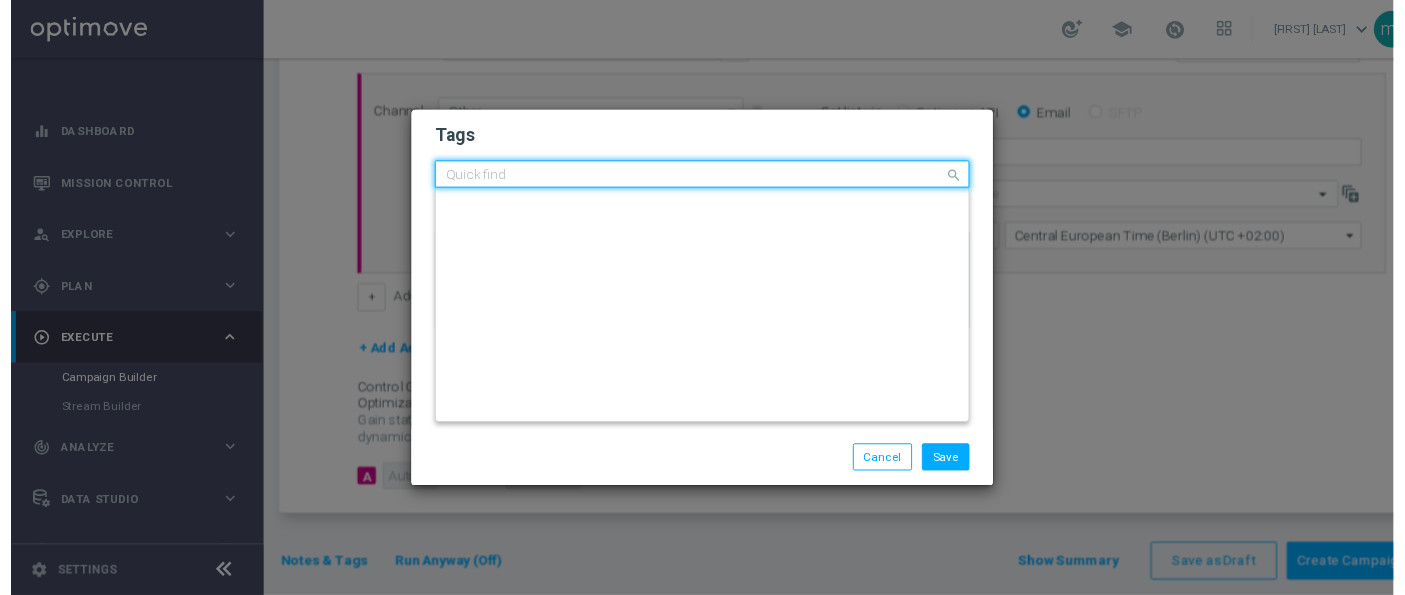 scroll, scrollTop: 0, scrollLeft: 0, axis: both 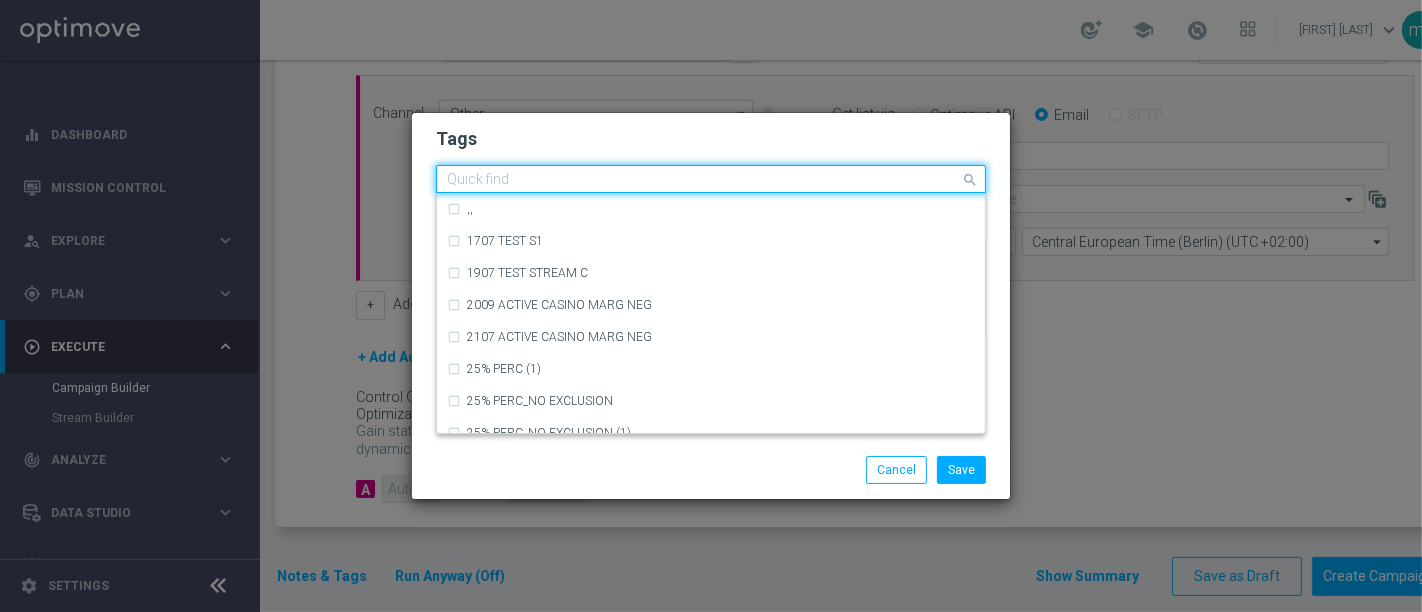 type on "c" 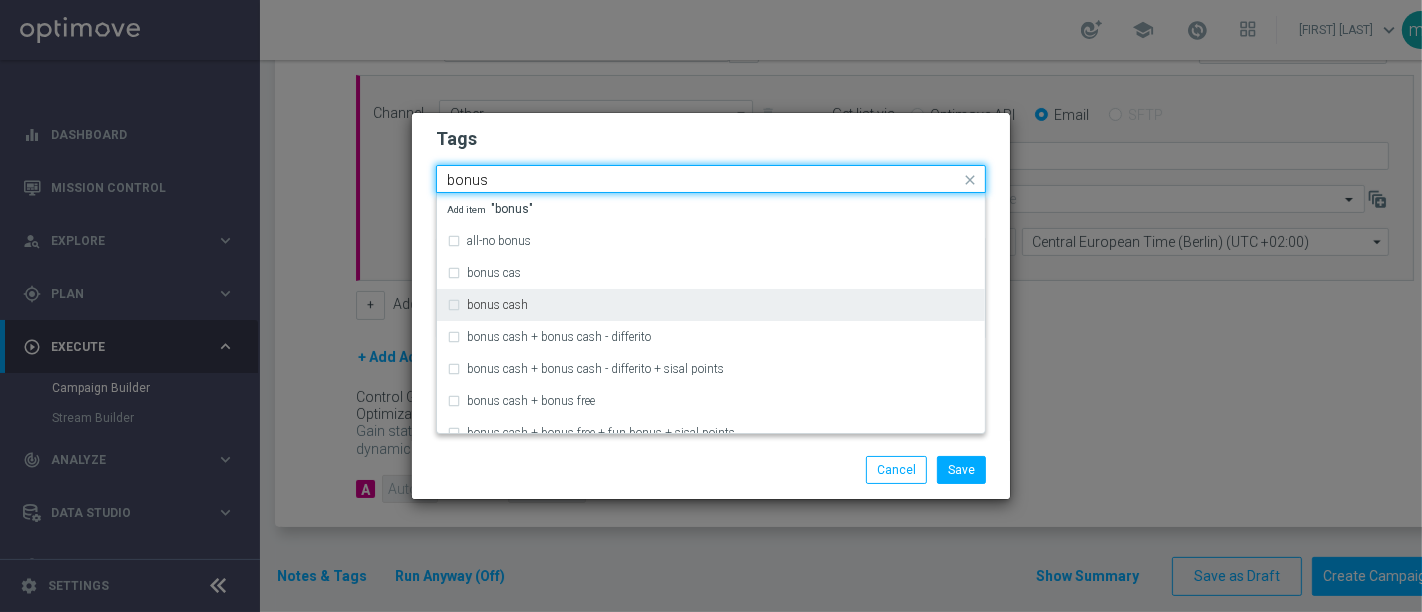 click on "bonus cash" at bounding box center [711, 305] 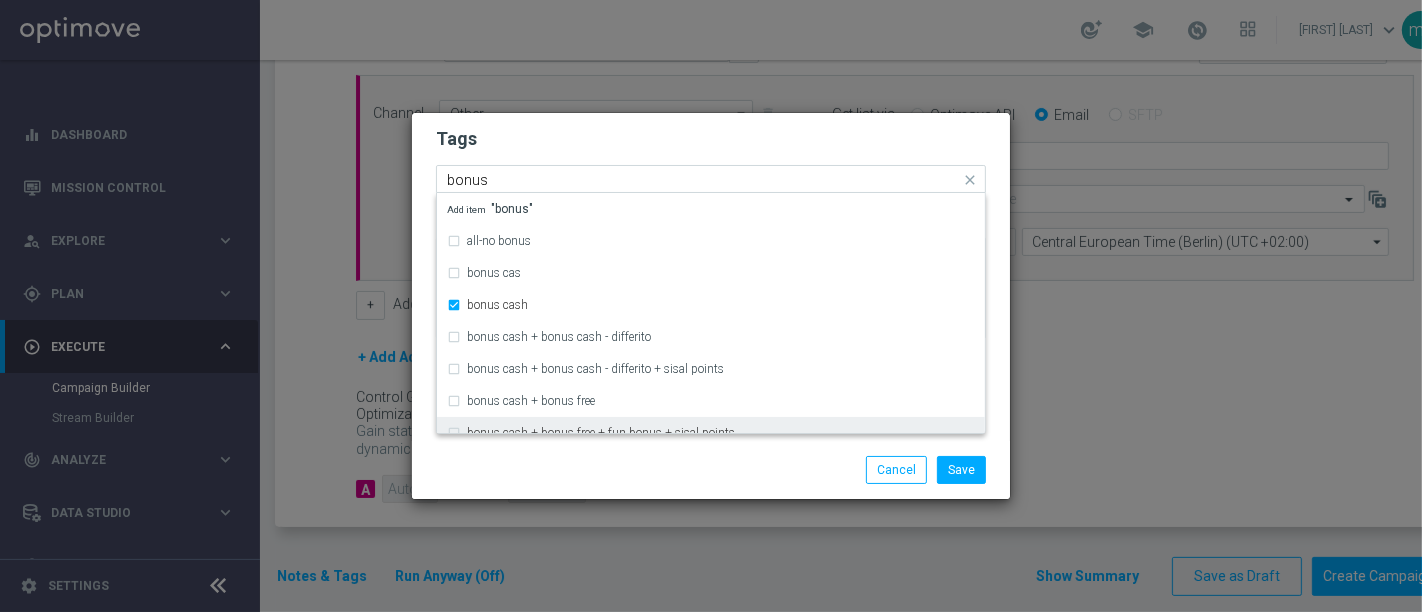 type 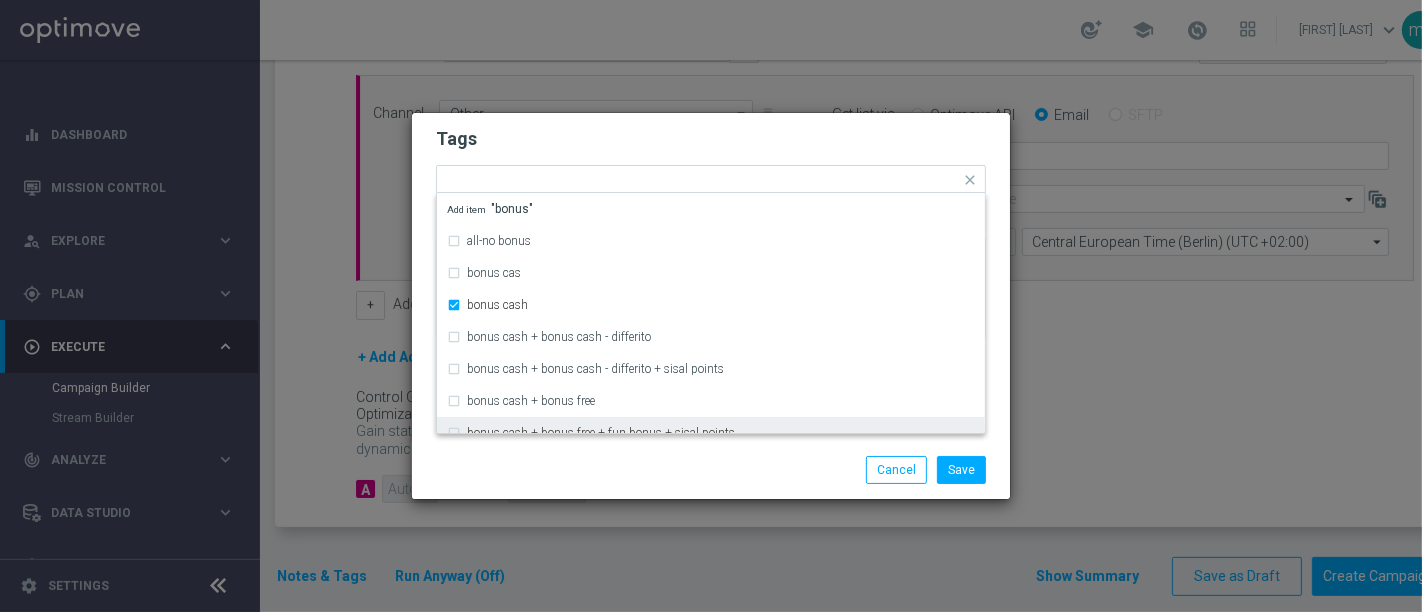 click on "Save
Cancel" 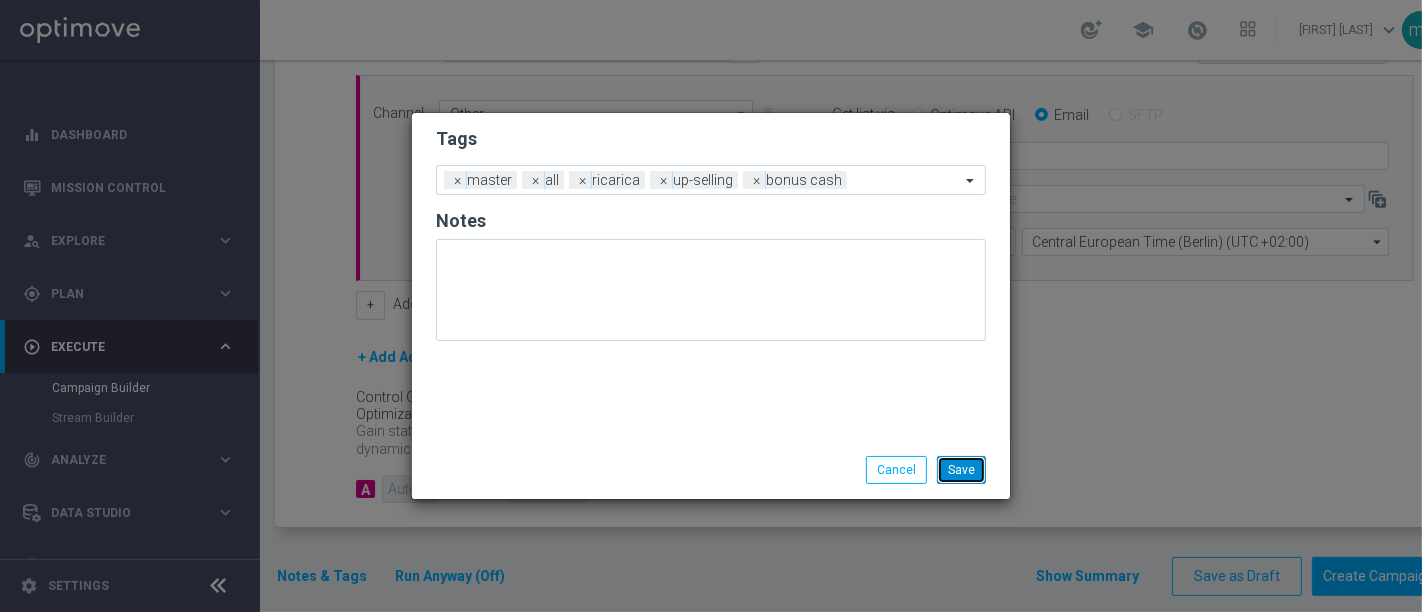click on "Save" 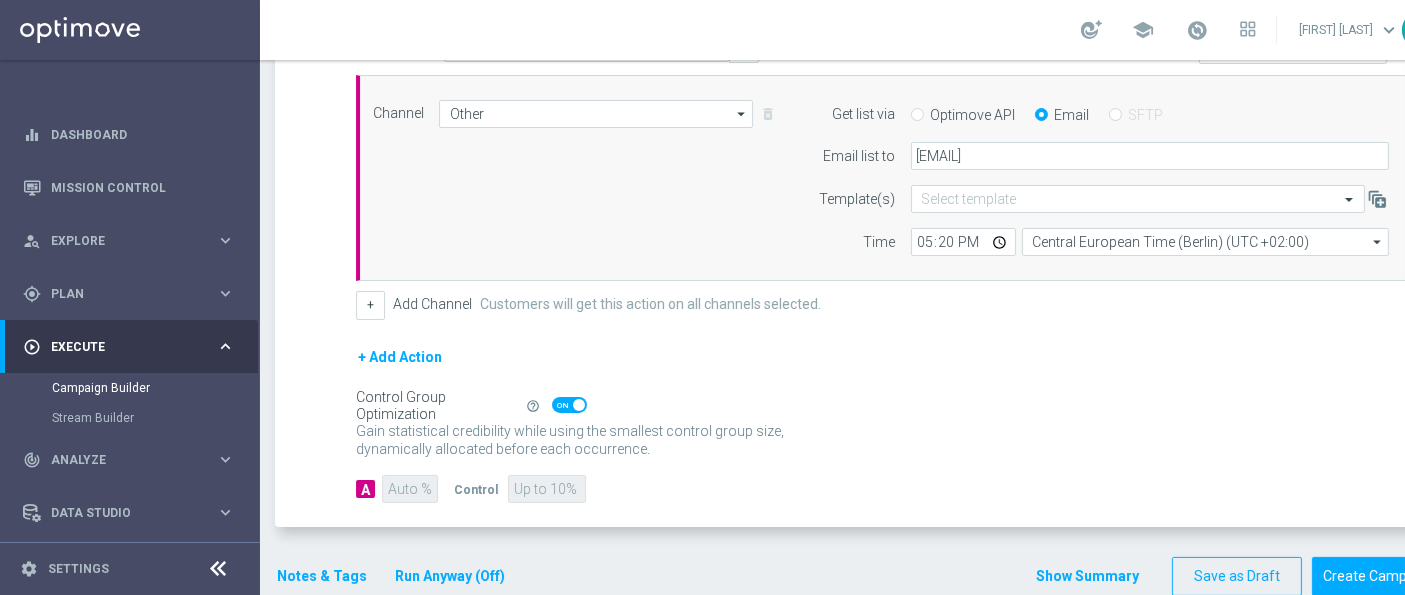 click on "Run Anyway (Off)" 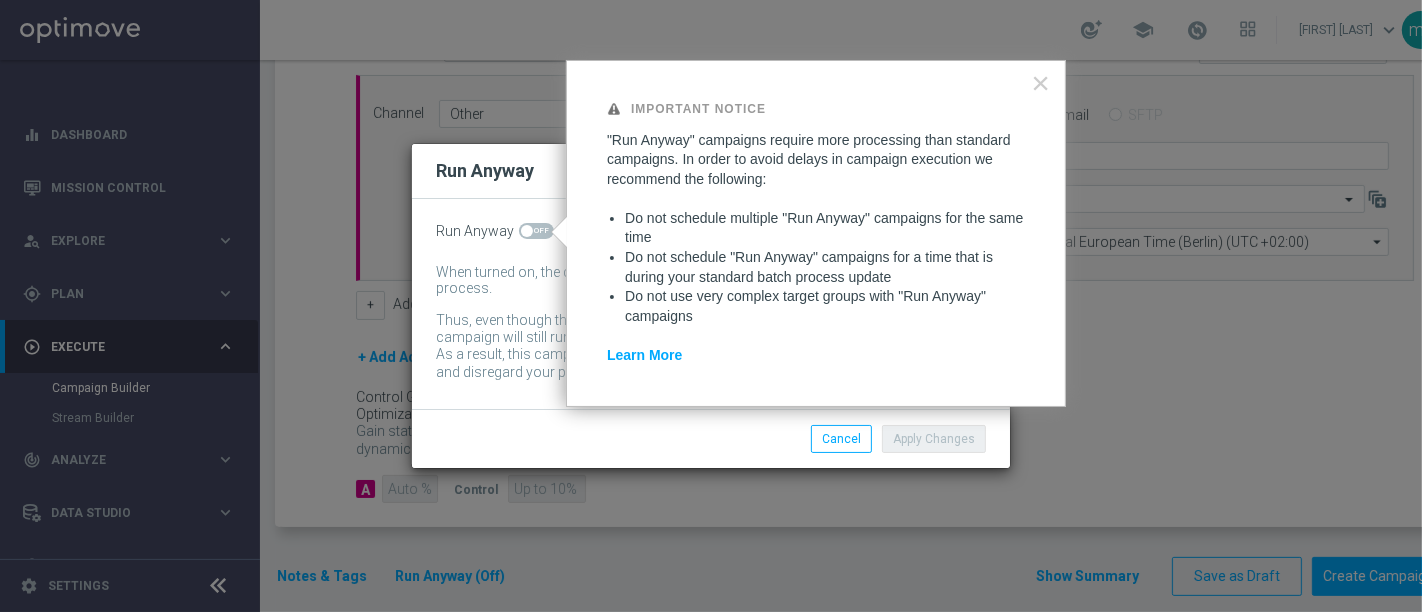 click 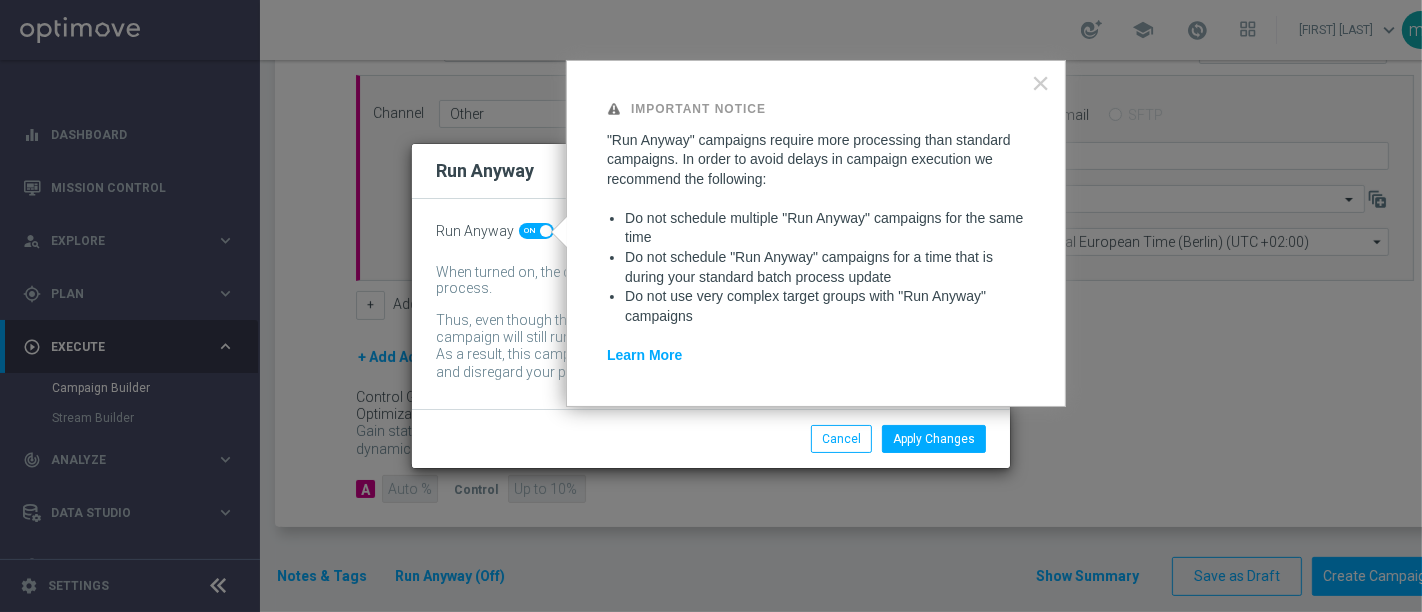 click on "Apply Changes
Cancel" 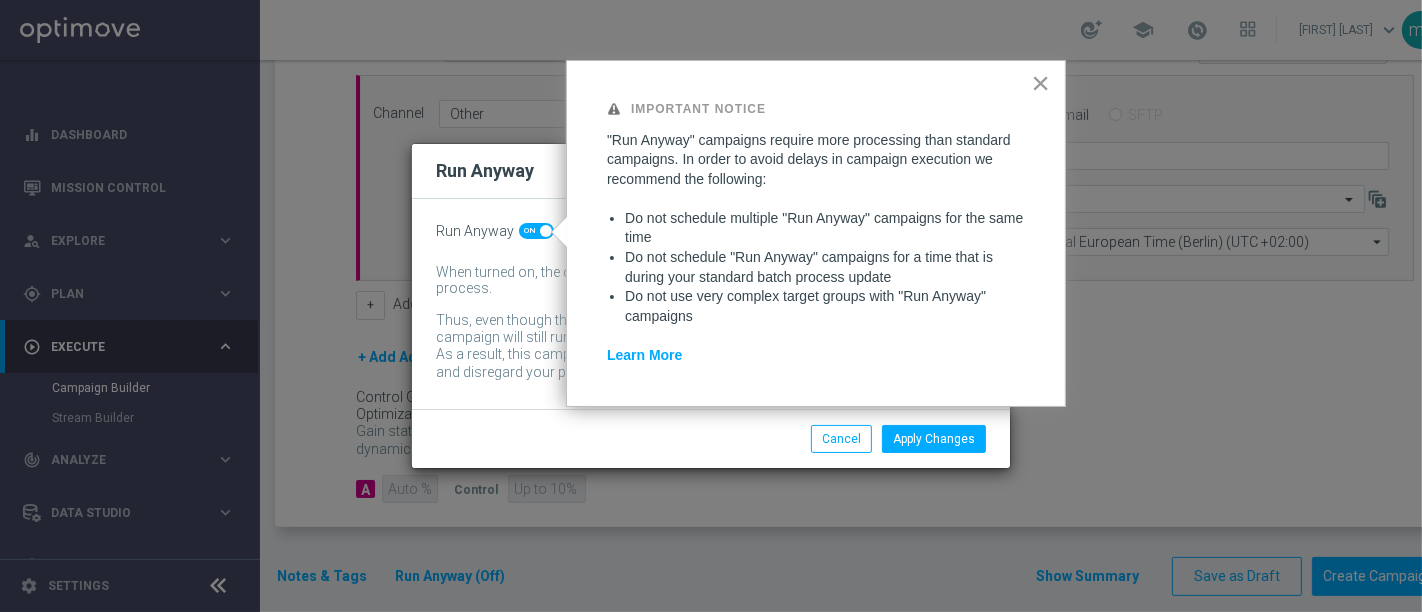 click on "×" at bounding box center (1040, 83) 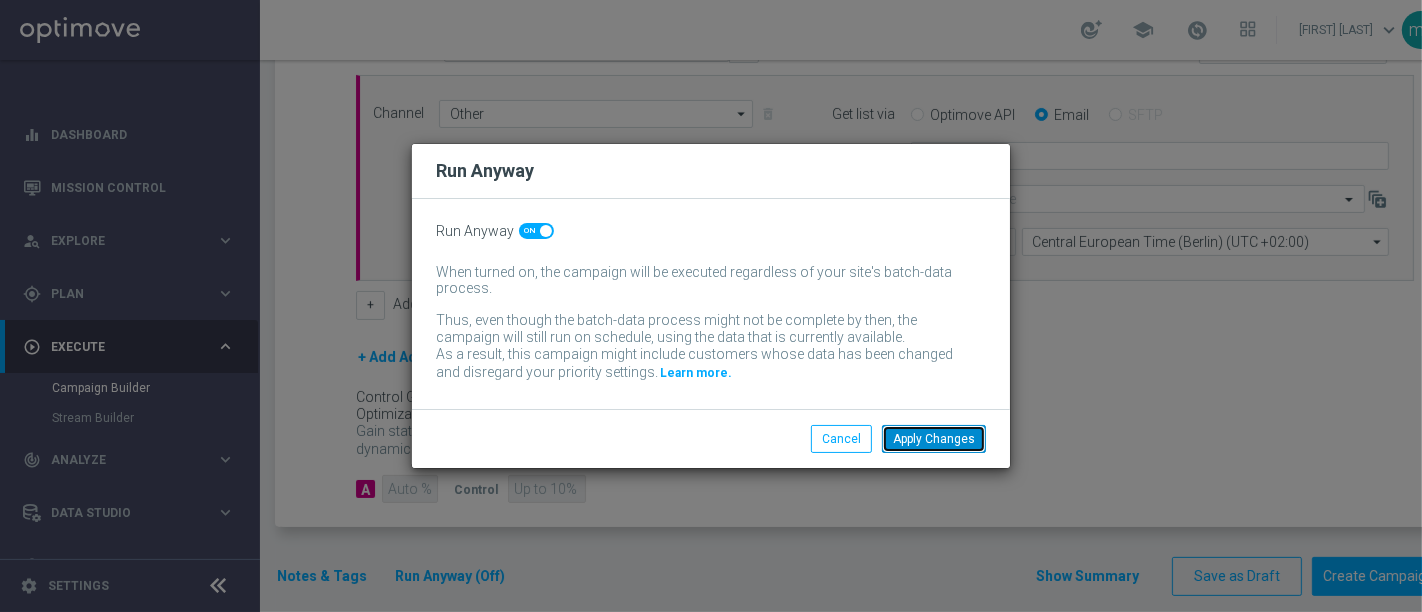 click on "Apply Changes" 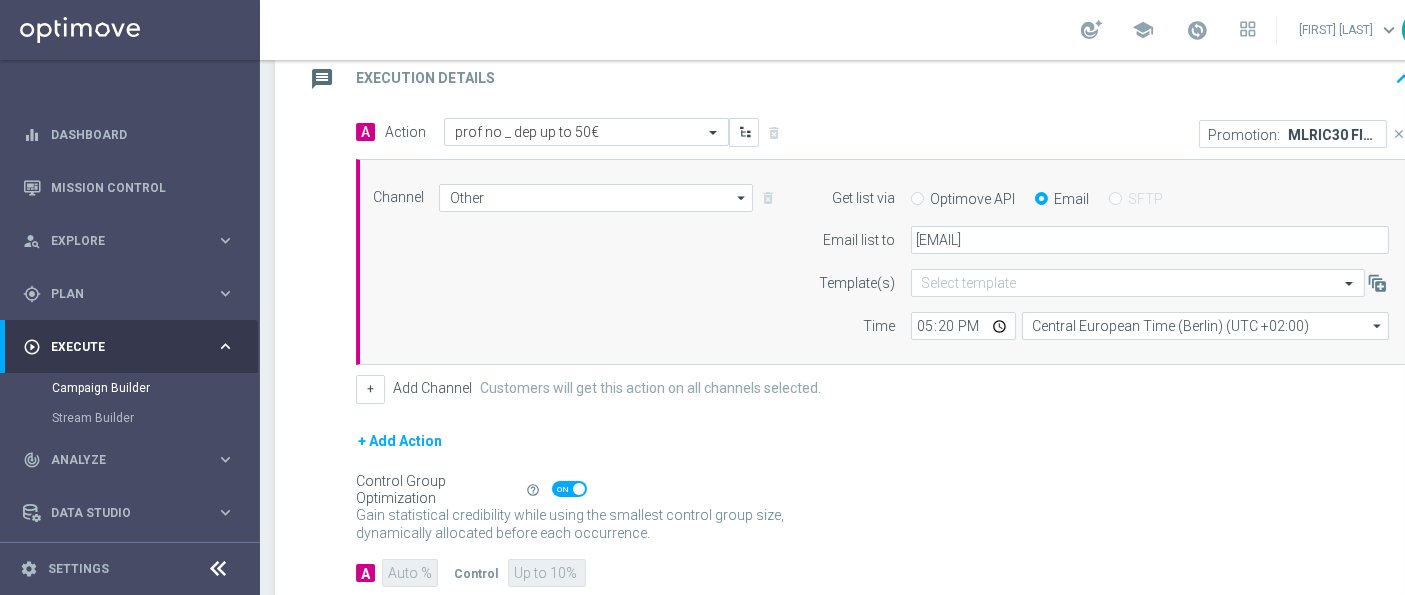 scroll, scrollTop: 573, scrollLeft: 0, axis: vertical 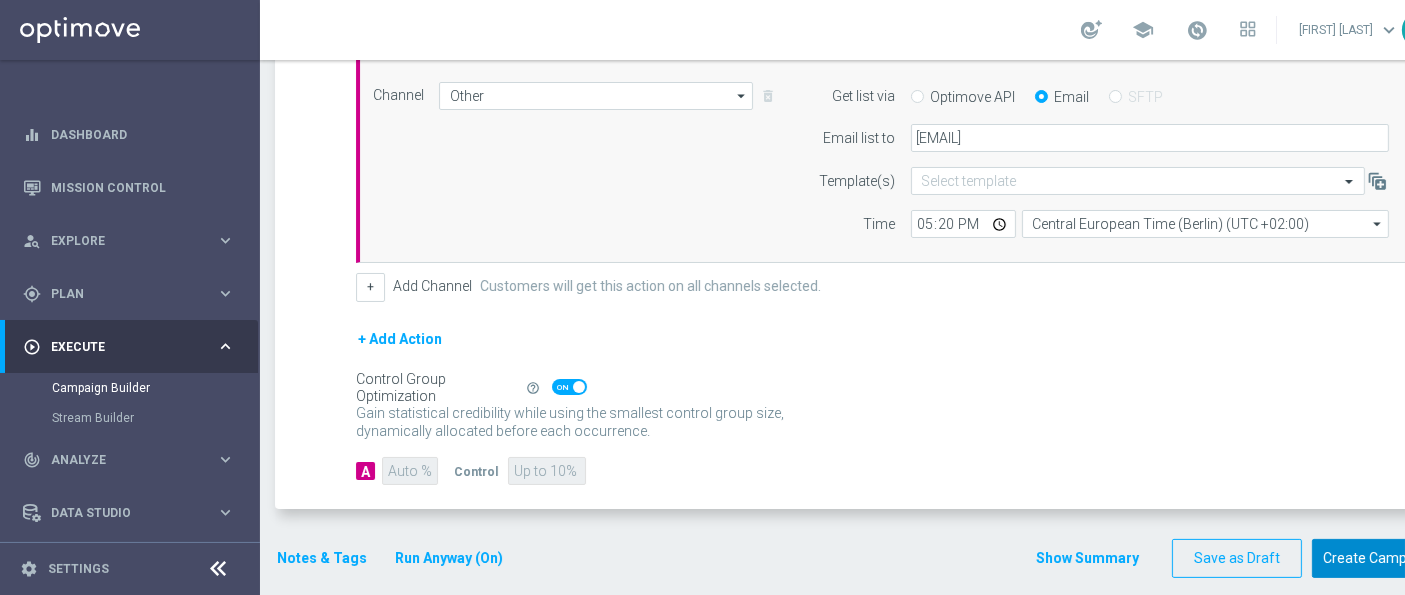 click on "Create Campaign" 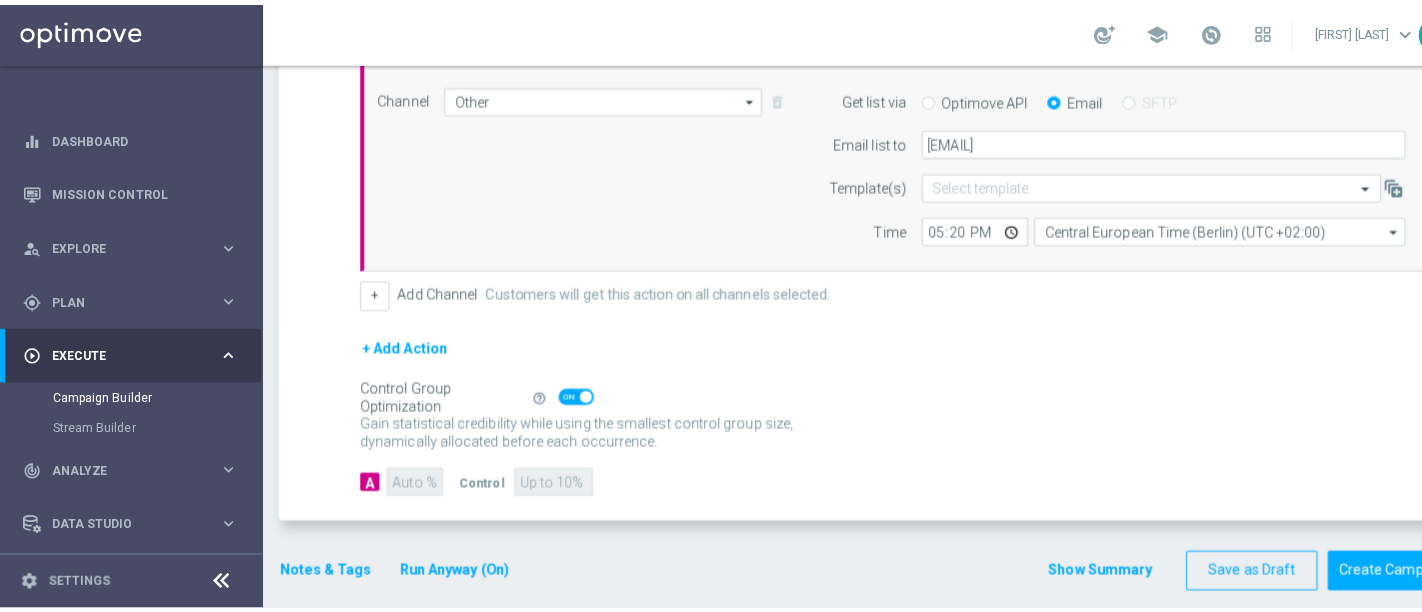 scroll, scrollTop: 0, scrollLeft: 0, axis: both 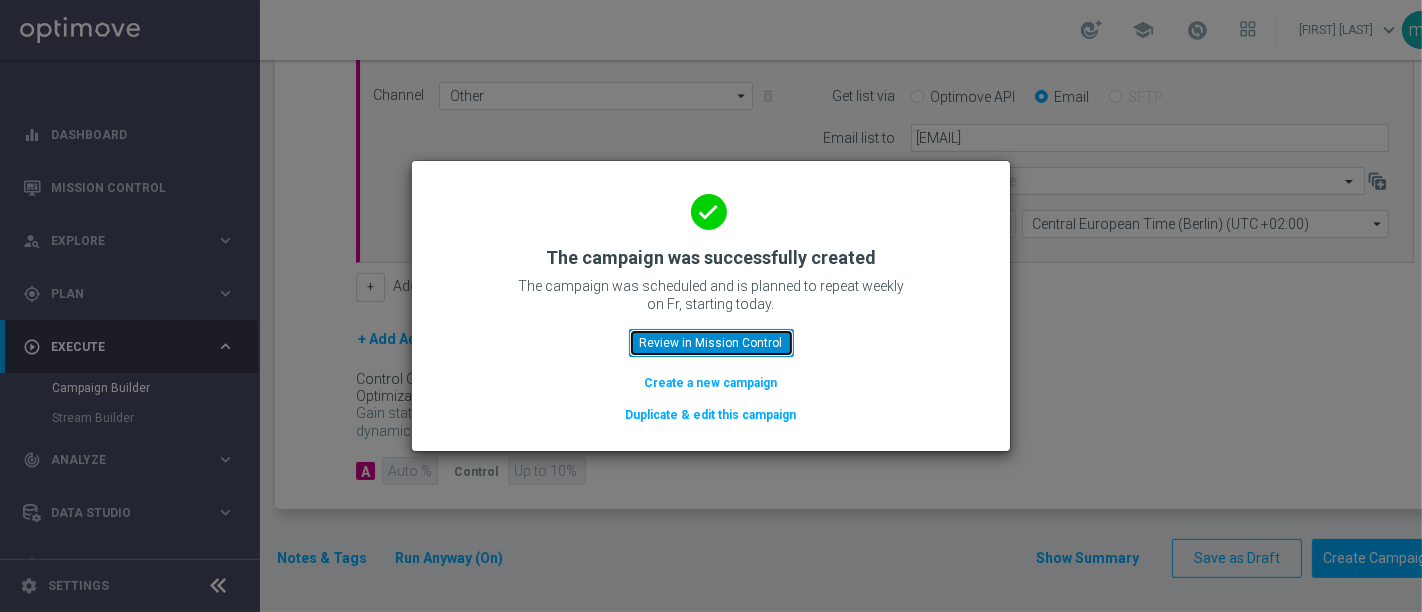 click on "Review in Mission Control" 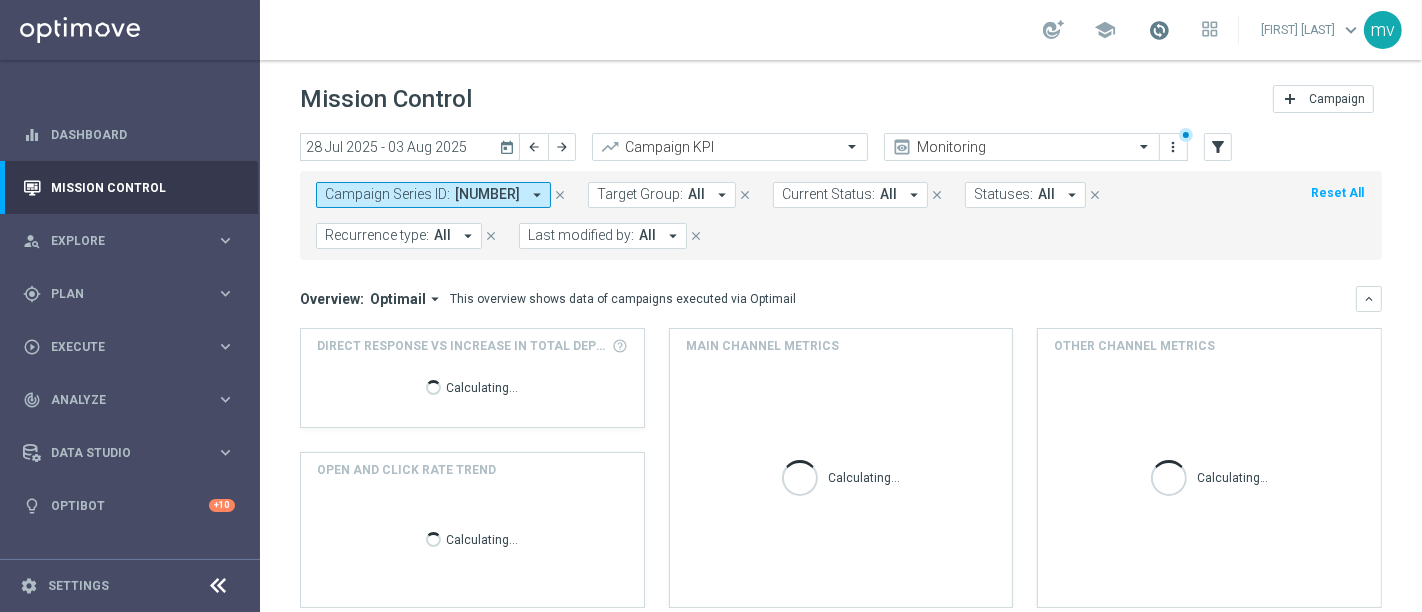 click at bounding box center [1159, 30] 